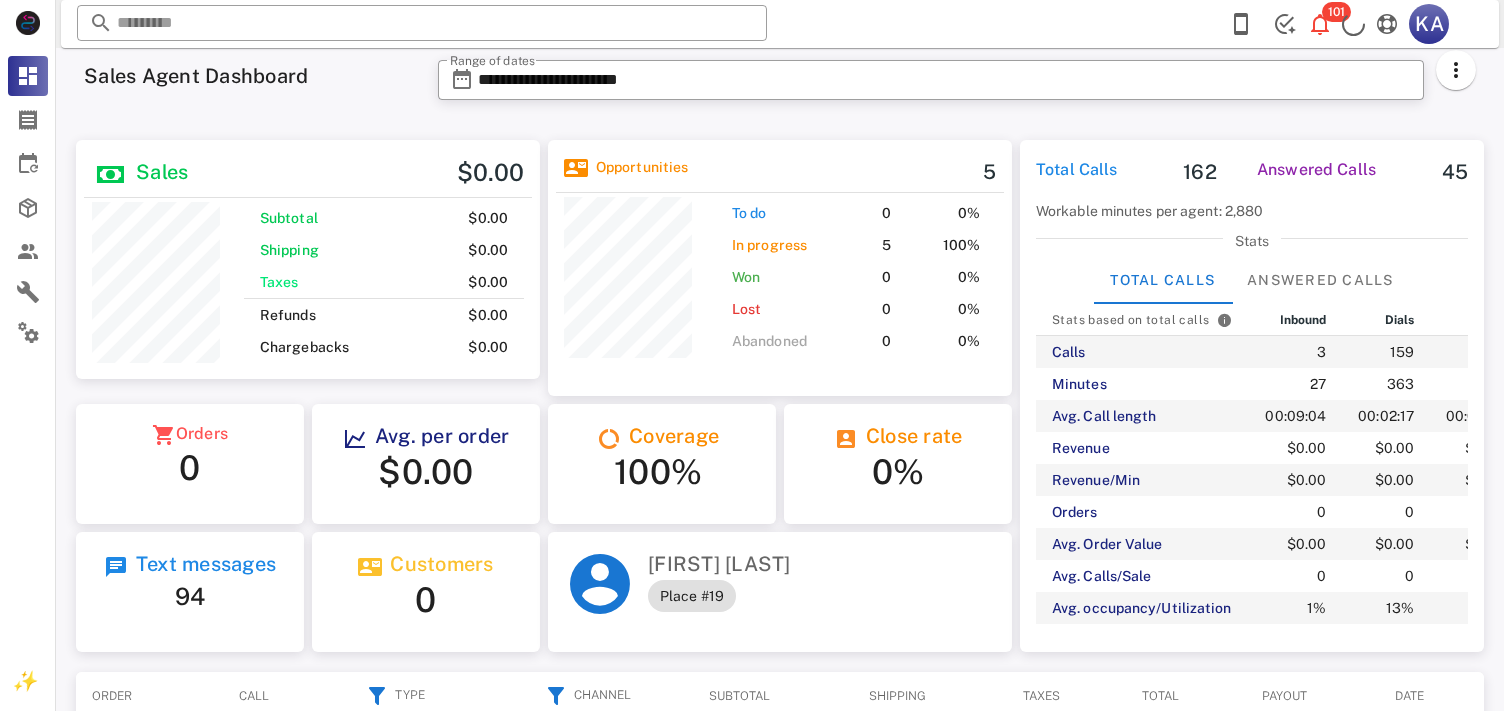 scroll, scrollTop: 0, scrollLeft: 0, axis: both 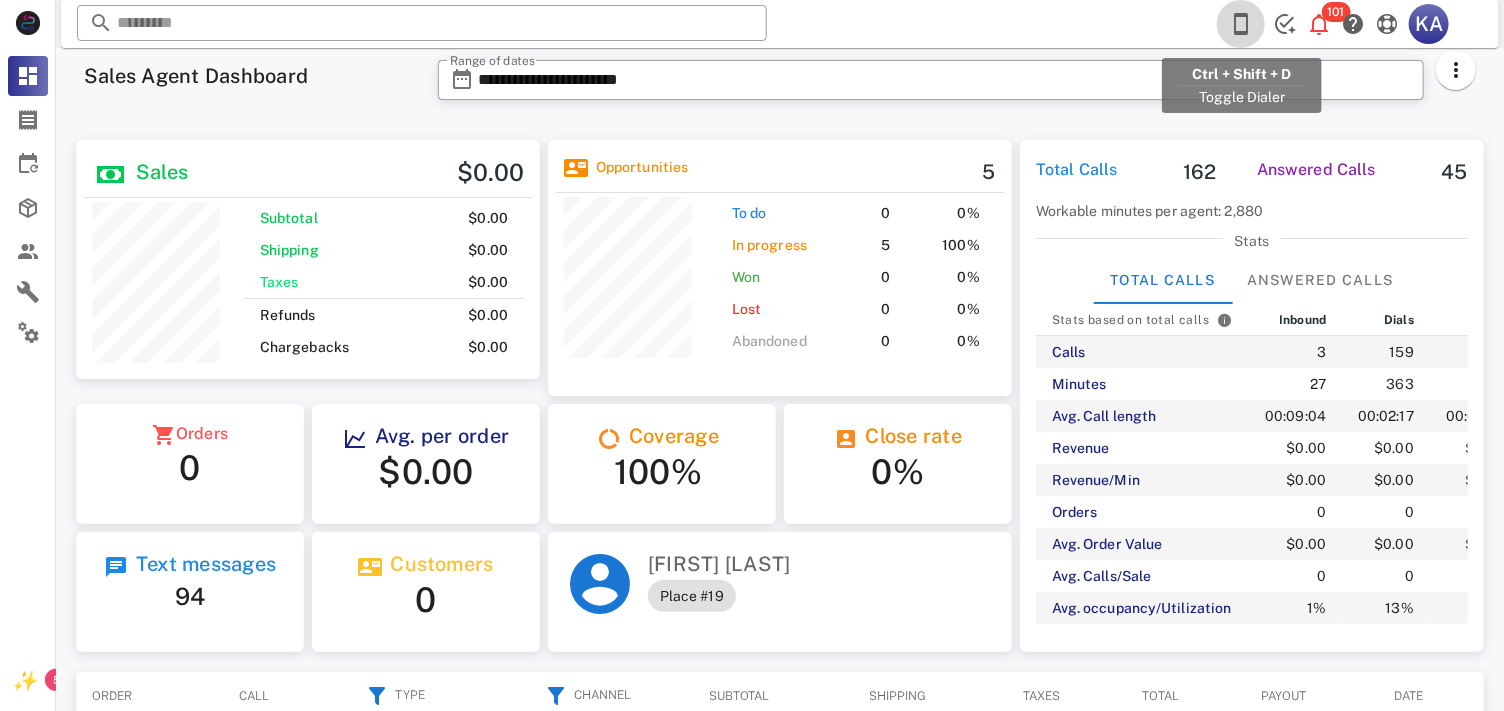 click at bounding box center (1241, 24) 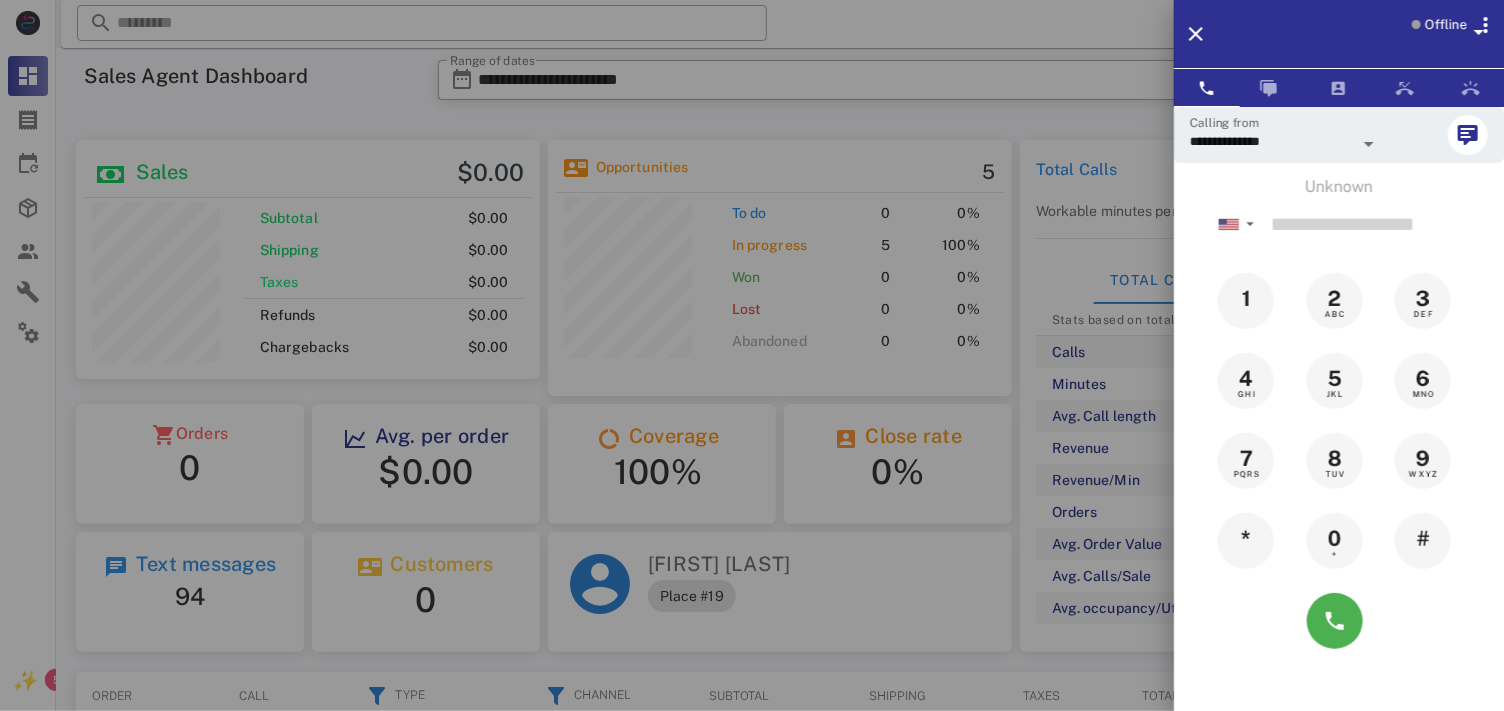 click on "Offline" at bounding box center [1446, 25] 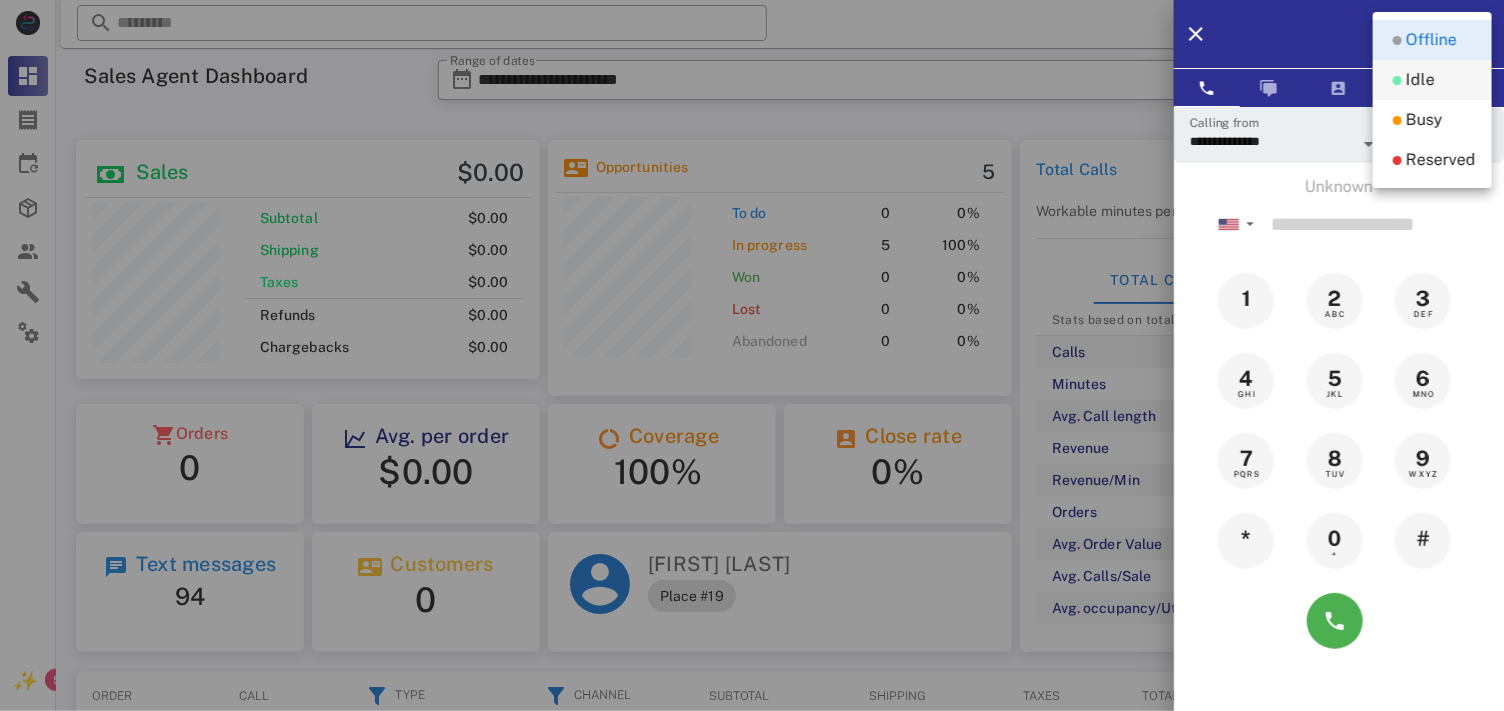click on "Idle" at bounding box center [1432, 80] 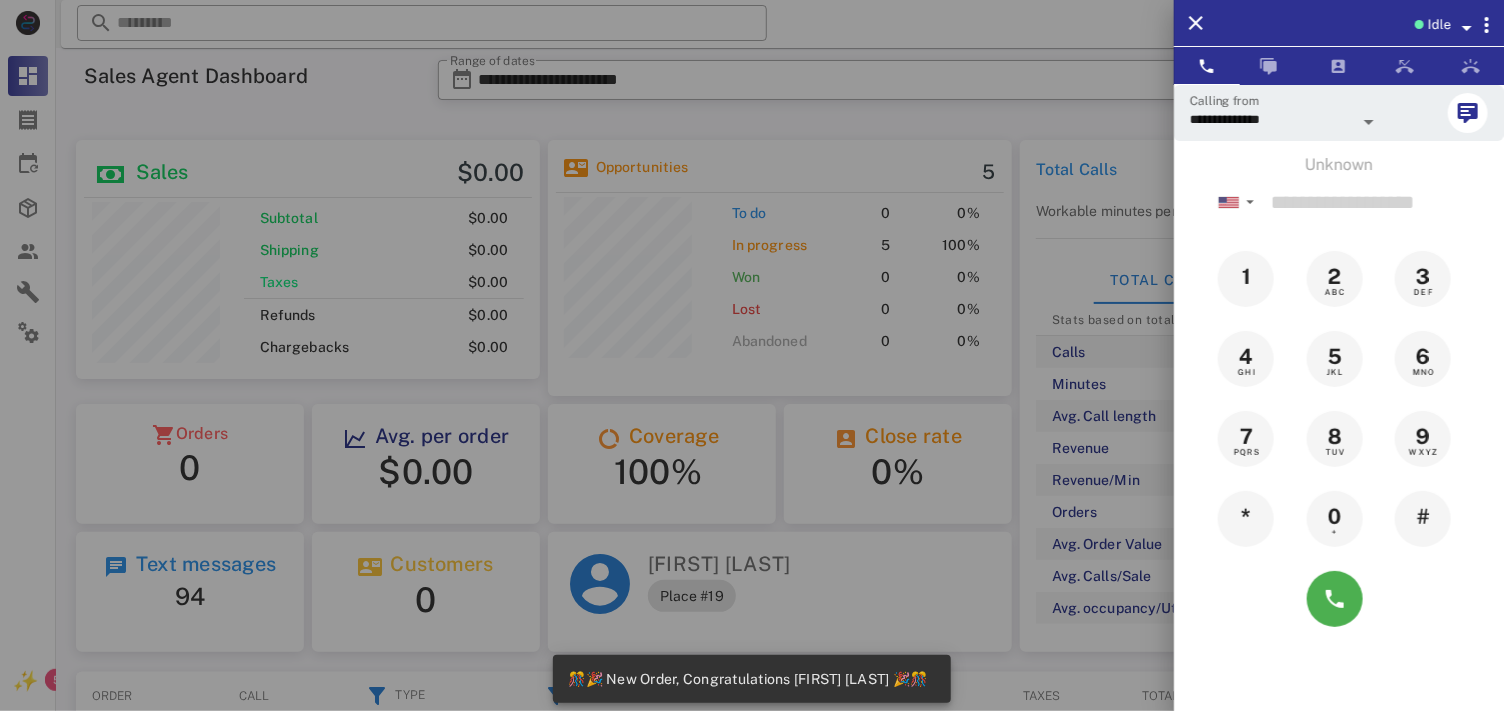 scroll, scrollTop: 999761, scrollLeft: 999535, axis: both 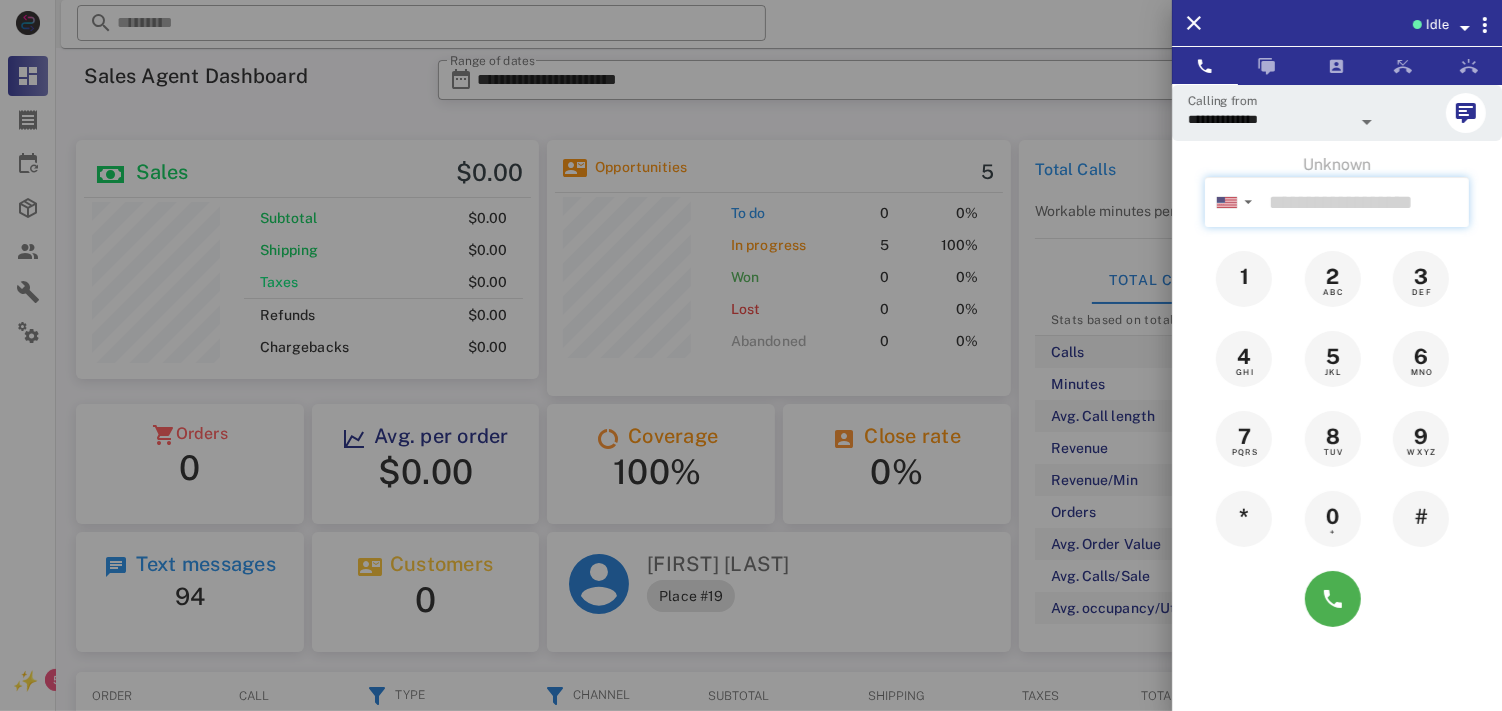 click at bounding box center [1365, 202] 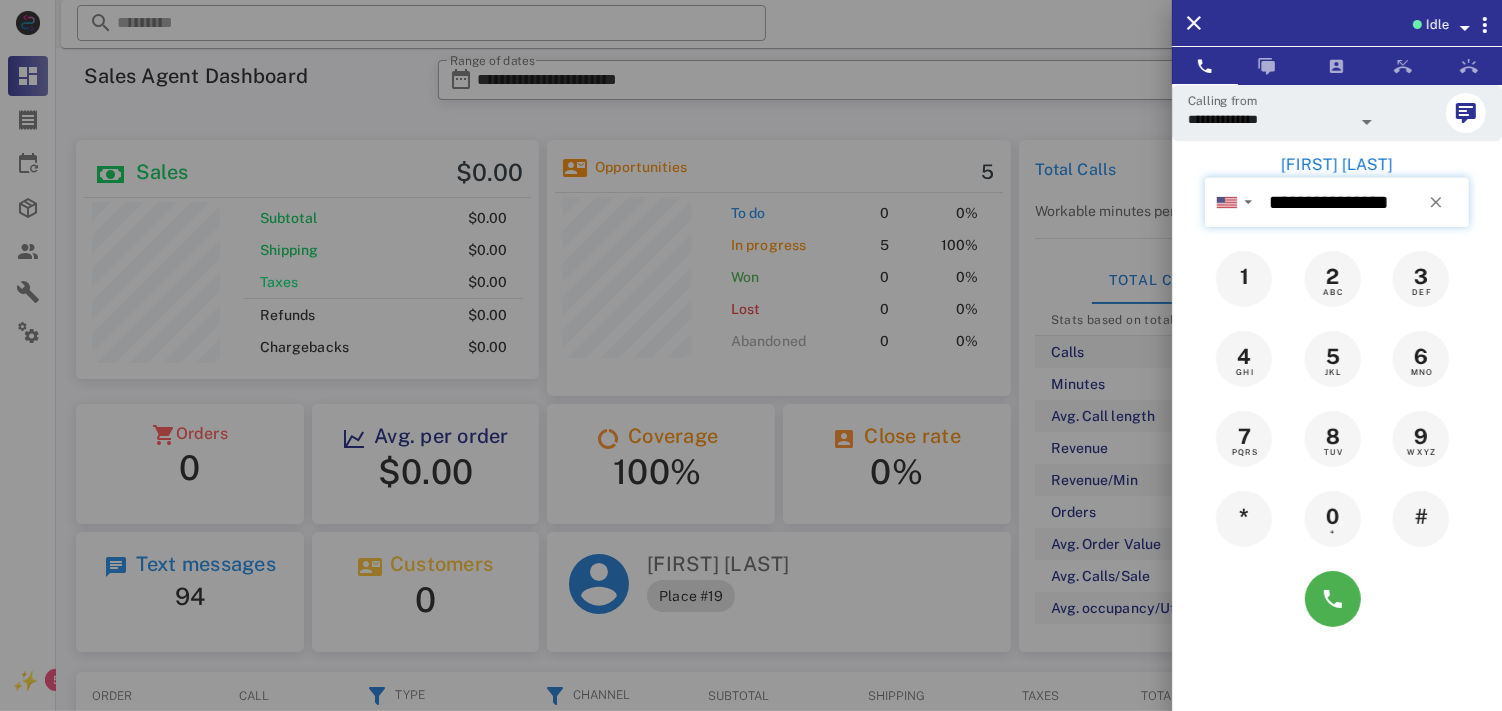 type on "**********" 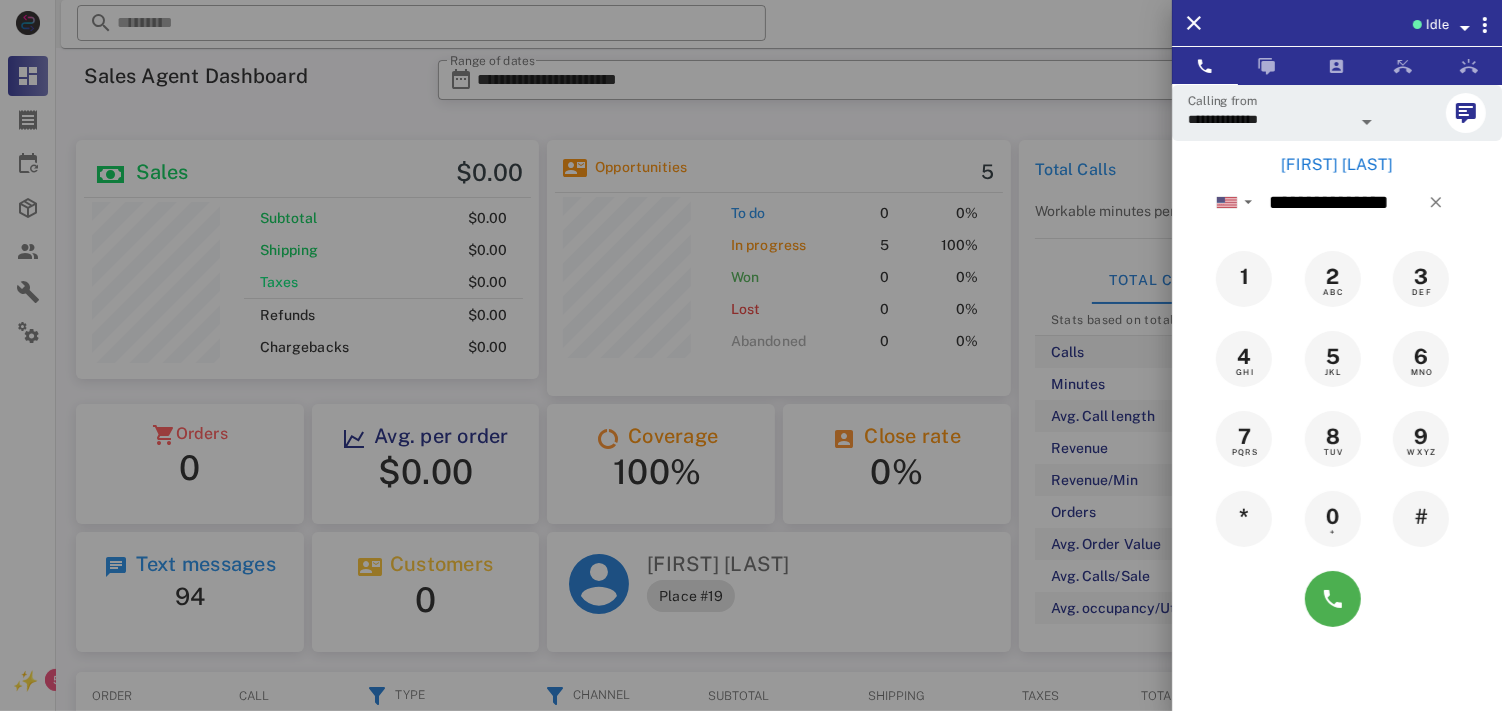click on "[FIRST] [LAST]" at bounding box center (1337, 165) 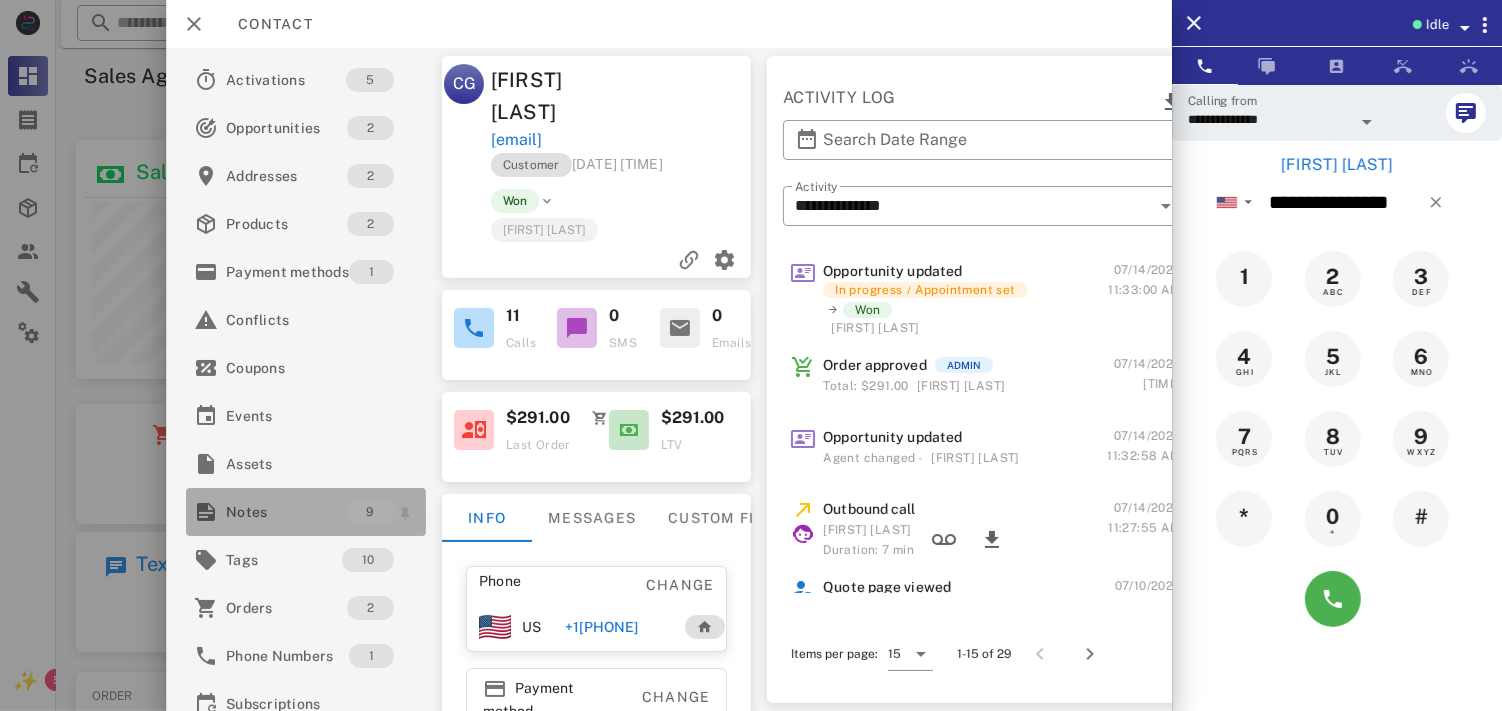 click on "Notes" at bounding box center (286, 512) 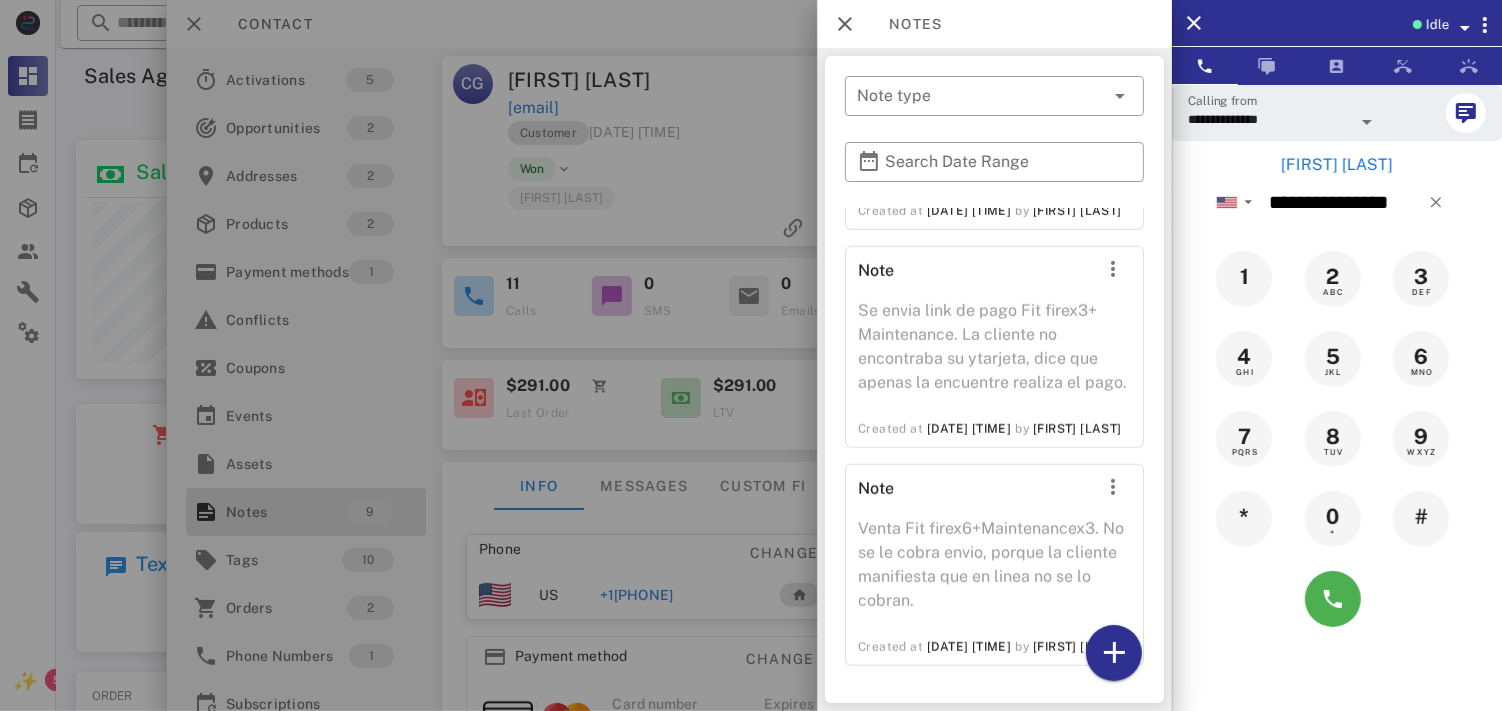 scroll, scrollTop: 1735, scrollLeft: 0, axis: vertical 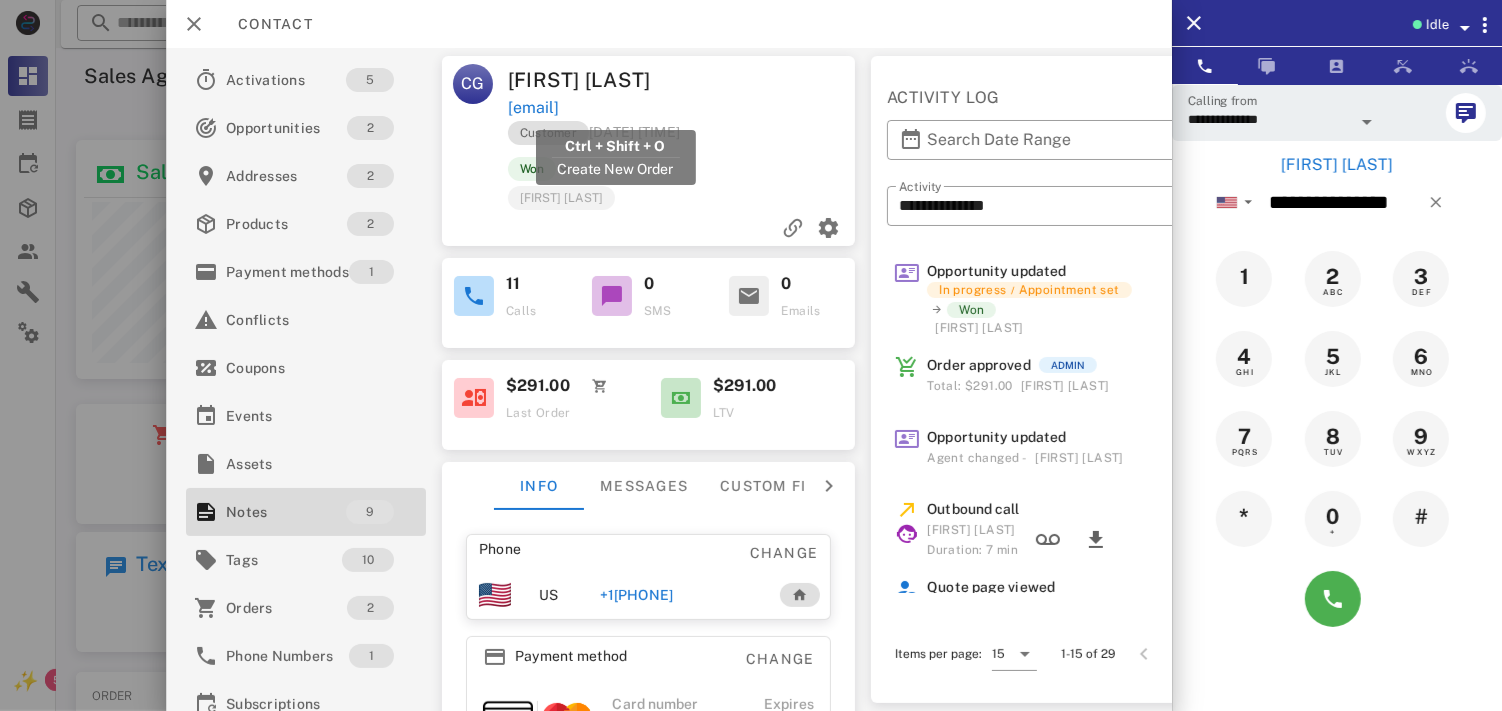 drag, startPoint x: 728, startPoint y: 104, endPoint x: 507, endPoint y: 106, distance: 221.00905 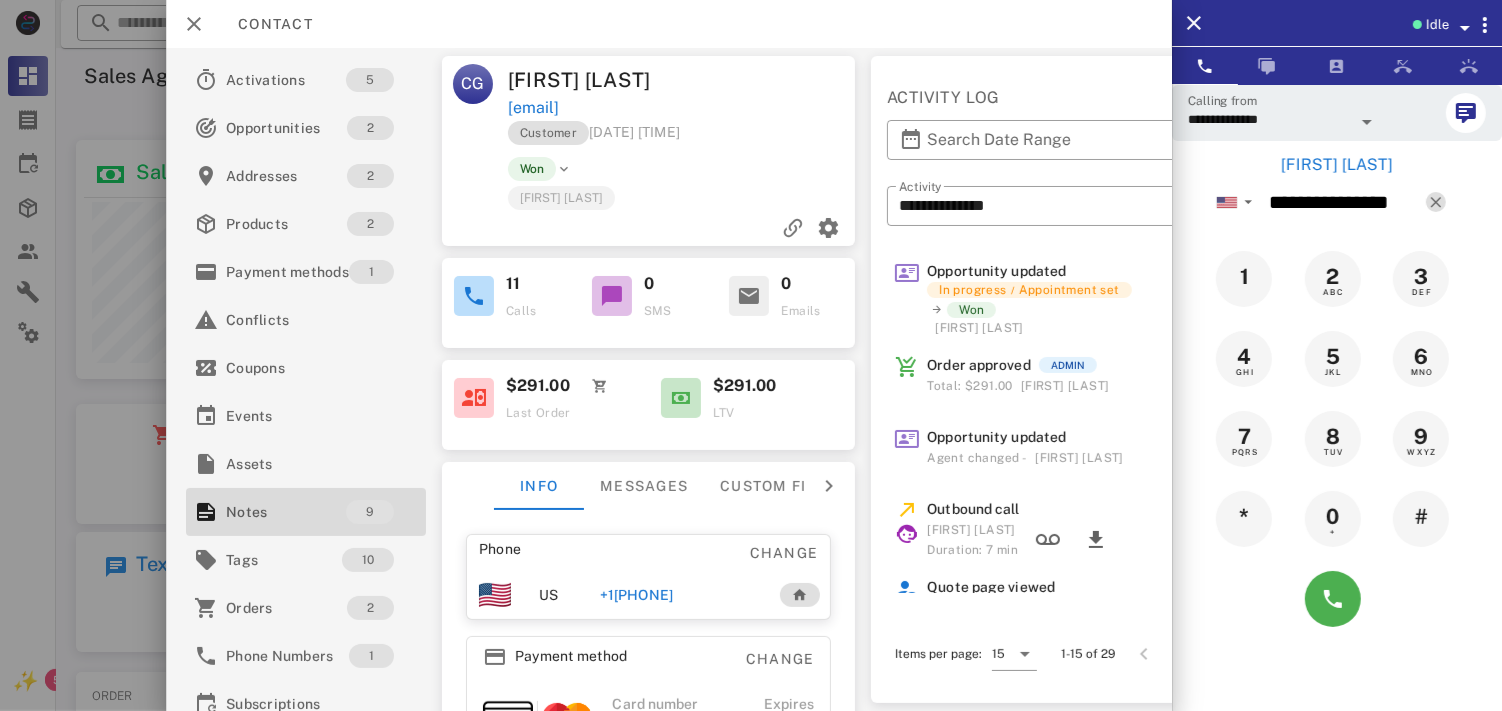 click at bounding box center (1436, 202) 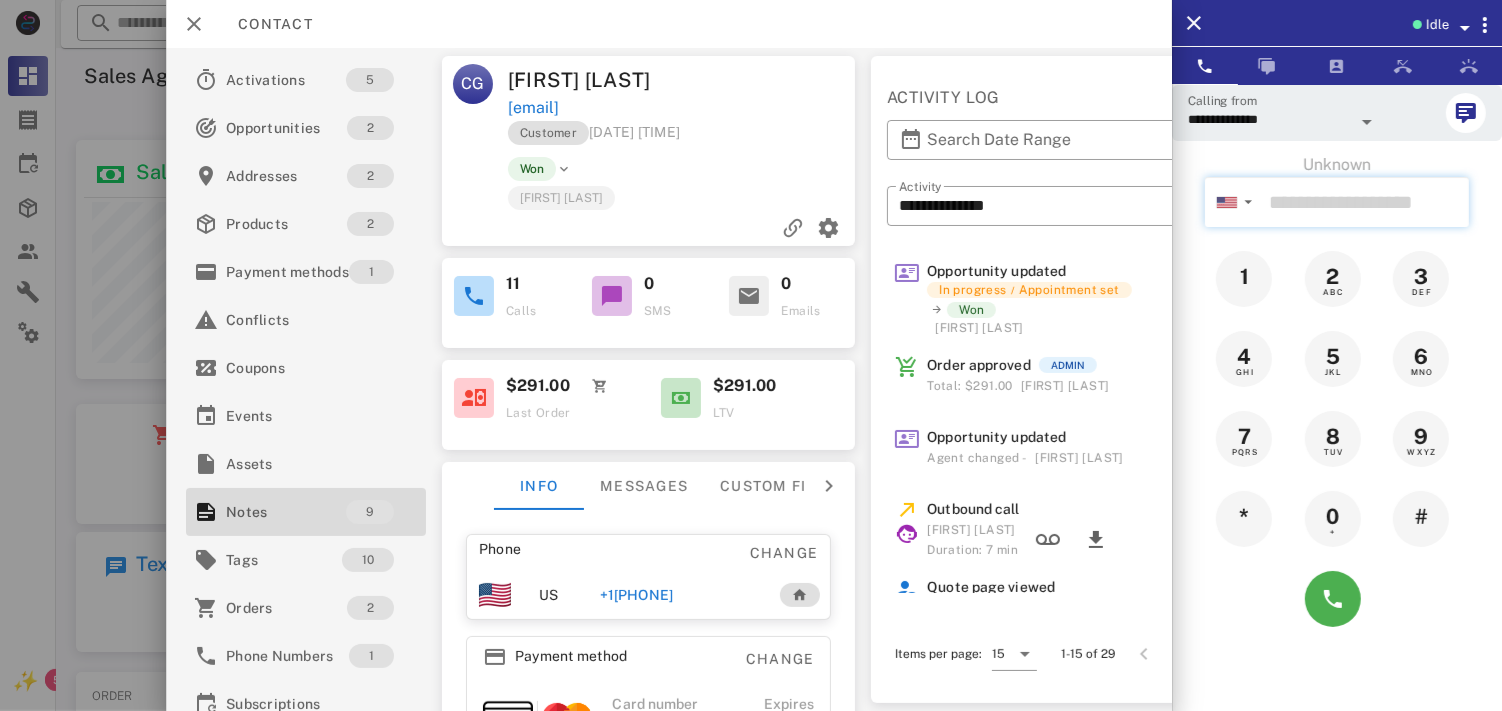 click at bounding box center [1365, 202] 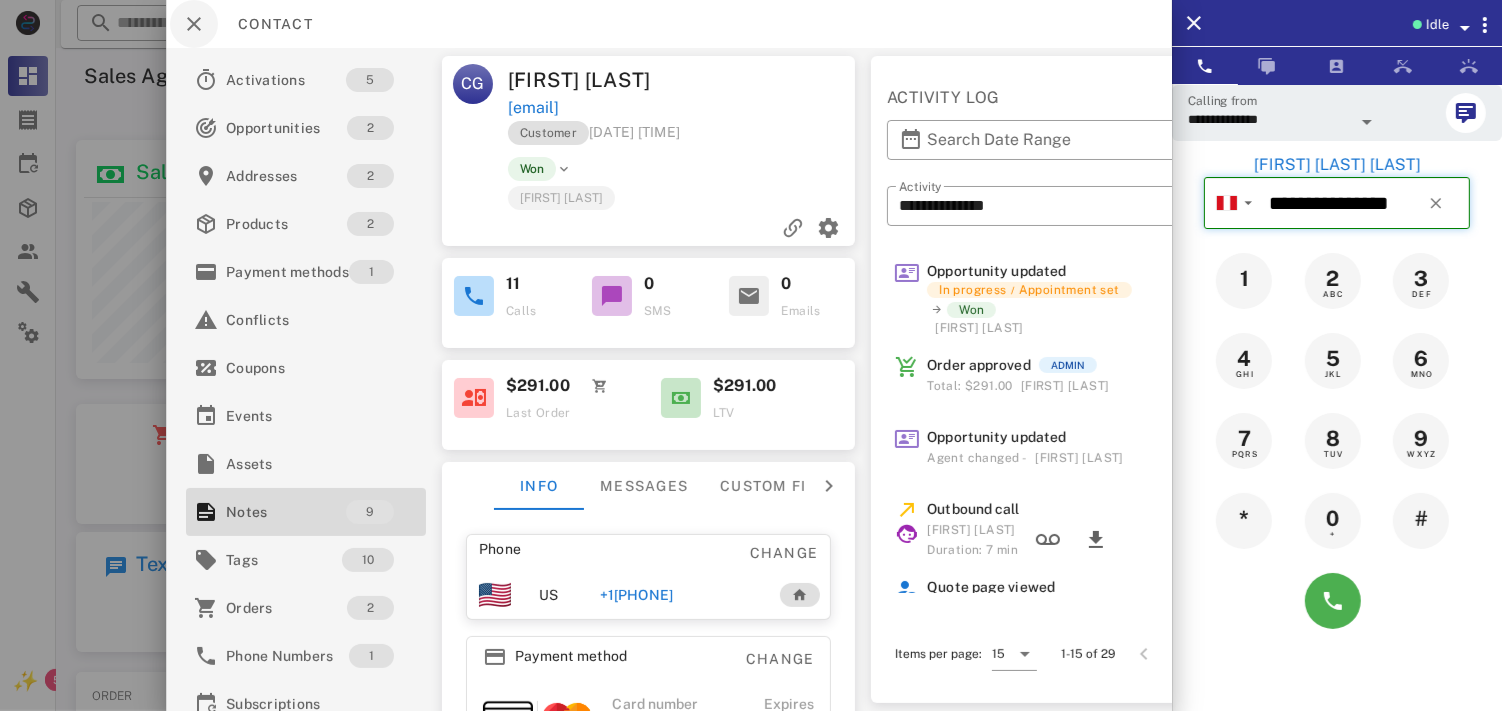 type on "**********" 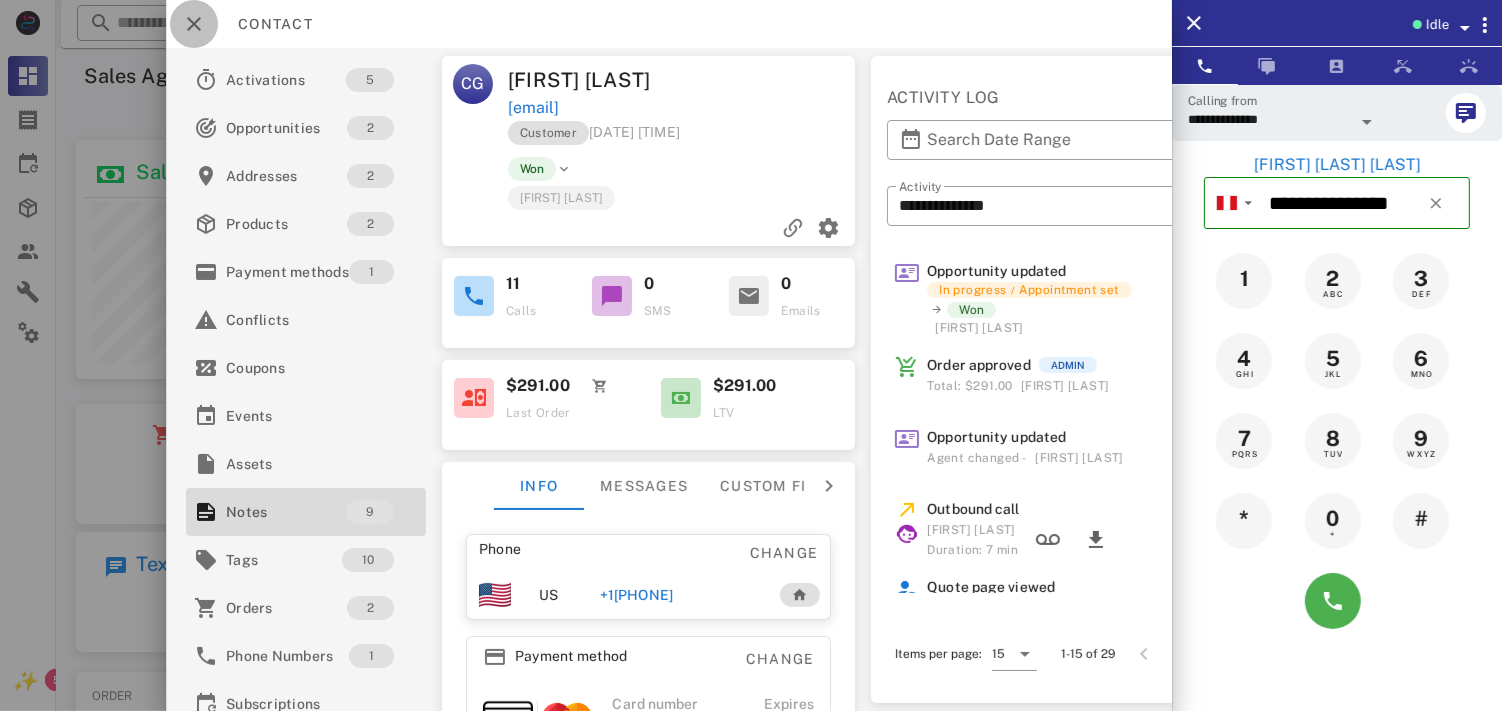 click at bounding box center (194, 24) 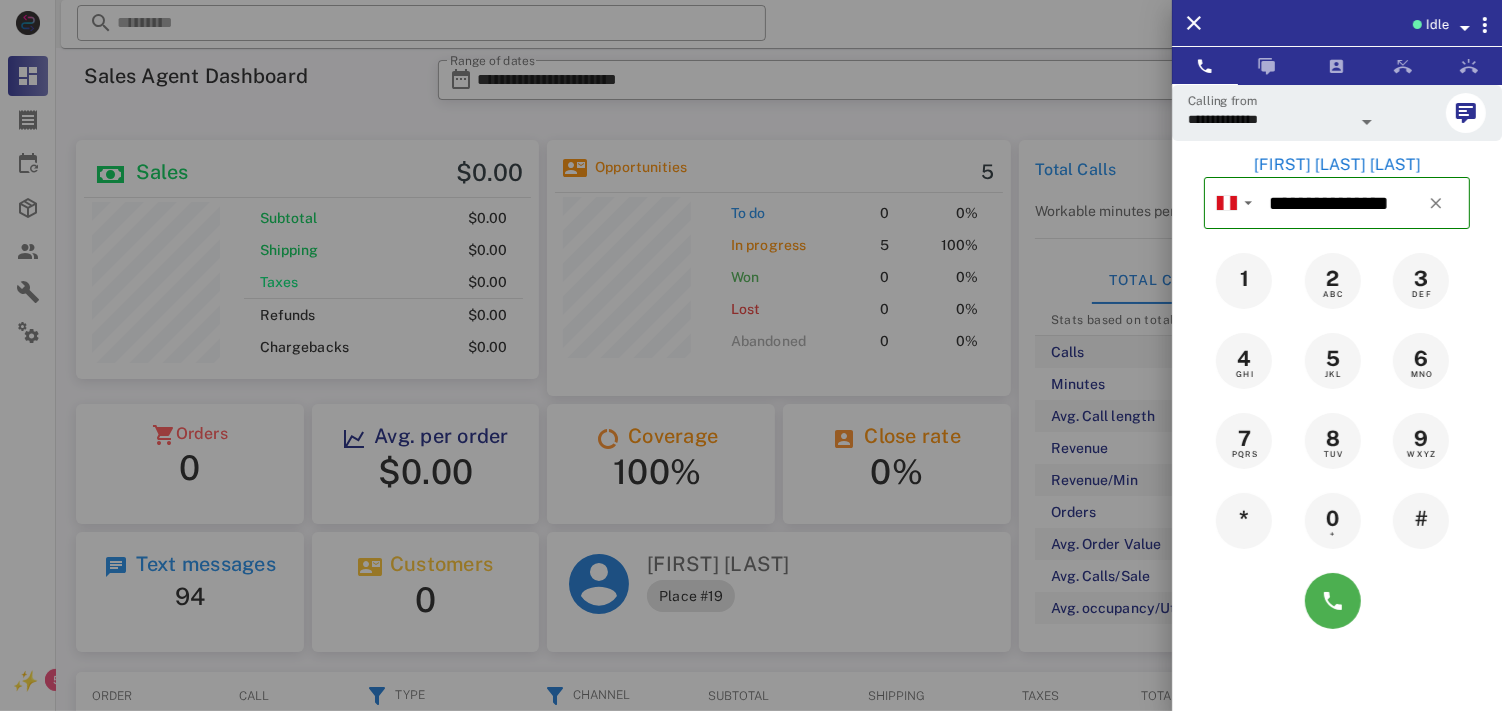 click on "[FIRST] [LAST] [LAST]" at bounding box center (1337, 165) 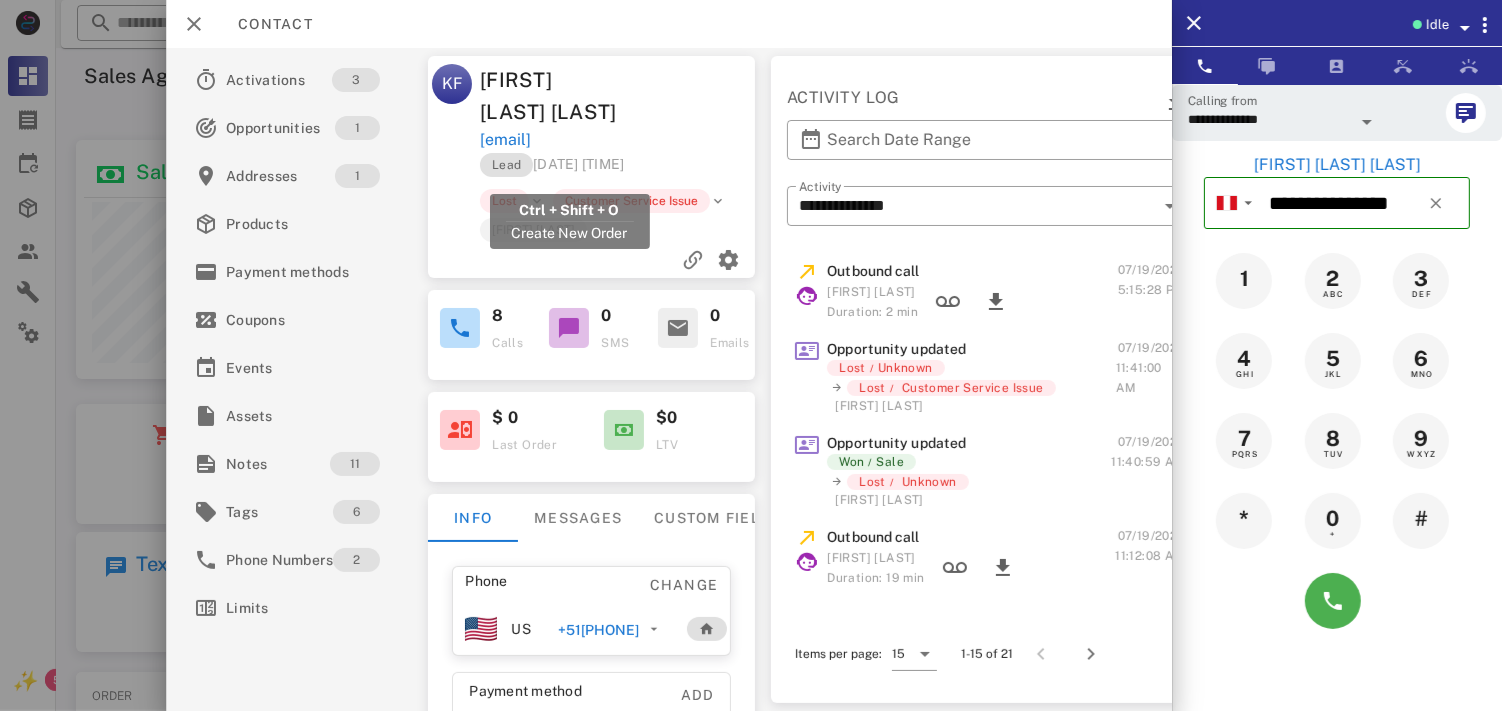 drag, startPoint x: 686, startPoint y: 171, endPoint x: 480, endPoint y: 172, distance: 206.00243 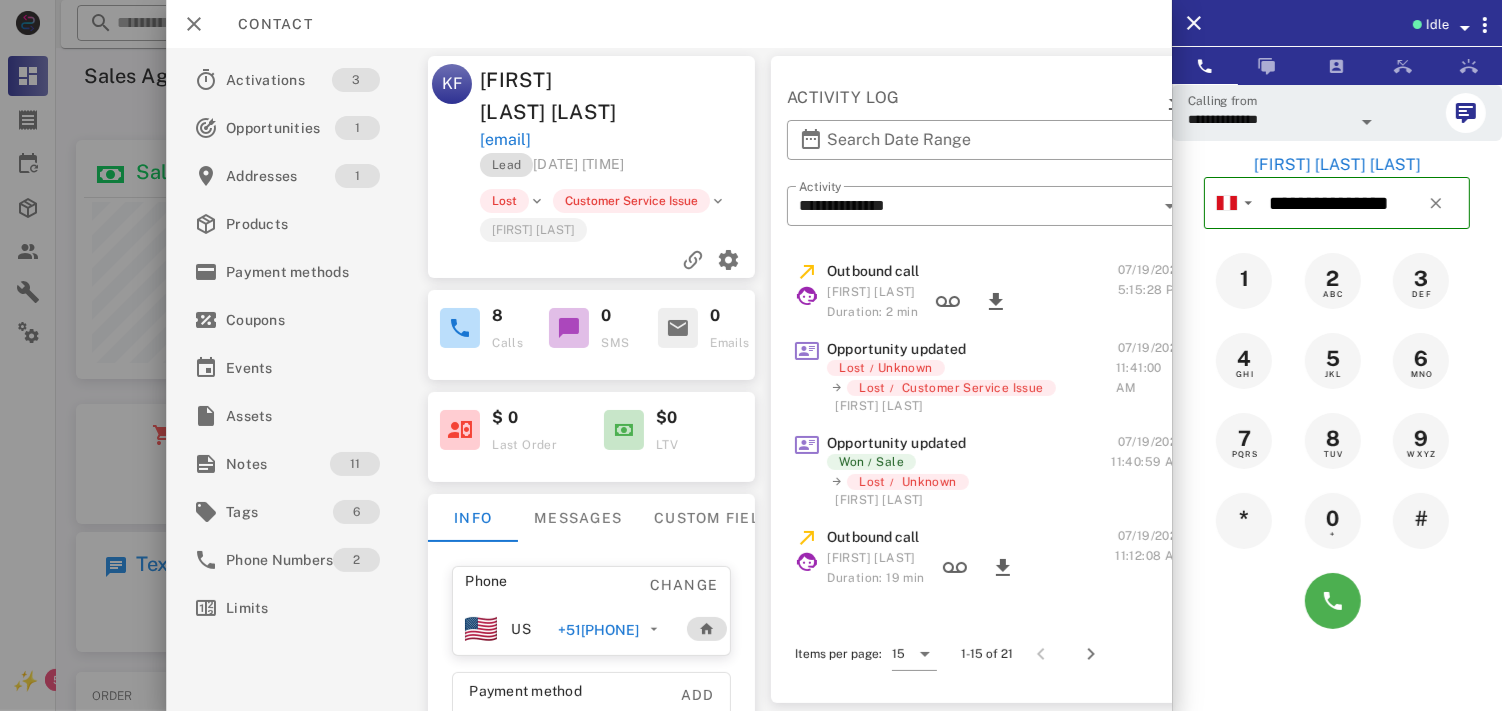 copy on "[FIRST] [LAST] [EMAIL]" 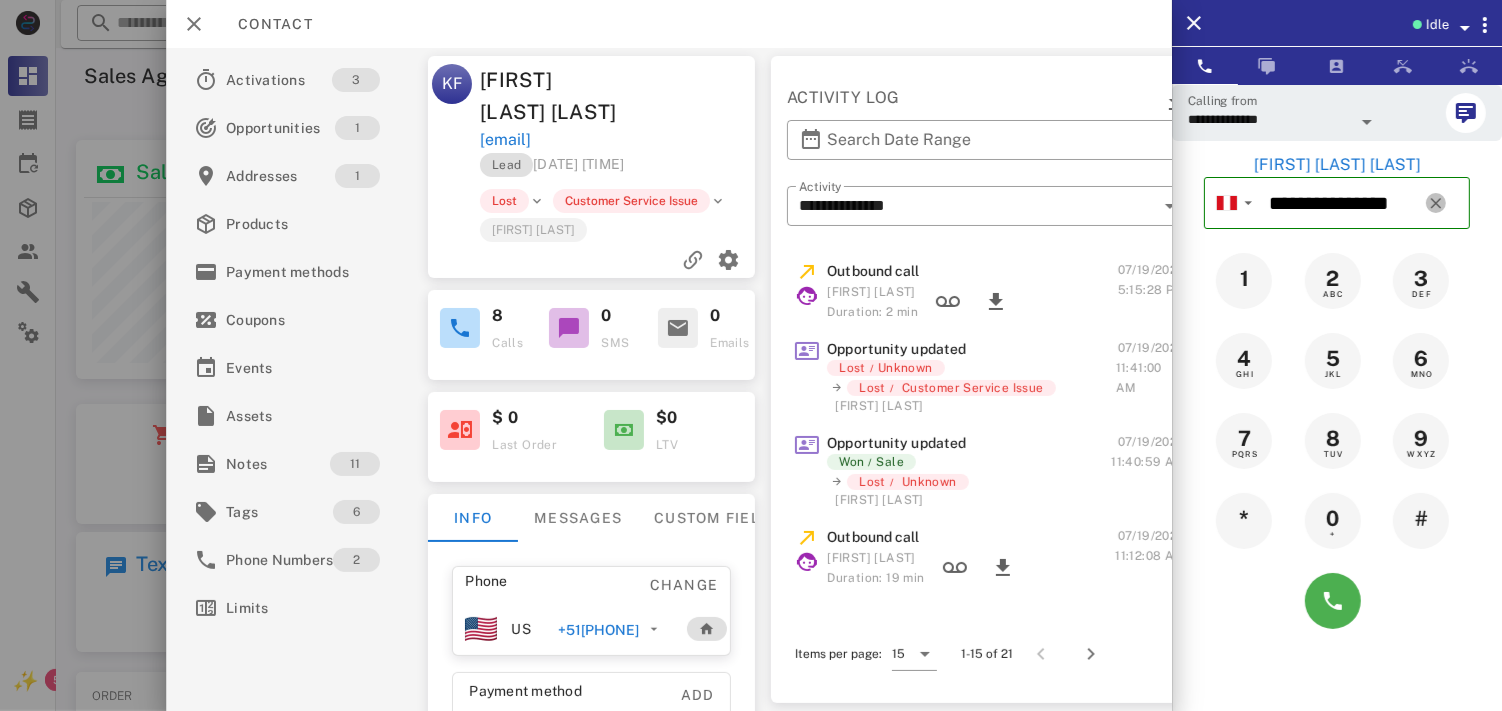 click at bounding box center (1436, 203) 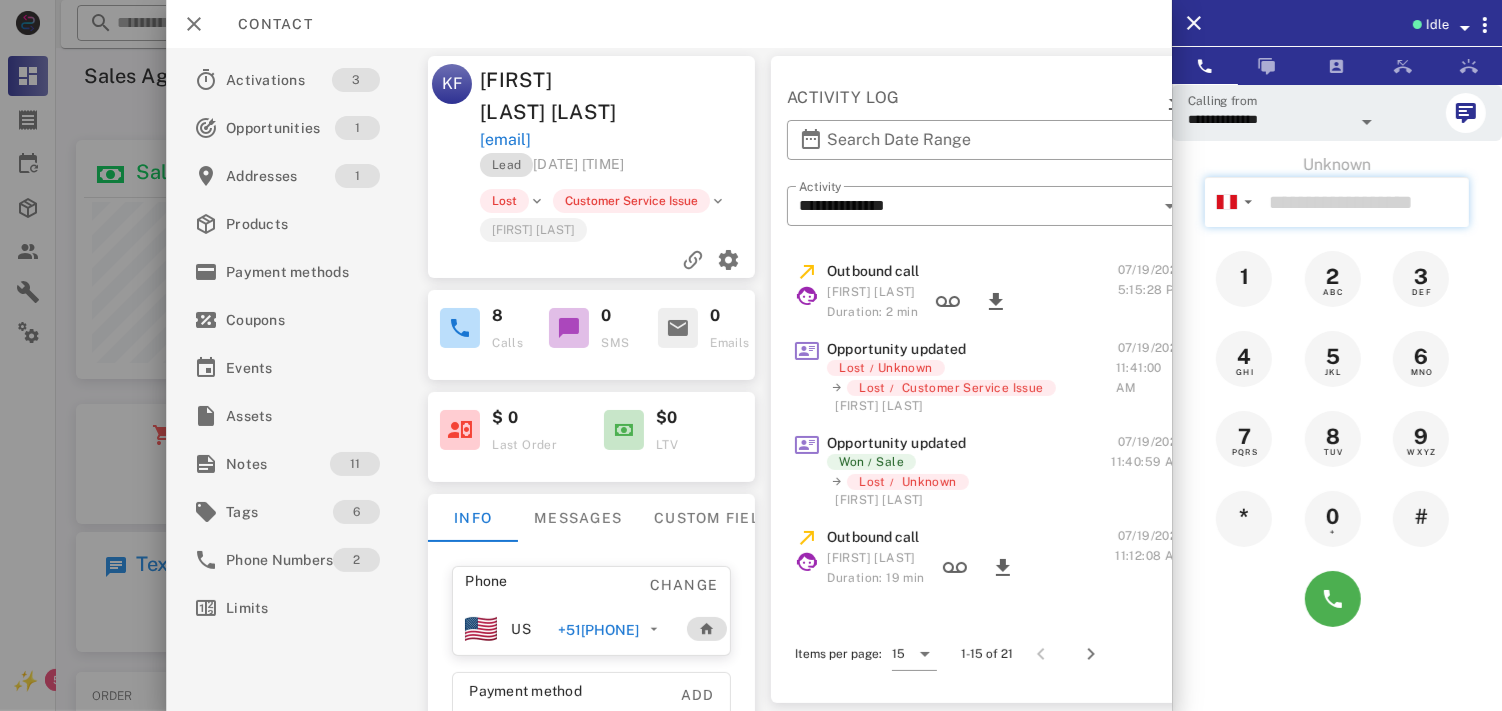 click at bounding box center (1365, 202) 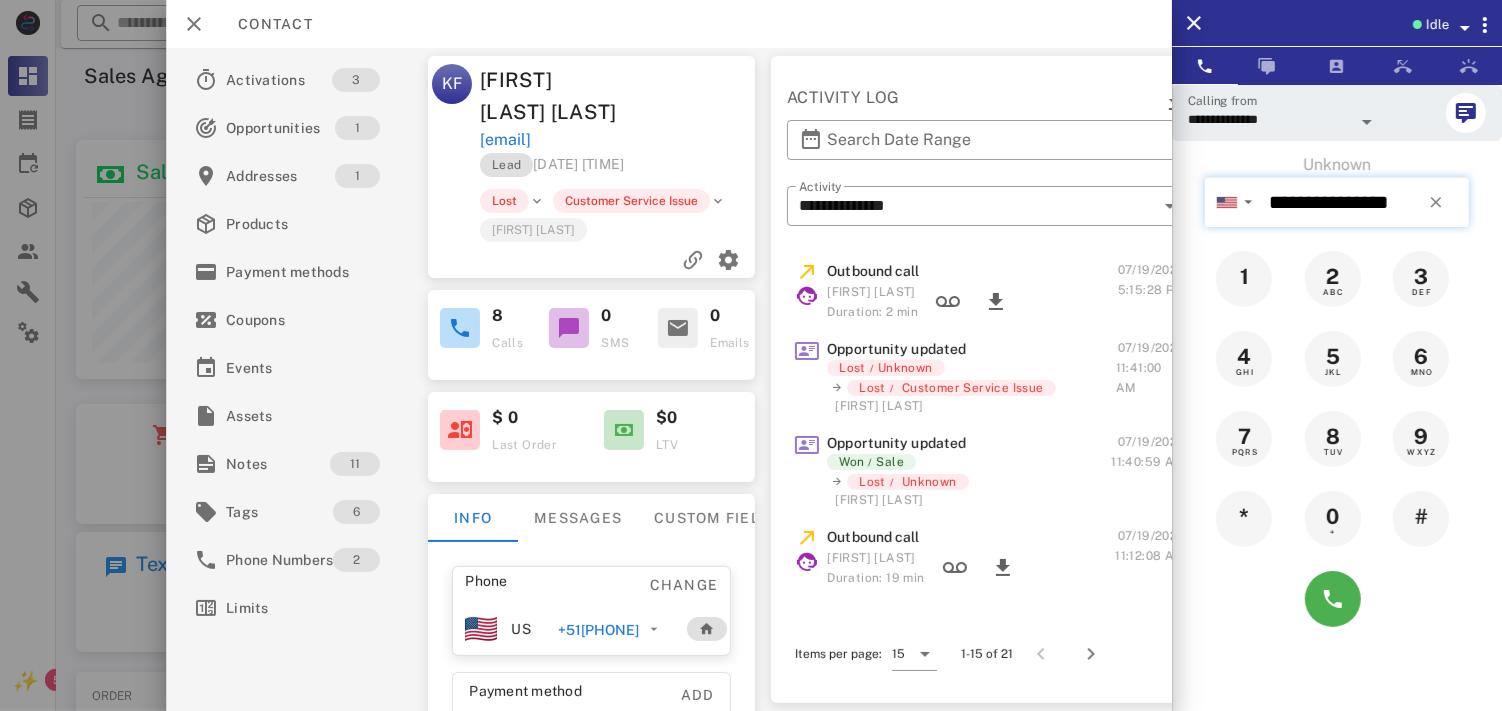 type on "**********" 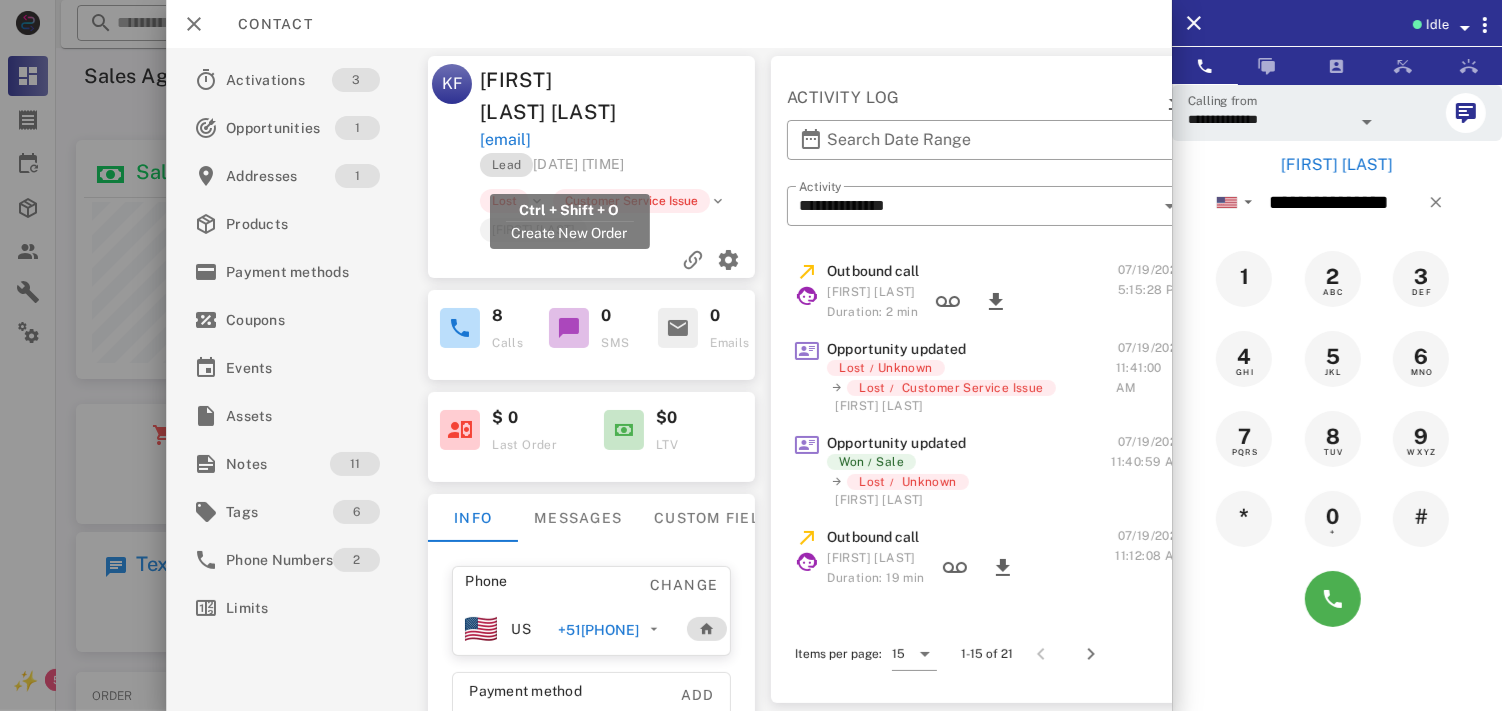 drag, startPoint x: 675, startPoint y: 170, endPoint x: 482, endPoint y: 175, distance: 193.06476 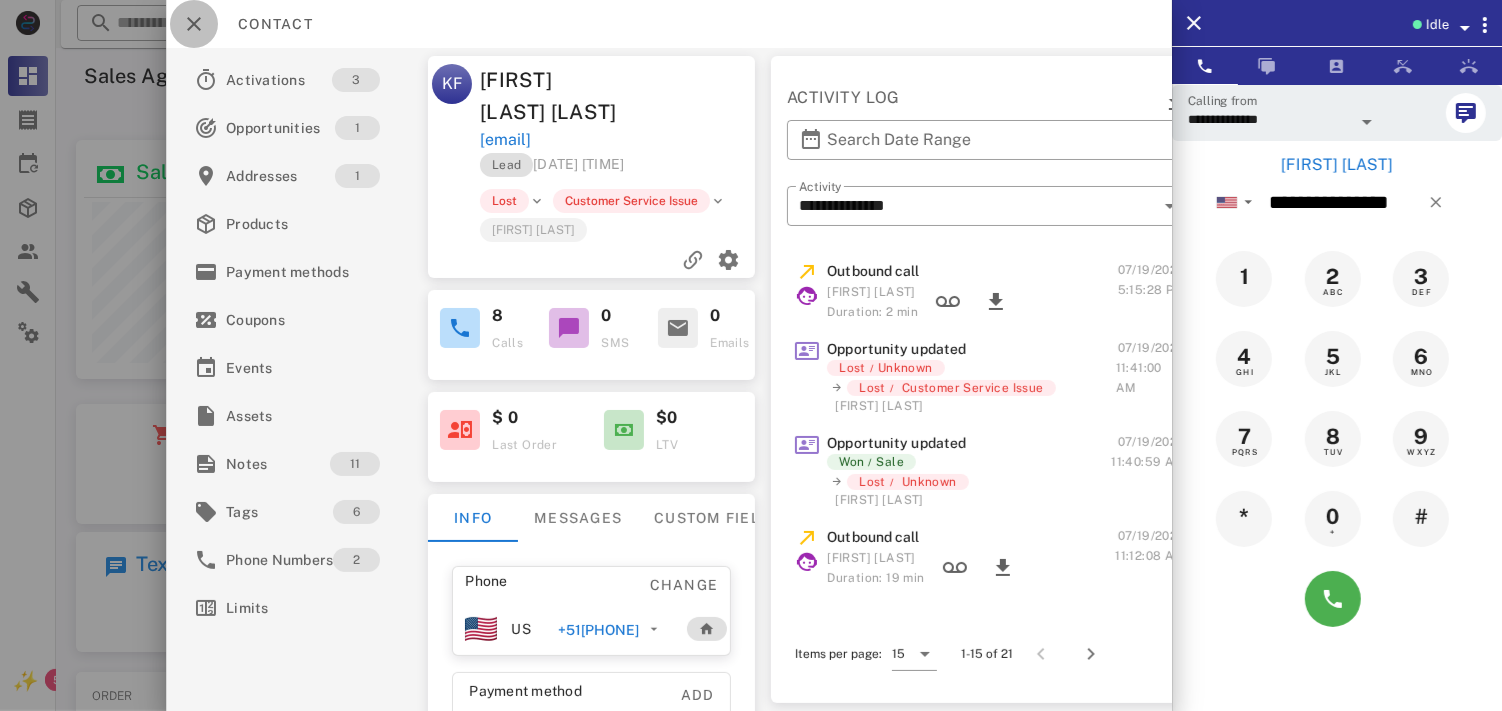 click at bounding box center (194, 24) 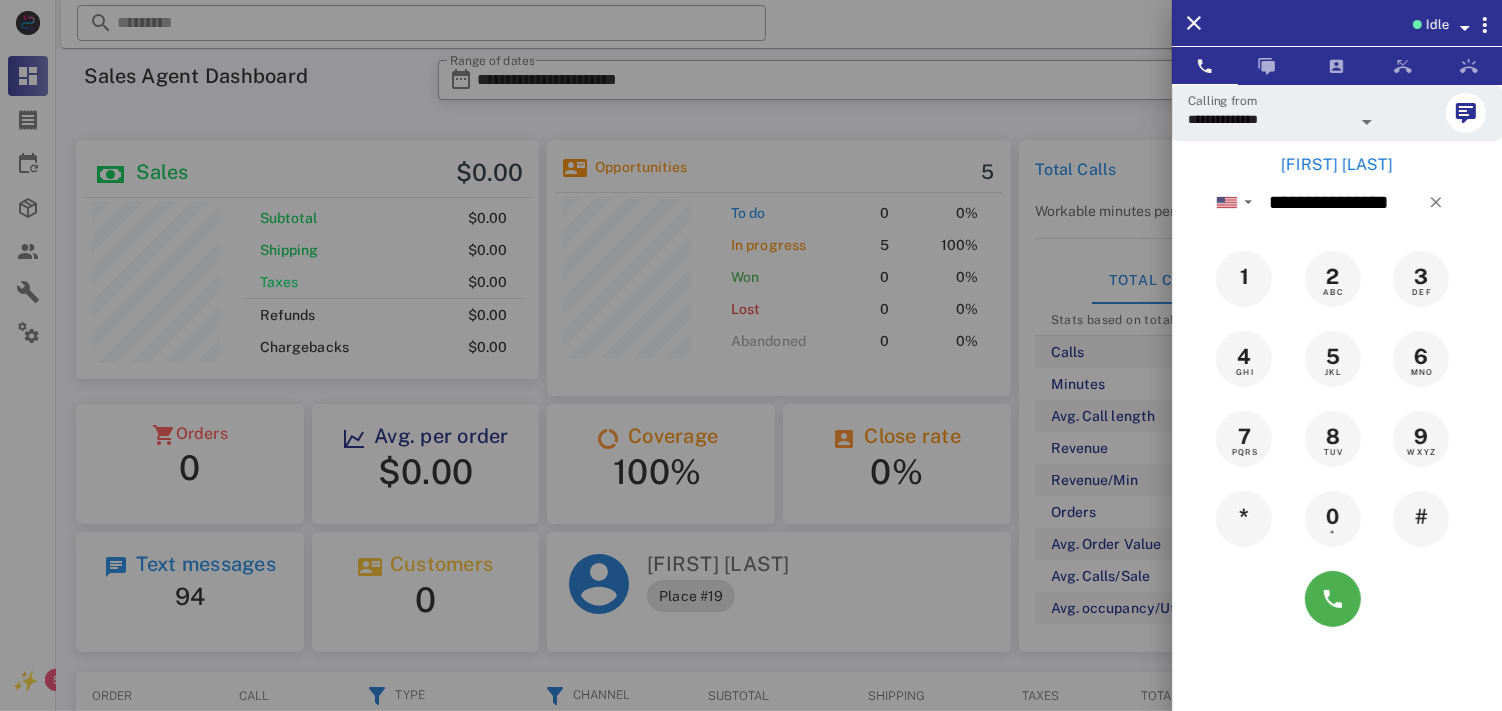 click on "[FIRST] [LAST]" at bounding box center [1337, 165] 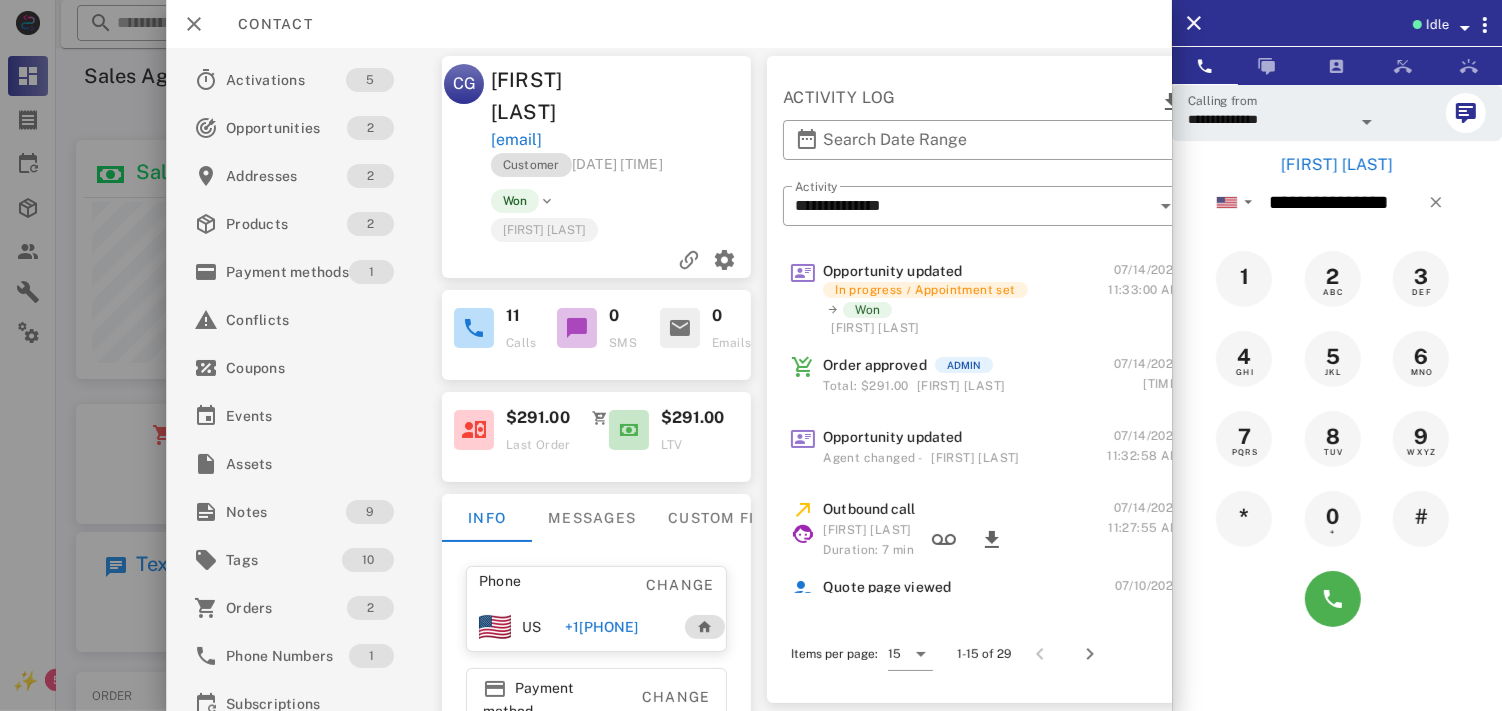 drag, startPoint x: 722, startPoint y: 144, endPoint x: 692, endPoint y: 156, distance: 32.31099 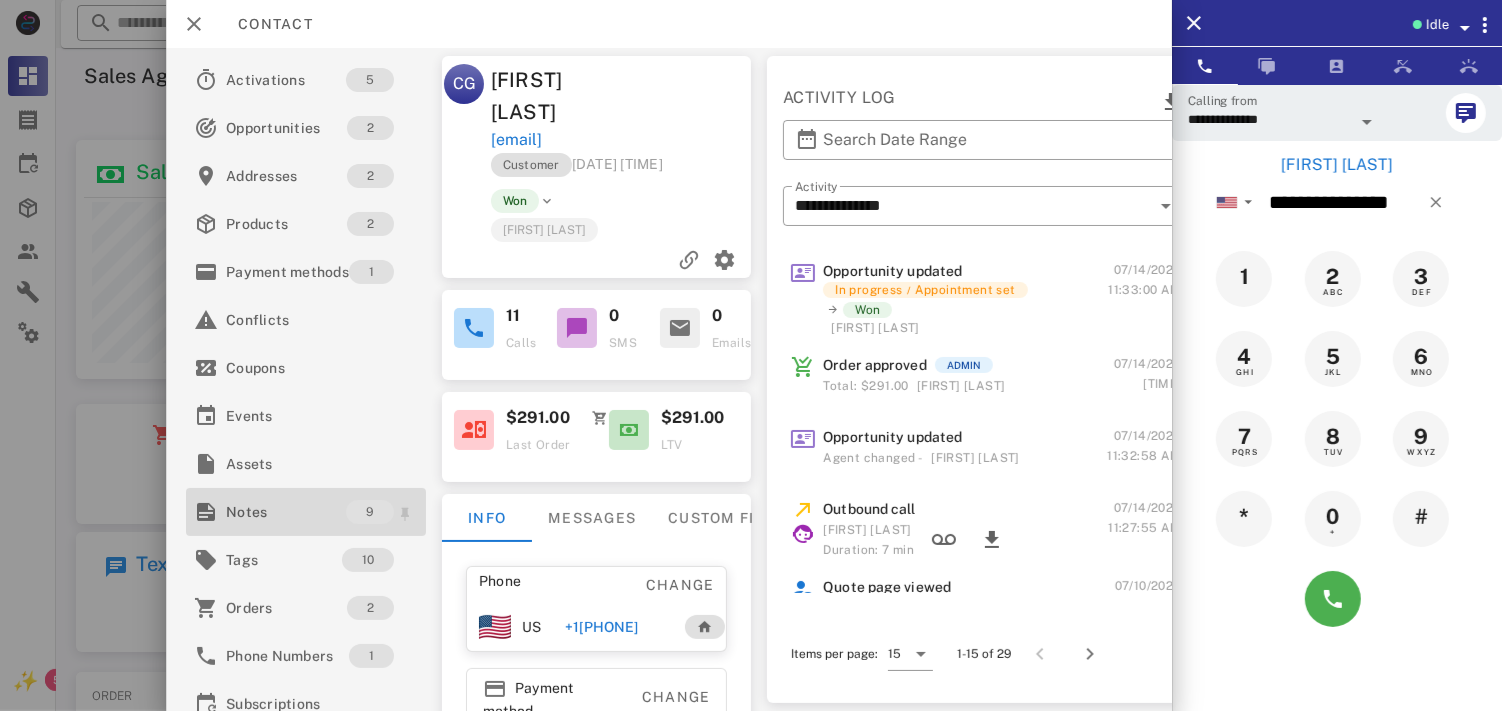 click on "Notes" at bounding box center (286, 512) 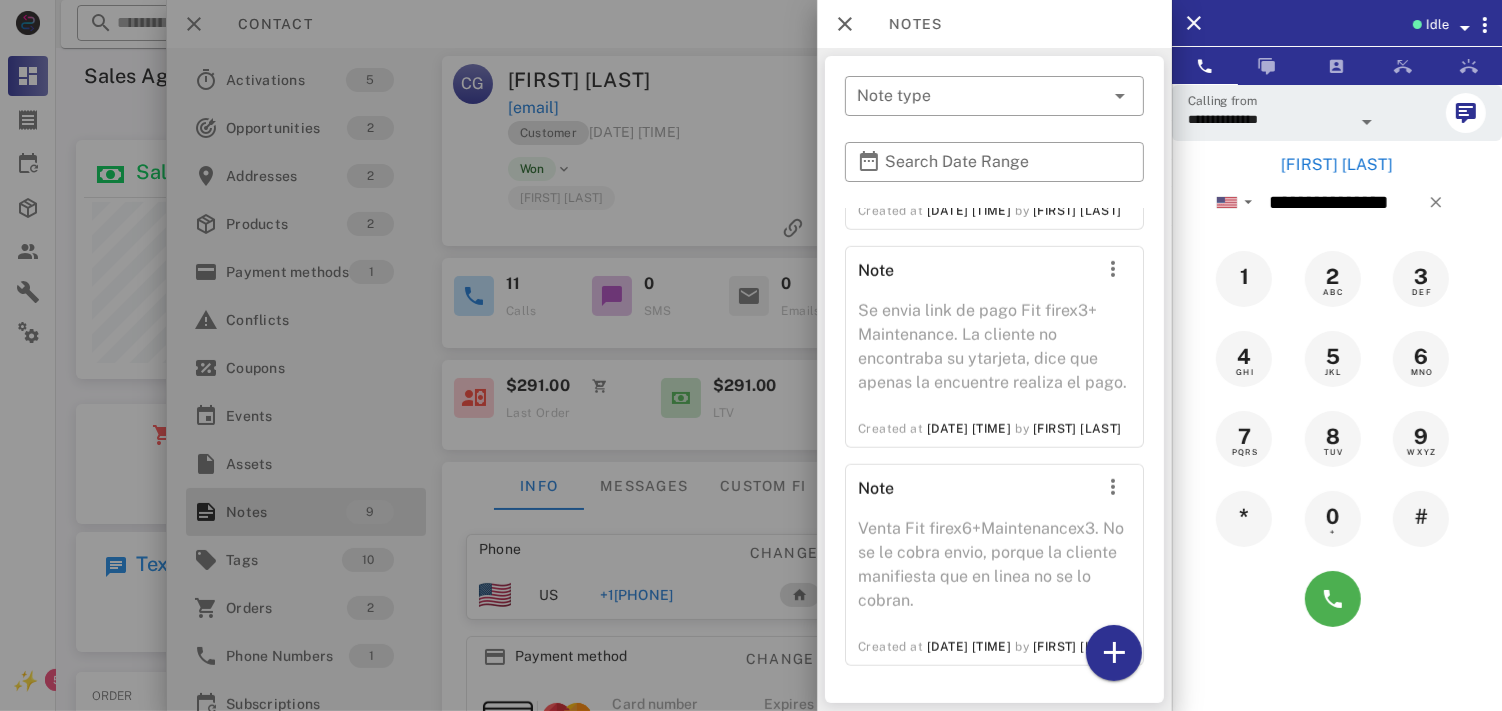 scroll, scrollTop: 1735, scrollLeft: 0, axis: vertical 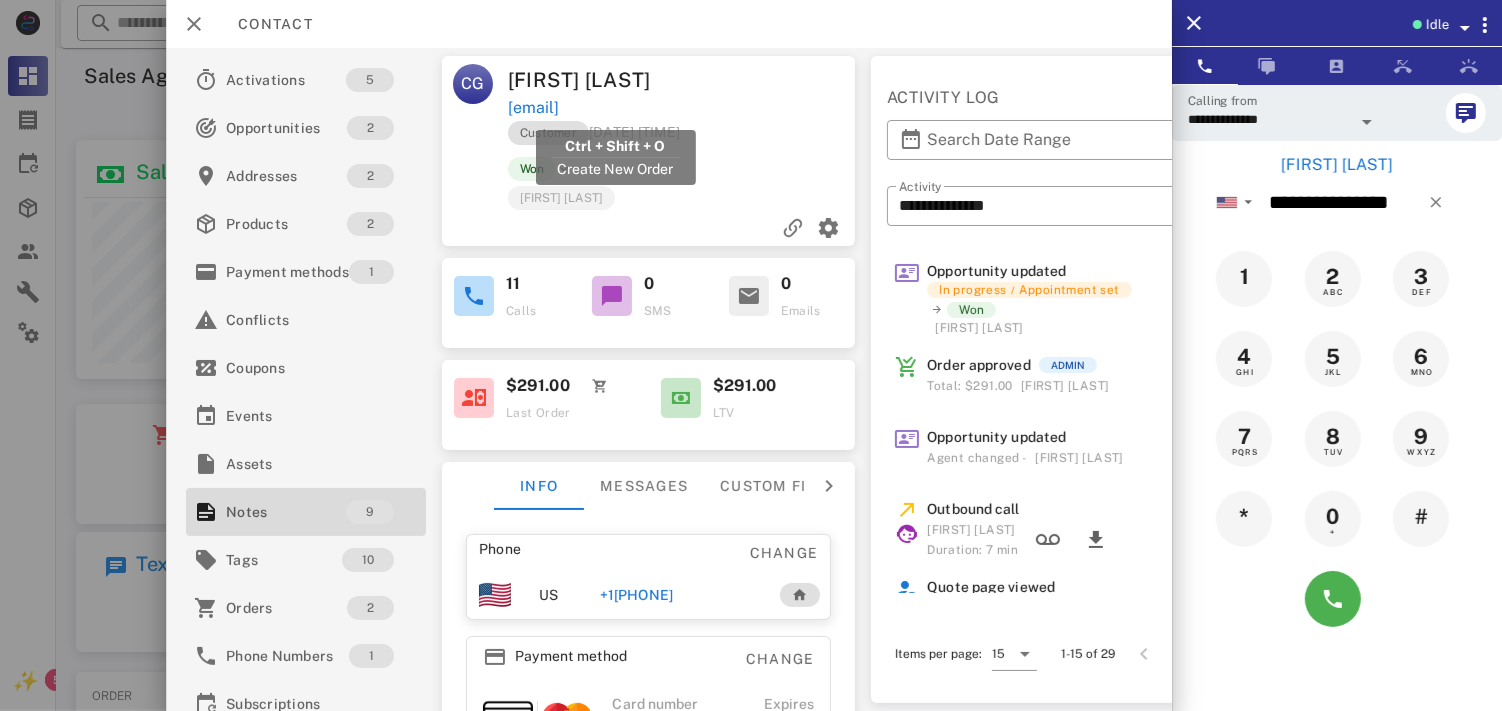 drag, startPoint x: 763, startPoint y: 104, endPoint x: 507, endPoint y: 108, distance: 256.03125 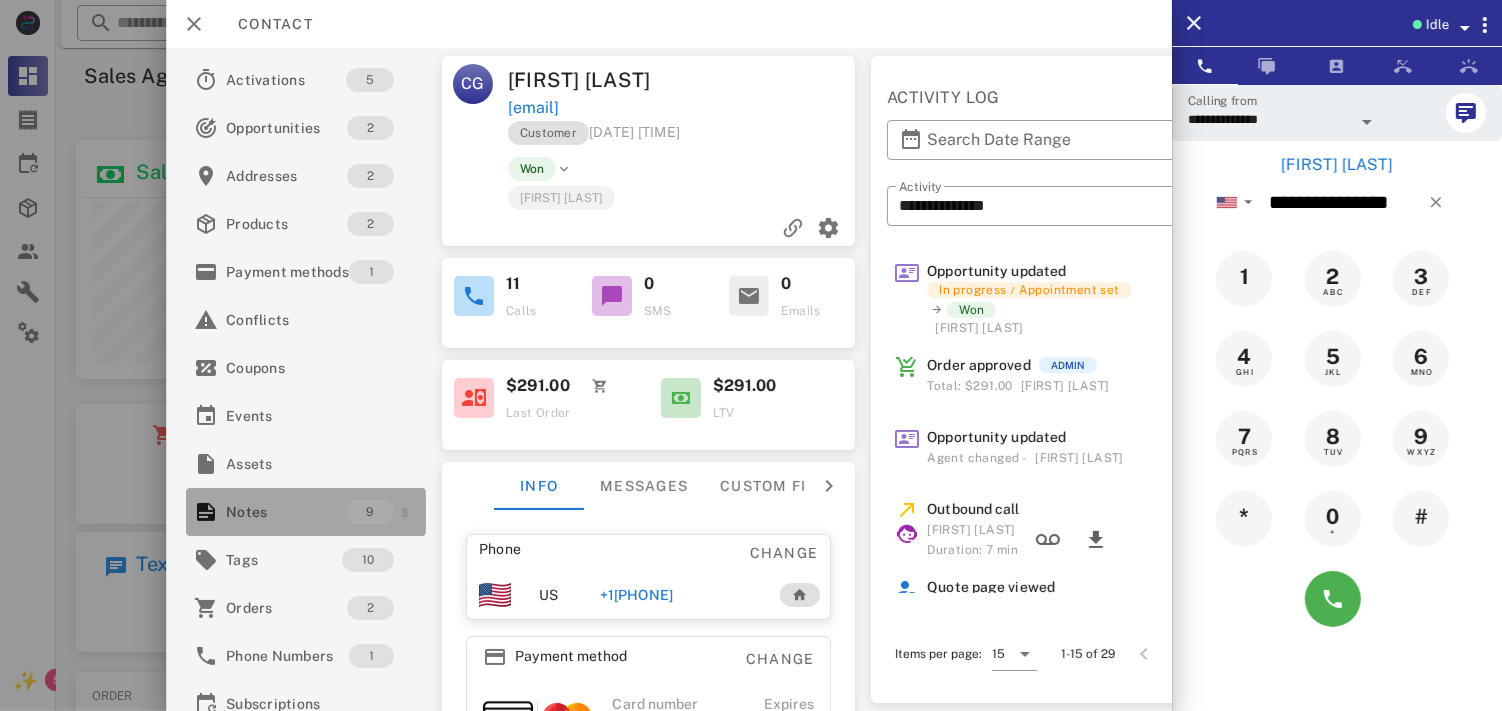 click on "9" at bounding box center (370, 512) 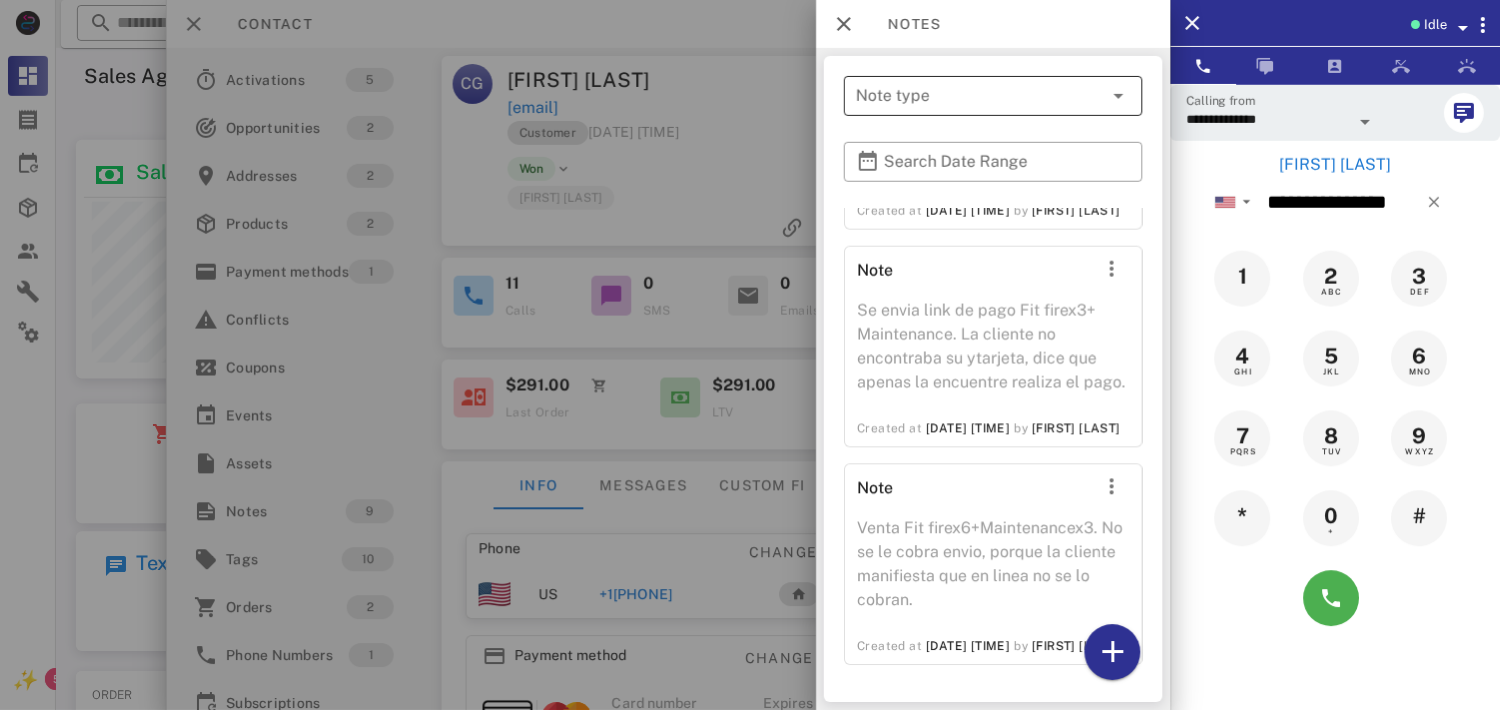 scroll, scrollTop: 375, scrollLeft: 0, axis: vertical 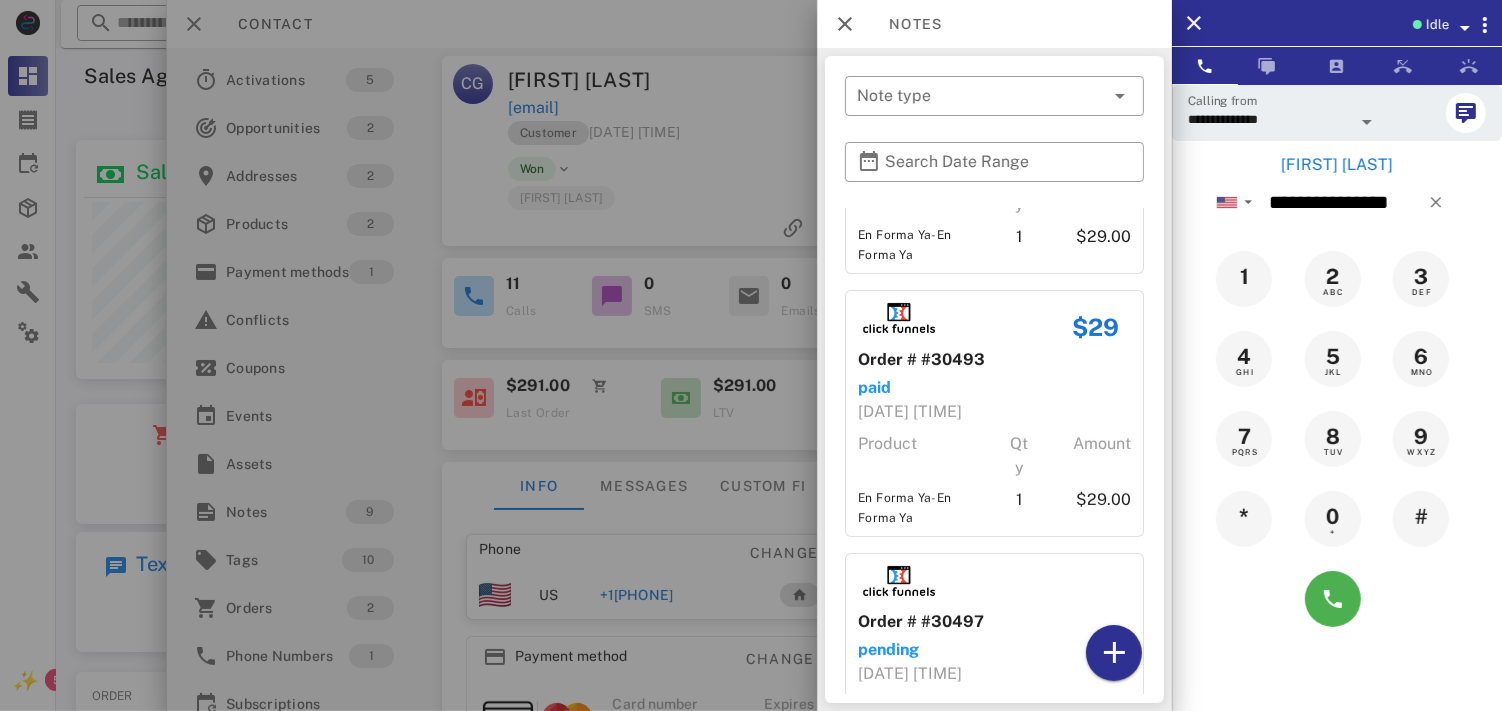 click at bounding box center [751, 355] 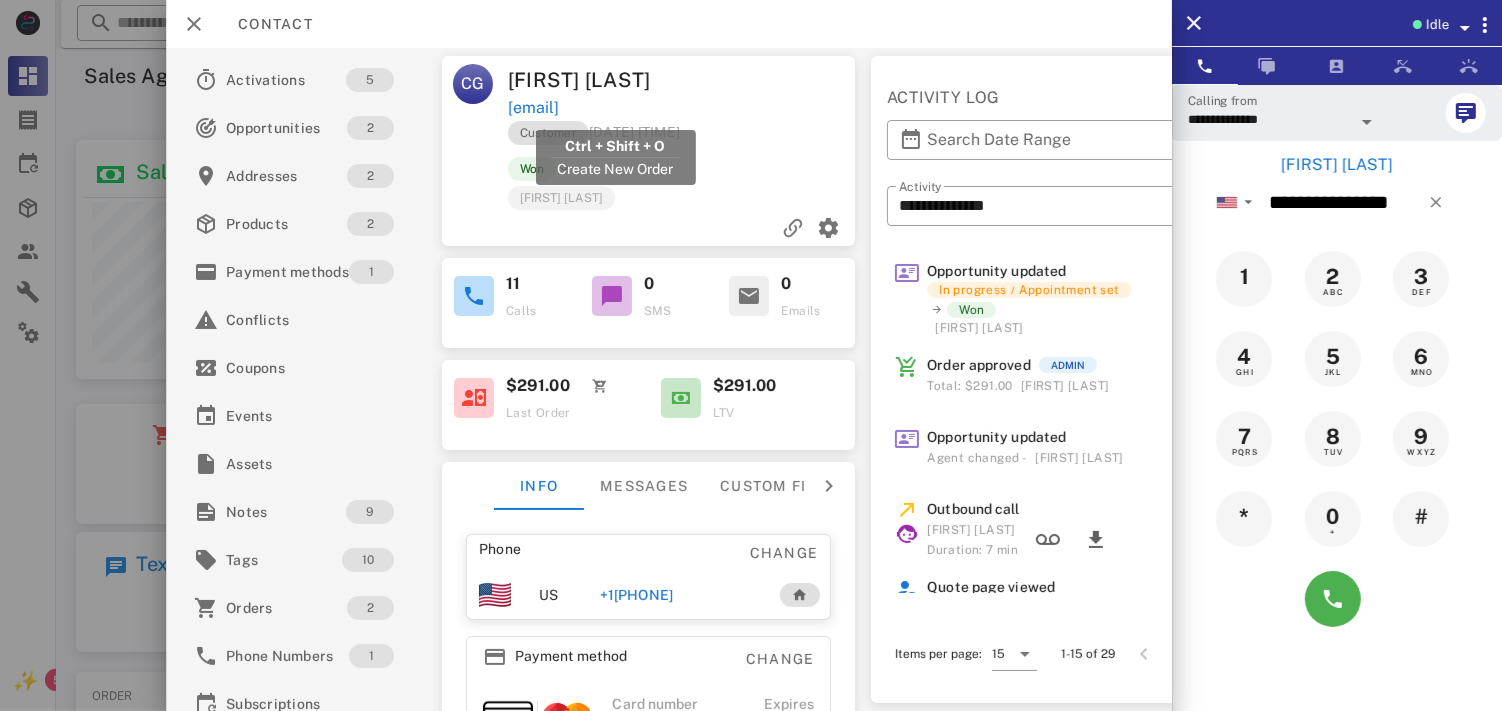 drag, startPoint x: 762, startPoint y: 105, endPoint x: 506, endPoint y: 106, distance: 256.00195 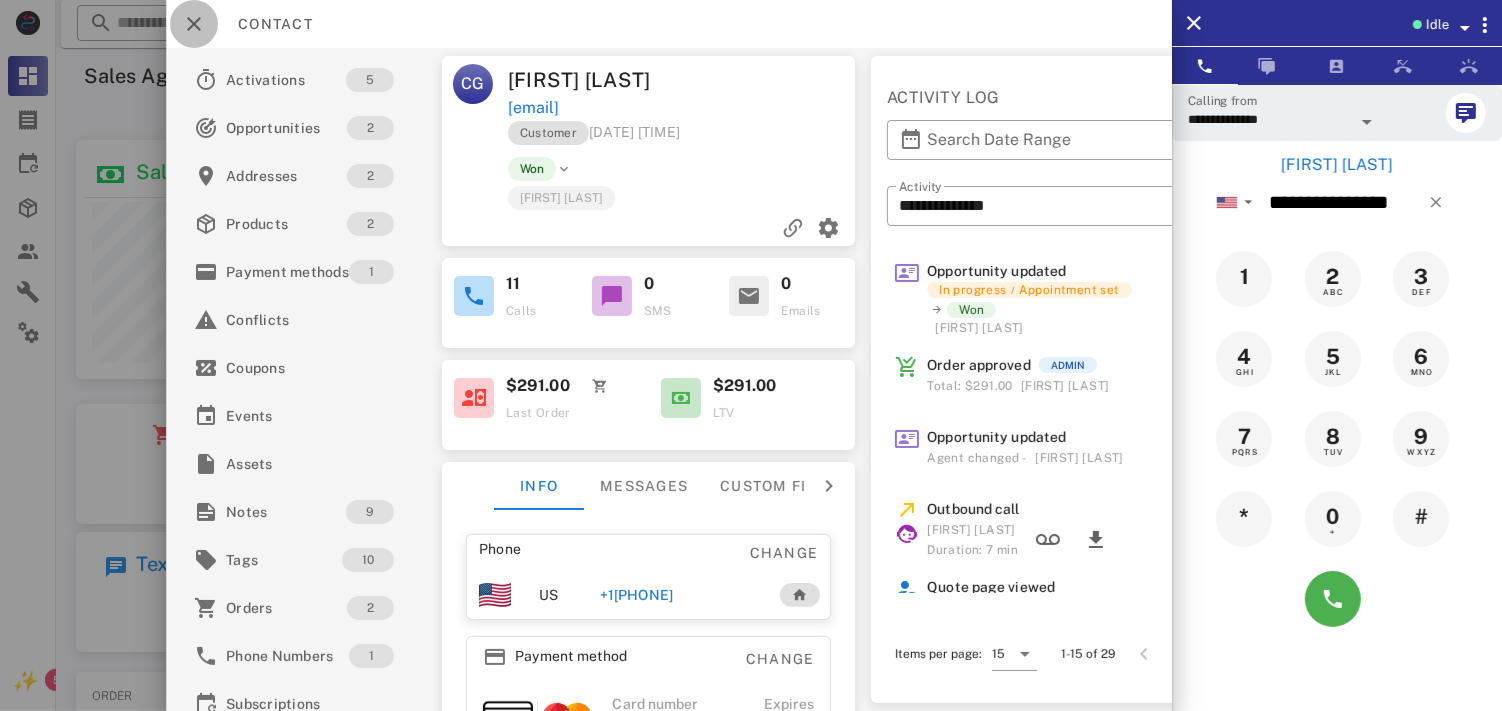 click at bounding box center [194, 24] 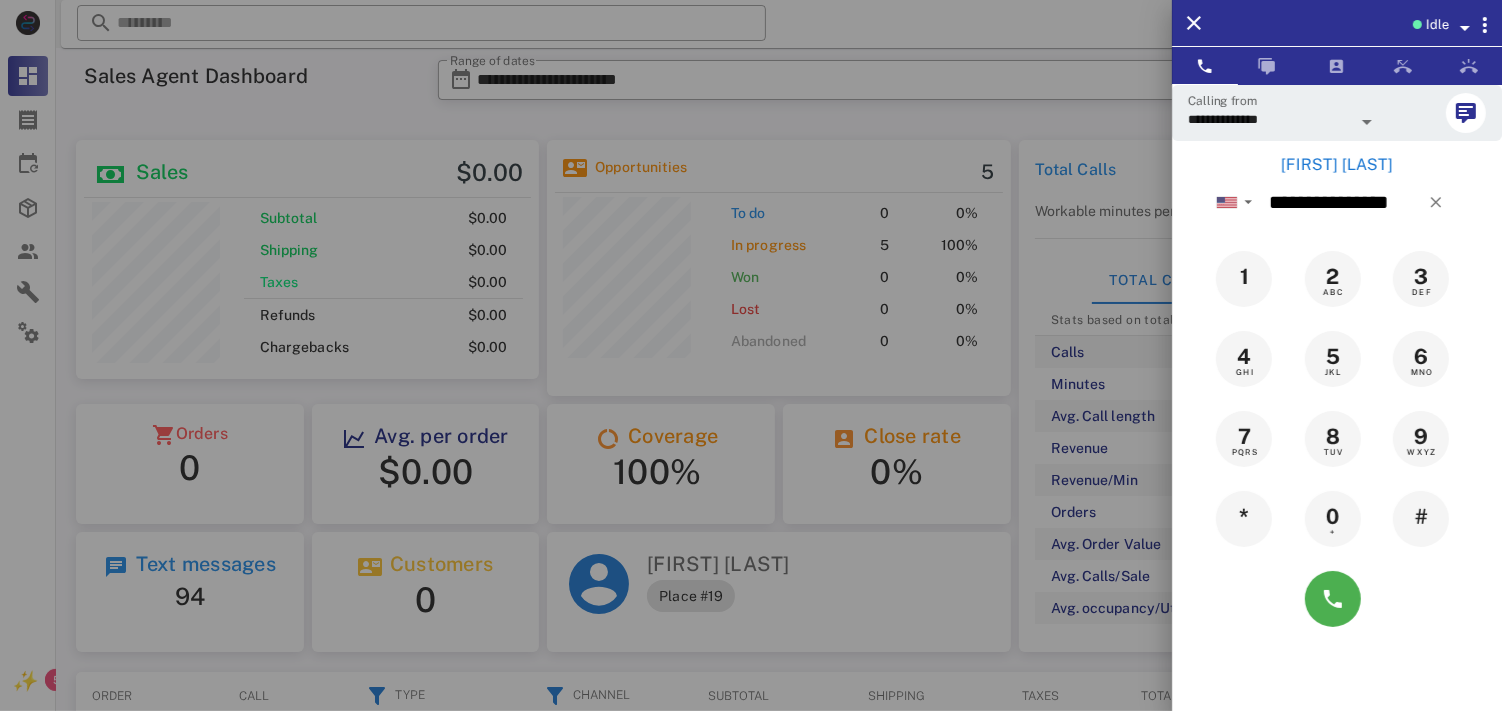 click at bounding box center [751, 355] 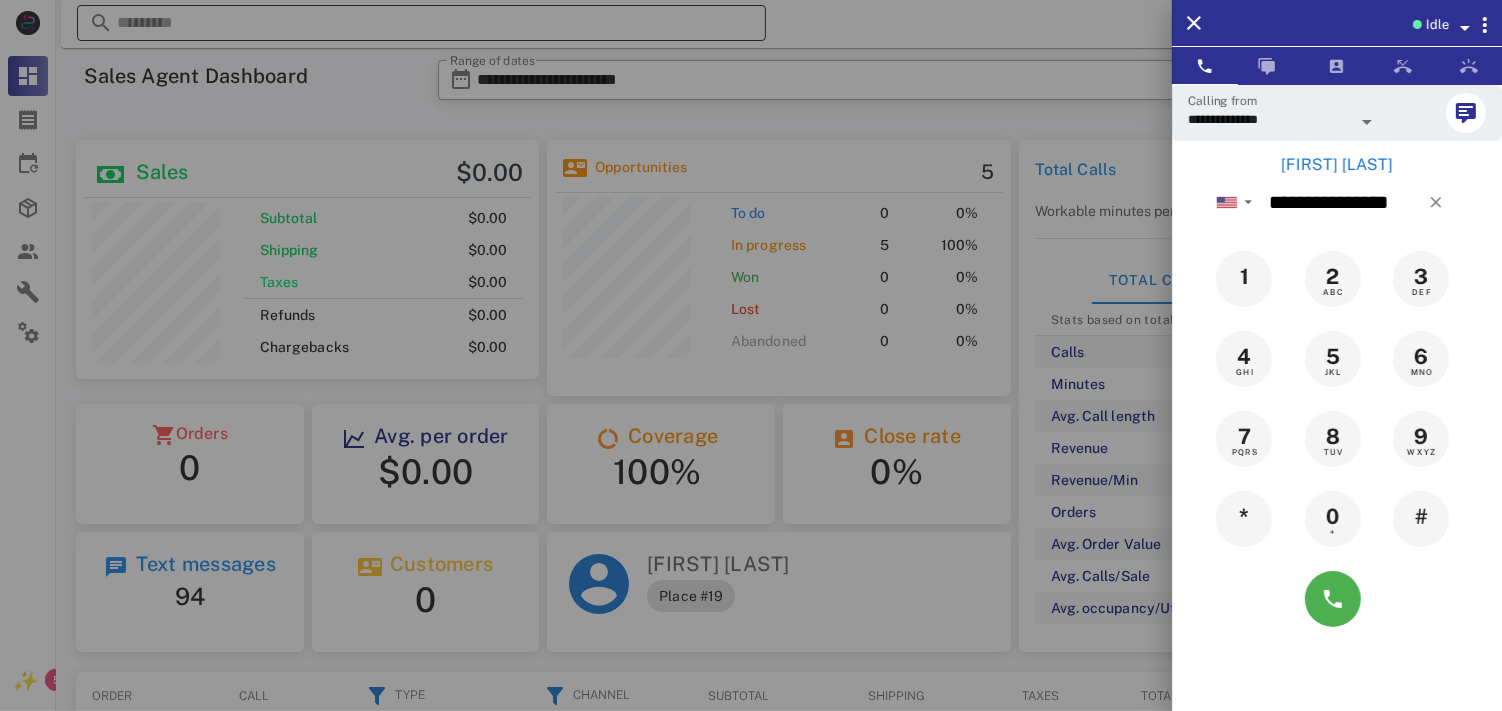 click at bounding box center (421, 23) 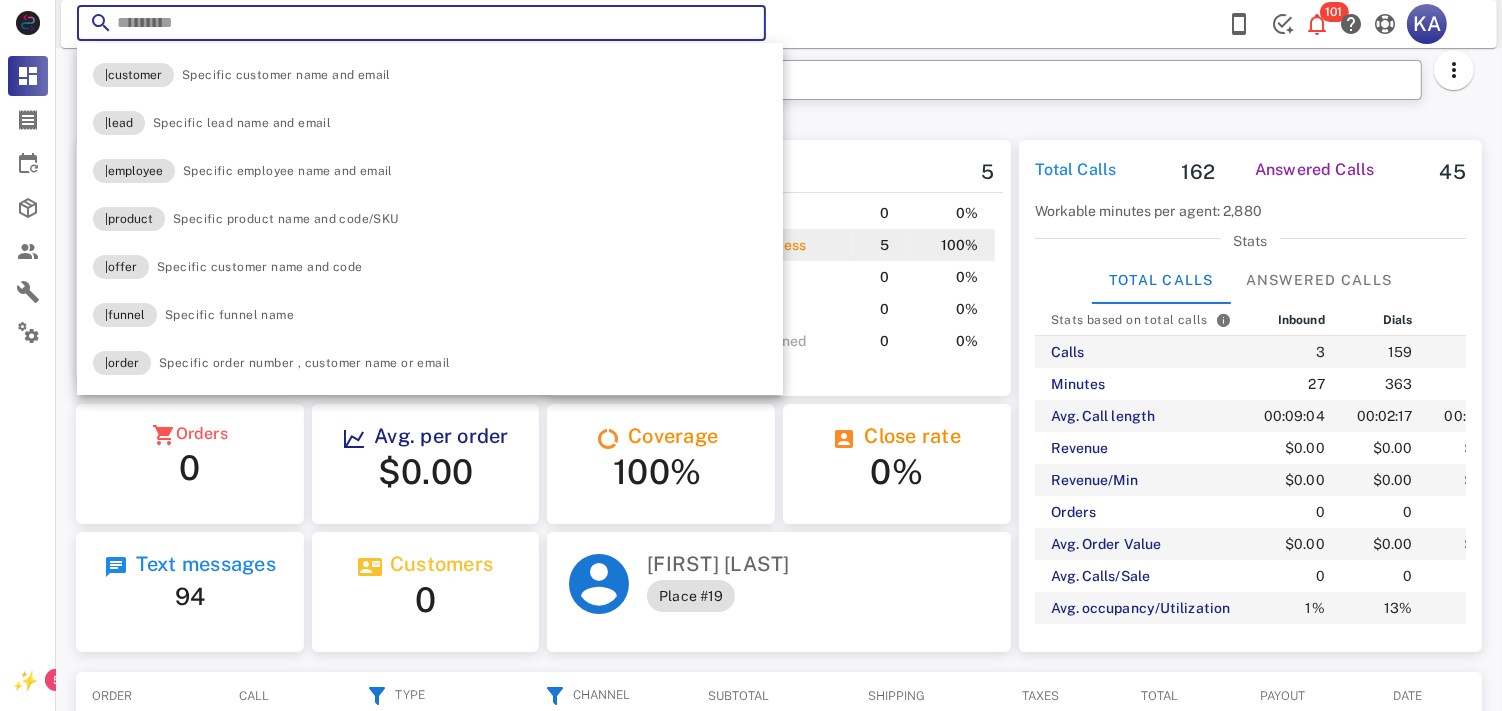 paste on "**********" 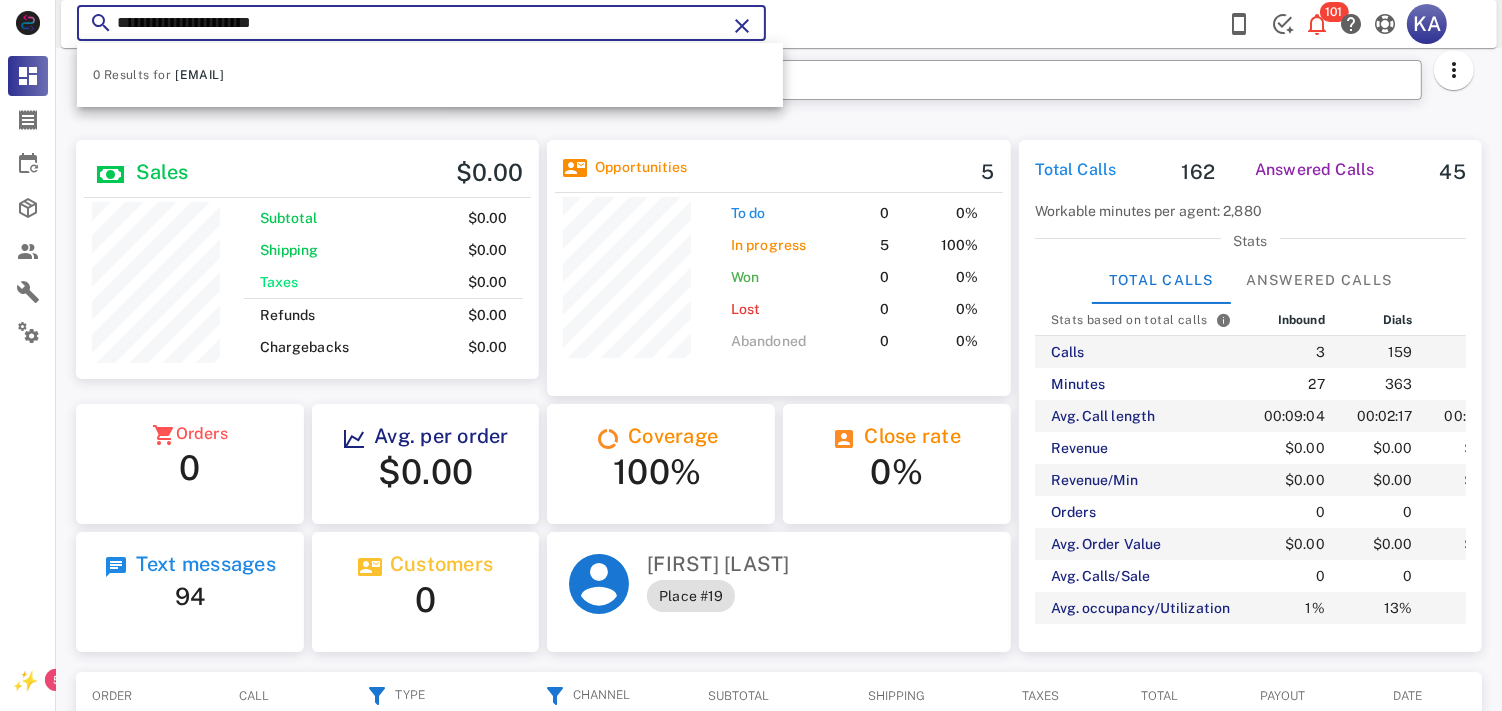 click at bounding box center [742, 26] 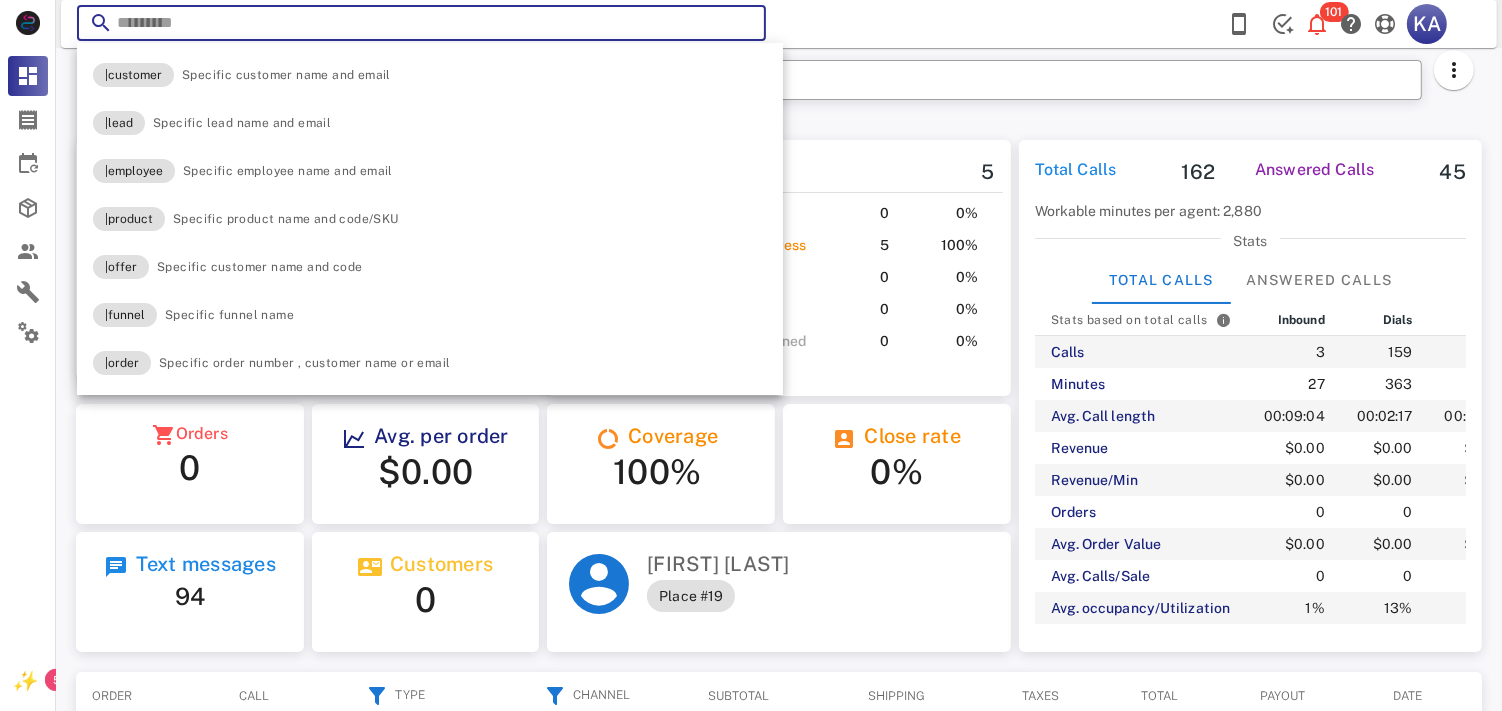 paste on "**********" 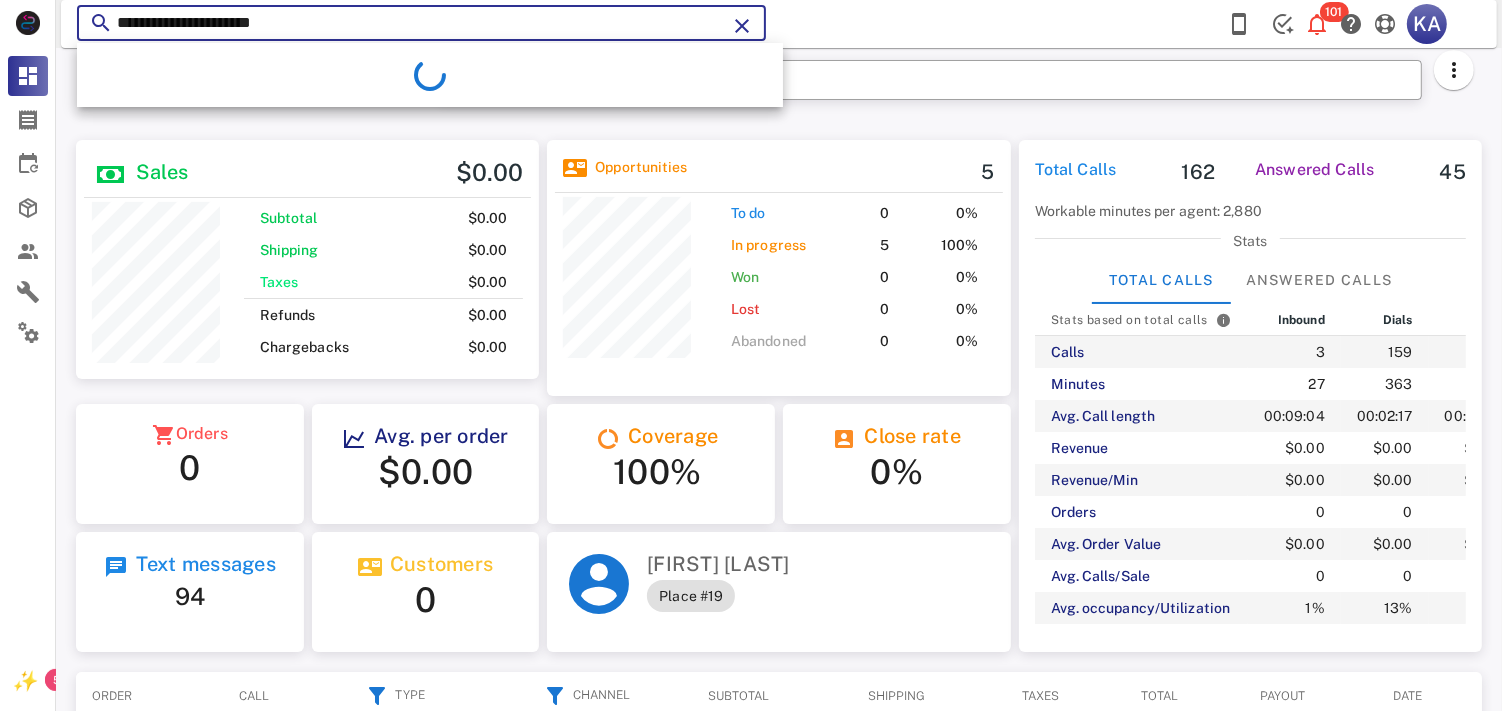 type on "**********" 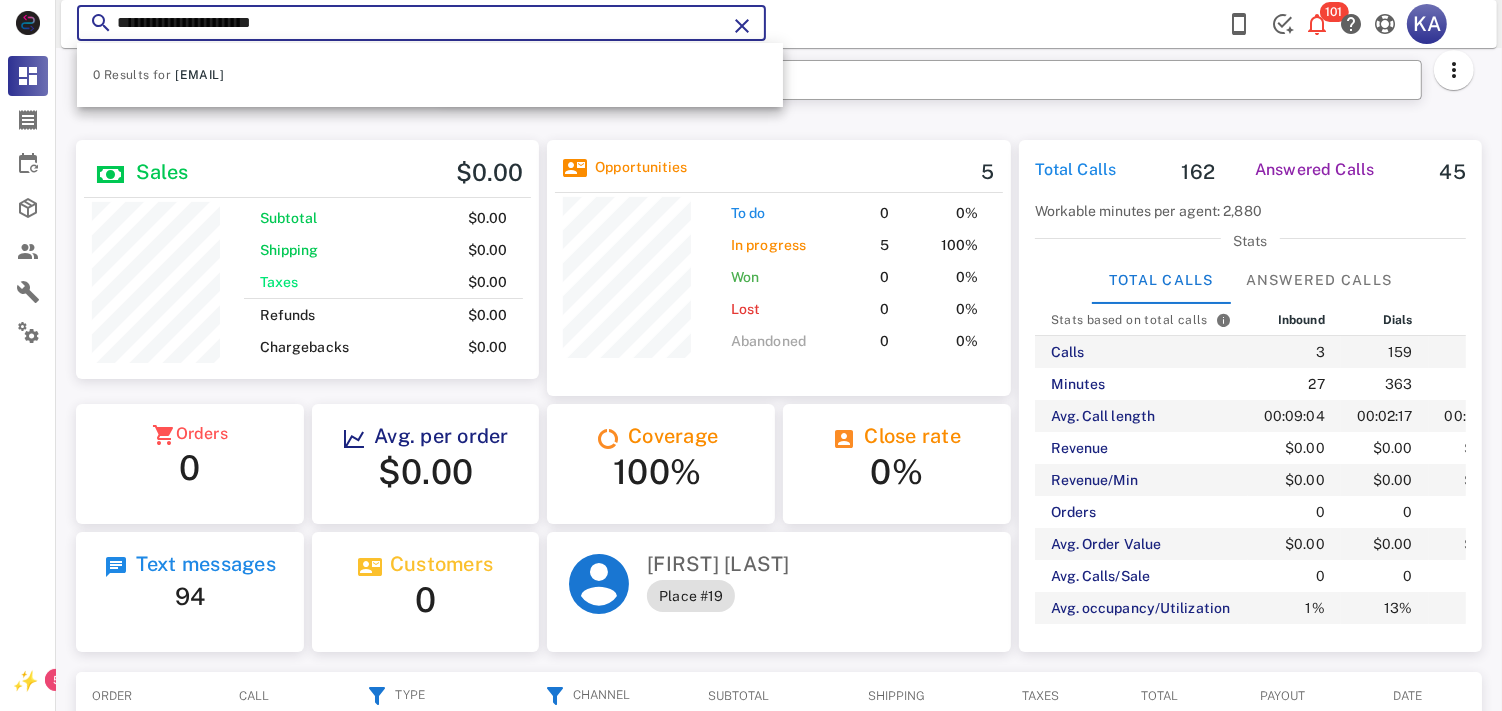 click at bounding box center [742, 26] 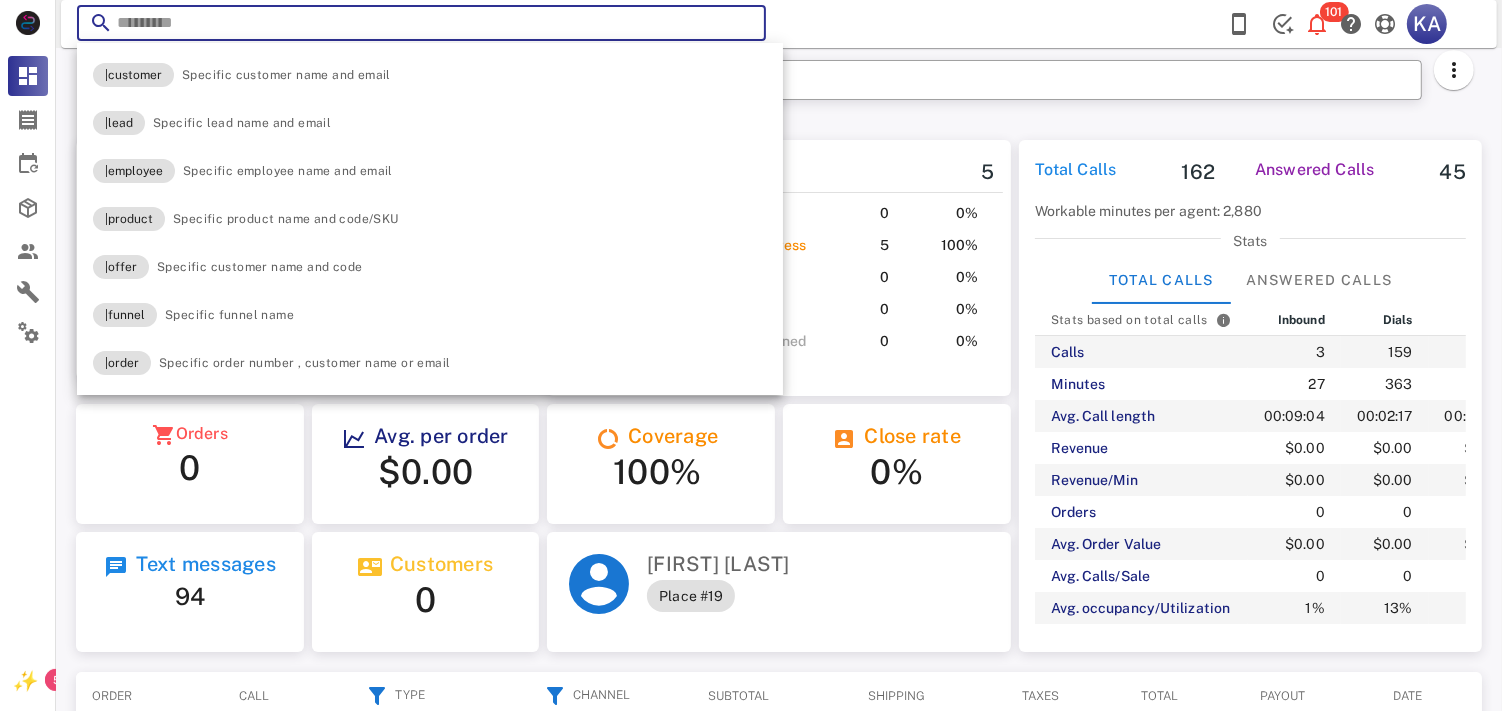 paste on "**********" 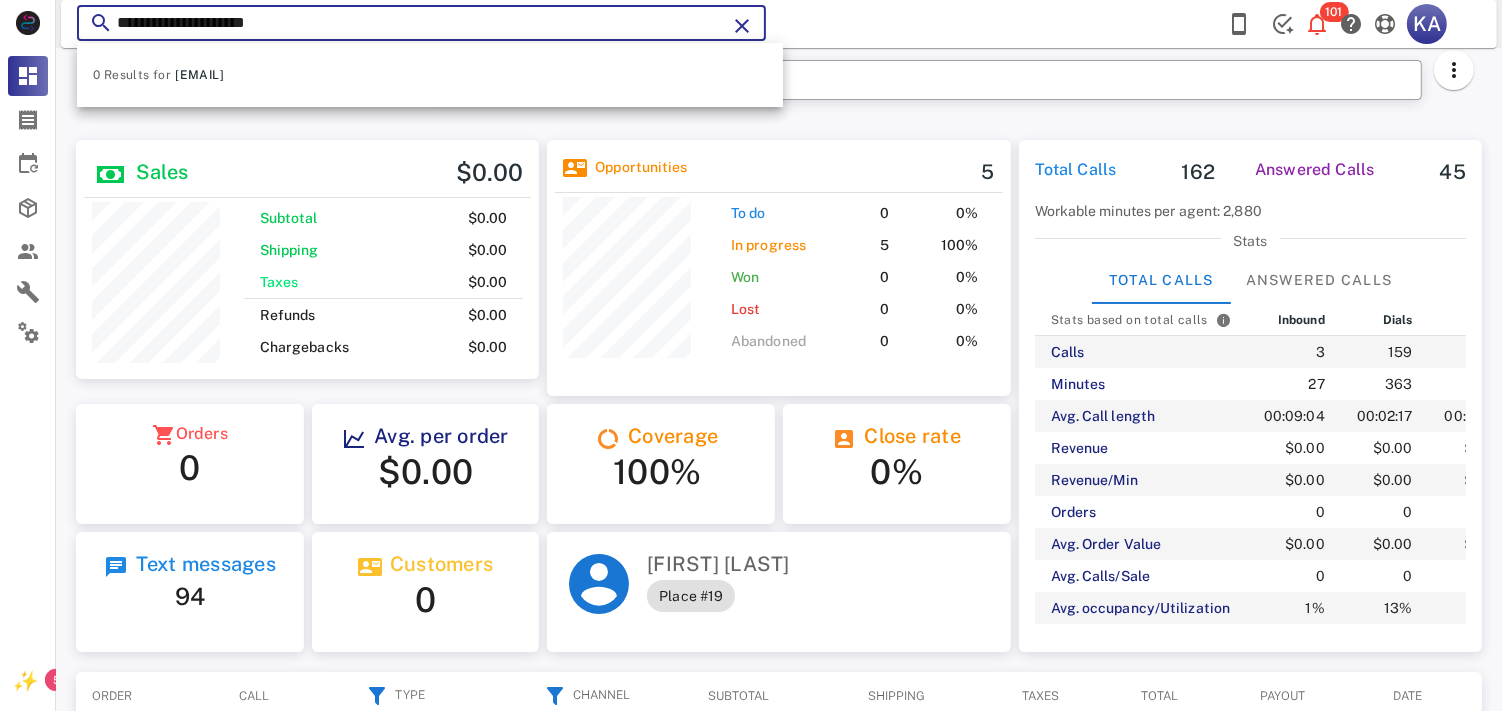 type on "**********" 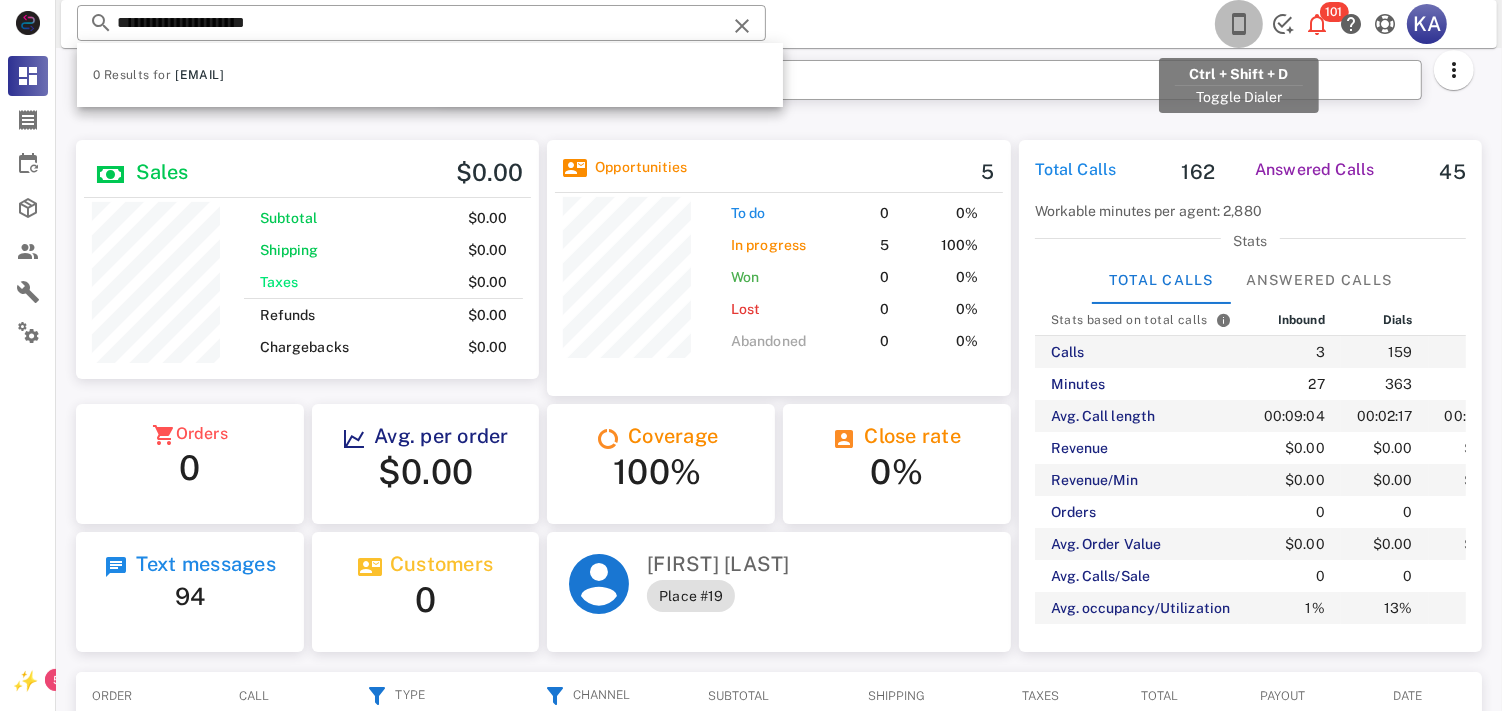 click at bounding box center (1239, 24) 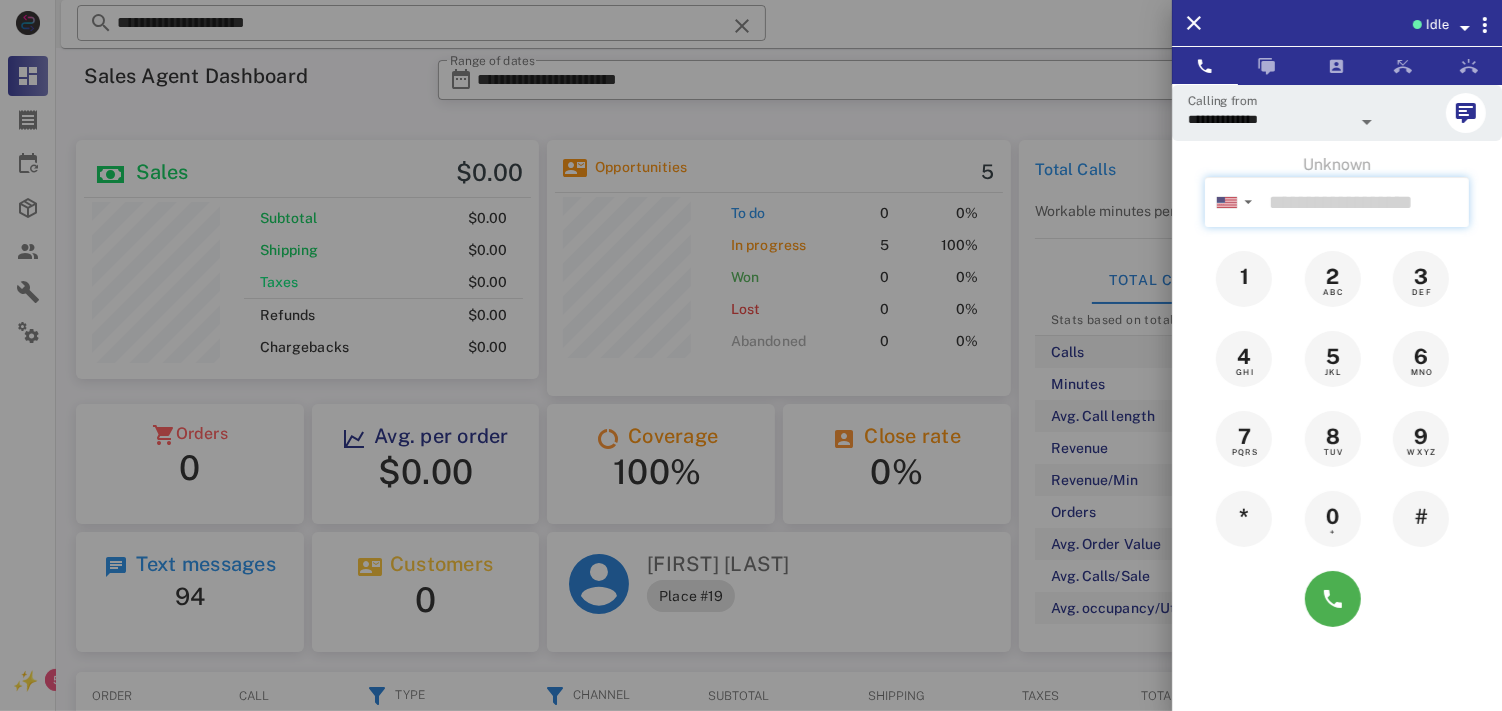 click at bounding box center (1365, 202) 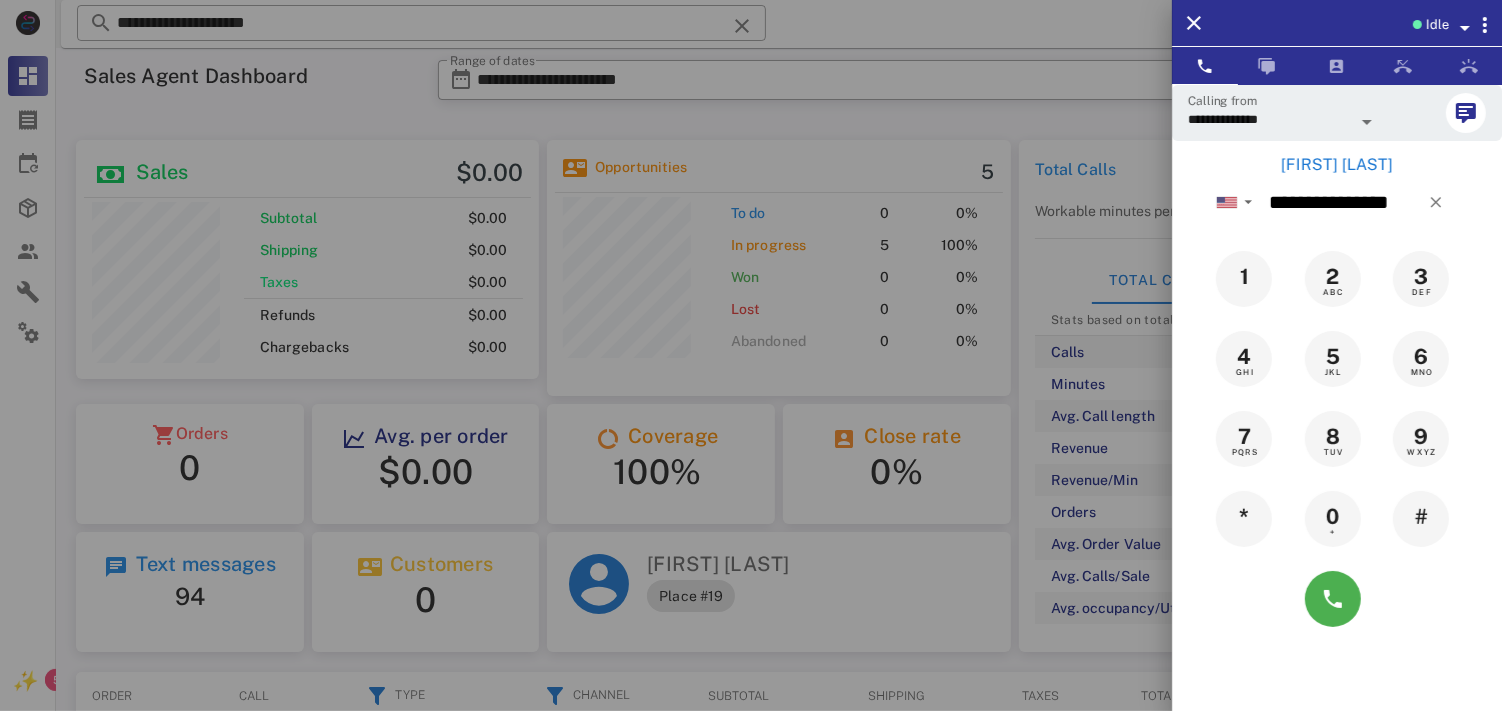 click on "[FIRST] [LAST]" at bounding box center [1337, 165] 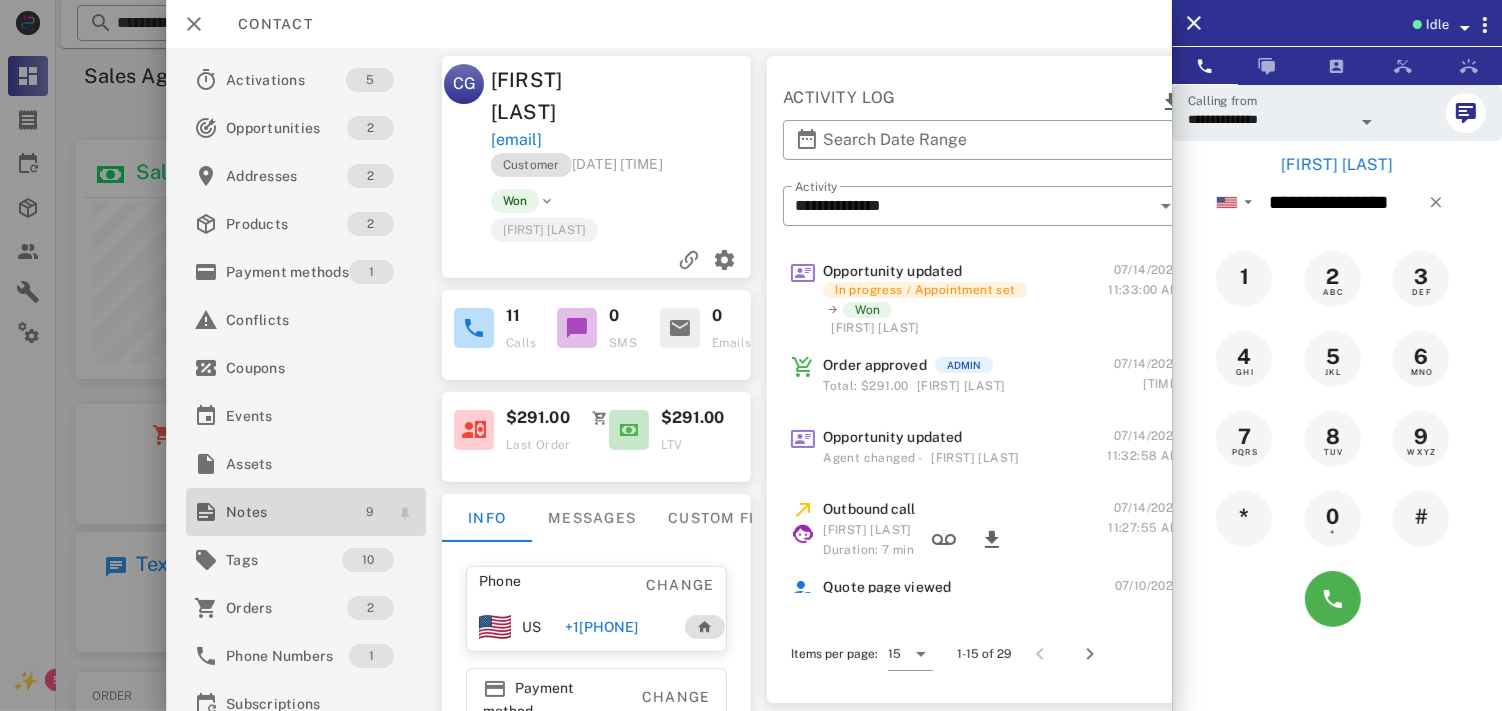 click on "9" at bounding box center [370, 512] 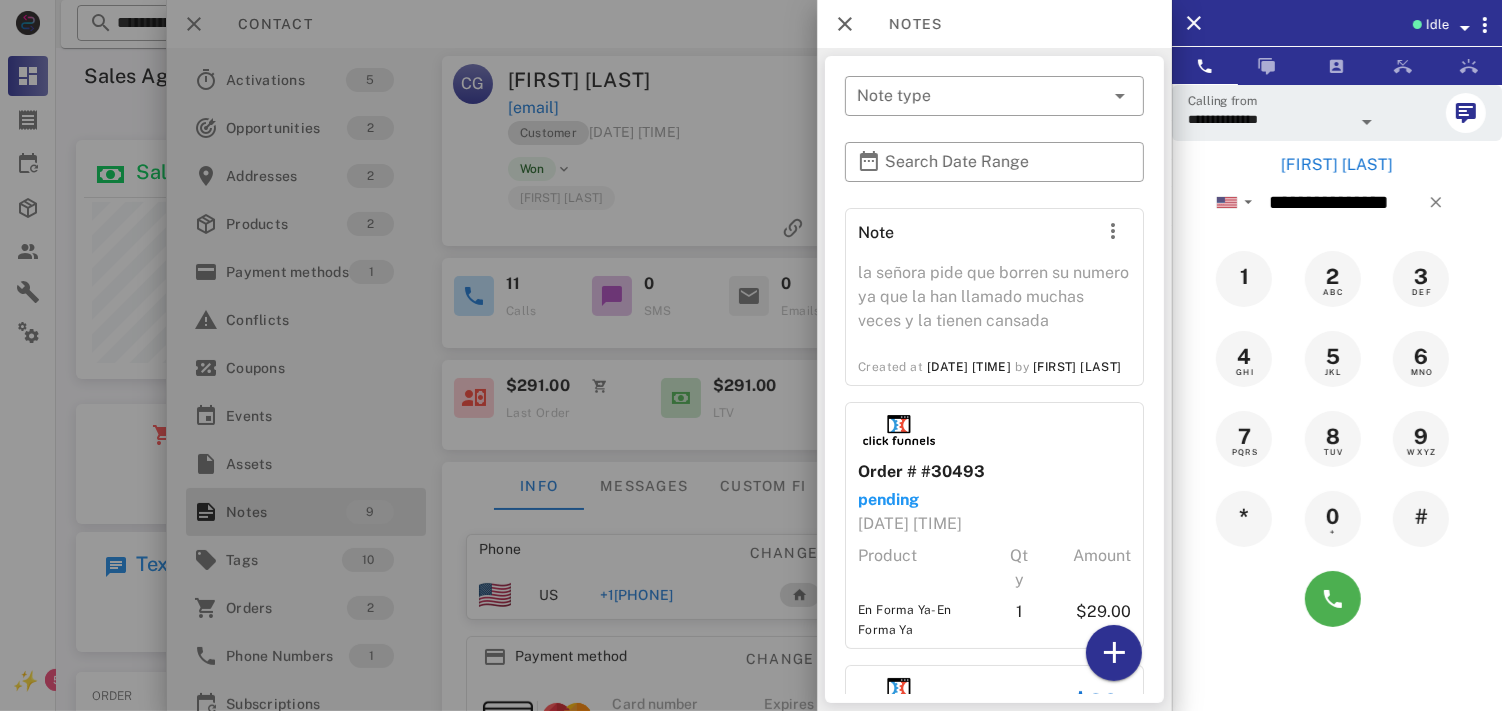 click at bounding box center (751, 355) 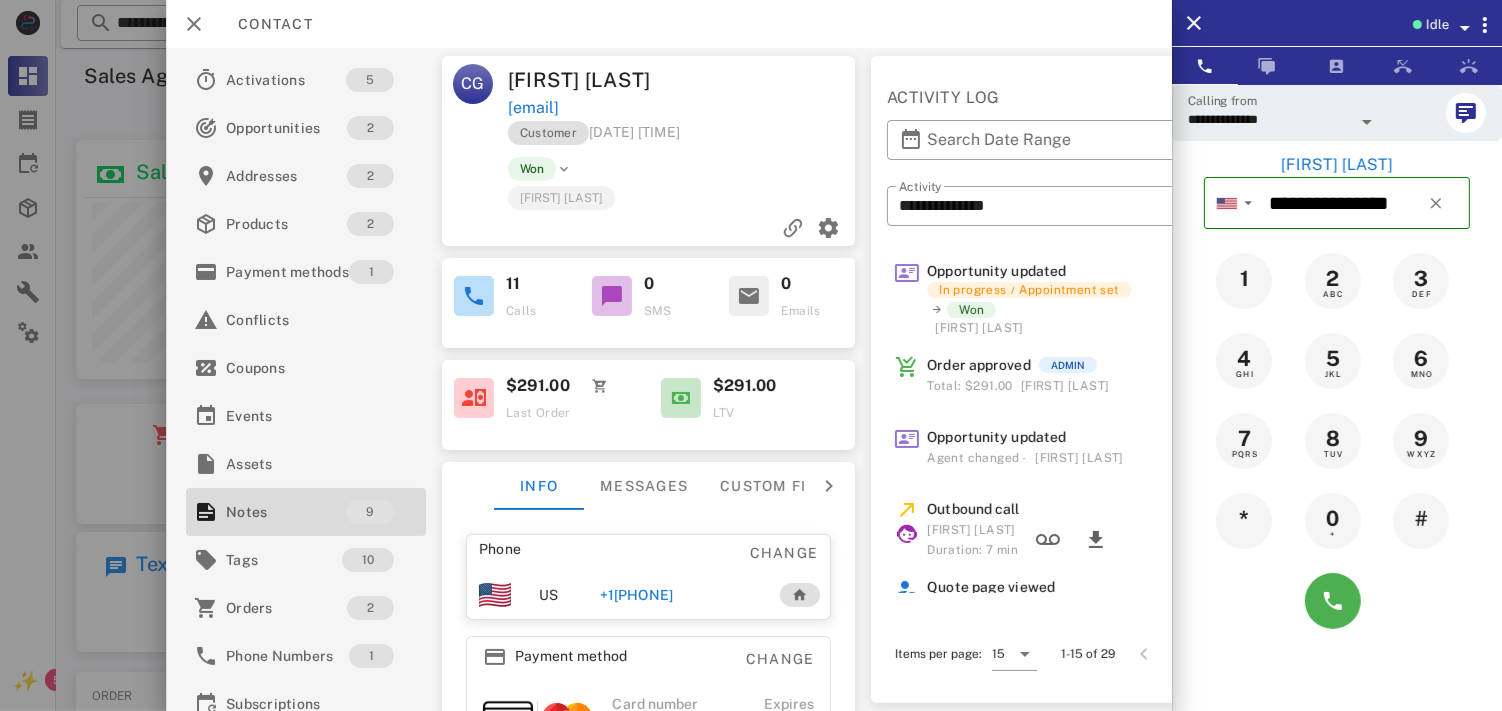 click on "+1[PHONE]" at bounding box center [636, 595] 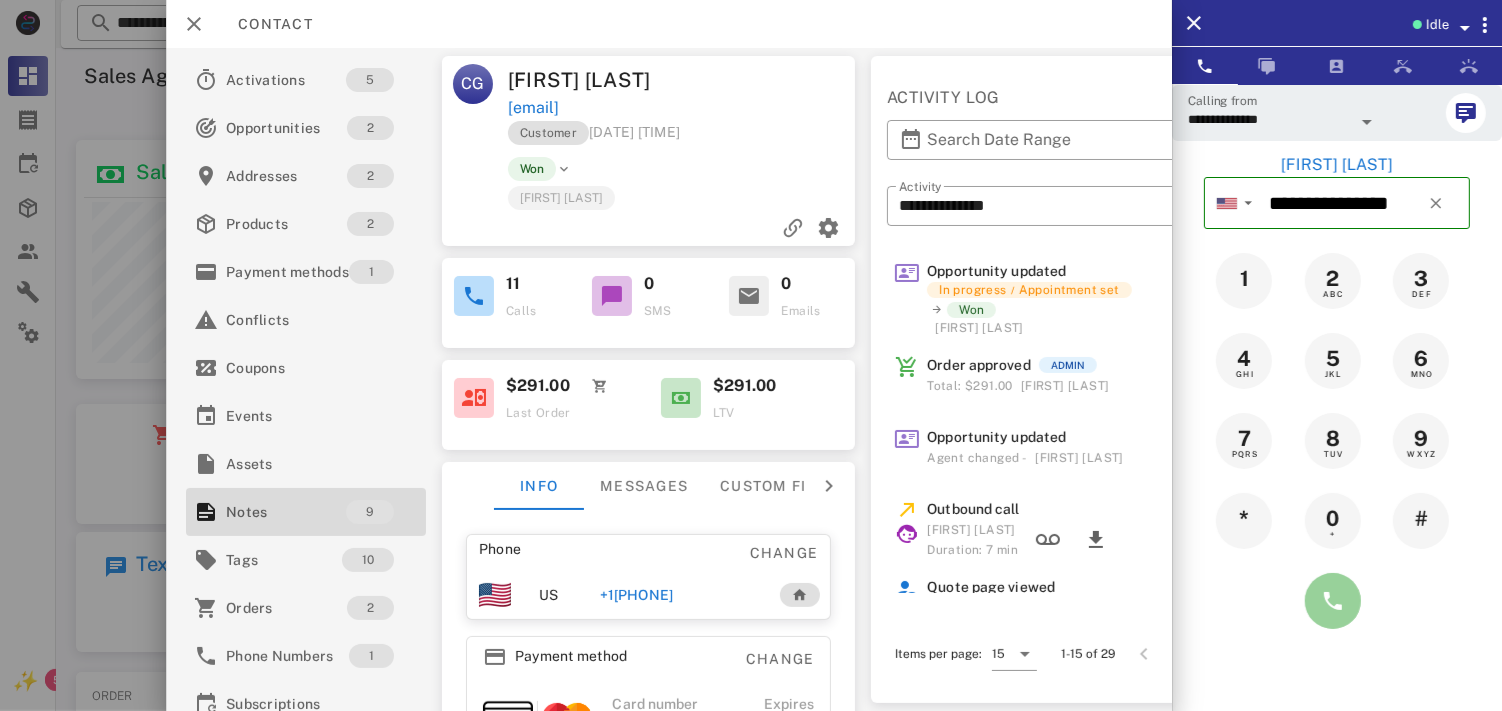 click at bounding box center [1333, 601] 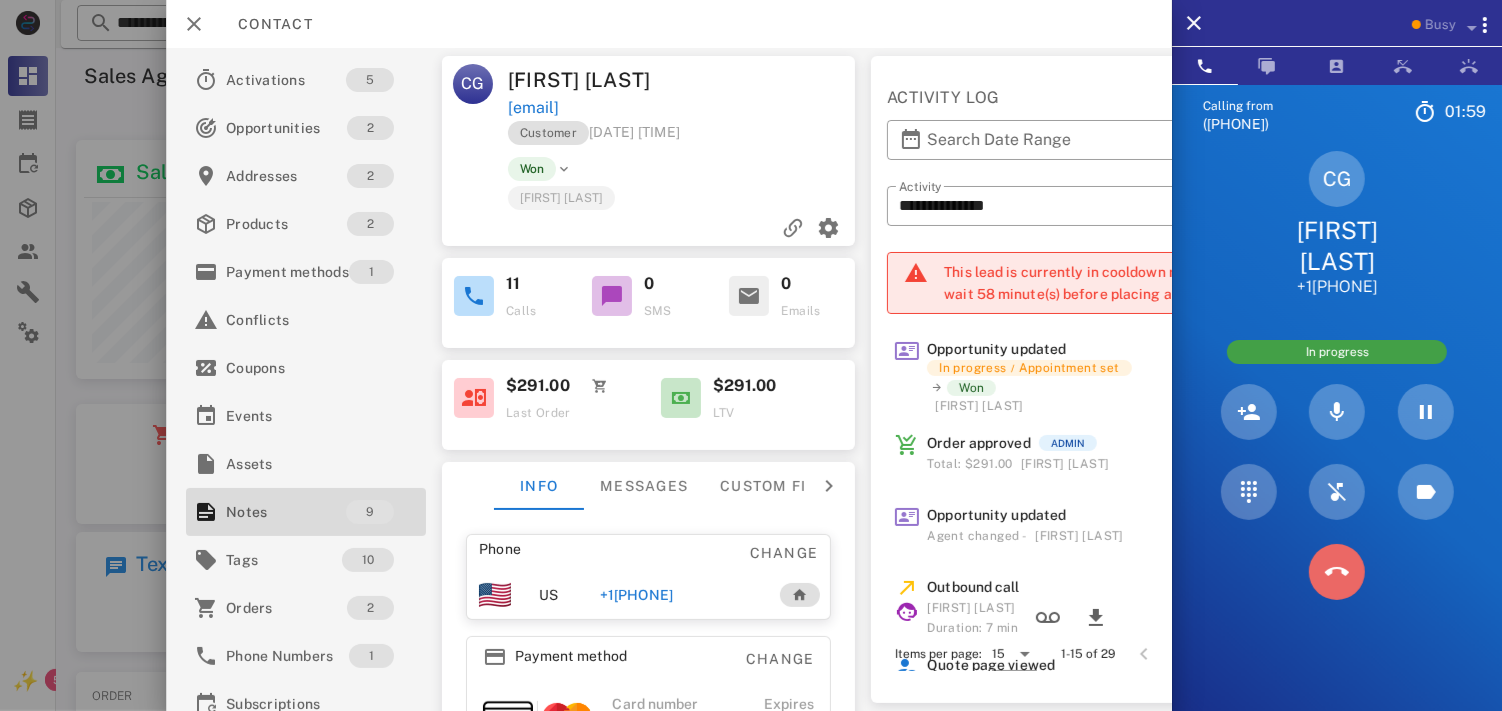 click at bounding box center (1337, 572) 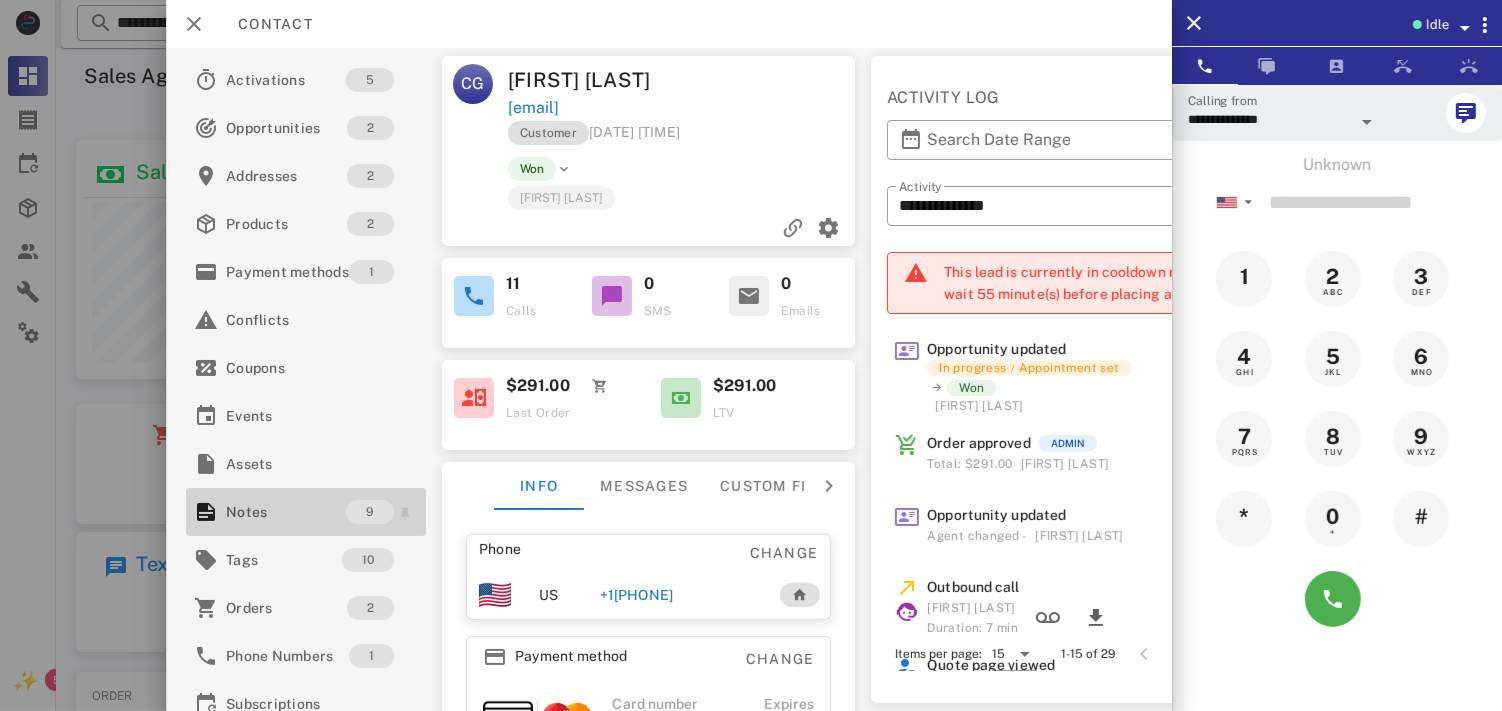 click on "Notes  9" at bounding box center (306, 512) 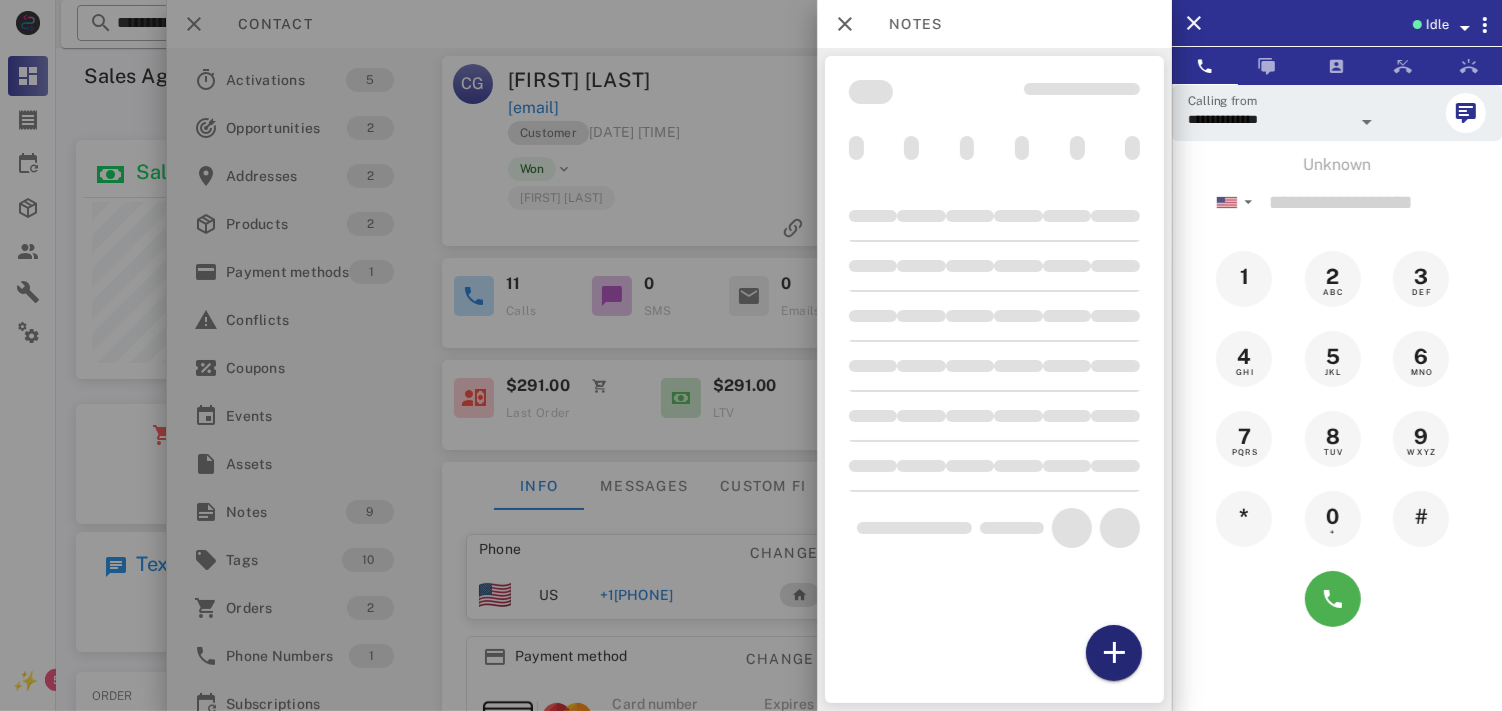 click at bounding box center (1114, 653) 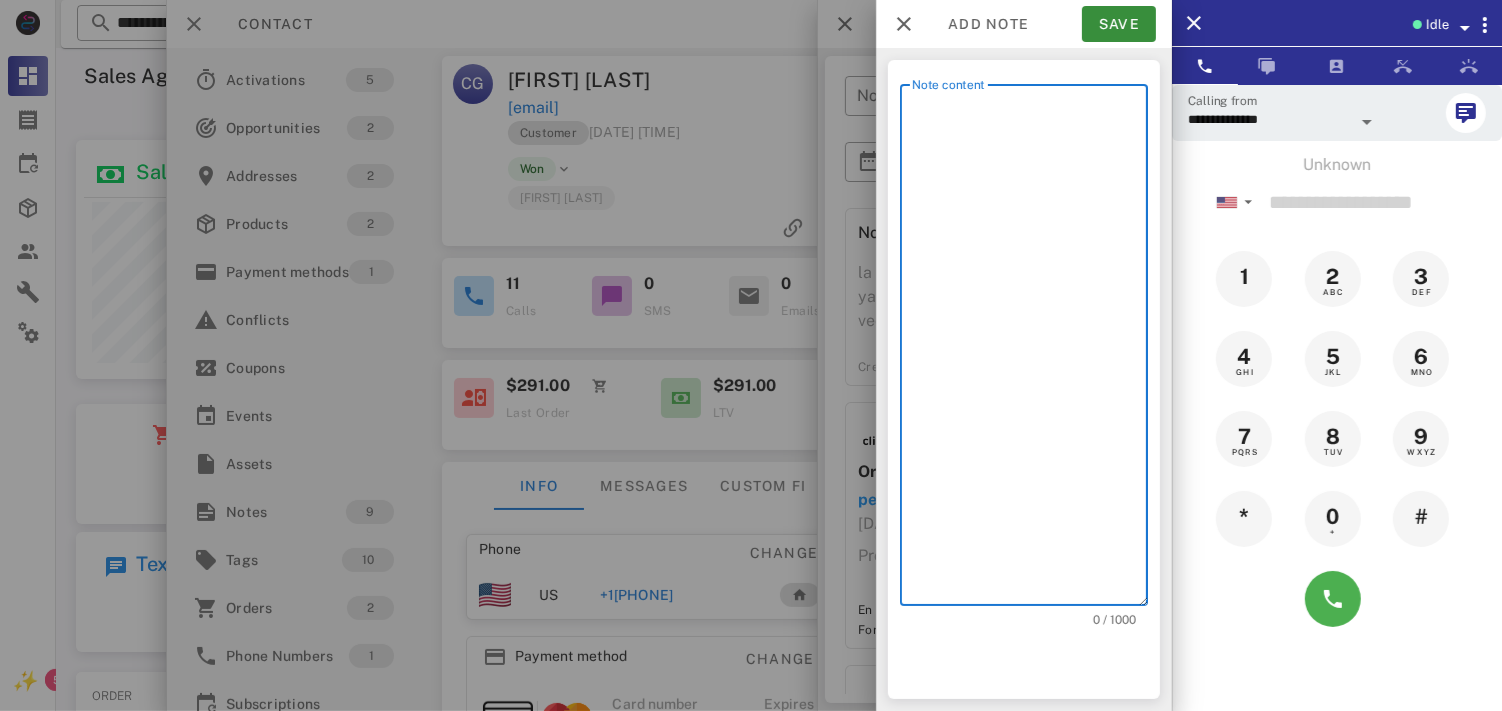 click on "Note content" at bounding box center (1030, 350) 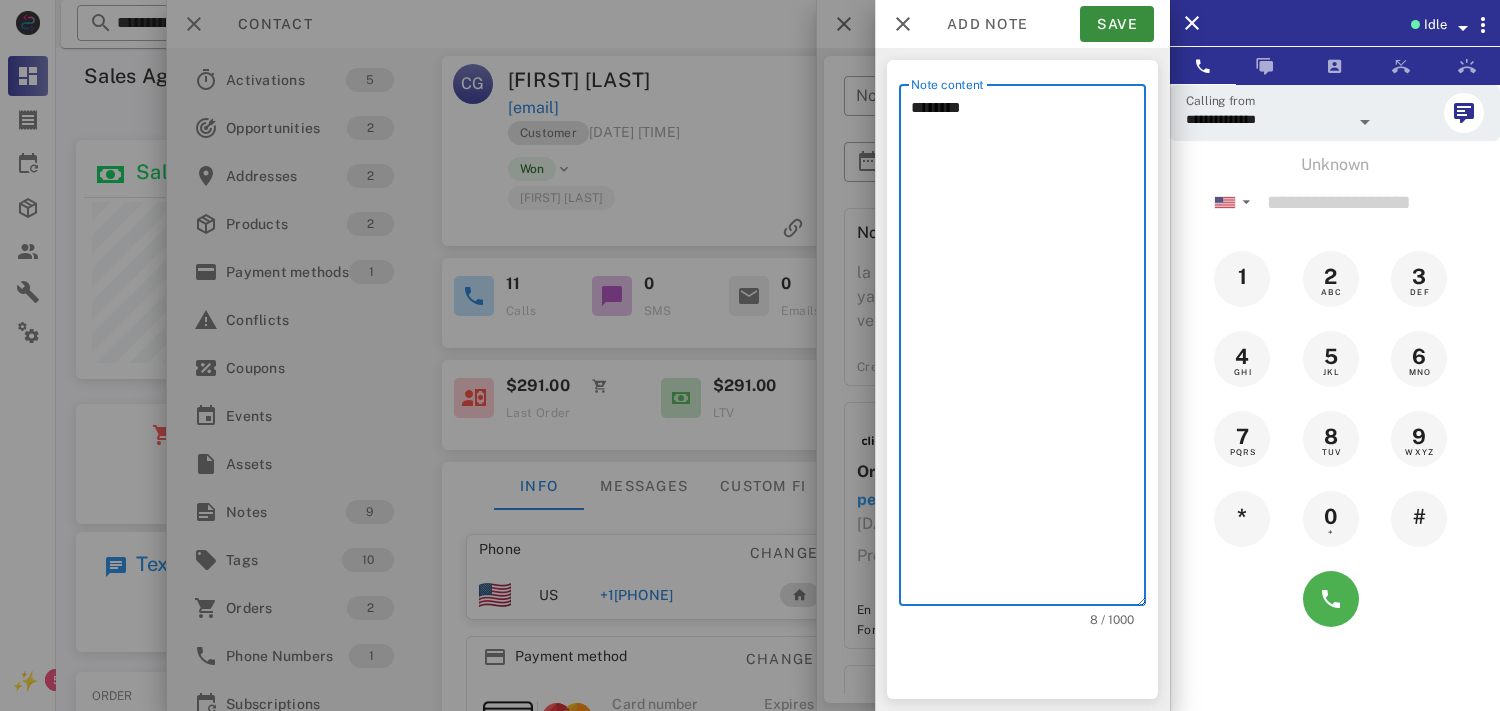 click on "********" at bounding box center [1028, 350] 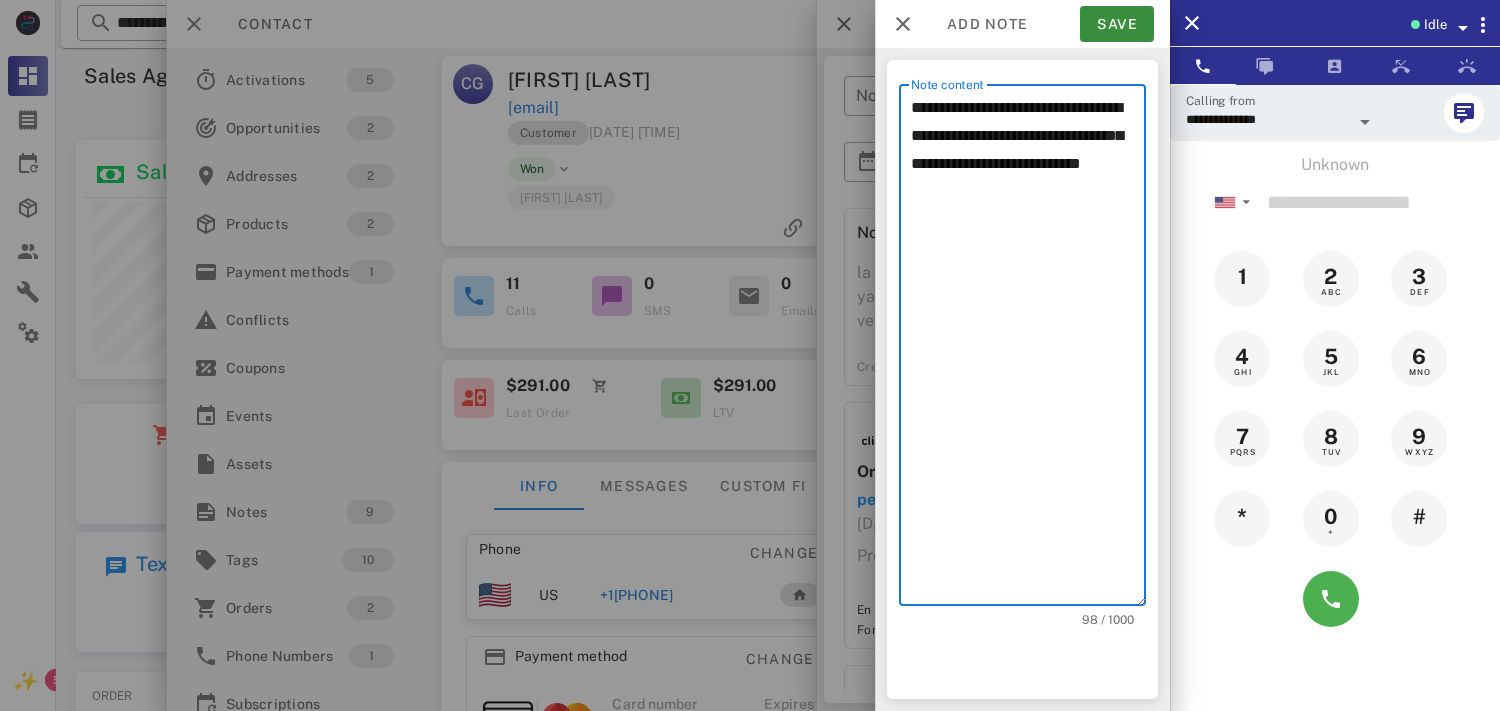 click on "**********" at bounding box center [1028, 350] 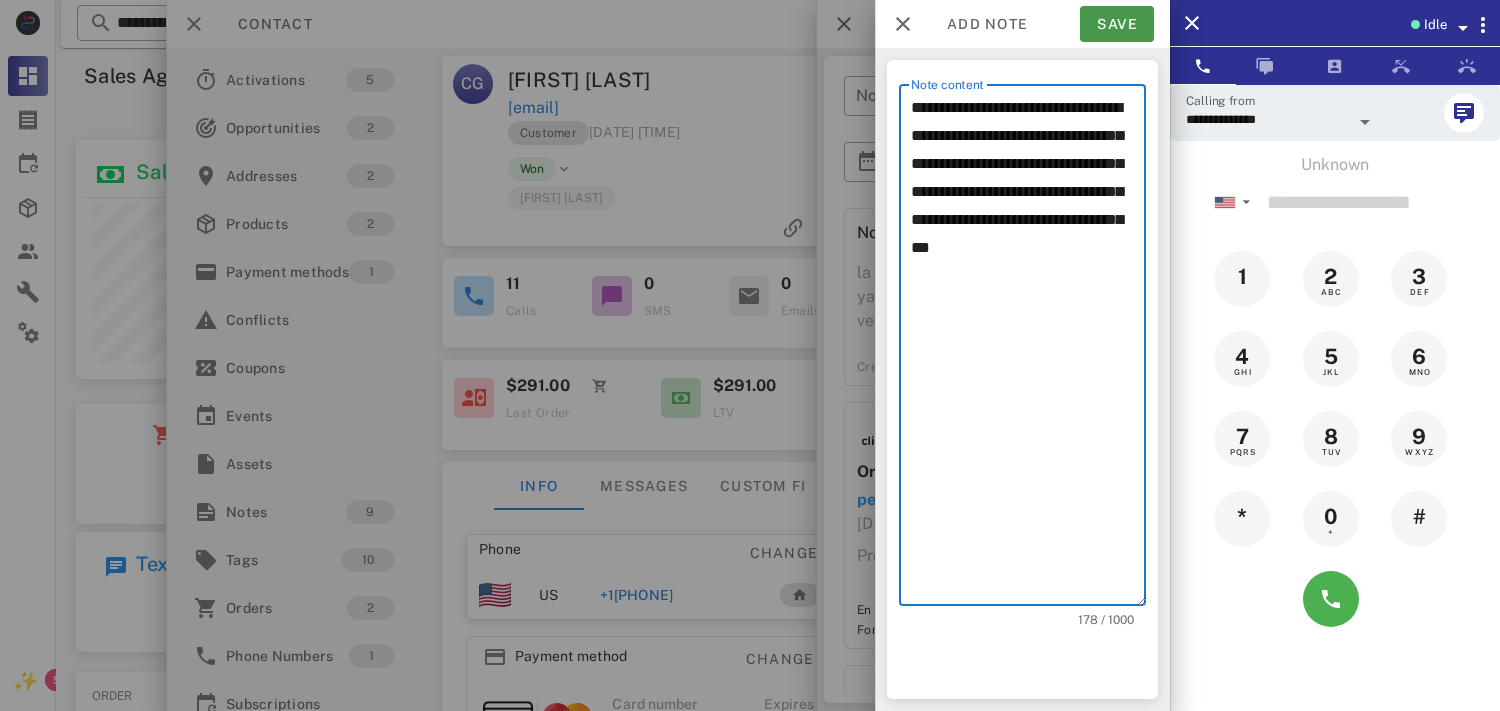 type on "**********" 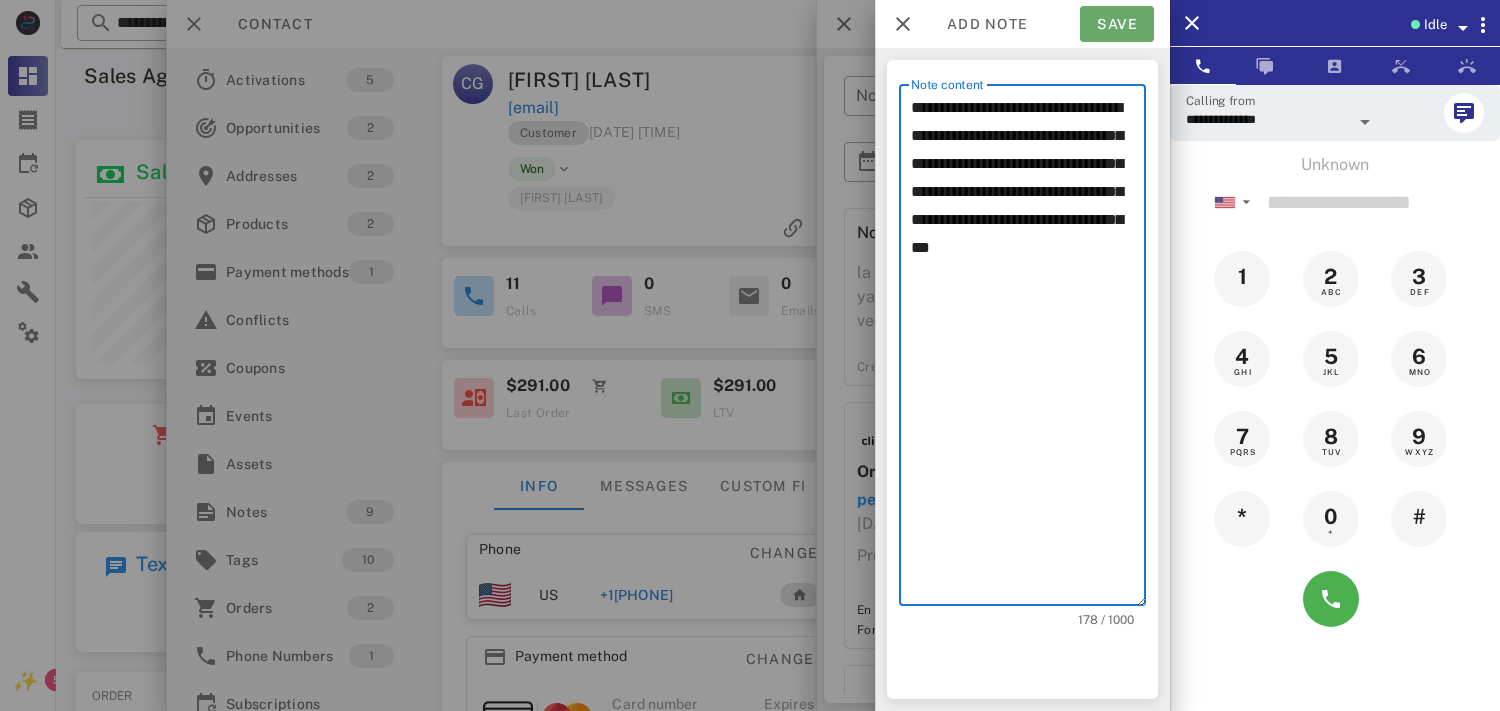 click on "Save" at bounding box center (1117, 24) 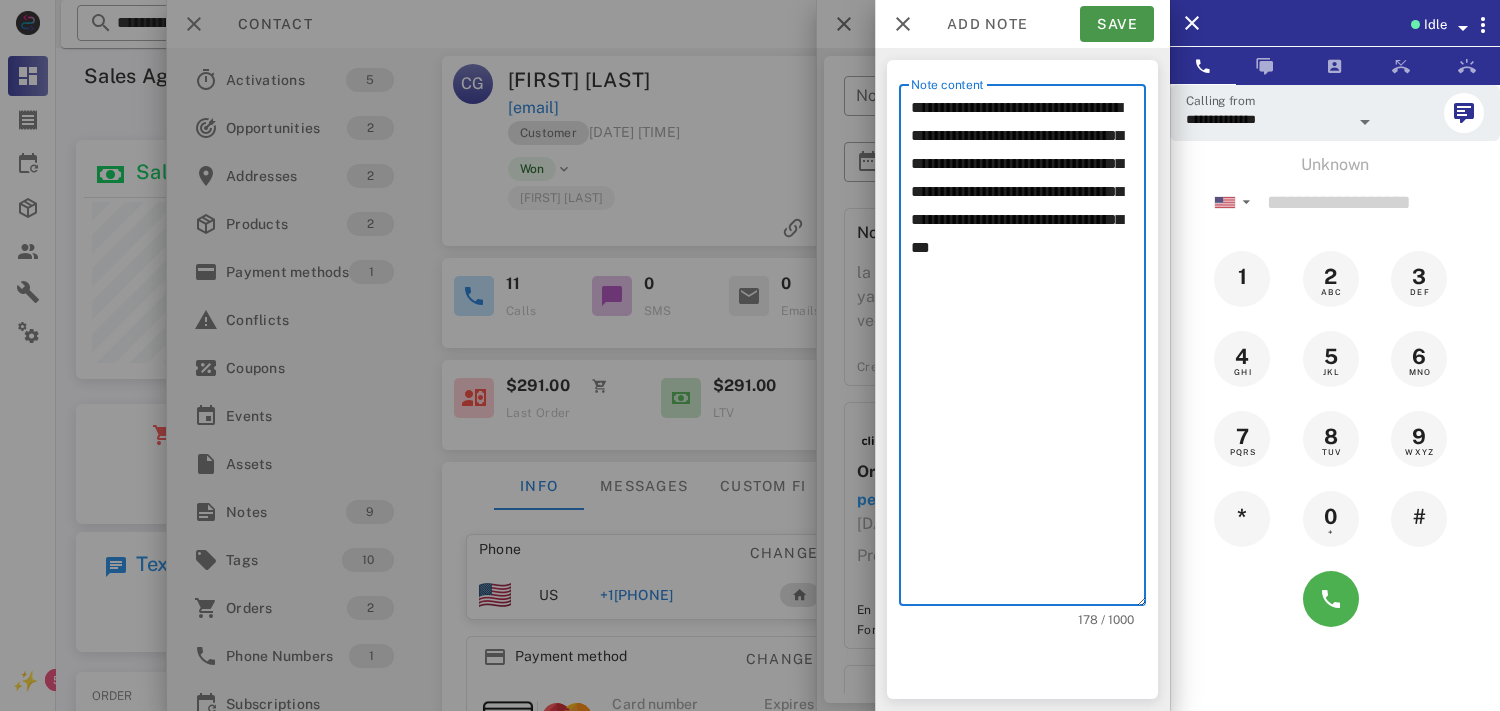 click on "Add note Save" at bounding box center (1022, 24) 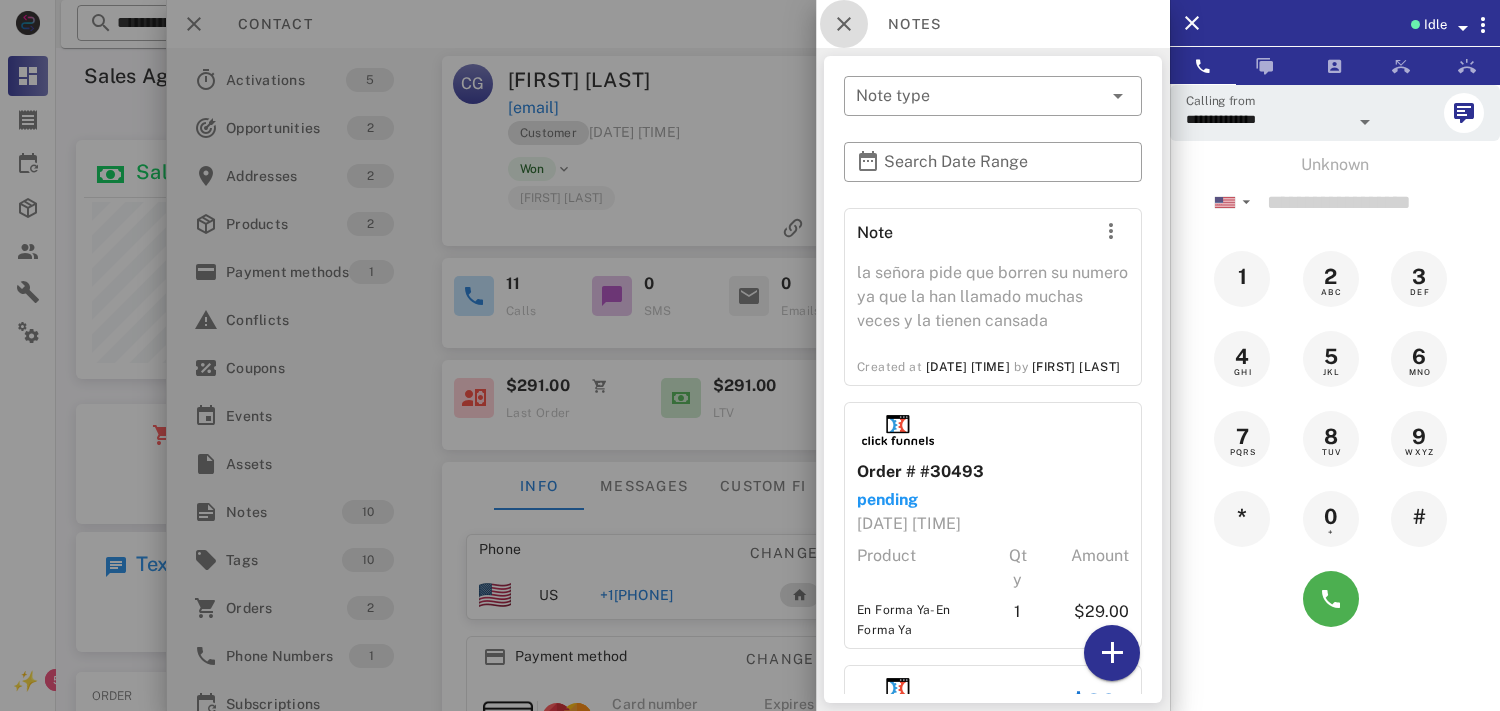 click at bounding box center (844, 24) 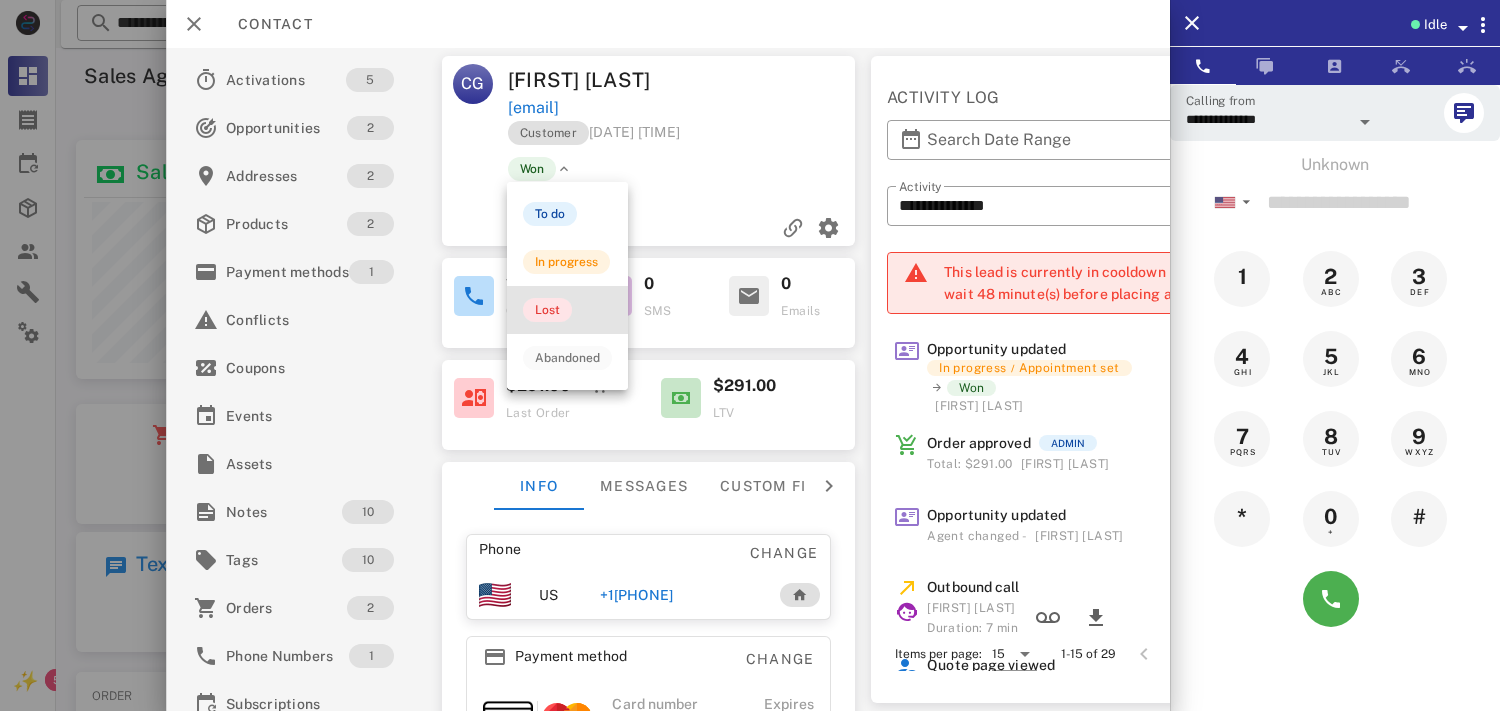 click on "Lost" at bounding box center (547, 310) 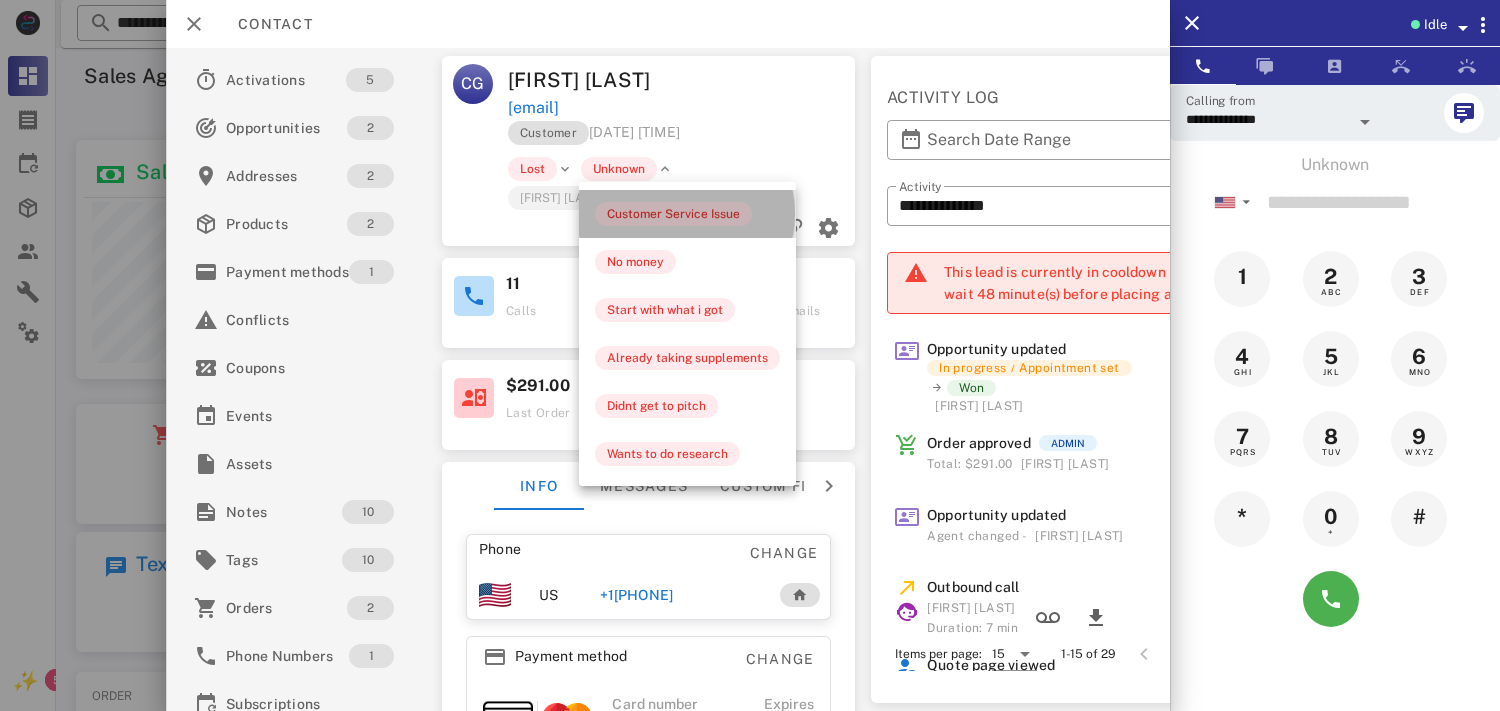 click on "Customer Service Issue" at bounding box center (673, 214) 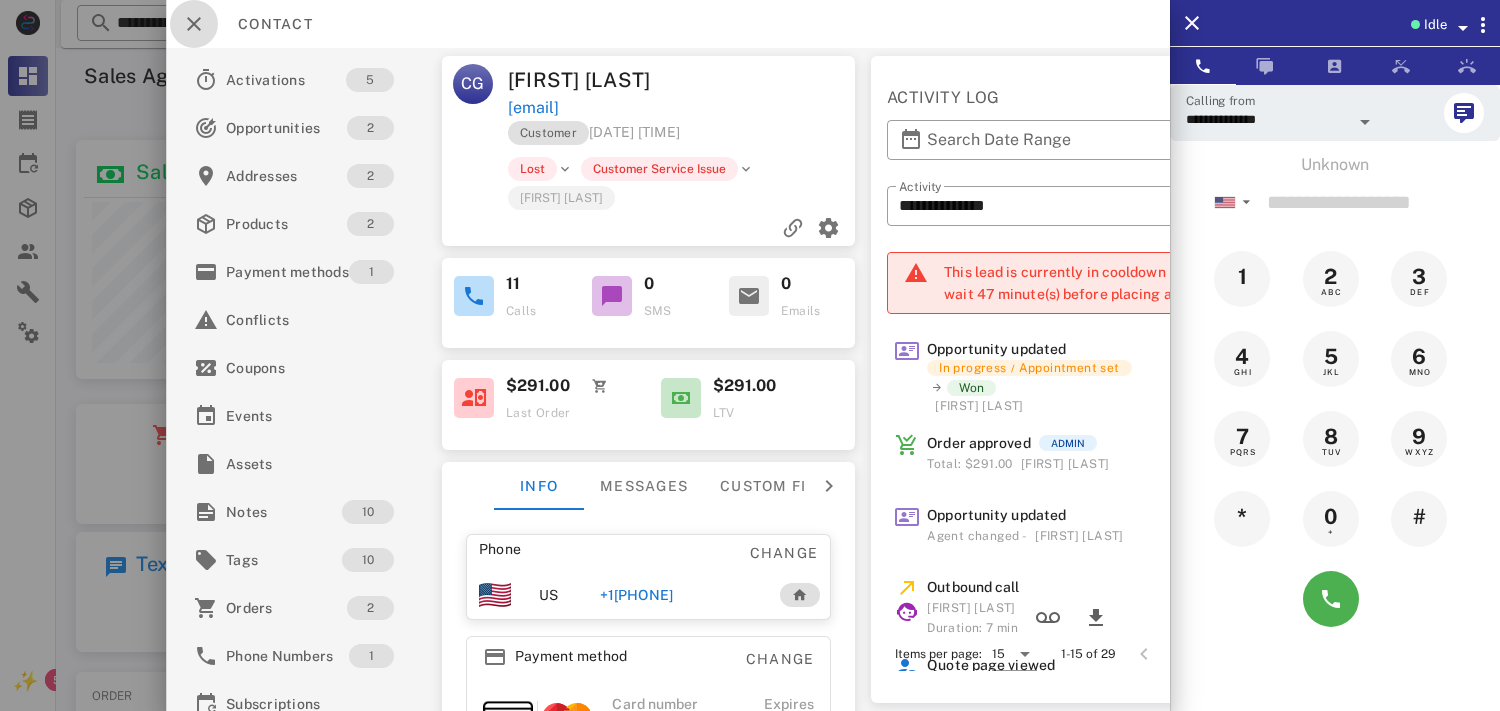 click at bounding box center (194, 24) 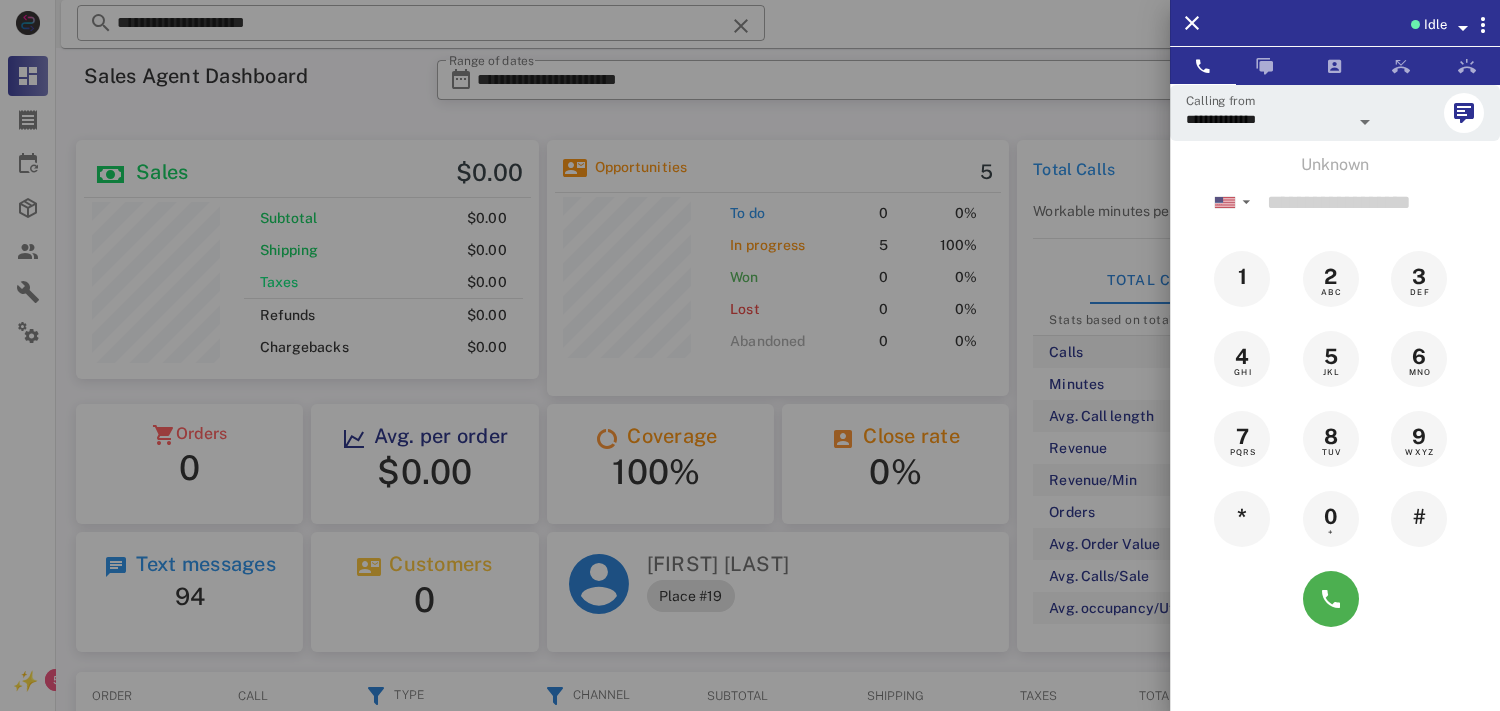 click at bounding box center [750, 355] 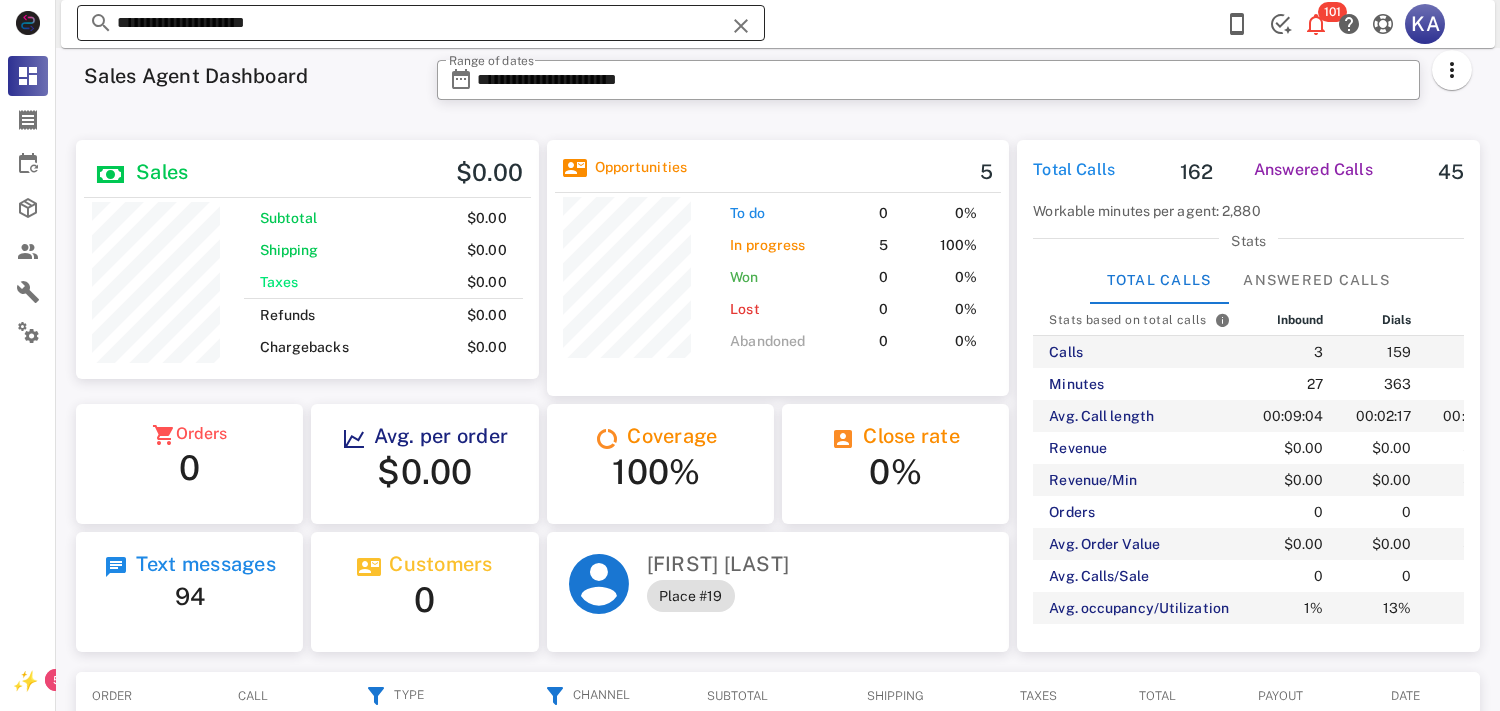 click at bounding box center (741, 26) 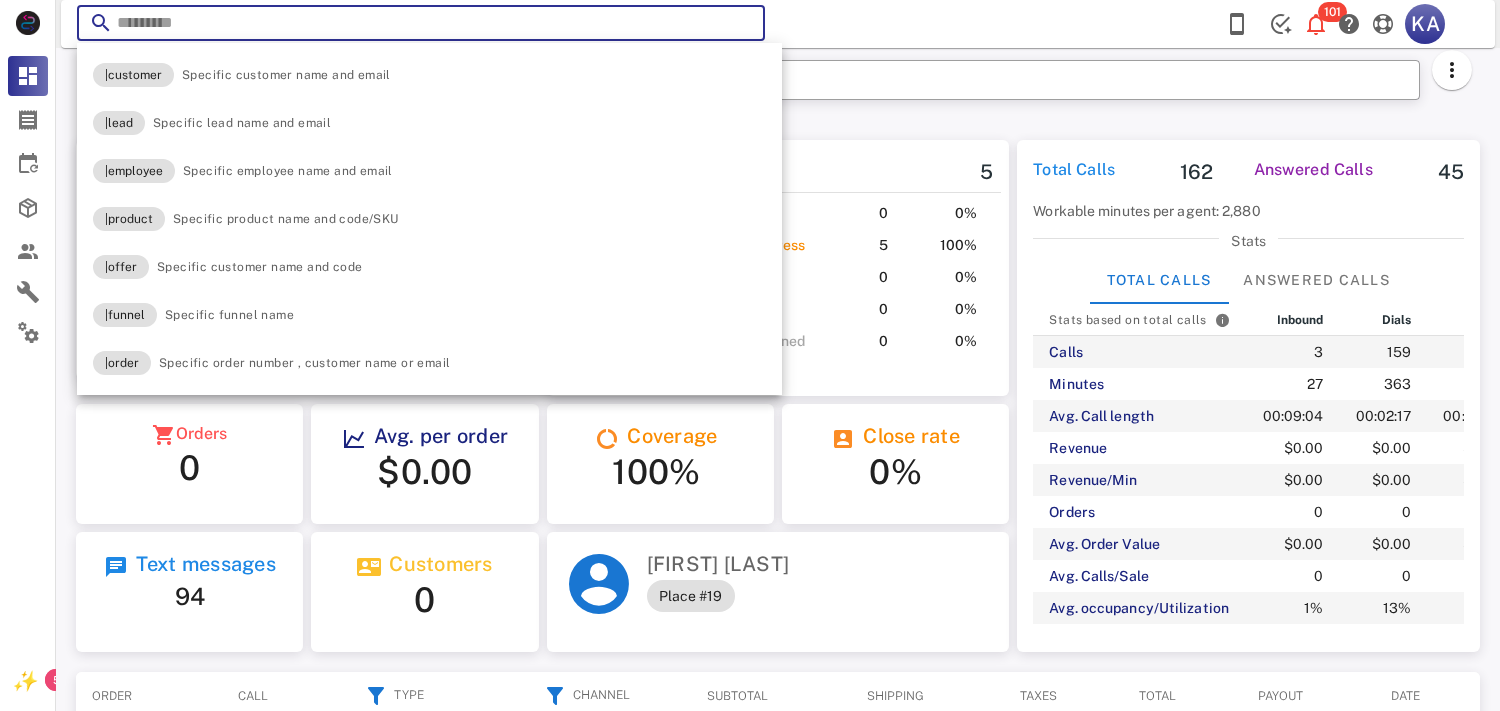 paste on "**********" 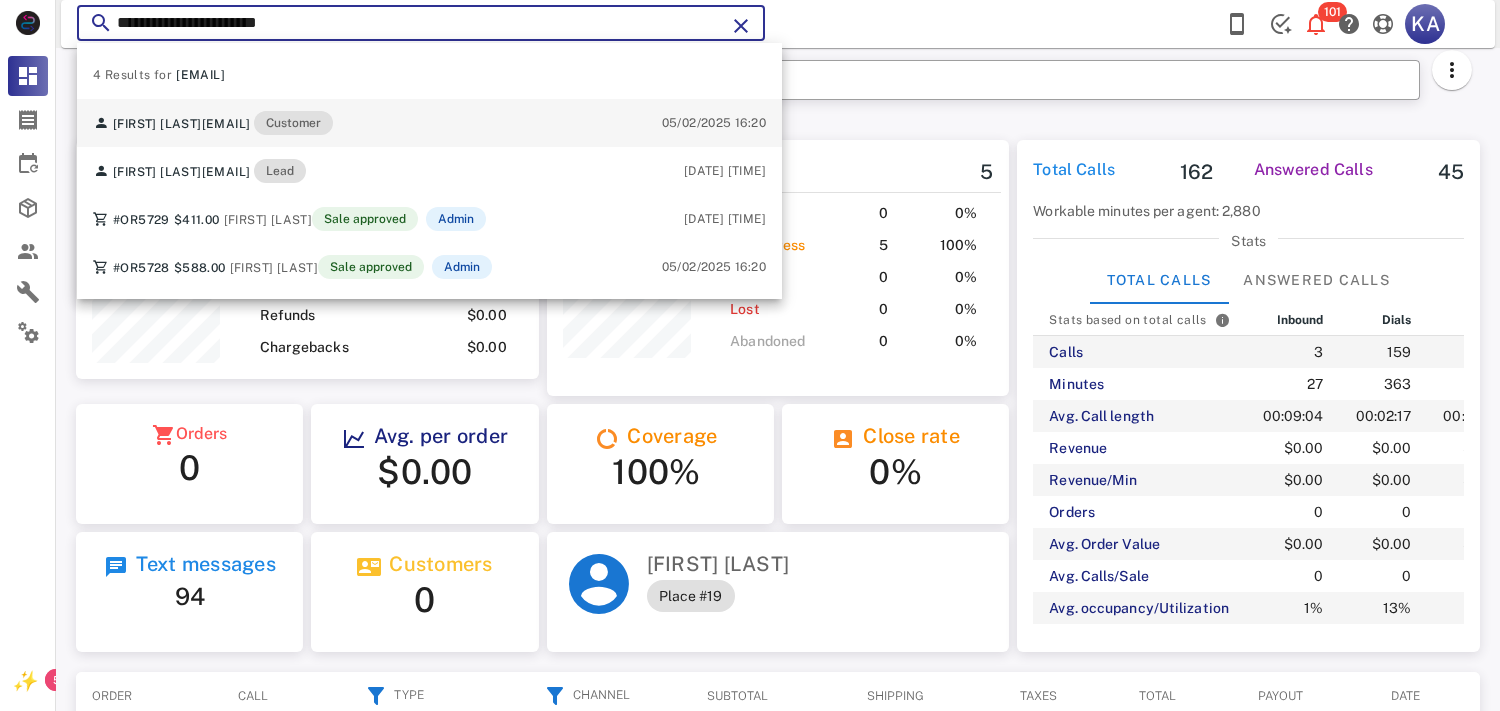 type on "**********" 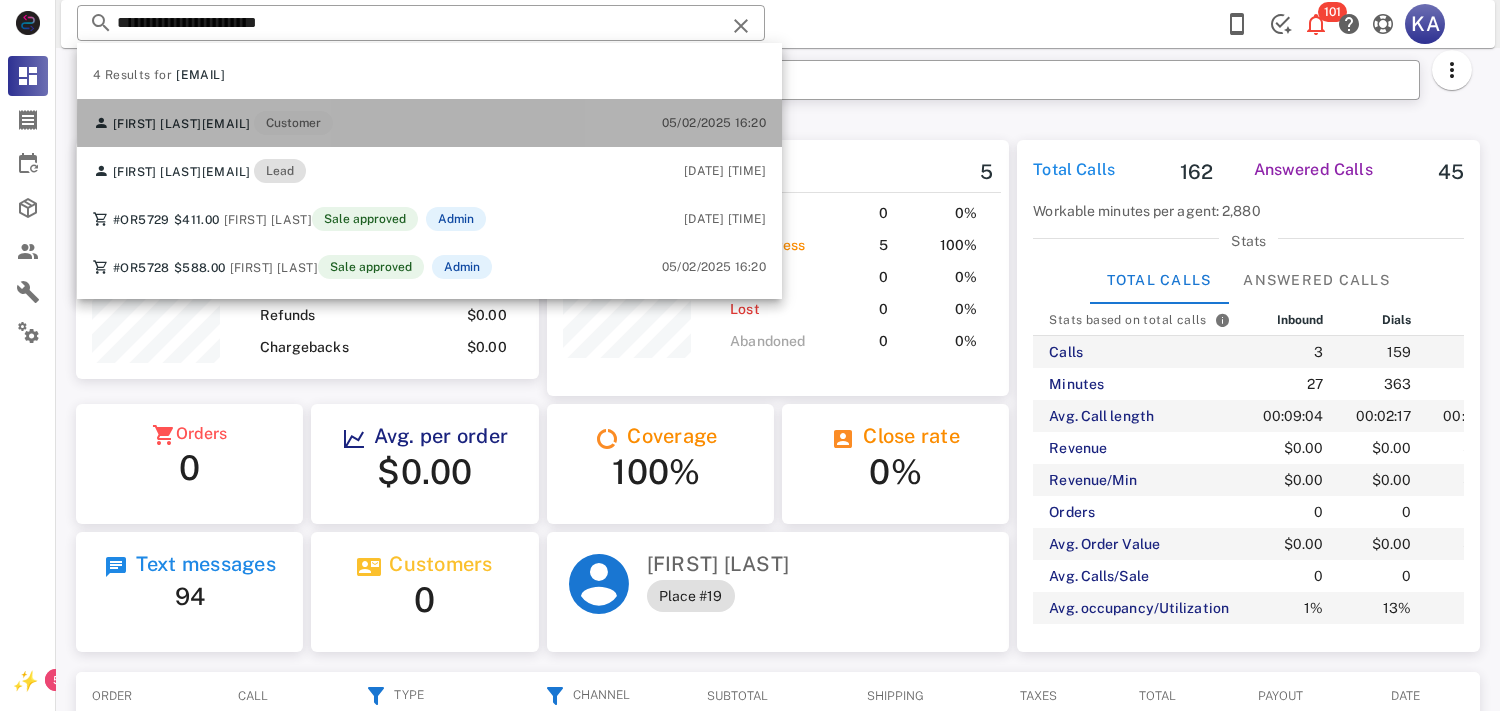 click on "[FIRST] [LAST] [EMAIL] Customer [DATE] [TIME]" at bounding box center (429, 123) 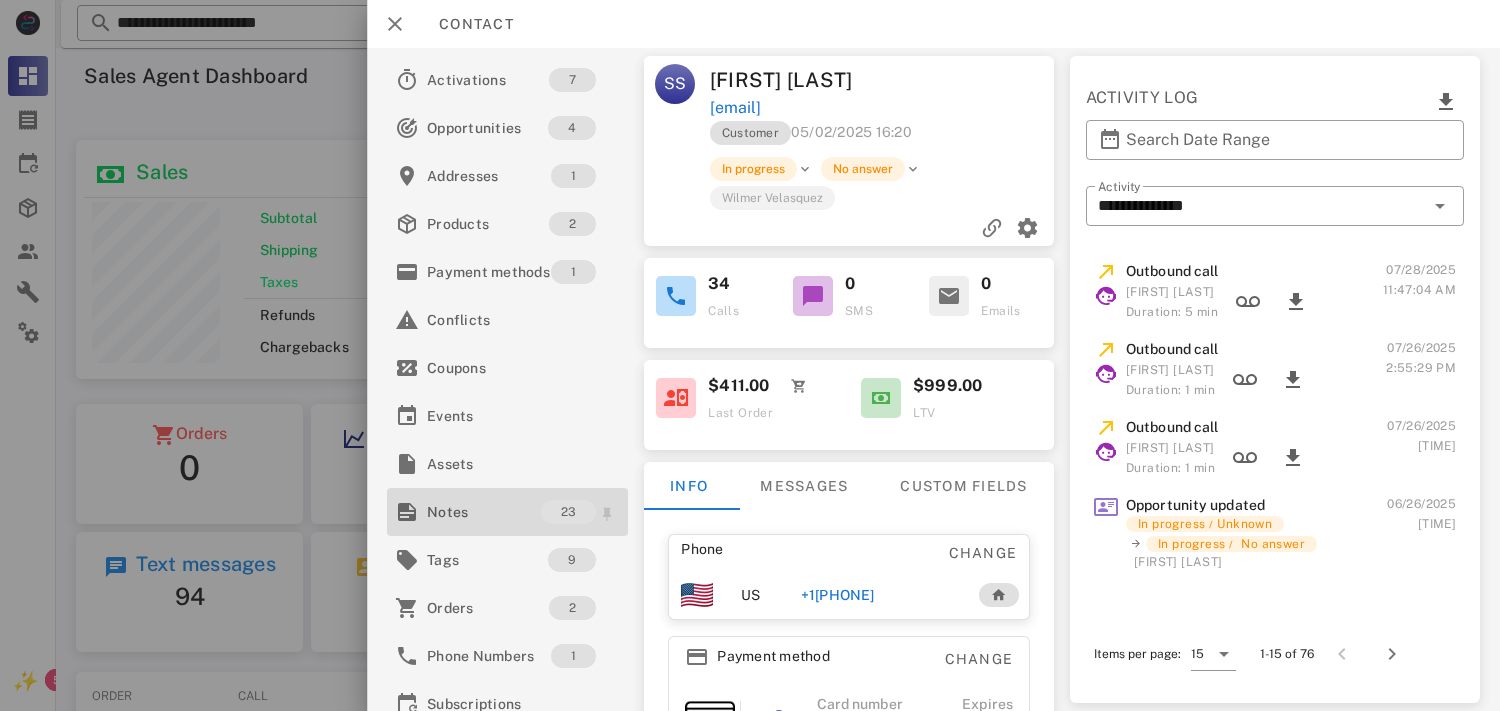 click on "Notes" at bounding box center (484, 512) 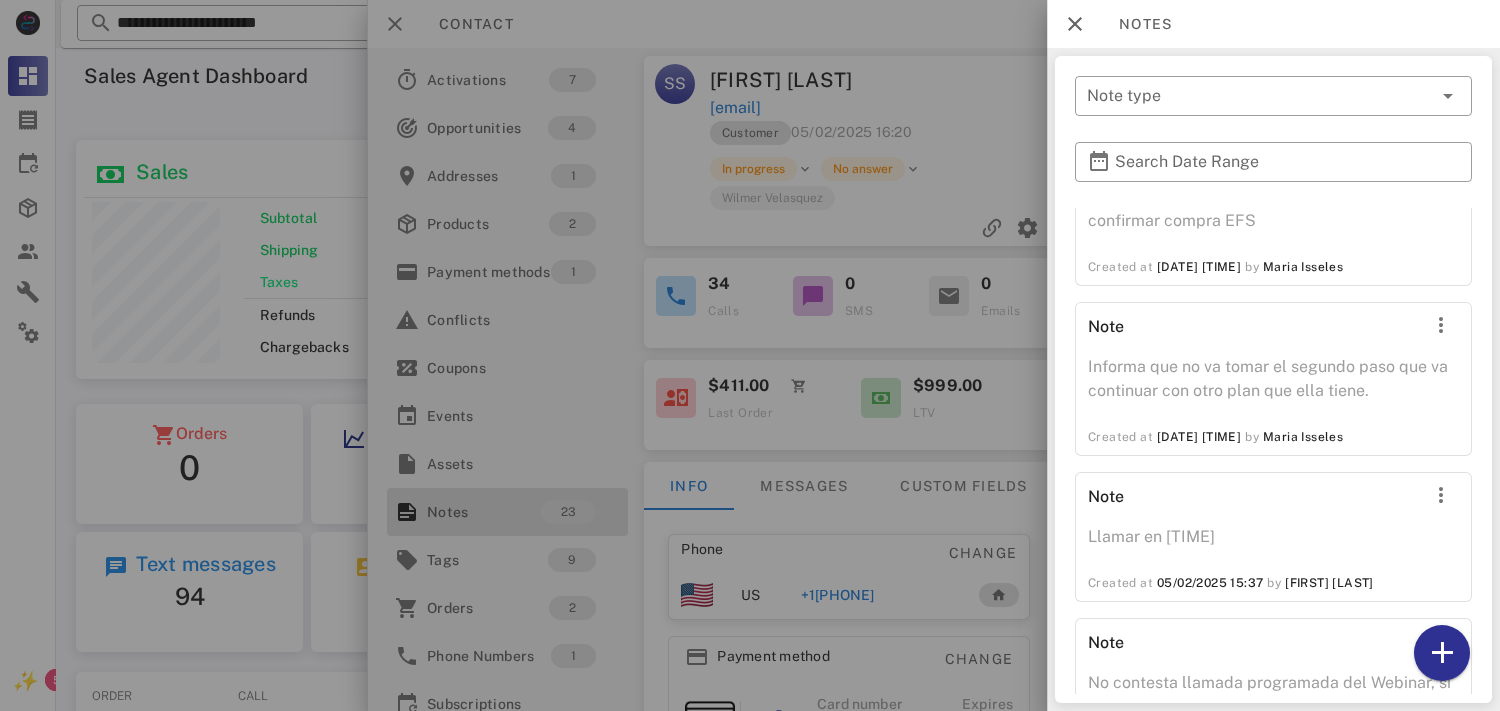 scroll, scrollTop: 768, scrollLeft: 0, axis: vertical 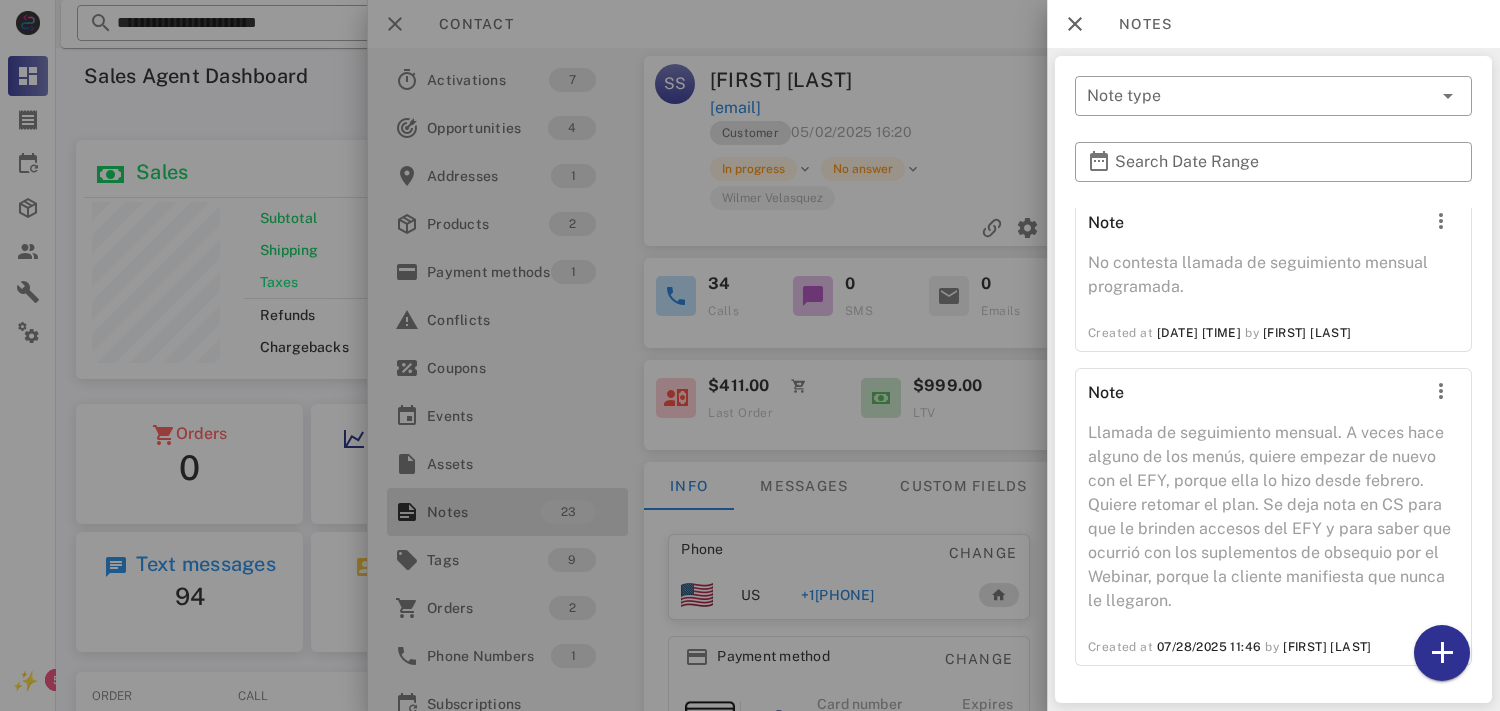 click at bounding box center (750, 355) 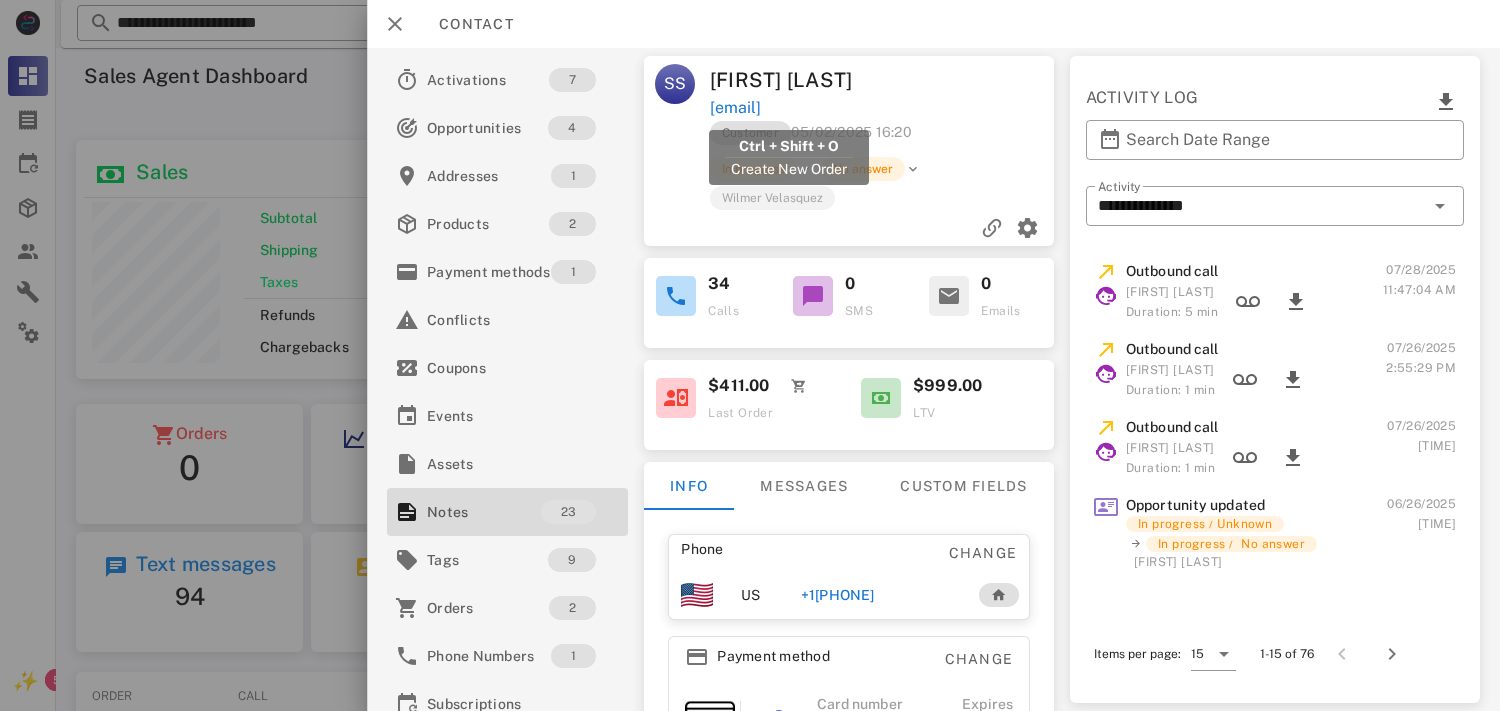 drag, startPoint x: 901, startPoint y: 114, endPoint x: 707, endPoint y: 107, distance: 194.12625 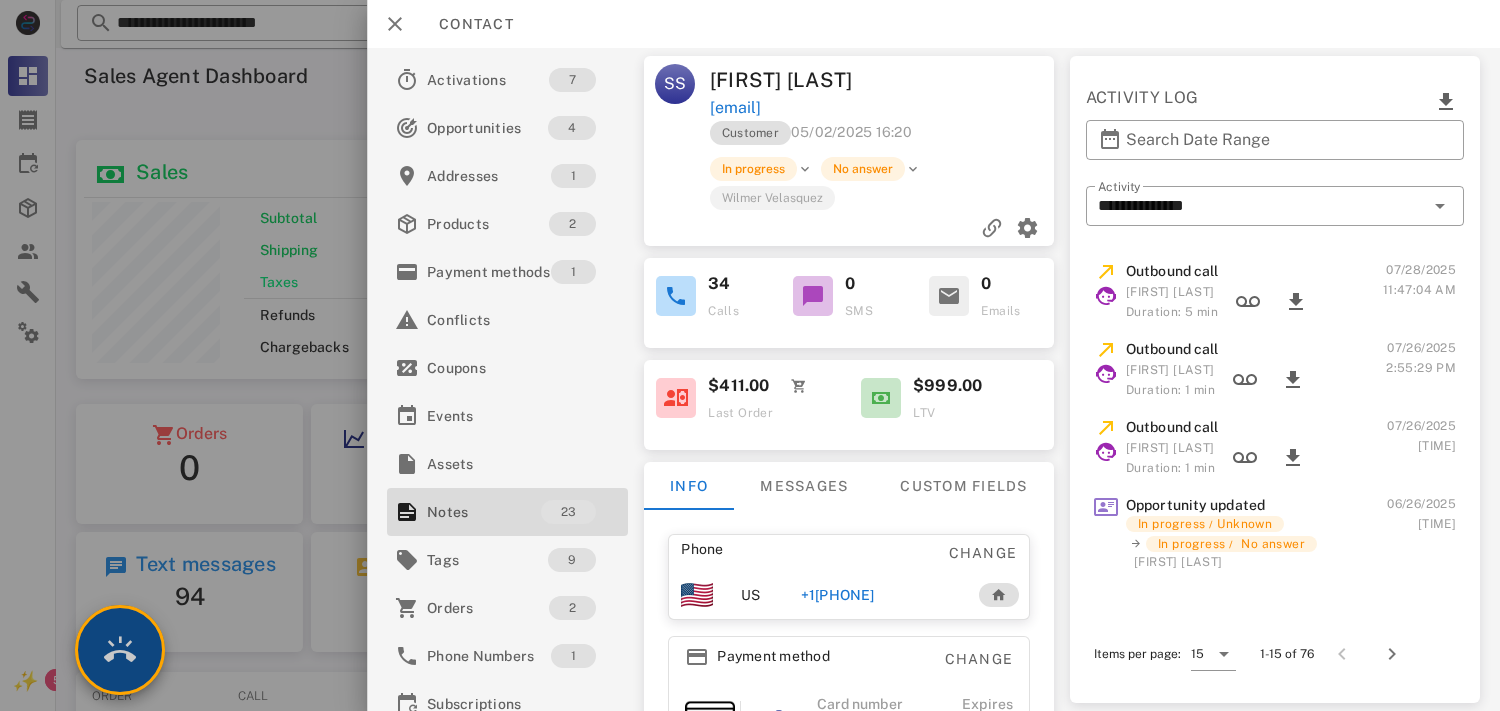 click at bounding box center (120, 650) 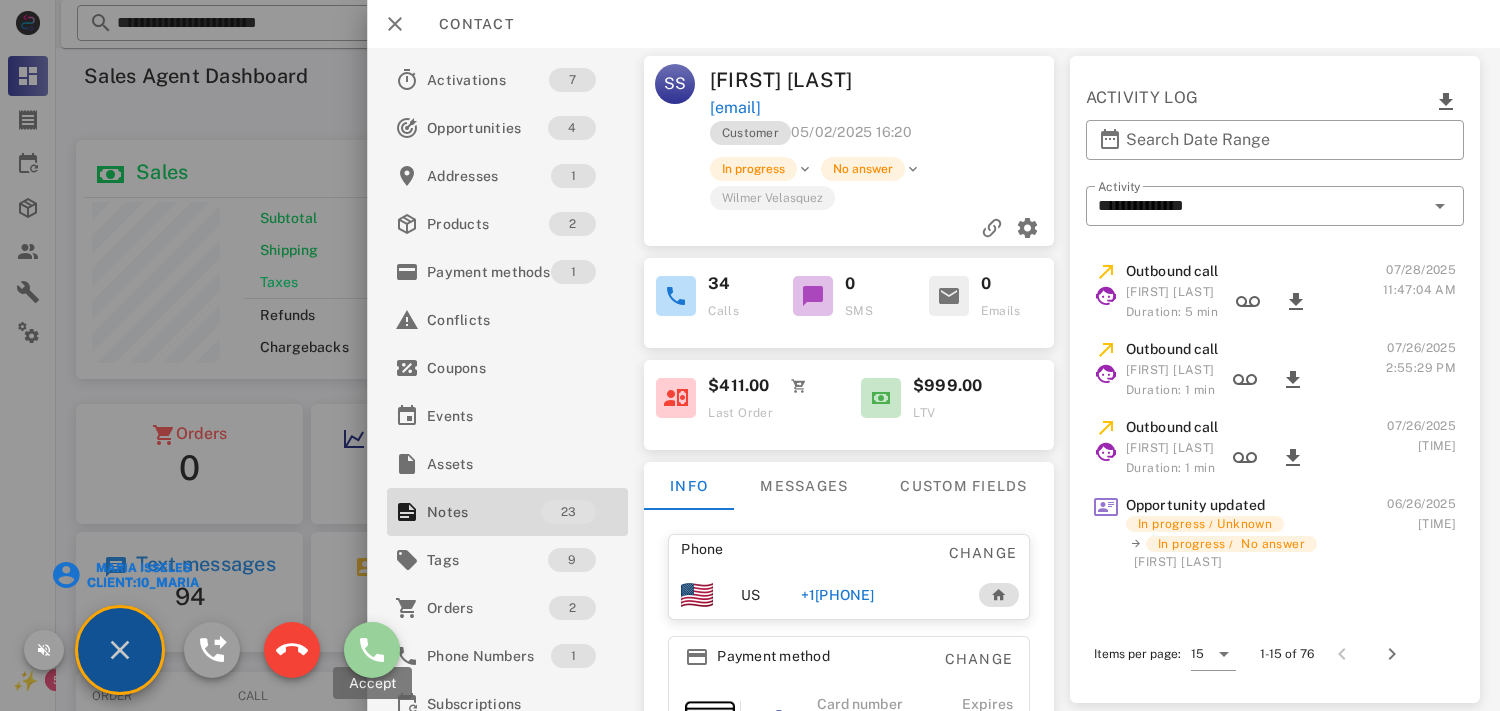 click at bounding box center [372, 650] 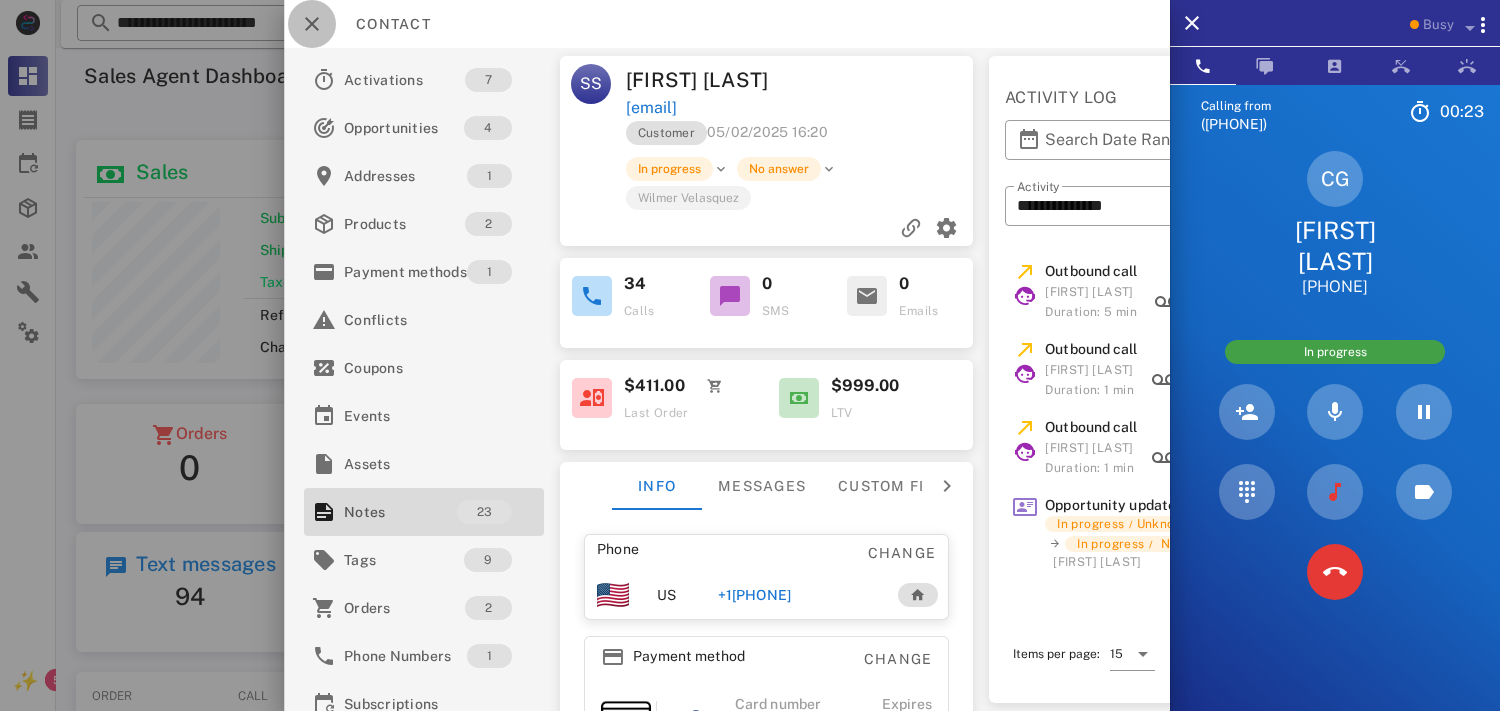 click at bounding box center [312, 24] 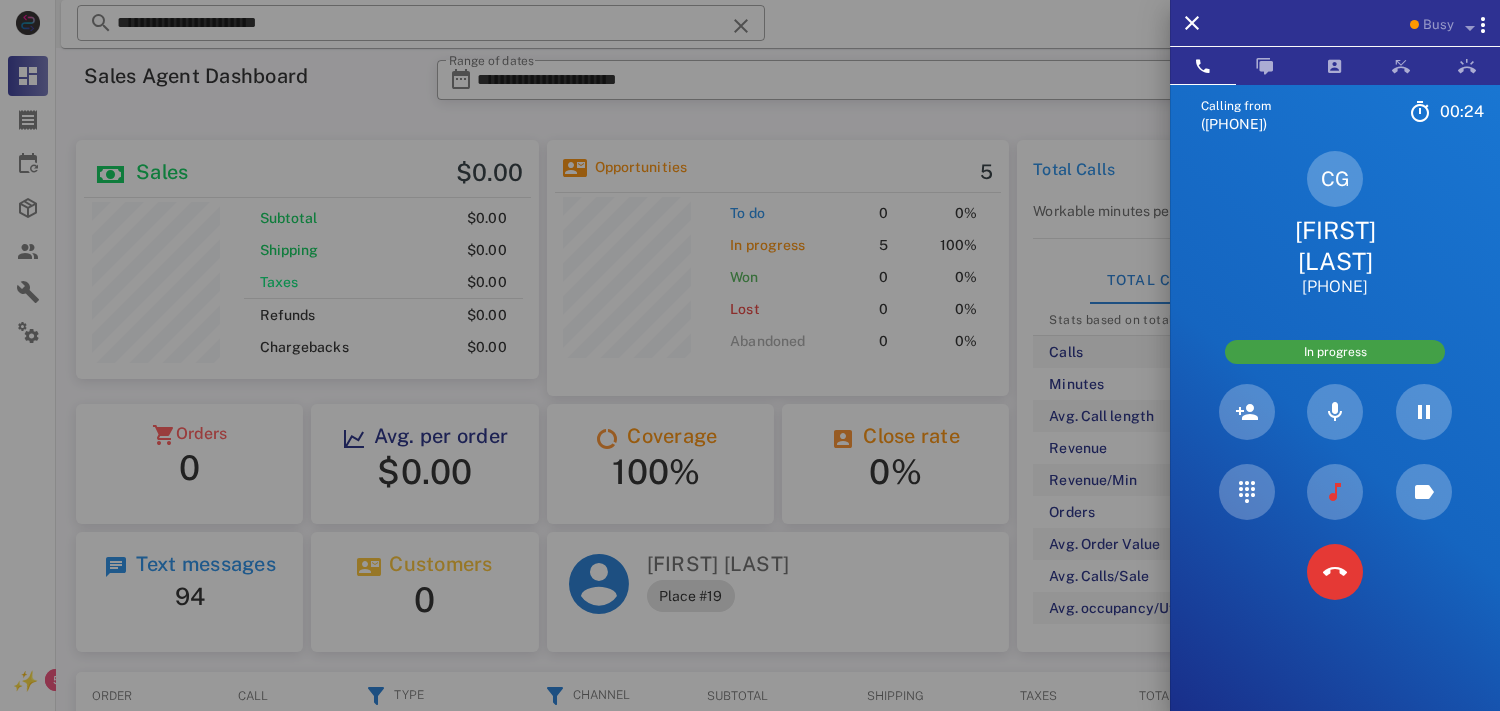 click on "[FIRST] [LAST]" at bounding box center (1335, 246) 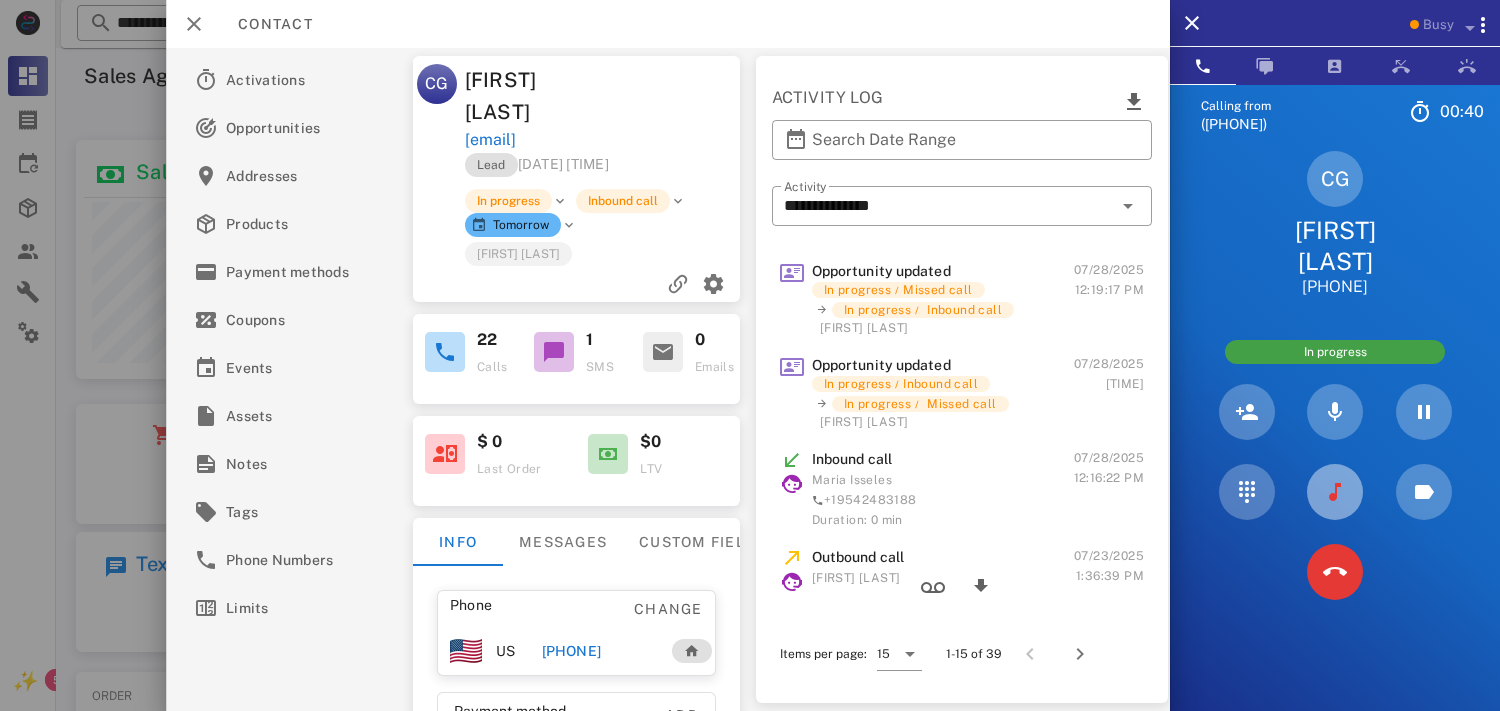 click at bounding box center [1335, 492] 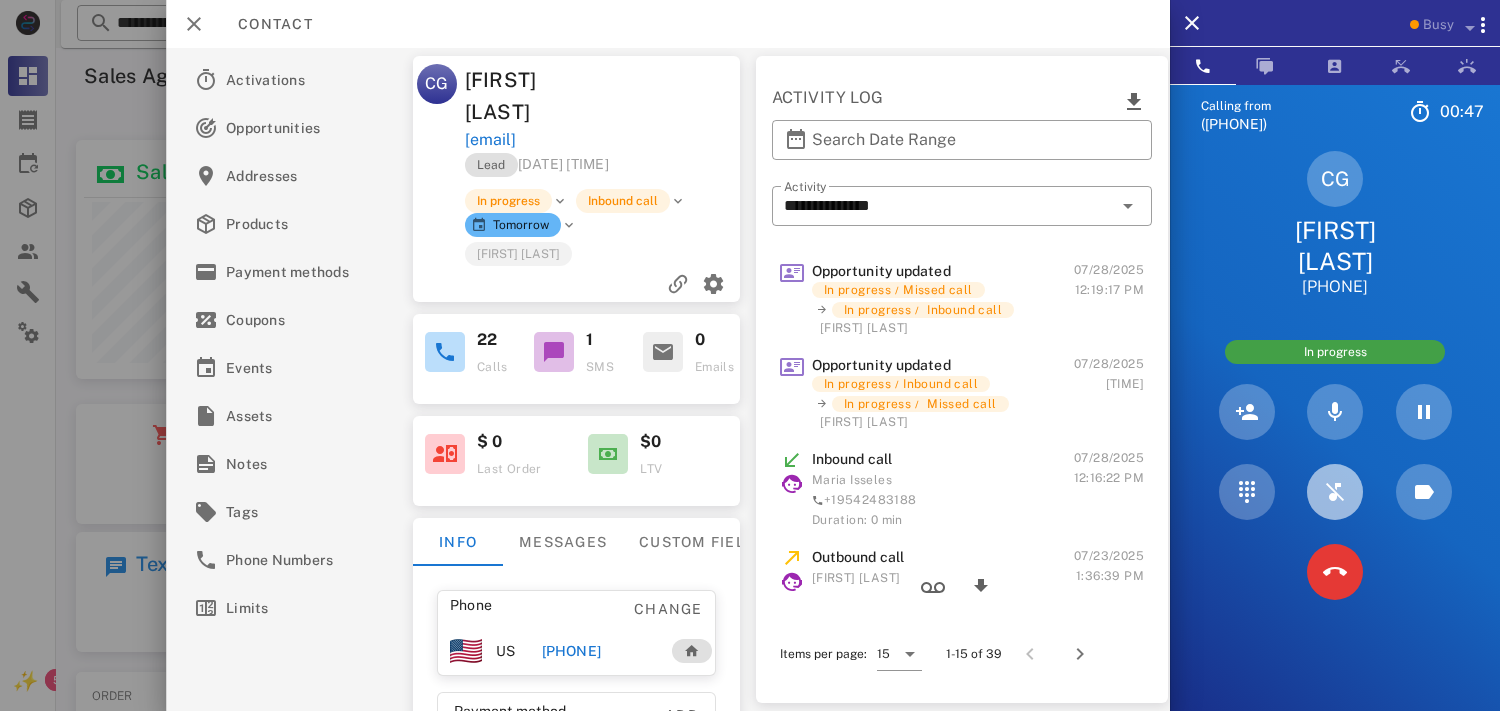 click at bounding box center [1335, 492] 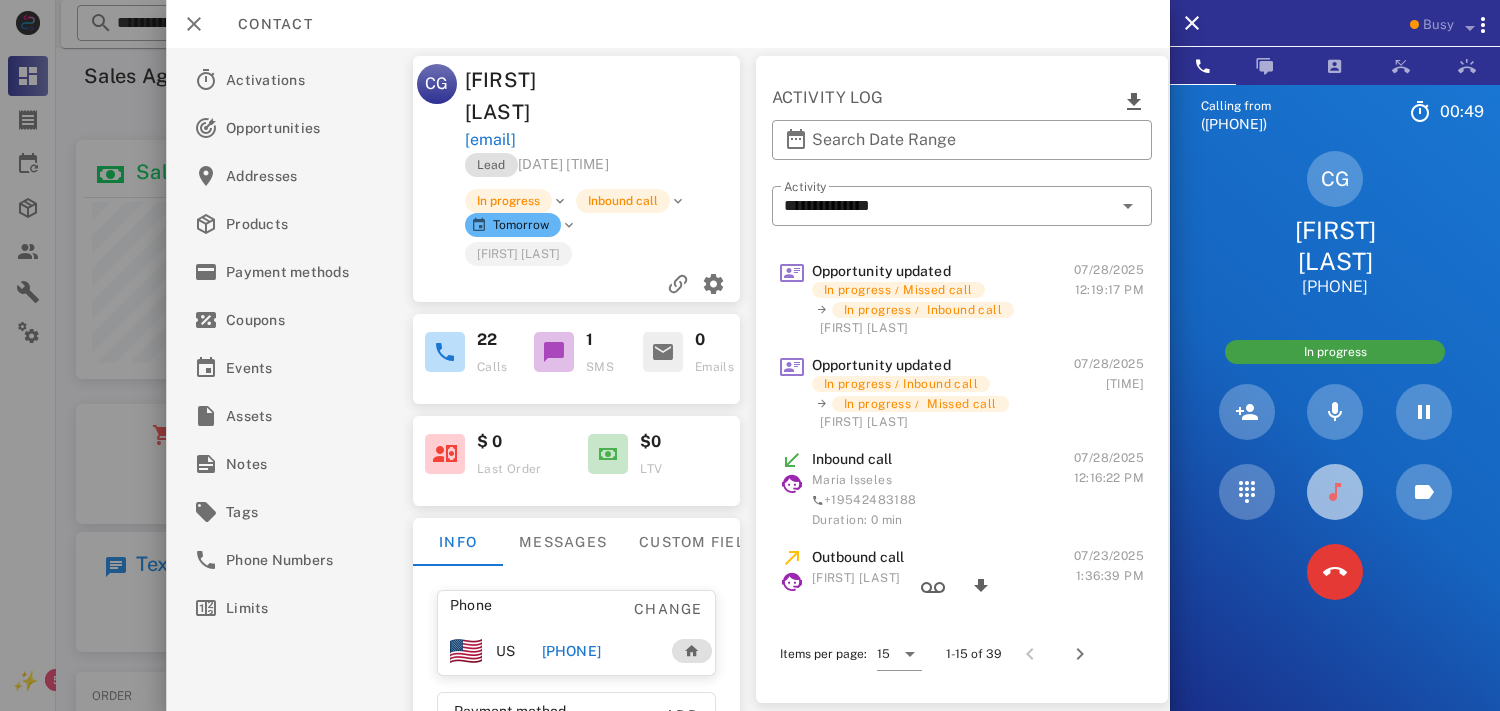 click at bounding box center (1335, 492) 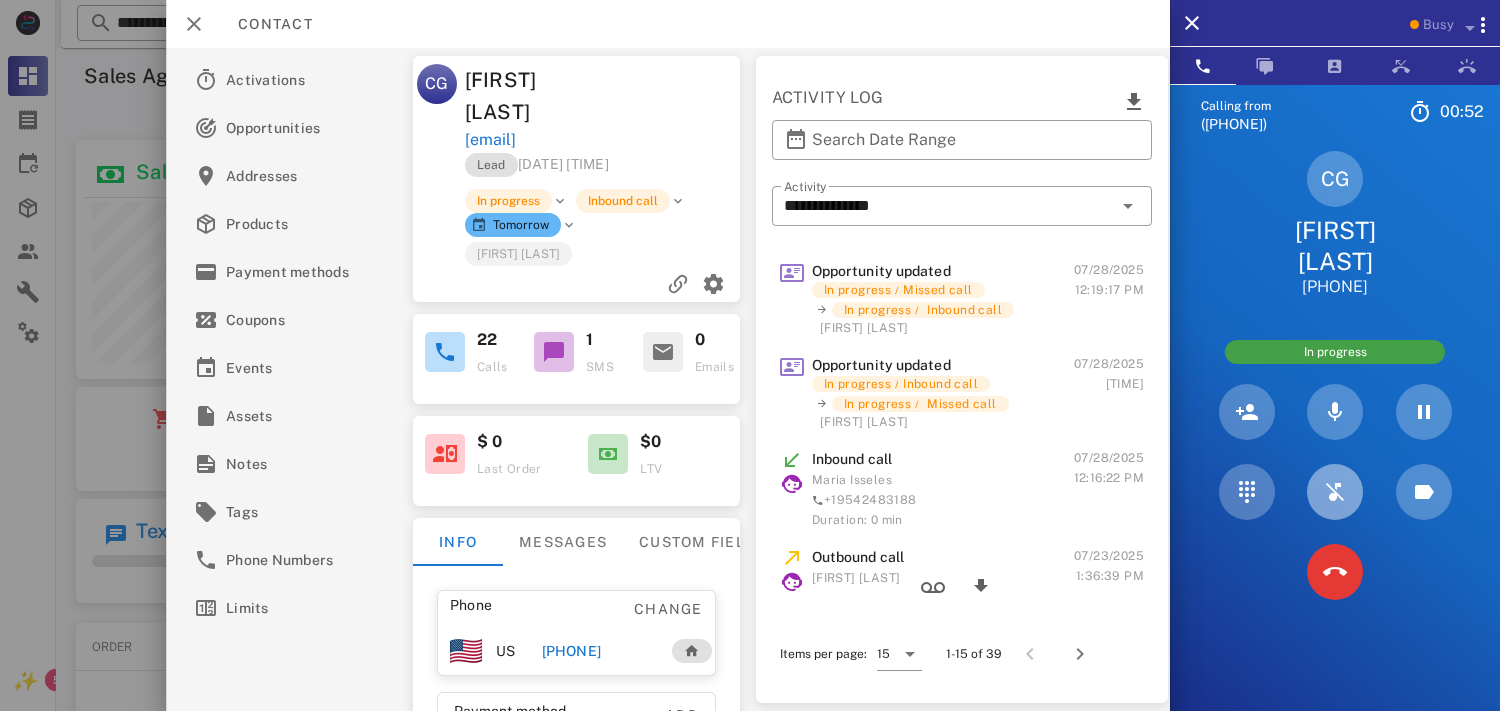 scroll, scrollTop: 999761, scrollLeft: 999537, axis: both 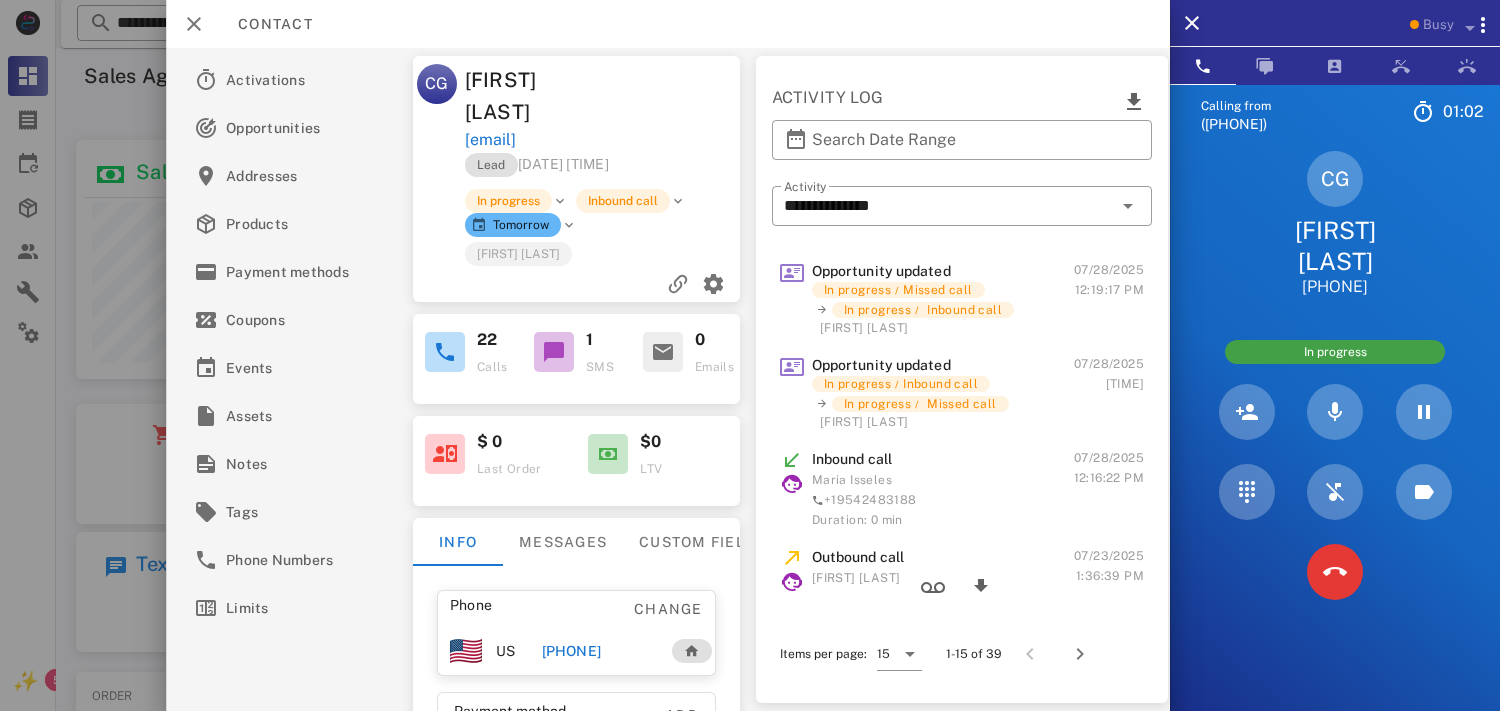 drag, startPoint x: 654, startPoint y: 148, endPoint x: 462, endPoint y: 140, distance: 192.1666 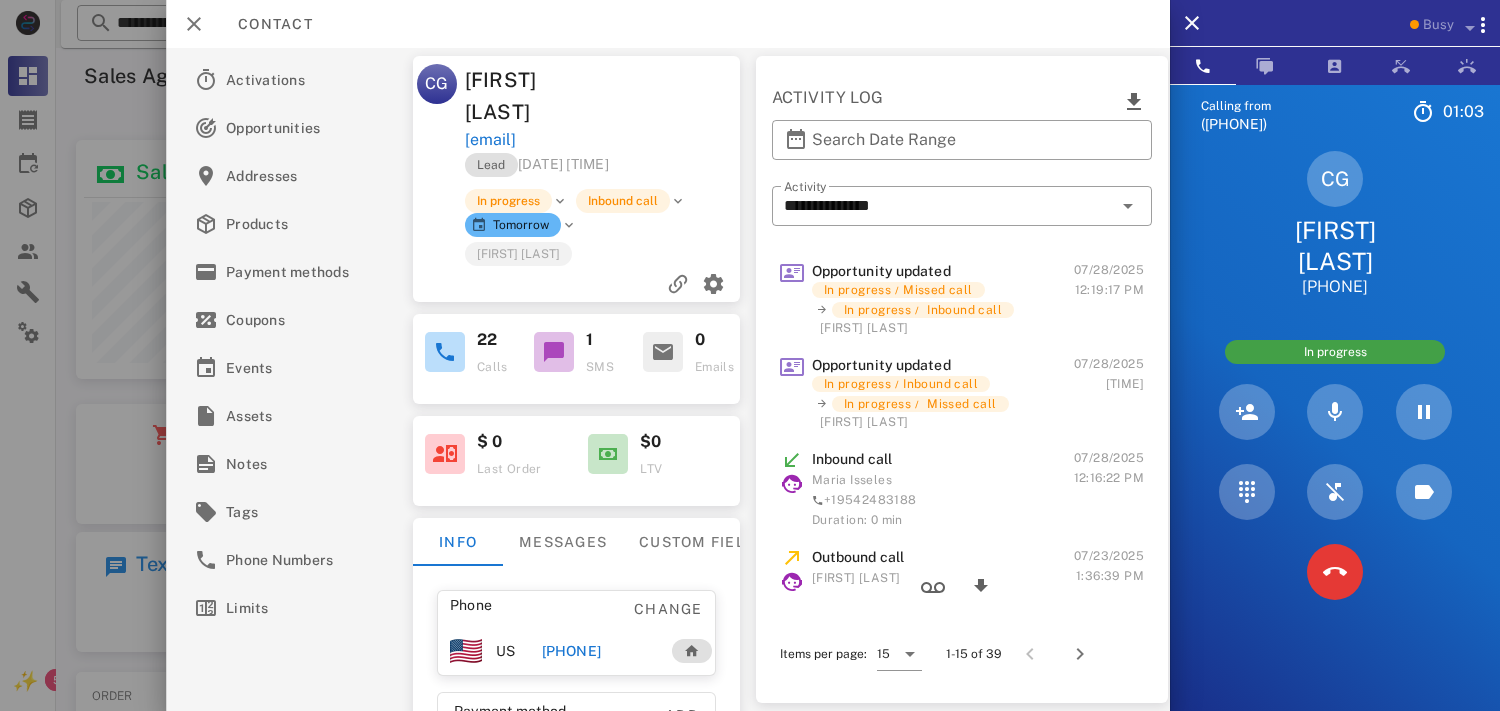 click on "[EMAIL]" at bounding box center [604, 140] 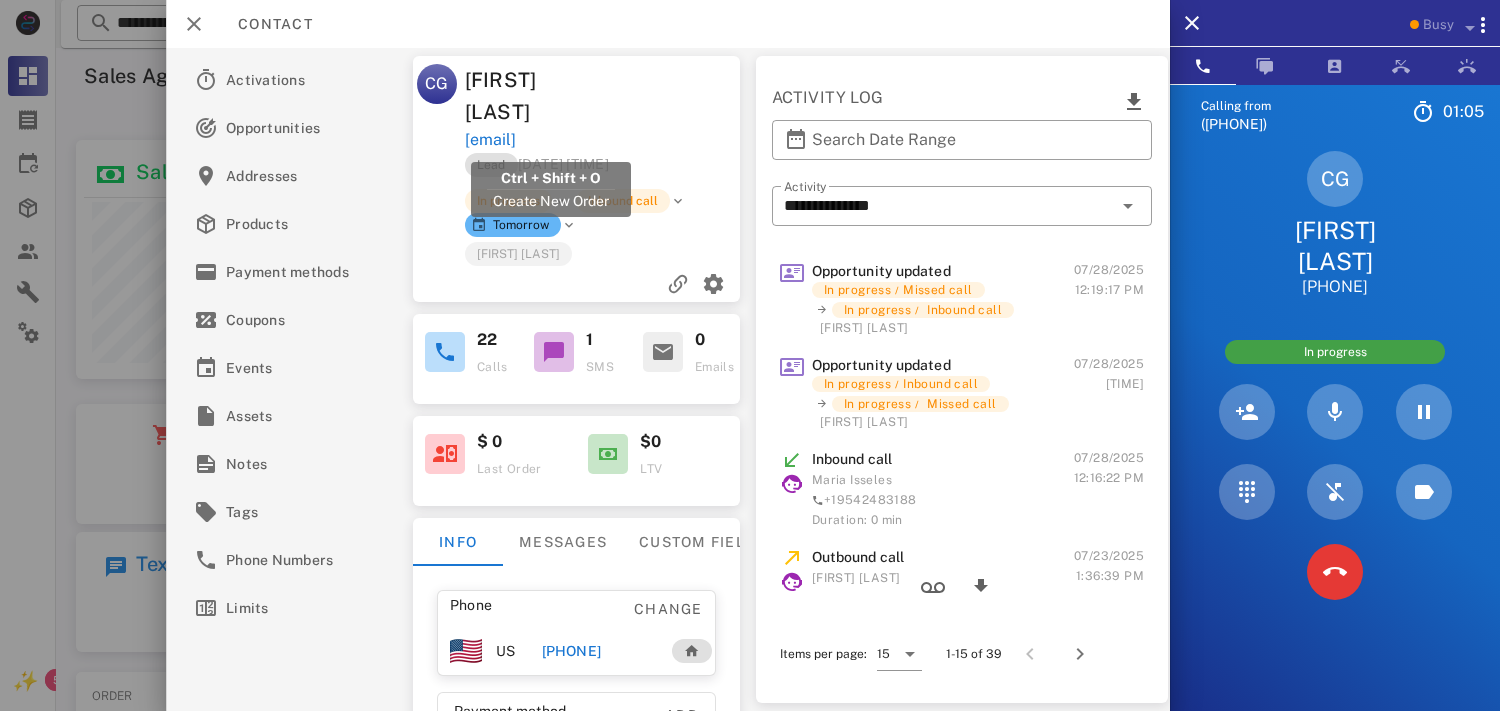 drag, startPoint x: 664, startPoint y: 144, endPoint x: 465, endPoint y: 137, distance: 199.12308 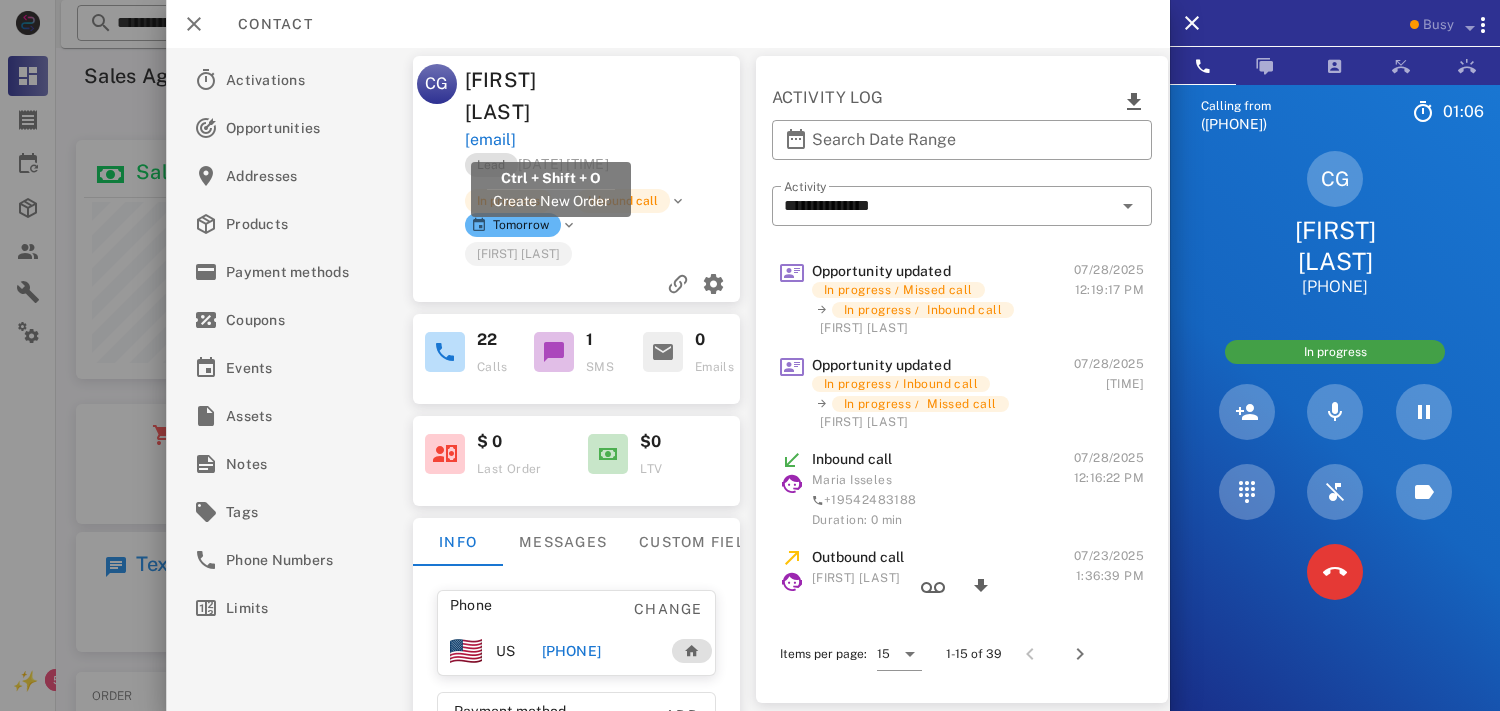 copy on "[EMAIL]" 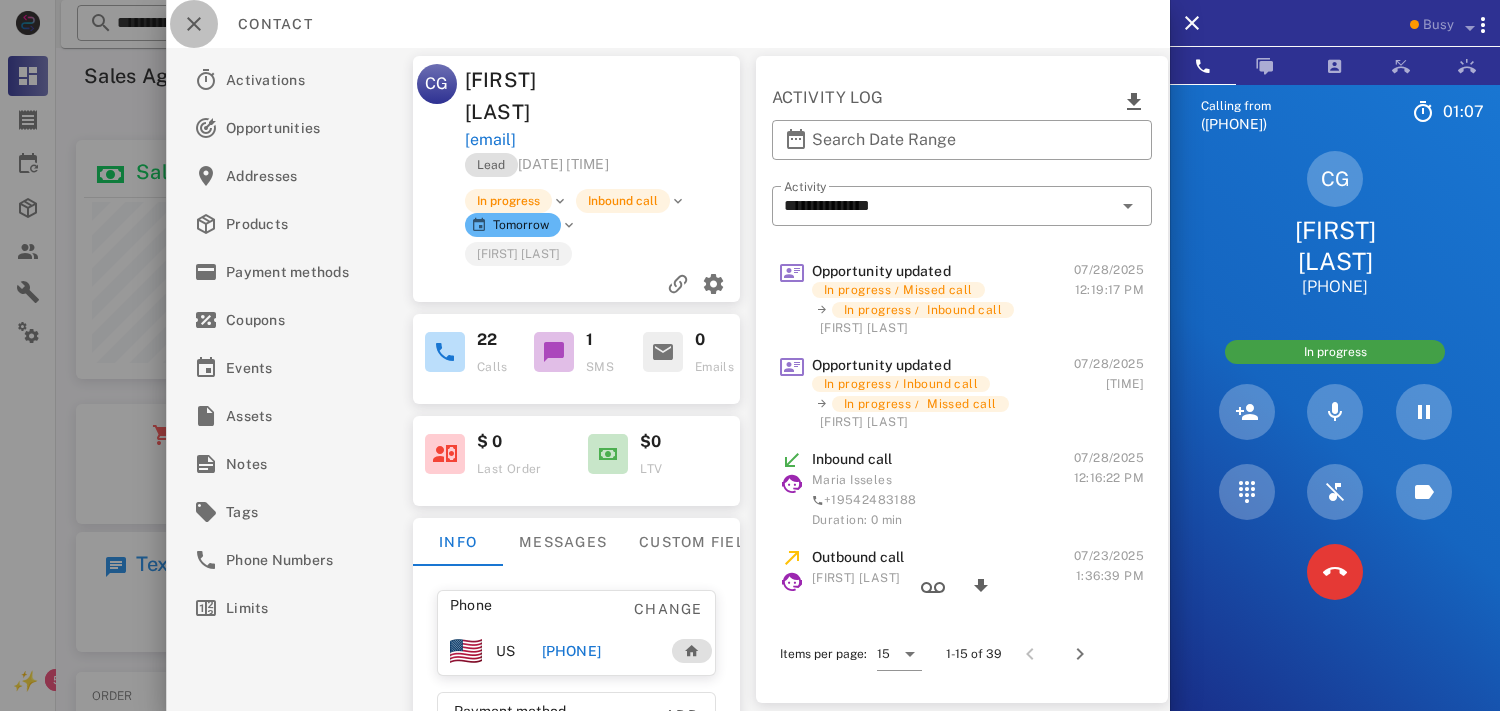 click at bounding box center [194, 24] 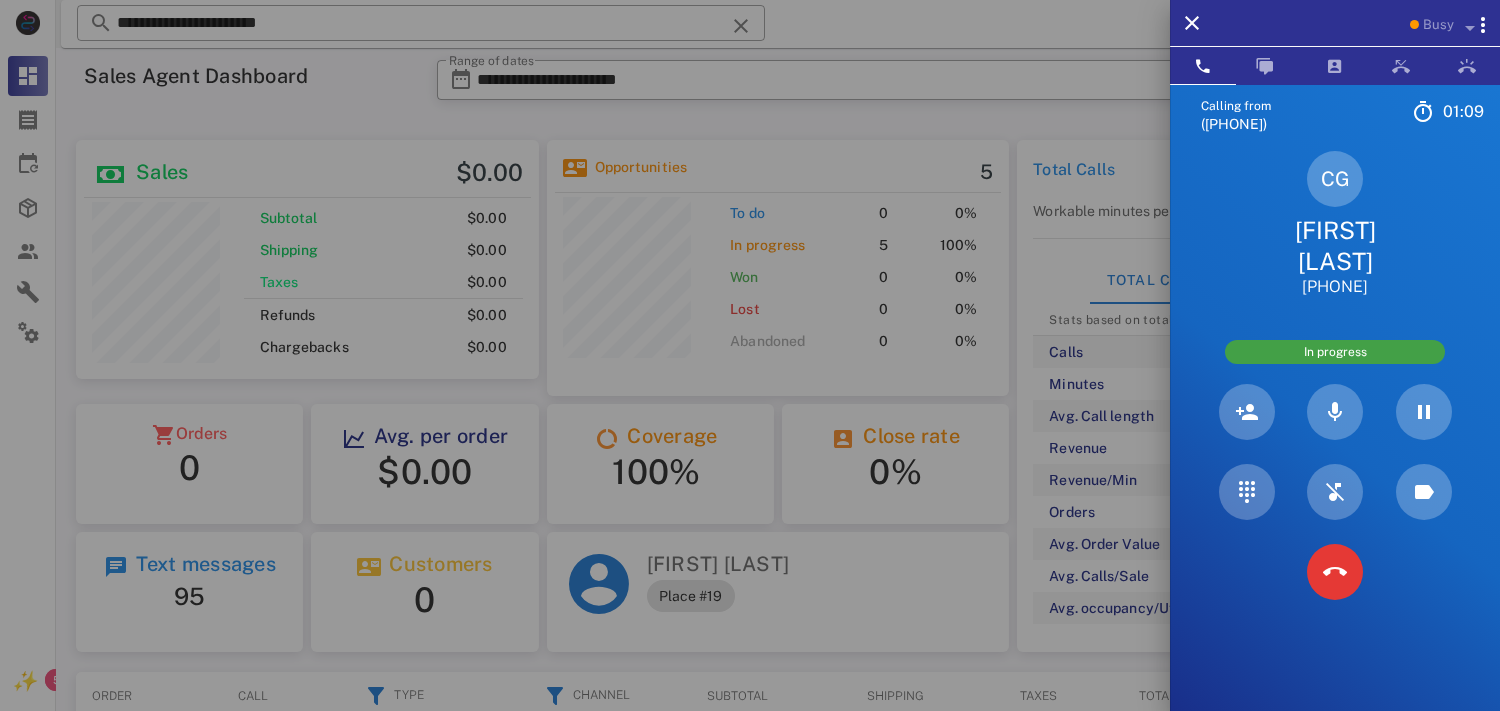 click at bounding box center [750, 355] 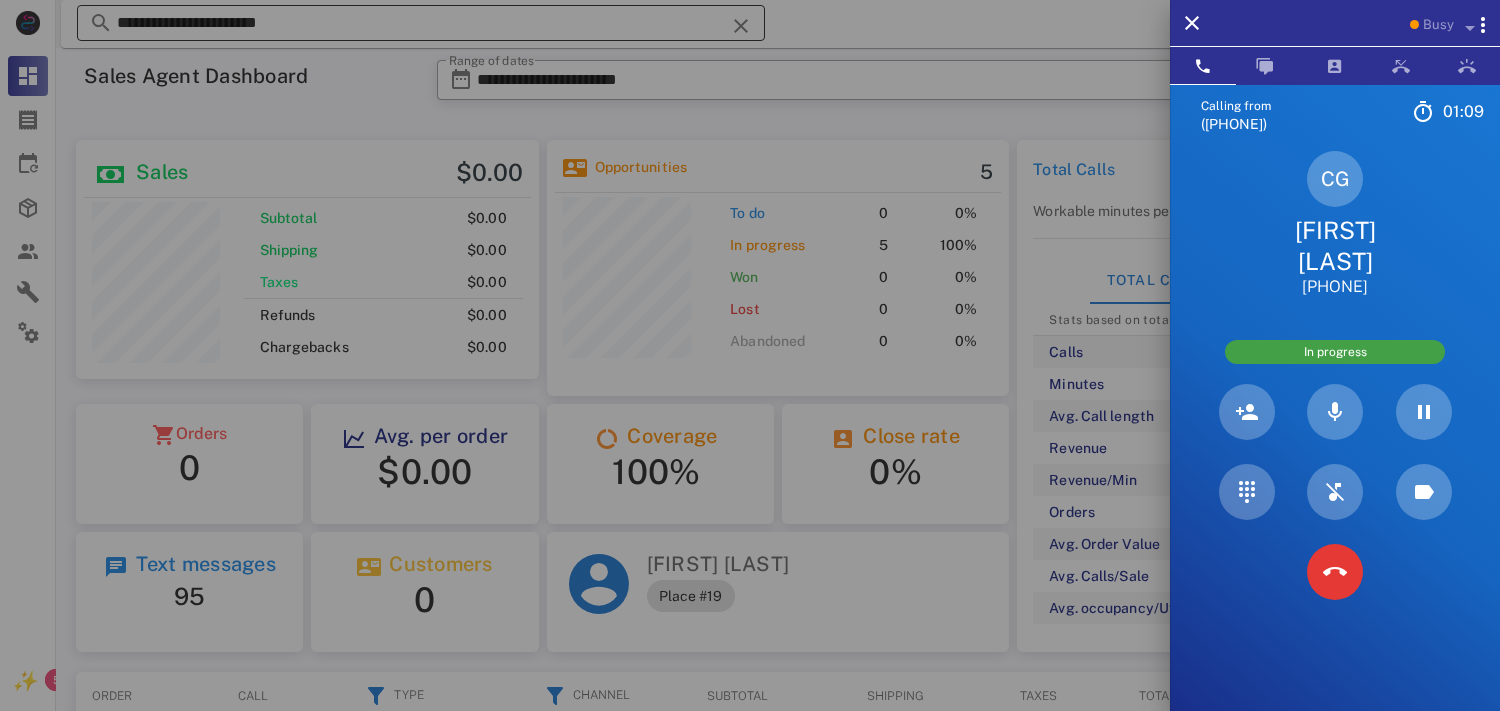 click at bounding box center (741, 26) 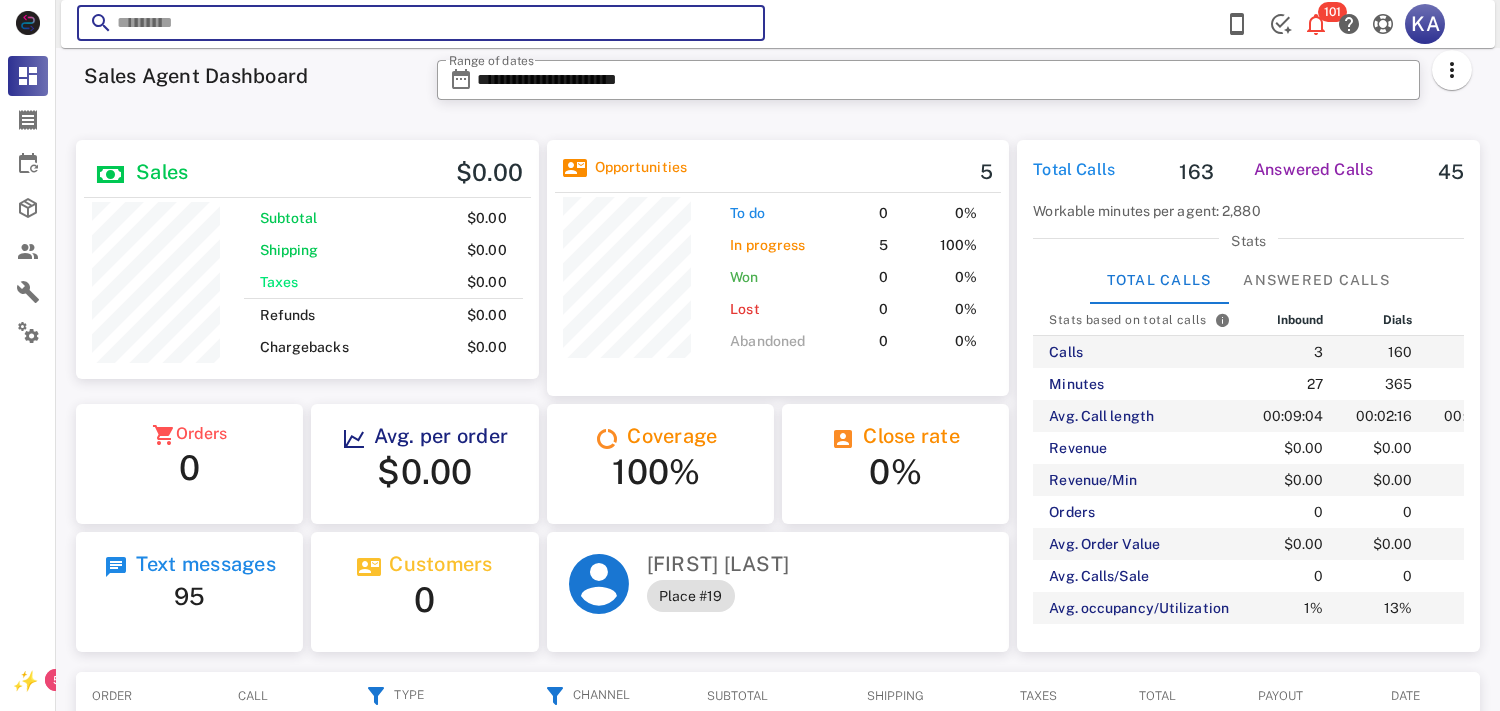 click at bounding box center [741, 26] 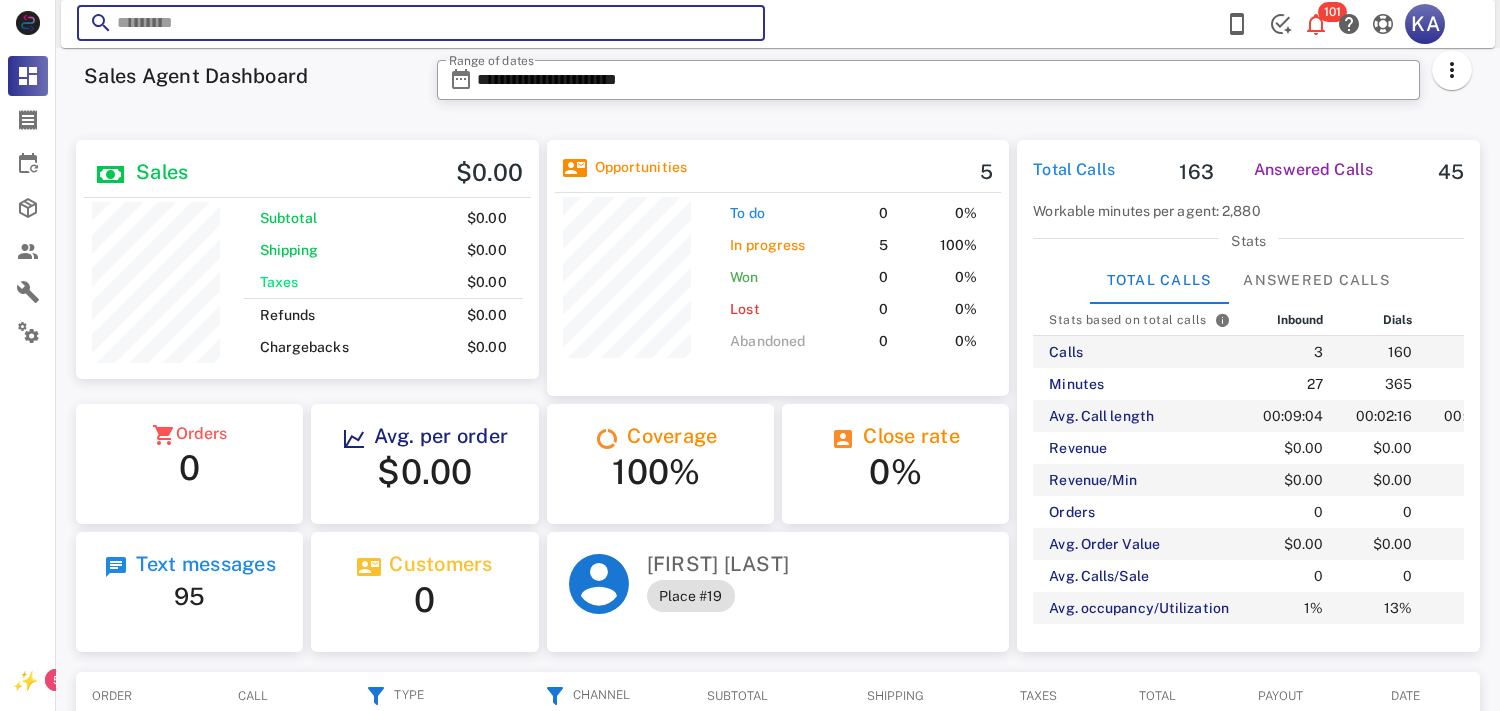 paste on "**********" 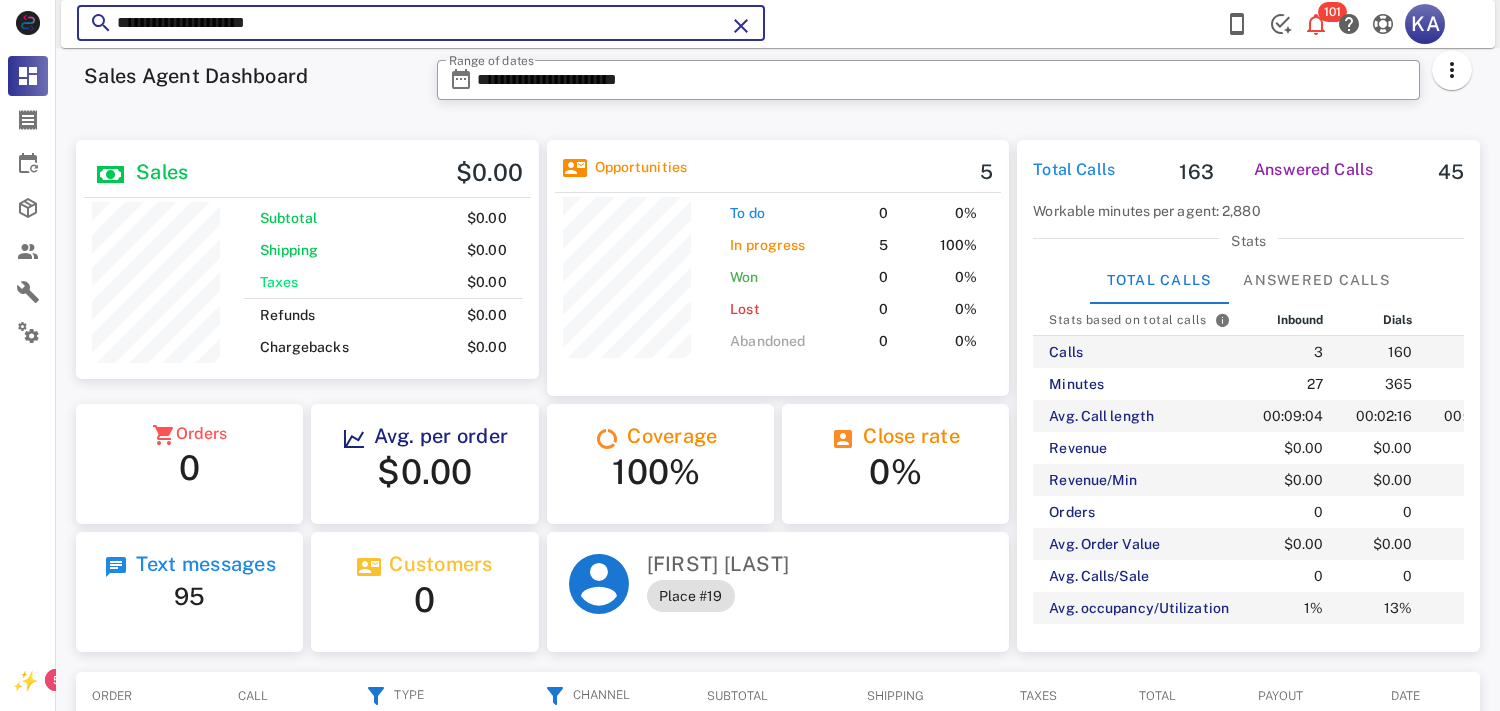 type on "**********" 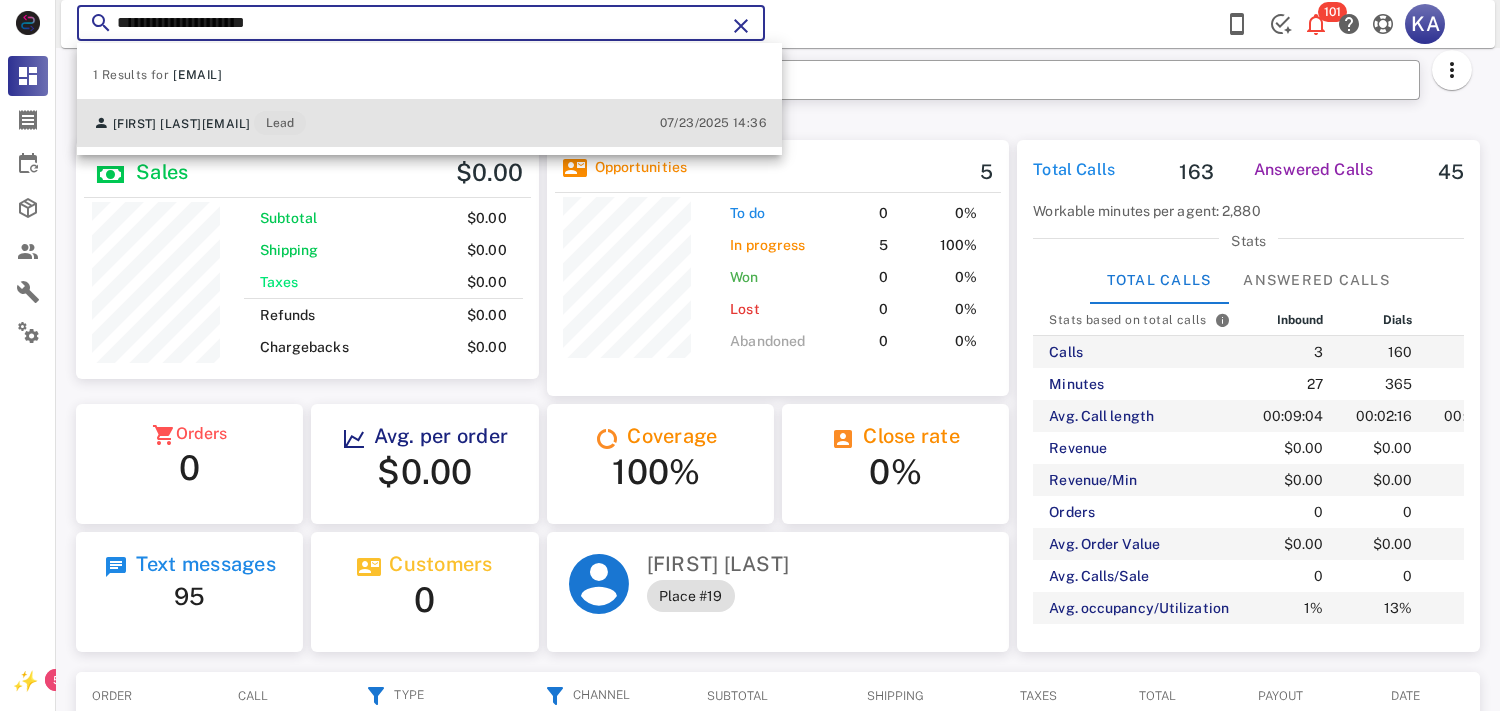 click on "[FIRST] [LAST]   [EMAIL]   Lead   [DATE] [TIME]" at bounding box center [429, 123] 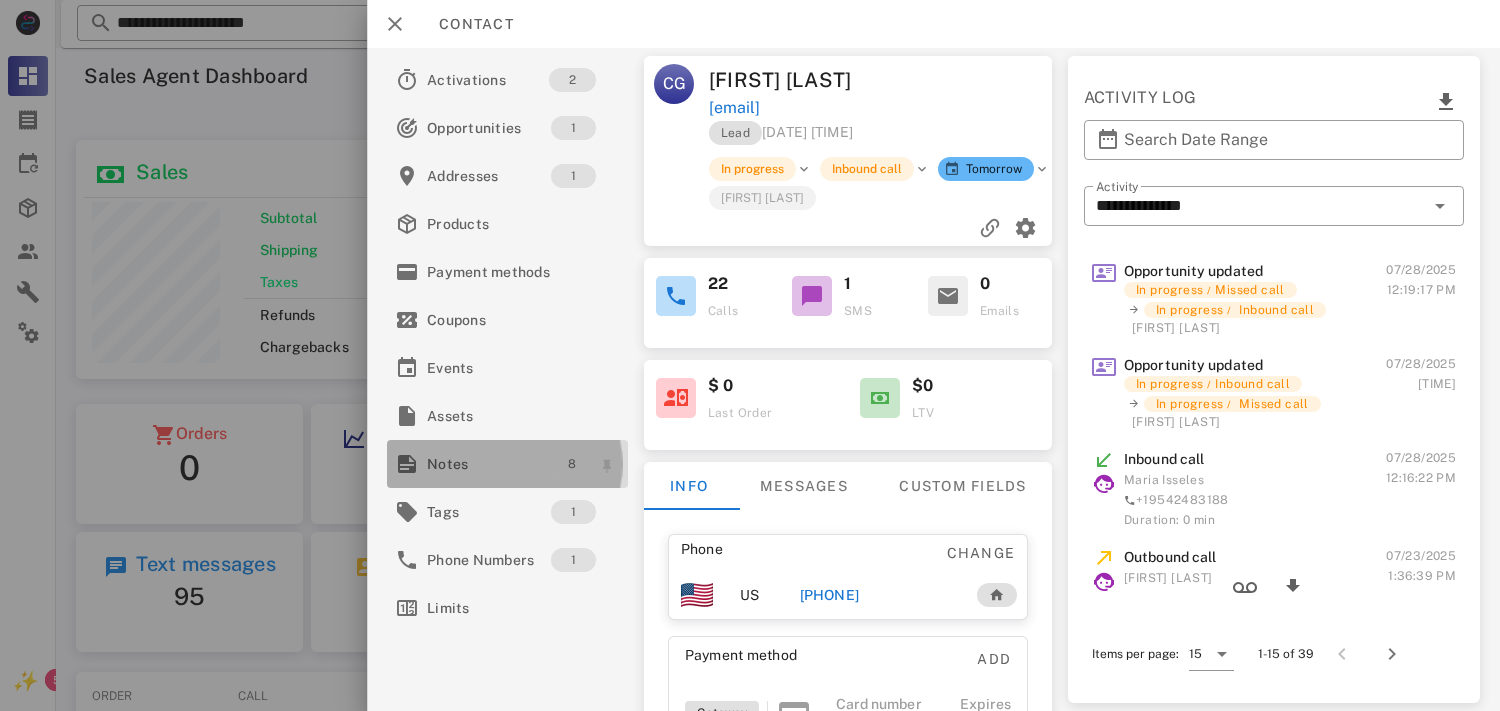 click on "8" at bounding box center (571, 464) 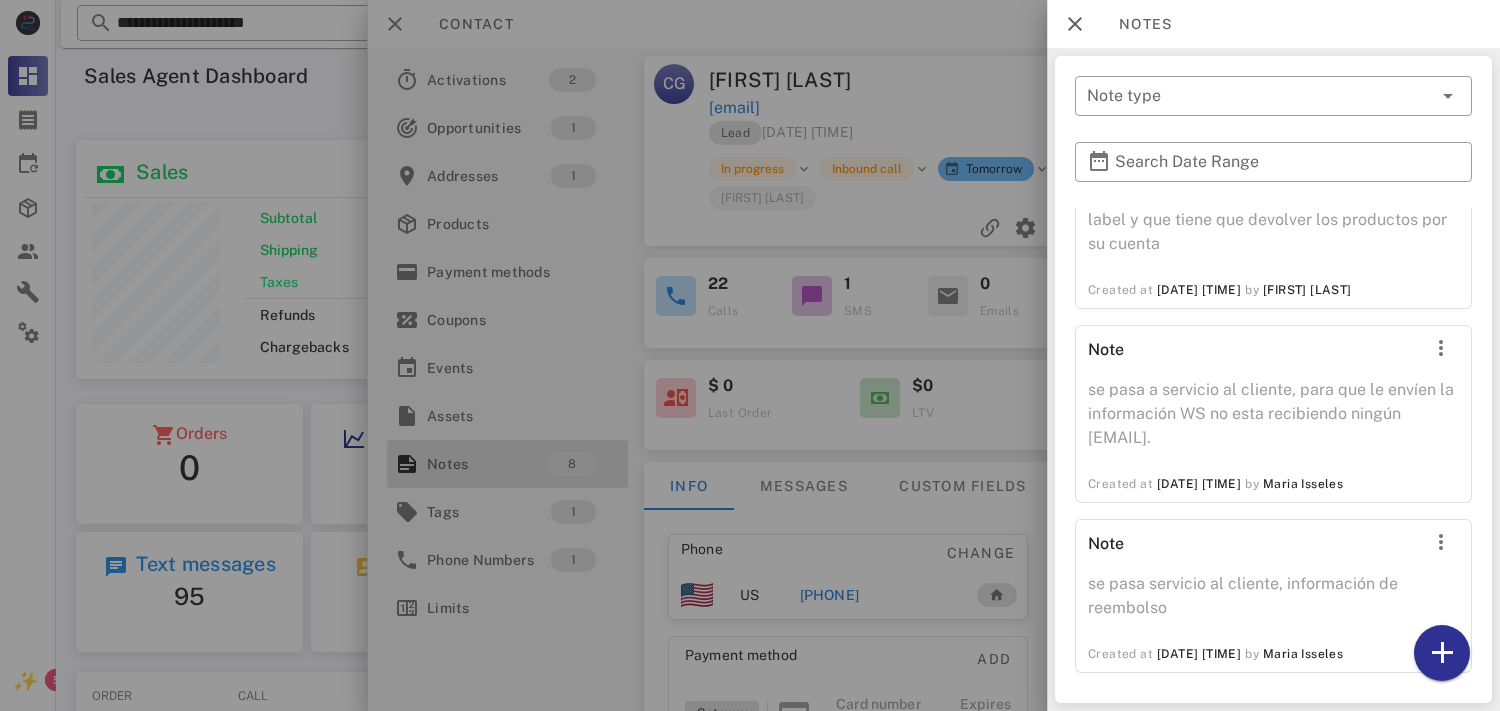 scroll, scrollTop: 1223, scrollLeft: 0, axis: vertical 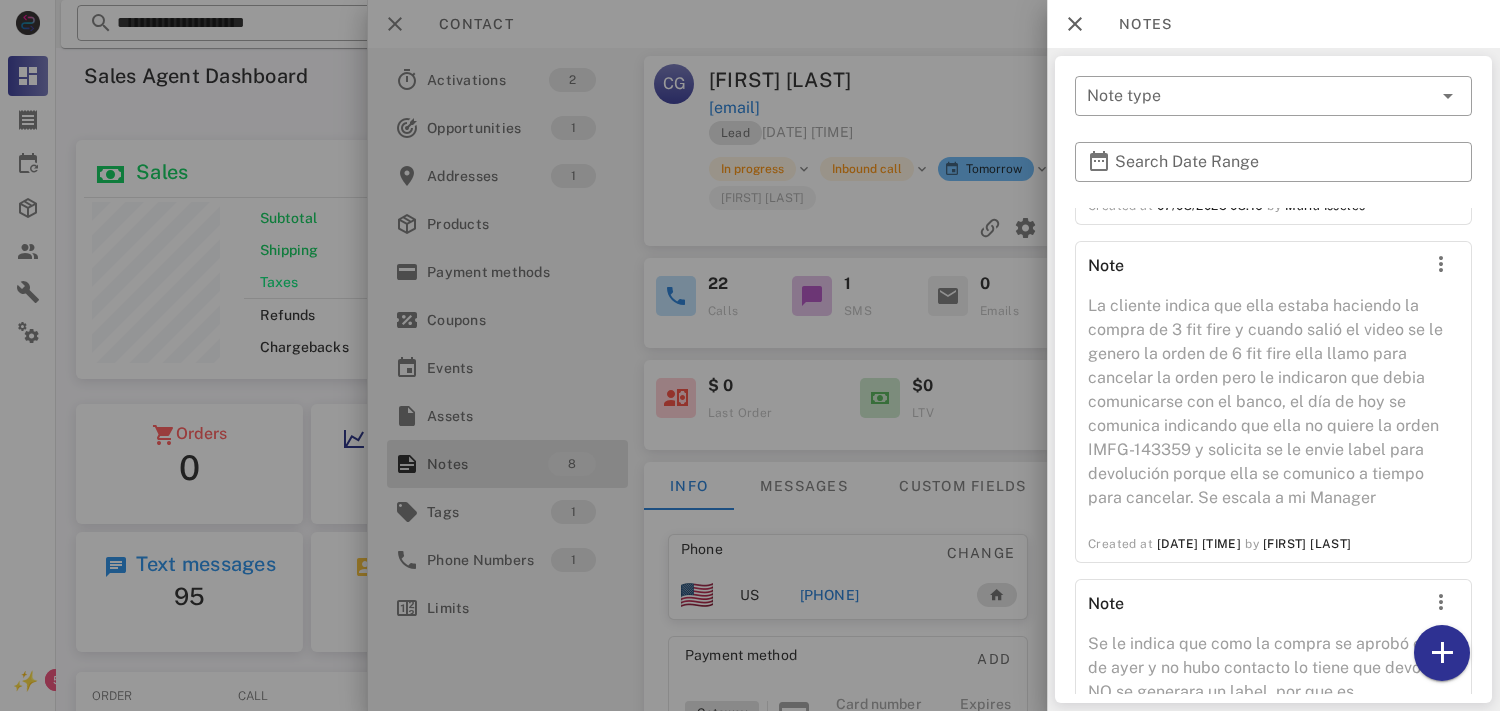 click at bounding box center [750, 355] 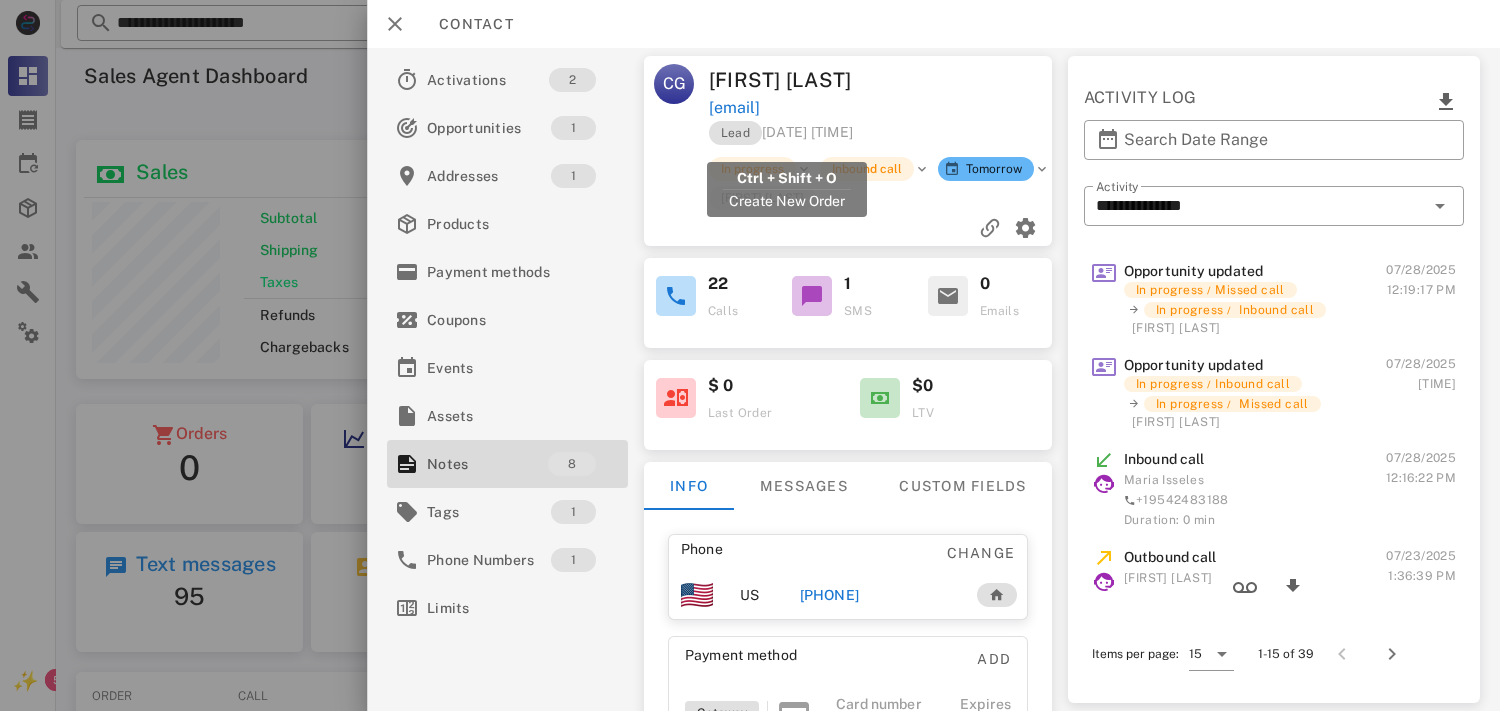 drag, startPoint x: 903, startPoint y: 143, endPoint x: 700, endPoint y: 140, distance: 203.02217 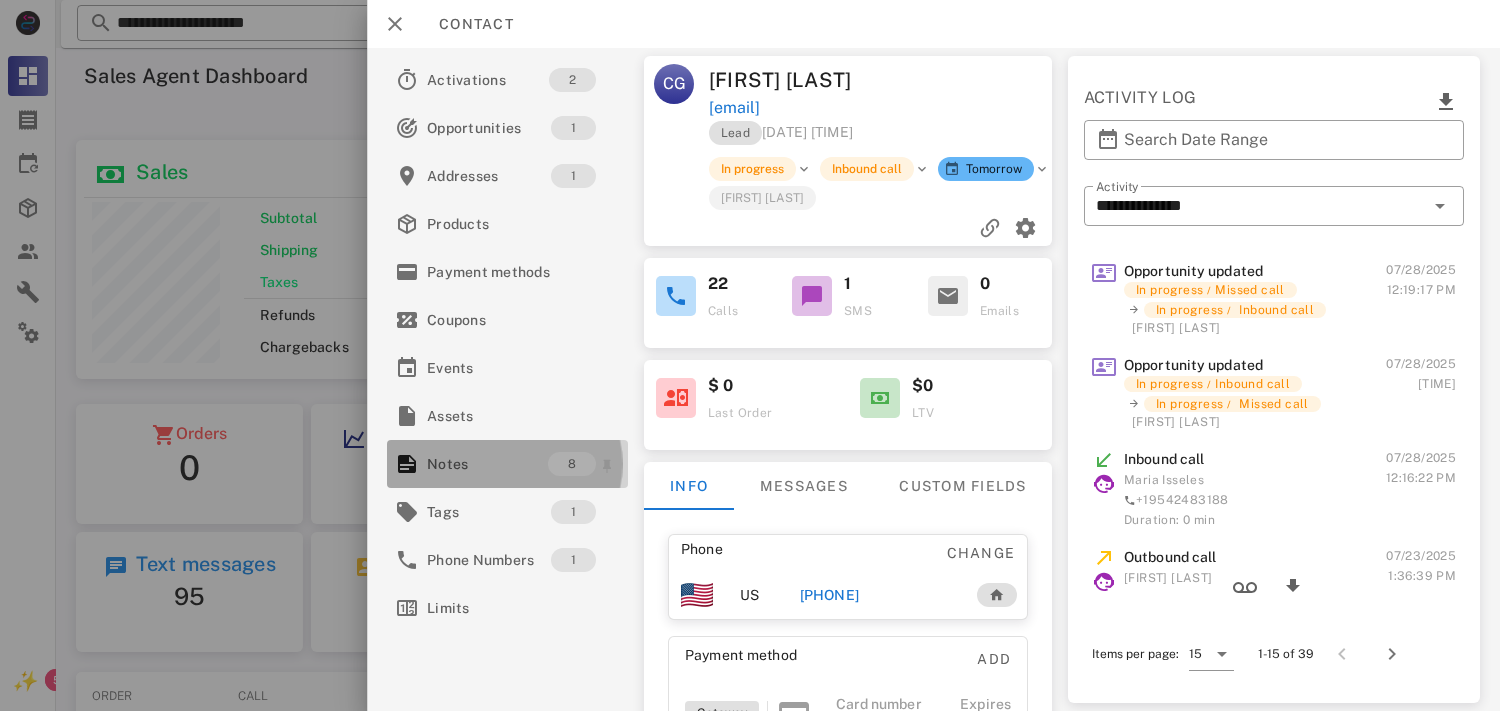click on "Notes" at bounding box center [487, 464] 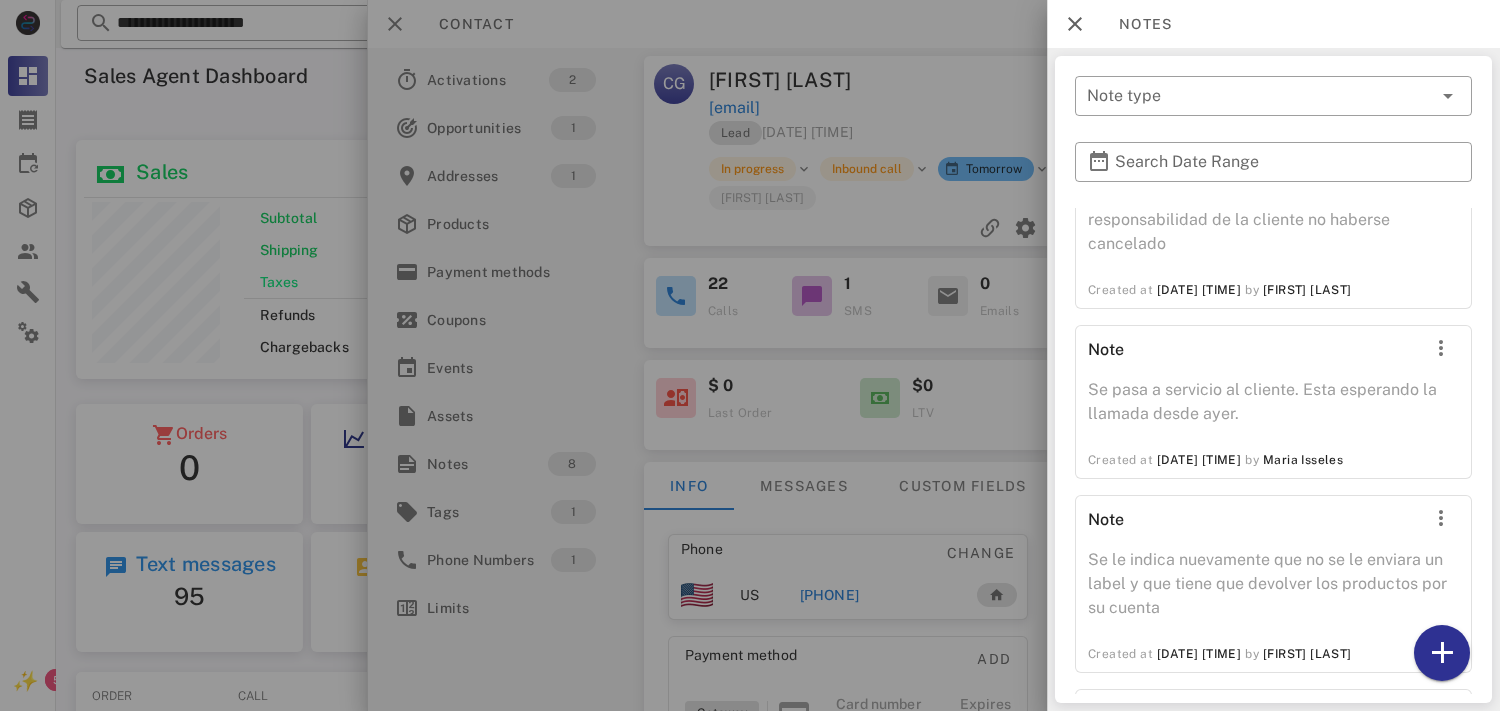 scroll, scrollTop: 1223, scrollLeft: 0, axis: vertical 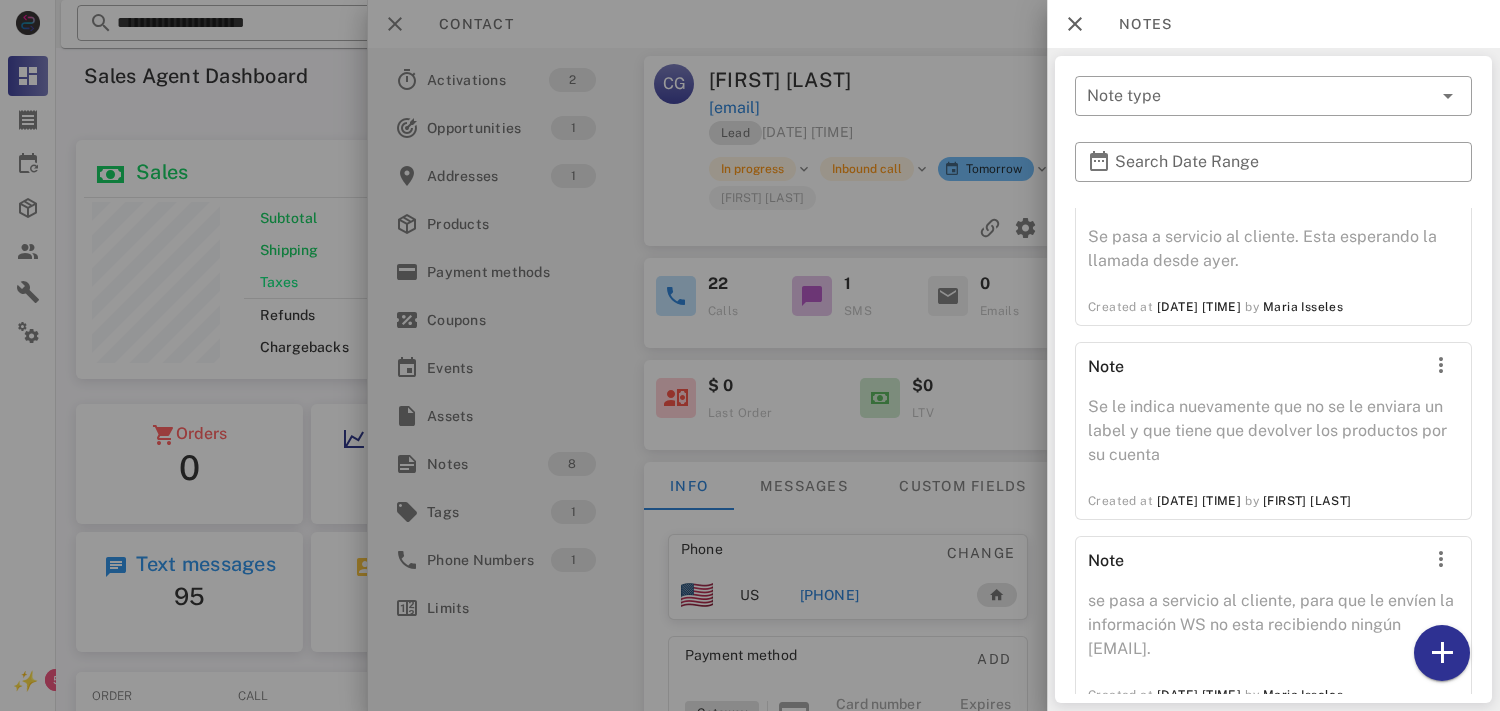 click on "Note type Search Date Range Note El pago de productos aun esta pendiente, se le indica esperar unas horas o contactarse con el banco Created at [DATE] [TIME] by [FIRST] [LAST] Note se pasa a servicio al cliente, se le indico que las 2 ordenes salieron e indica que solo queria la primera orden. Created at [DATE] [TIME] by [FIRST] [LAST] Note La cliente indica que ella estaba haciendo la compra de 3 fit fire y cuando salió el video se le genero la orden de 6 fit fire ella llamo para cancelar la orden pero le indicaron que debia comunicarse con el banco, el día de hoy se comunica indicando que ella no quiere la orden IMFG-143359 y solicita se le envie label para devolución porque ella se comunico a tiempo para cancelar. Se escala a mi Manager Created at [DATE] [TIME] by [FIRST] [LAST] Note Created at [DATE] [TIME] by [FIRST] [LAST] Note Se pasa a servicio al cliente. Esta esperando la llamada desde ayer. Created at [DATE] [TIME] by Note by" at bounding box center (1273, 379) 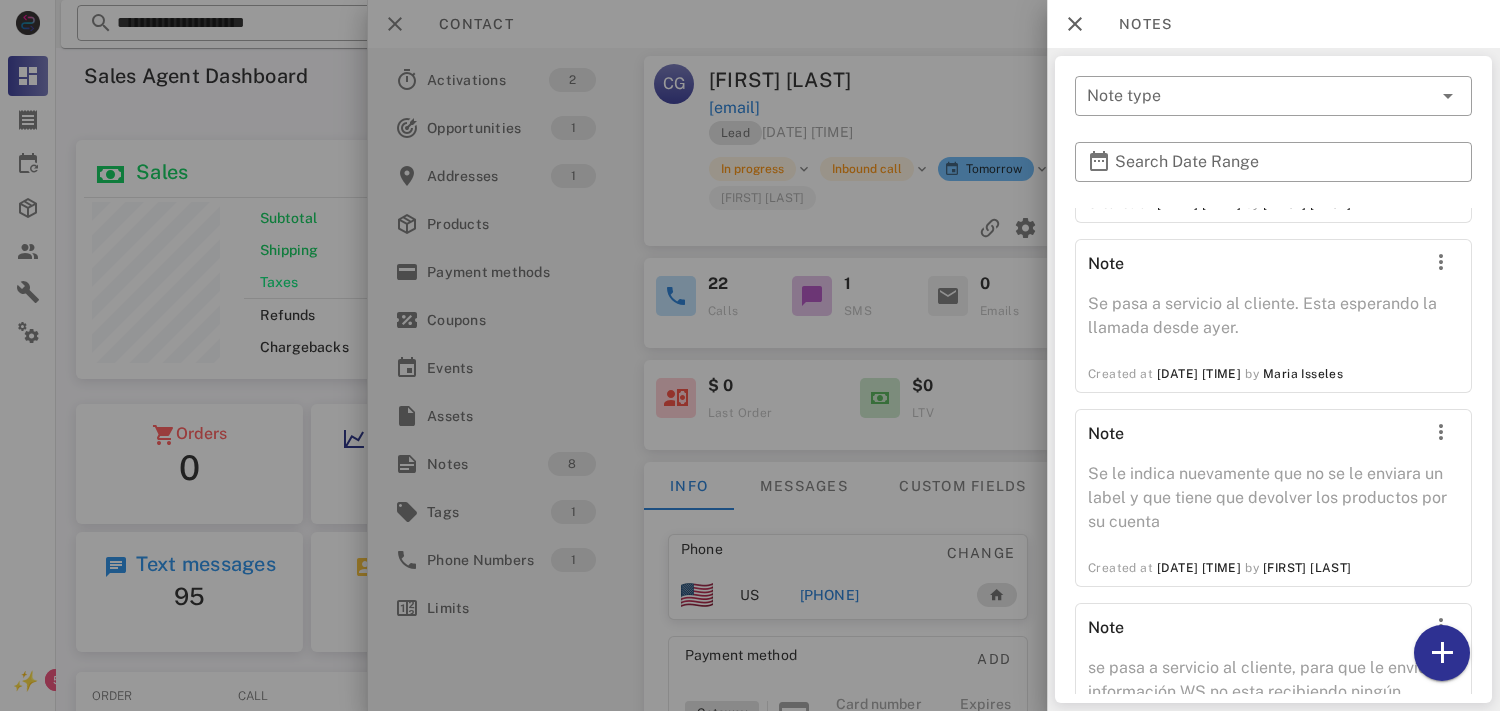 scroll, scrollTop: 921, scrollLeft: 0, axis: vertical 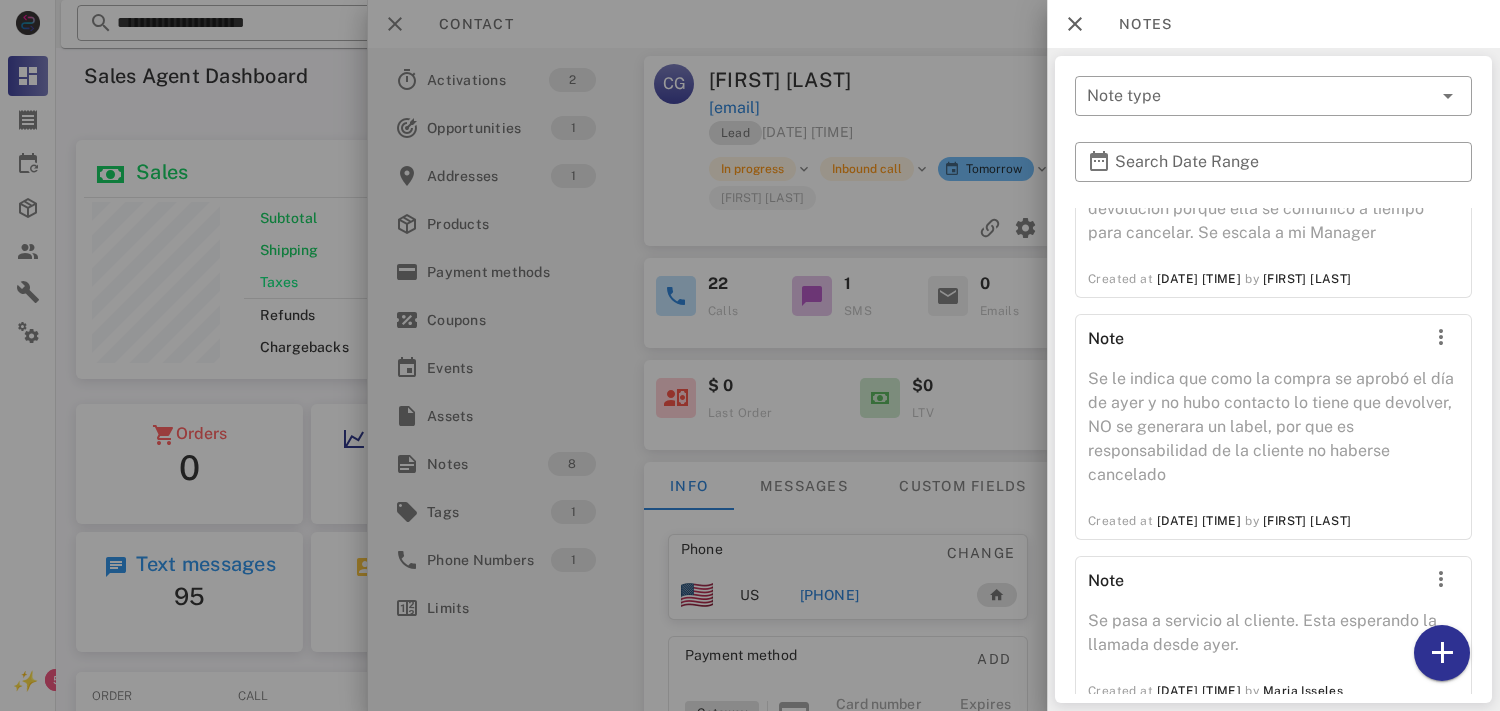 click at bounding box center (750, 355) 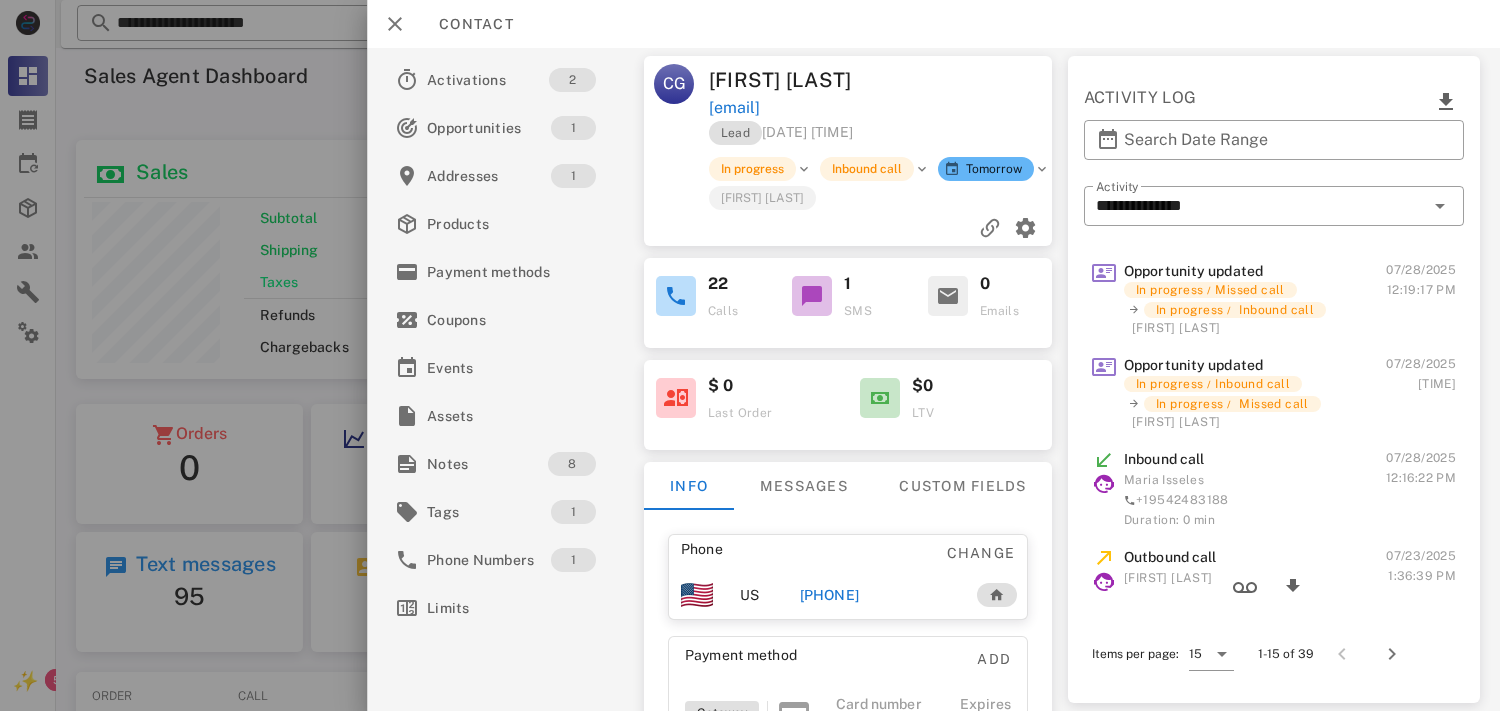 drag, startPoint x: 892, startPoint y: 623, endPoint x: 770, endPoint y: 640, distance: 123.178734 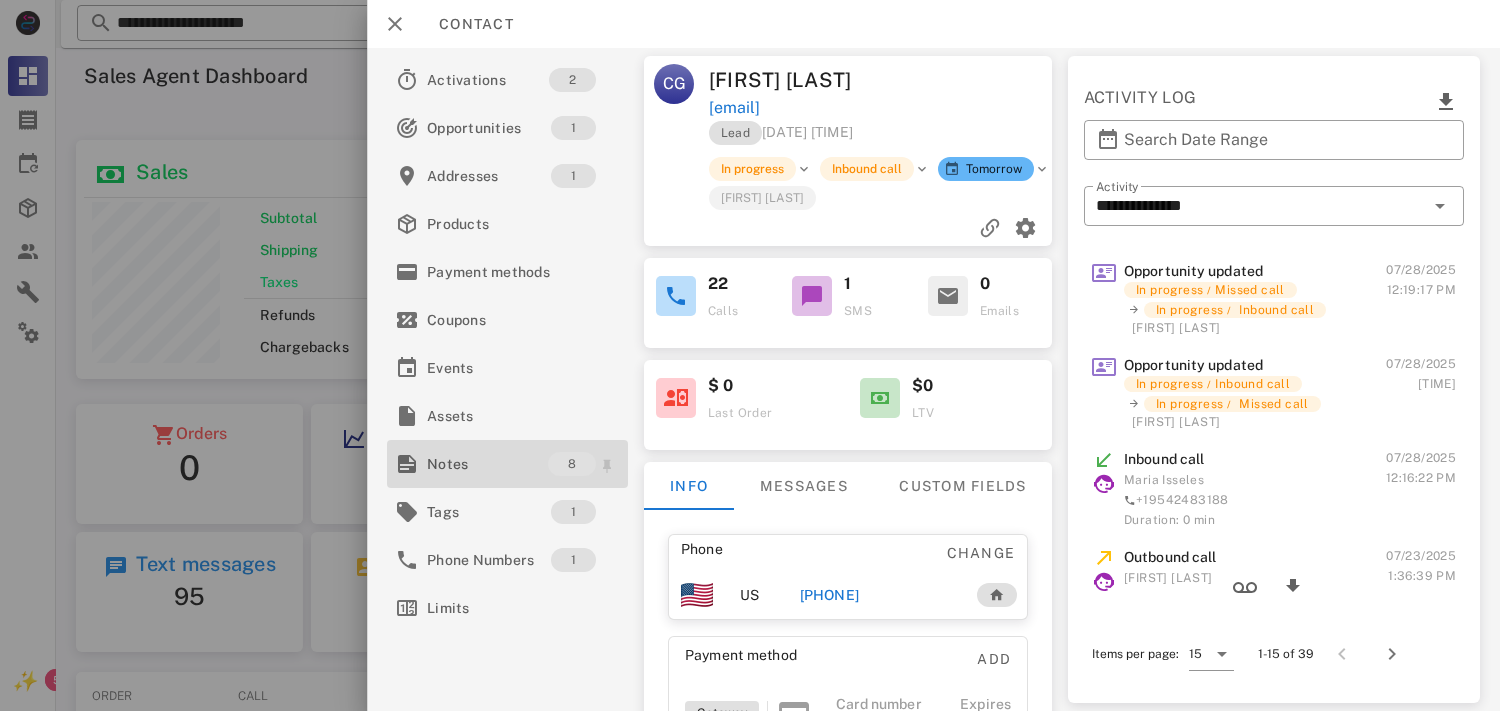 click on "Notes" at bounding box center (487, 464) 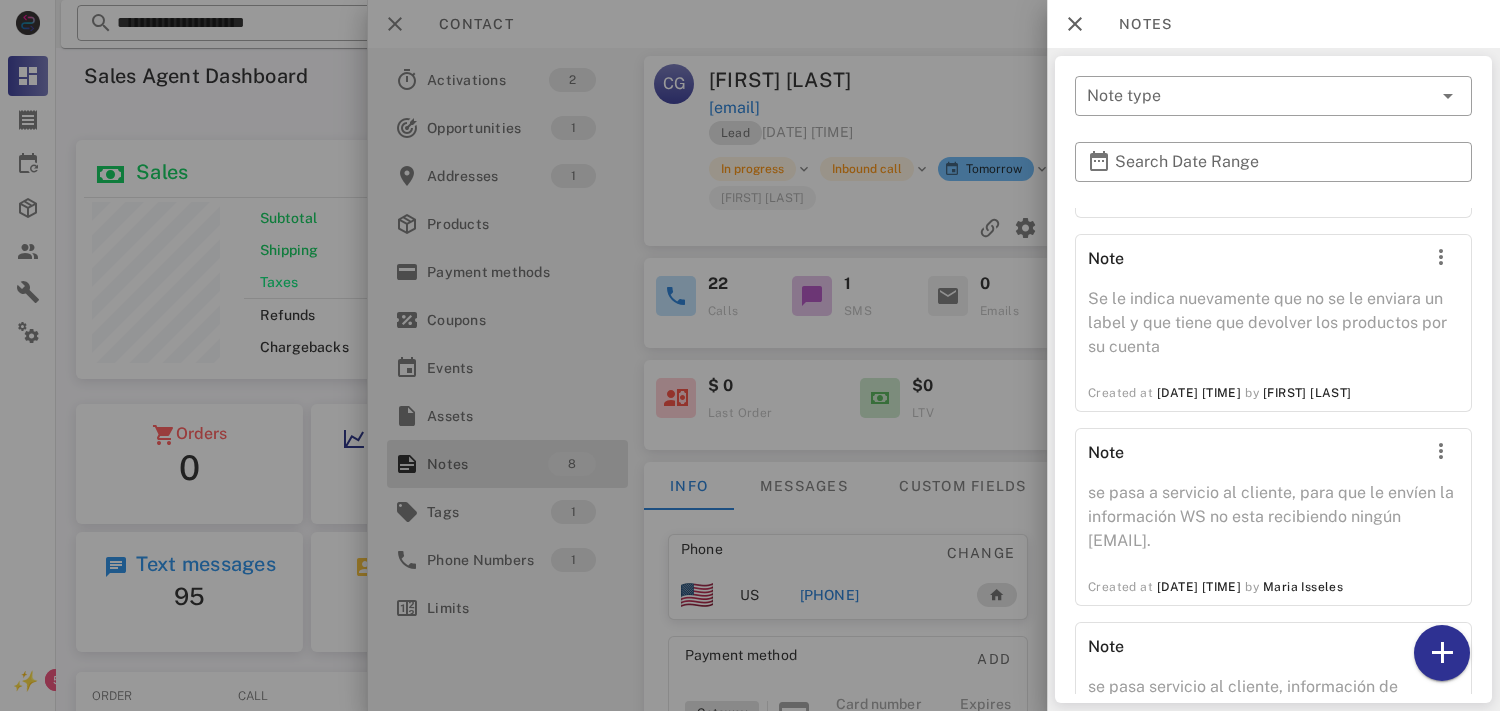 scroll, scrollTop: 1062, scrollLeft: 0, axis: vertical 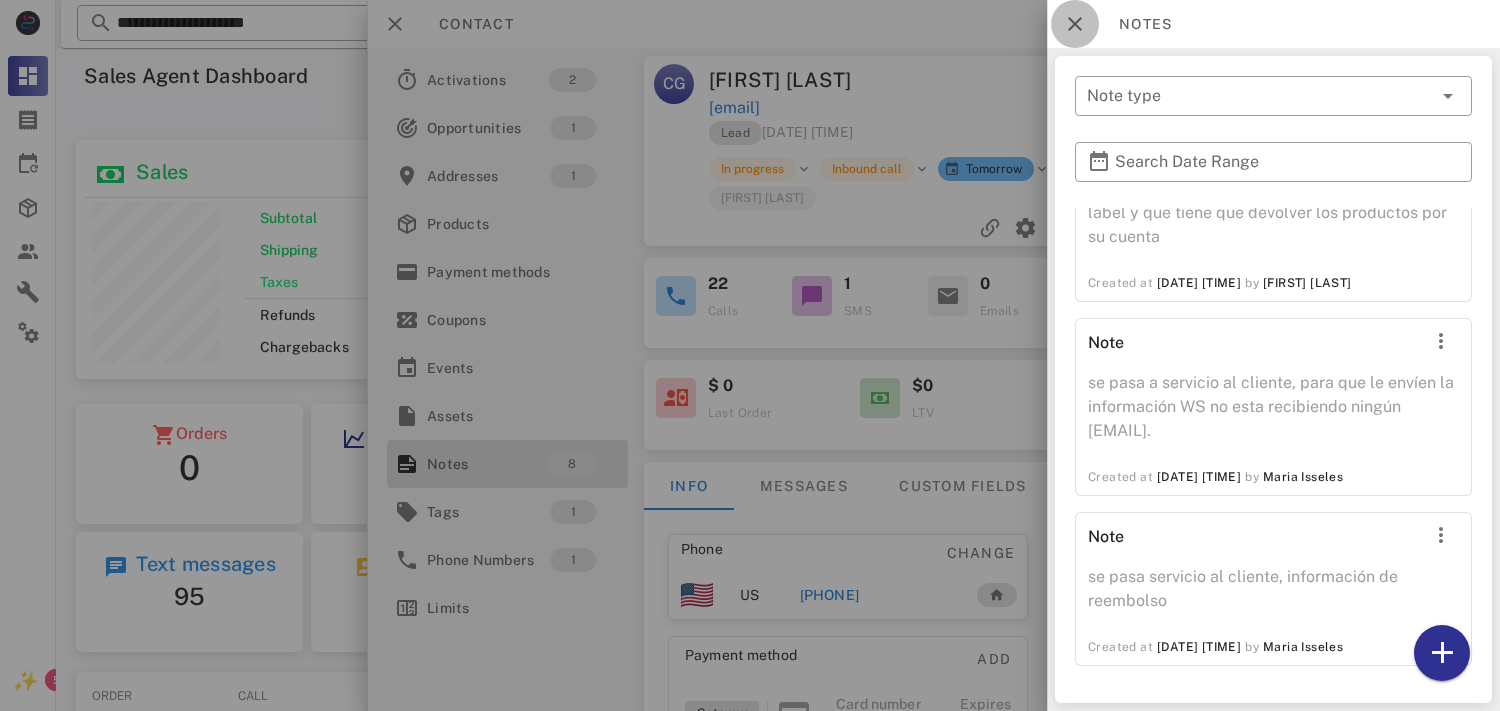 click at bounding box center (1075, 24) 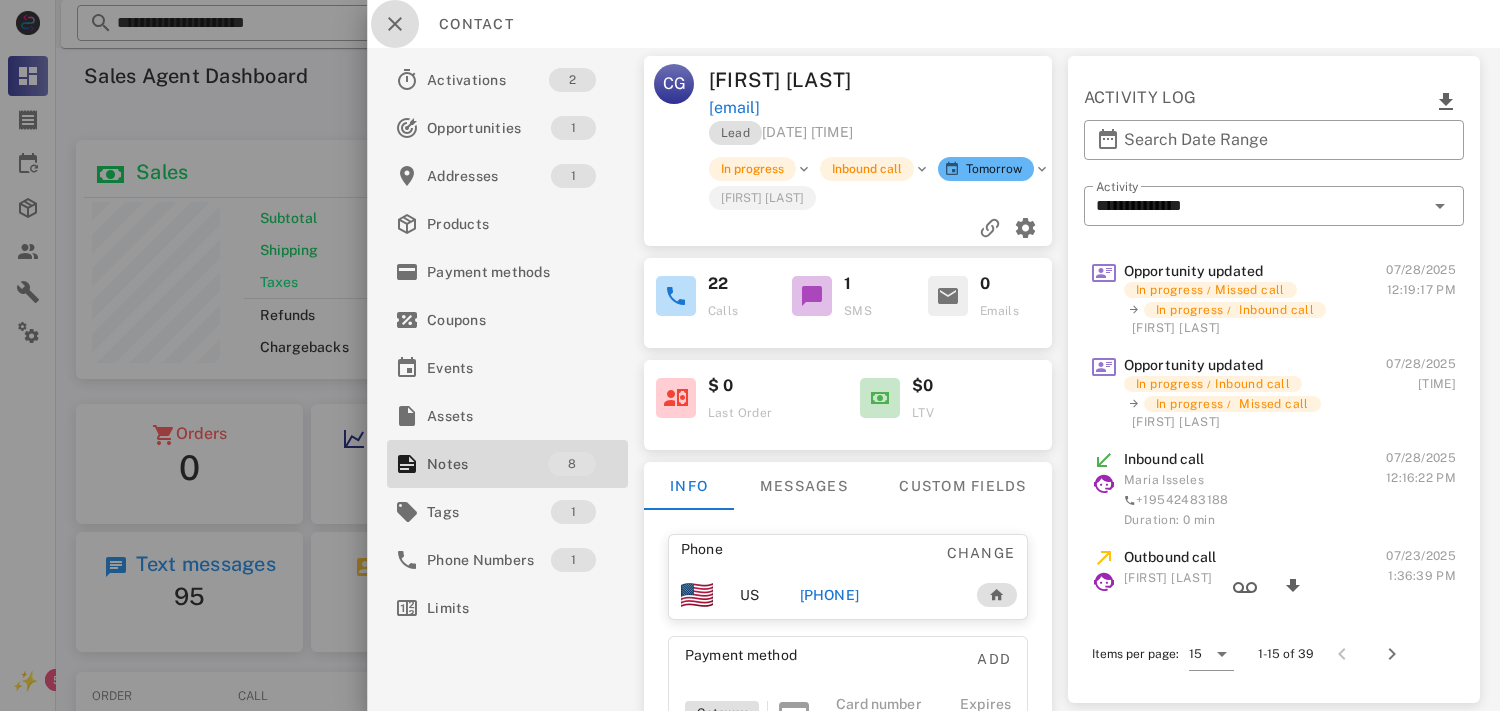 click at bounding box center [395, 24] 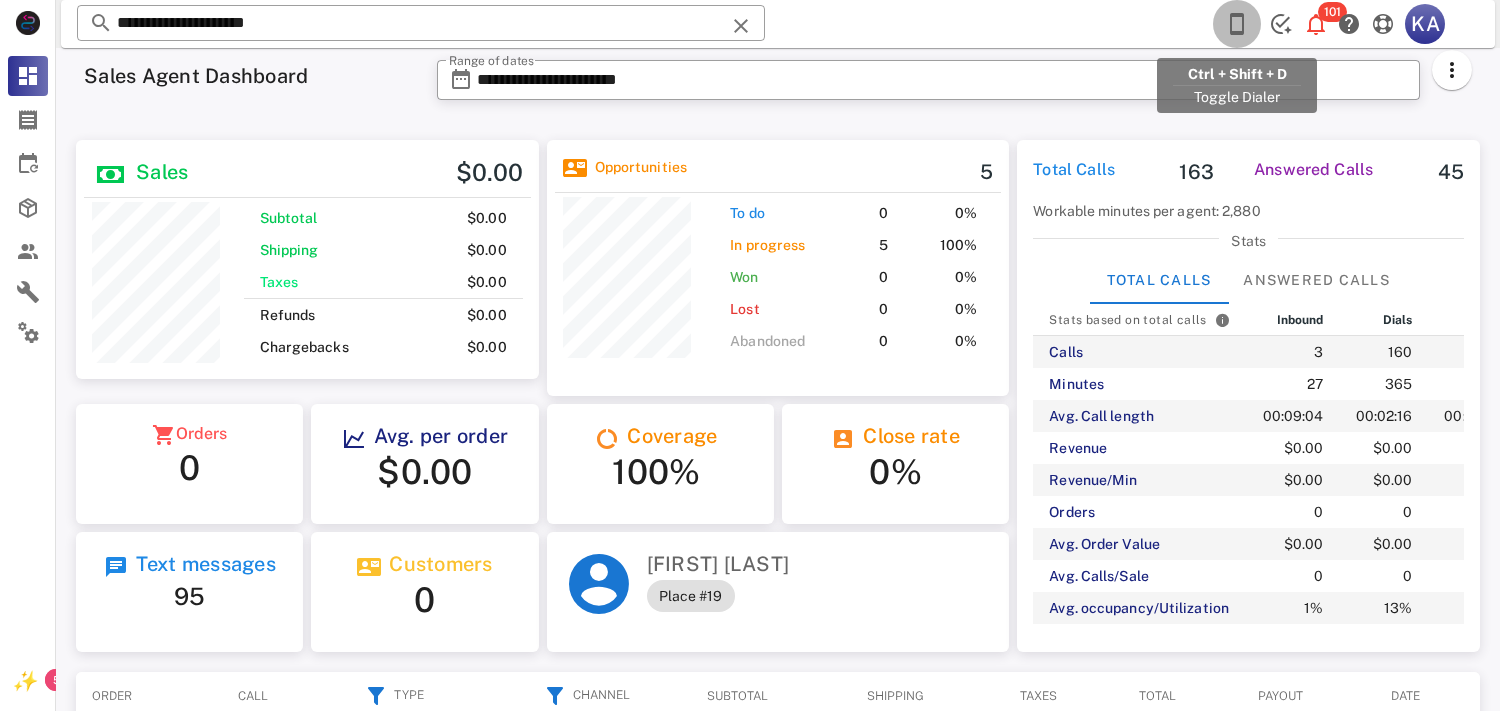 click at bounding box center [1237, 24] 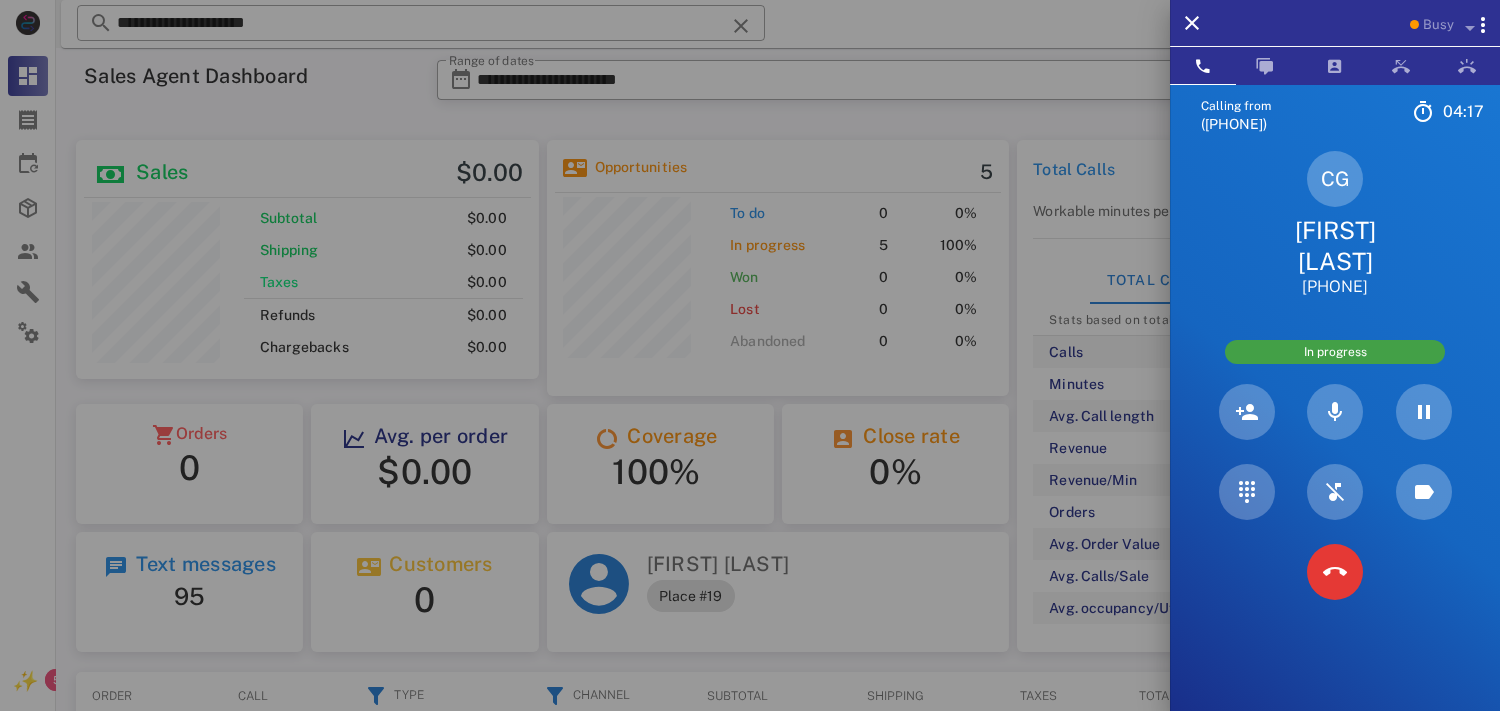click at bounding box center [750, 355] 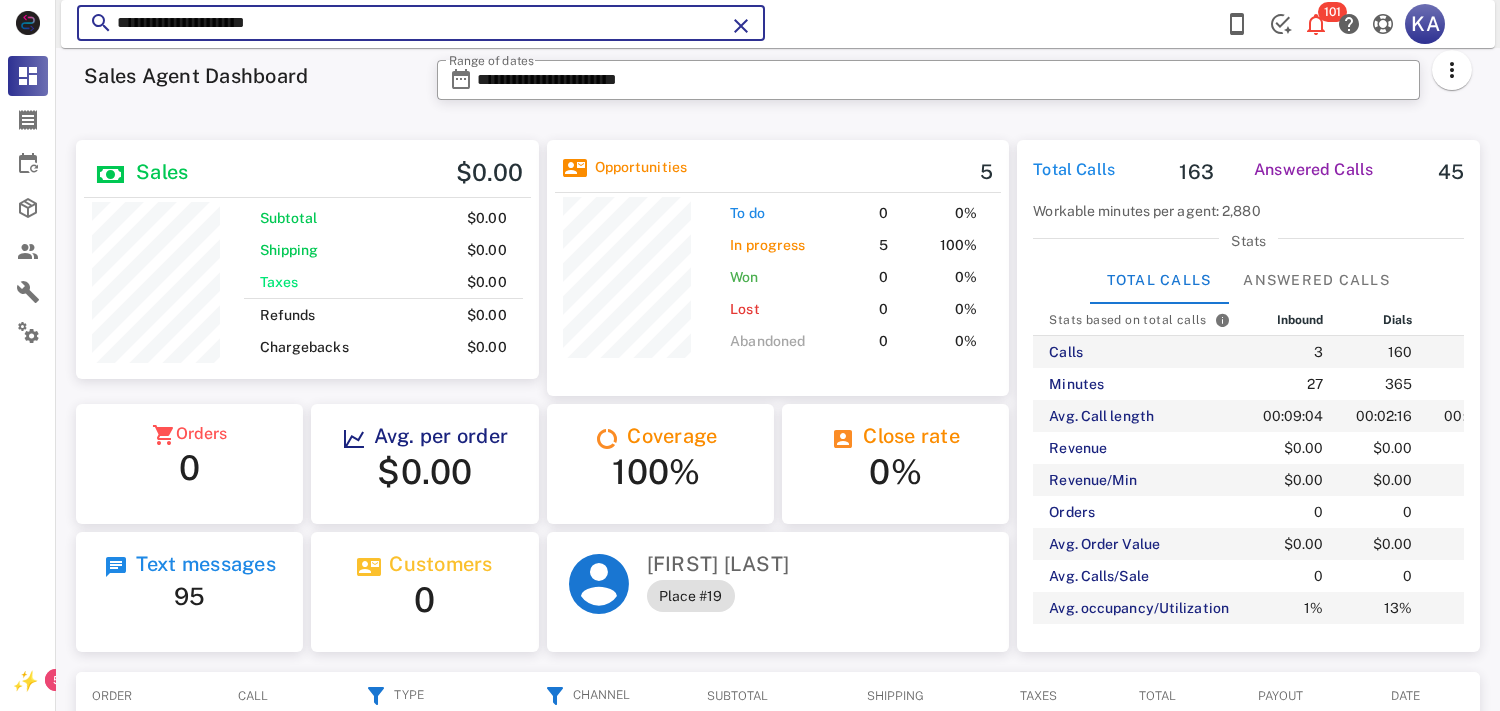 click on "**********" at bounding box center (421, 23) 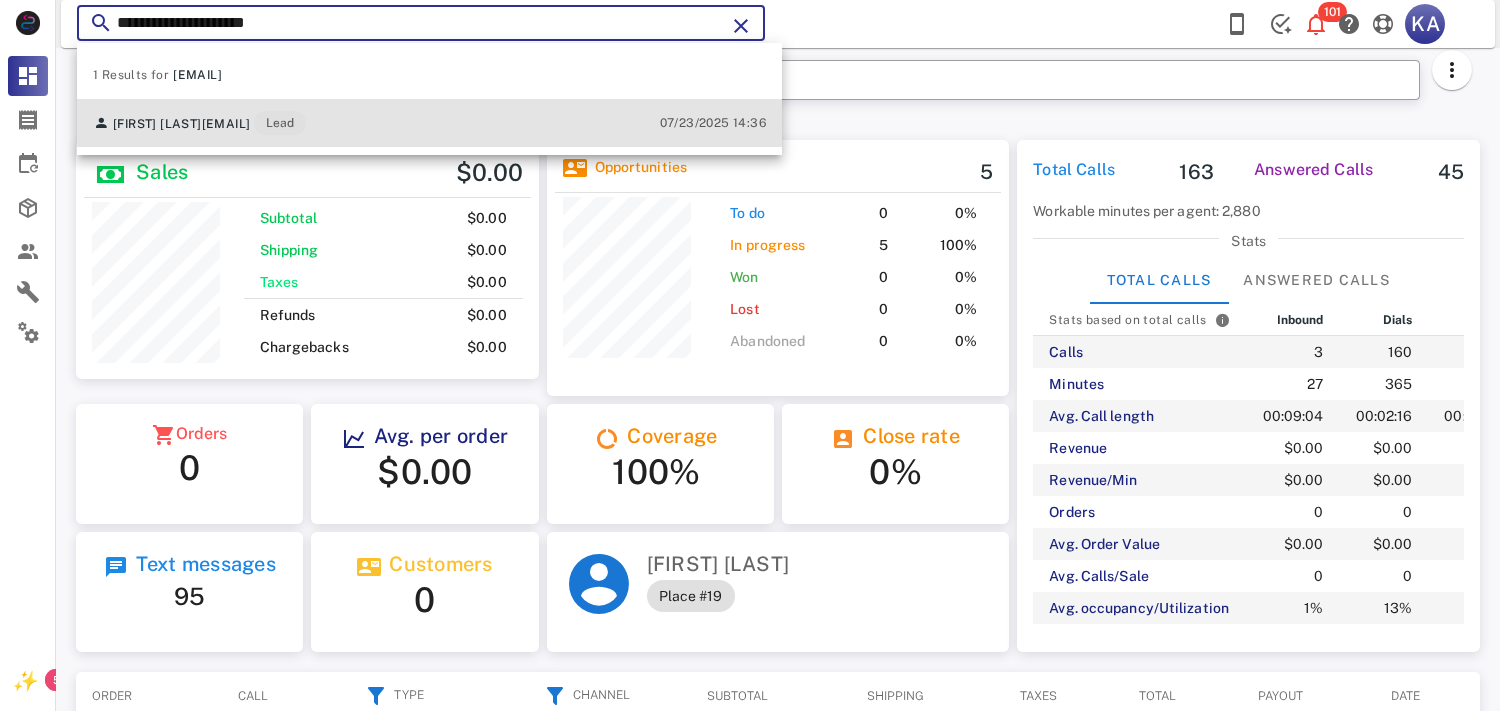 click on "[FIRST] [LAST]   [EMAIL]   Lead   [DATE] [TIME]" at bounding box center [429, 123] 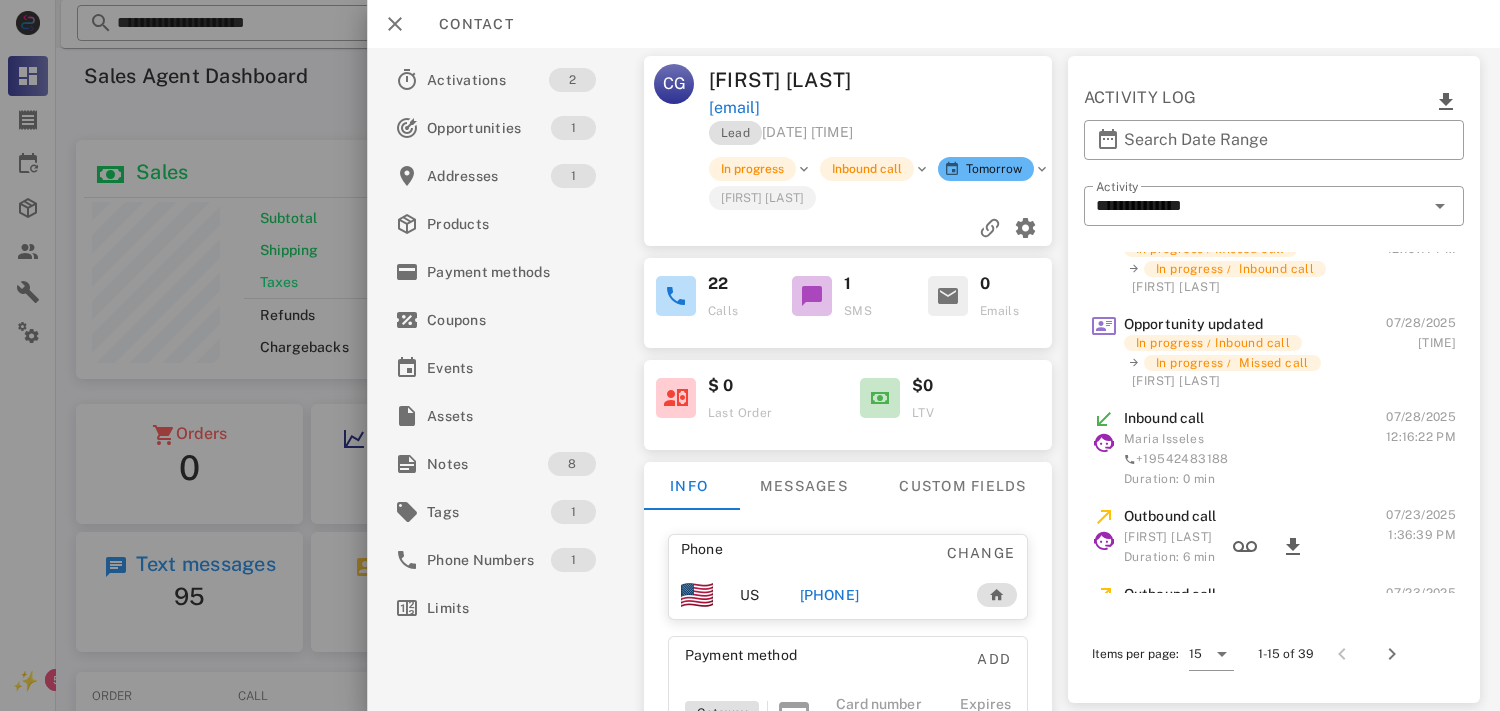 scroll, scrollTop: 0, scrollLeft: 0, axis: both 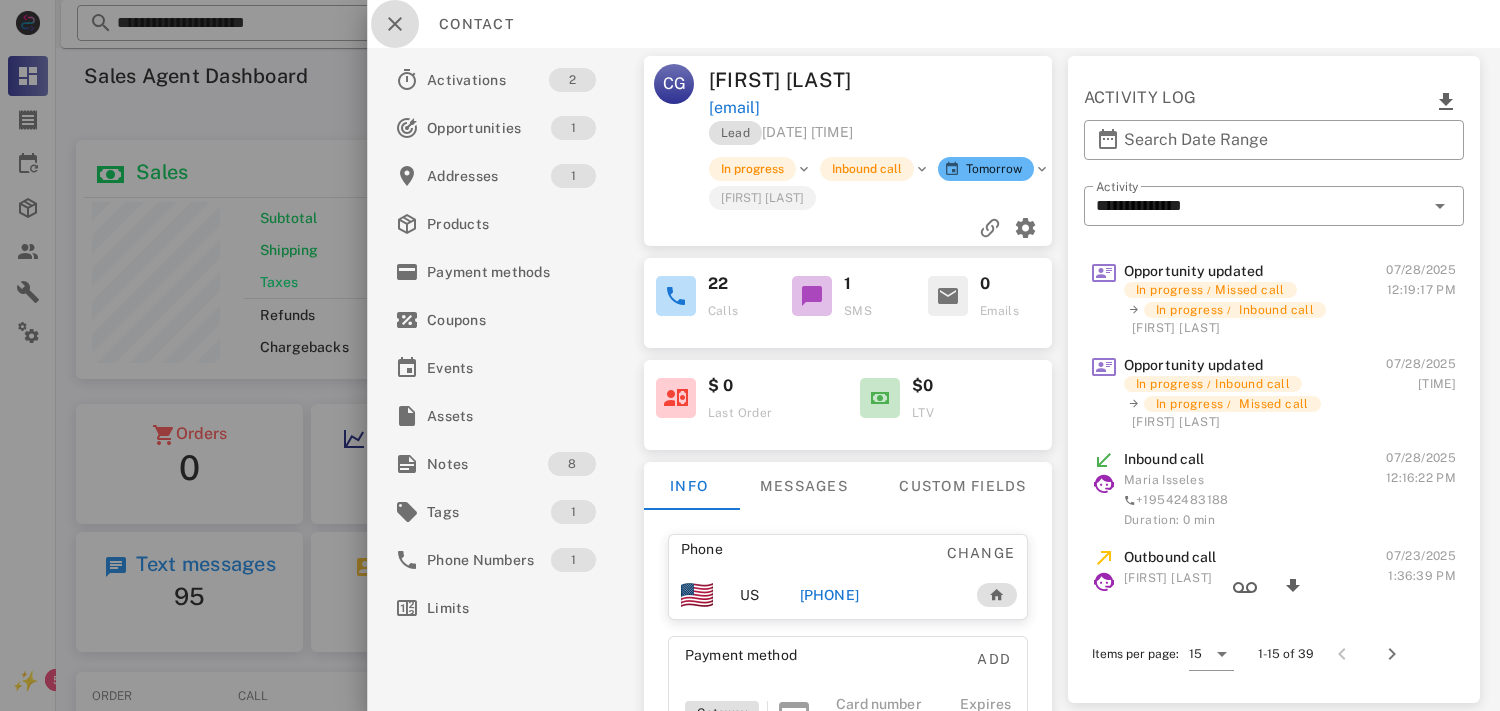 click at bounding box center [395, 24] 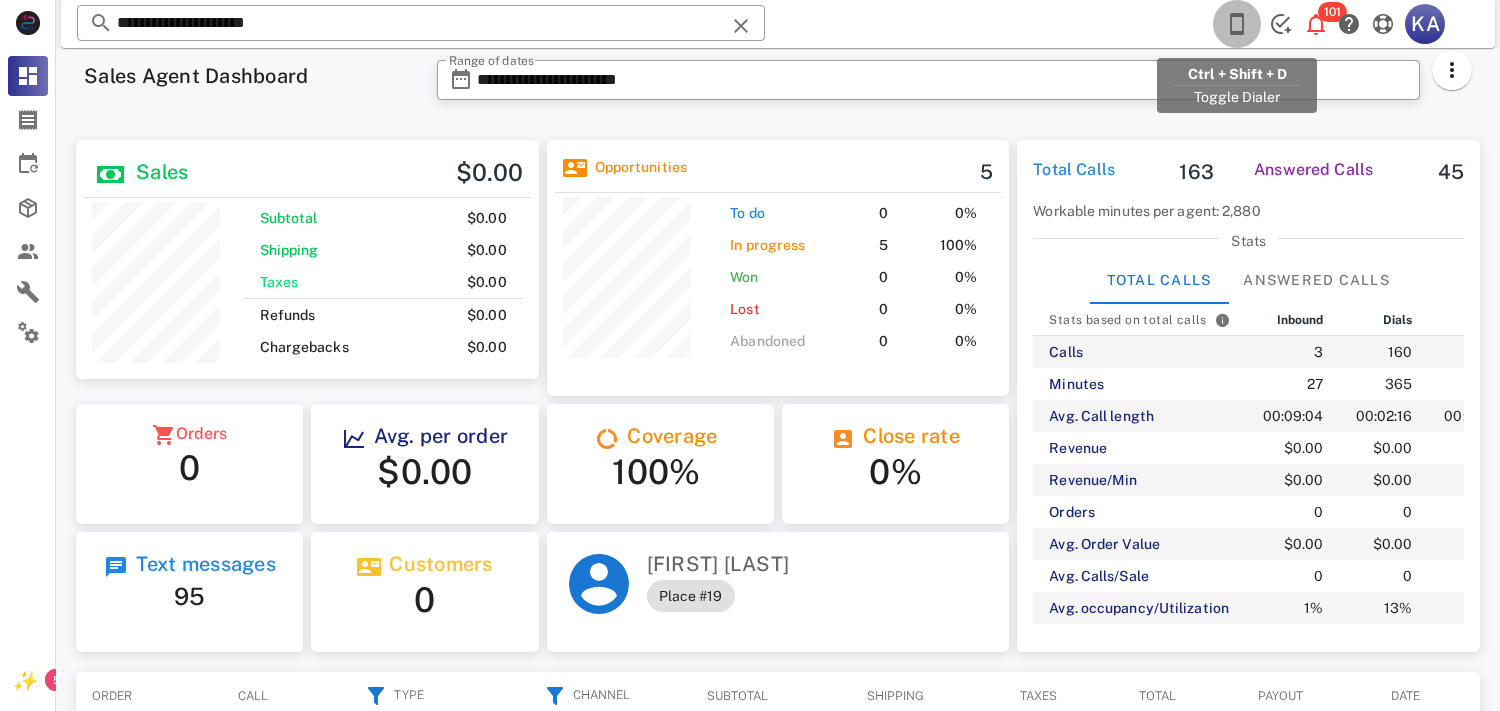 click at bounding box center [1237, 24] 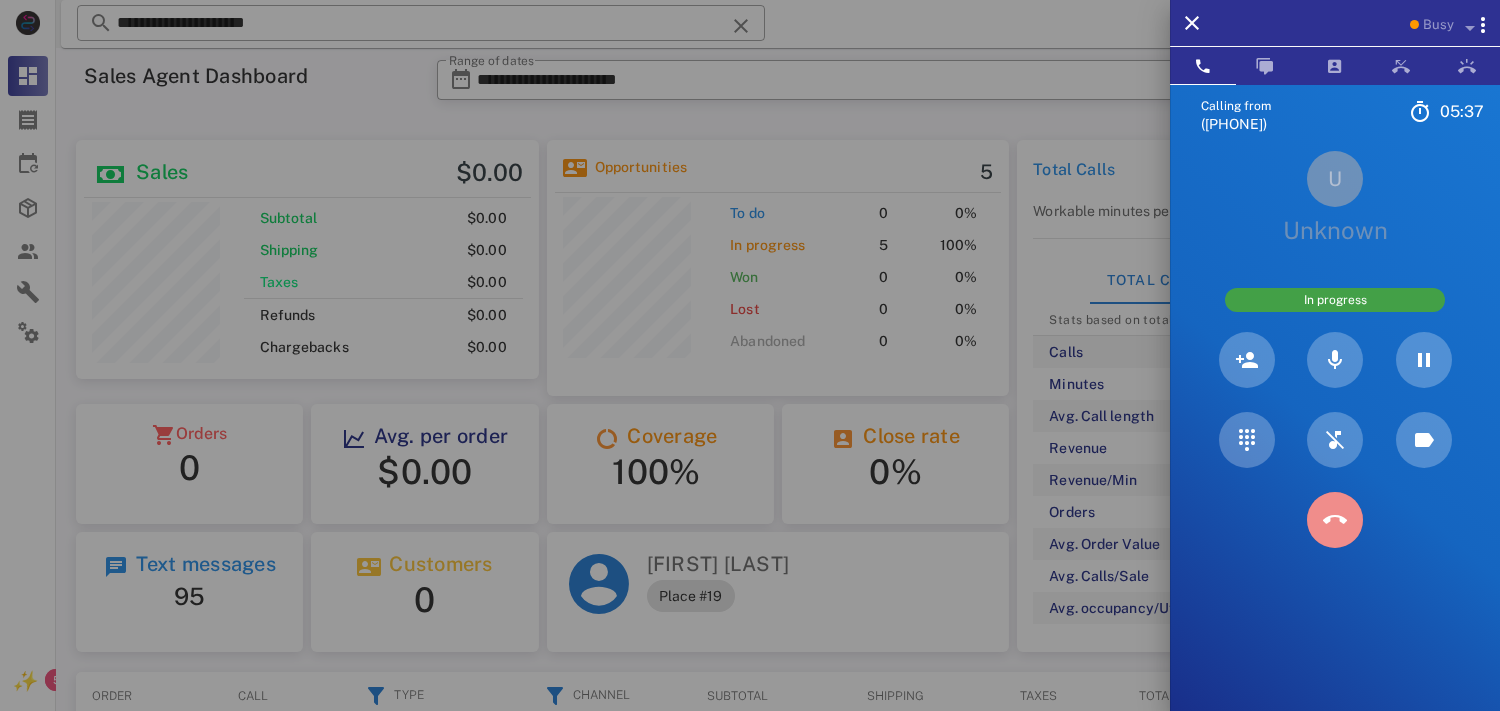 click on "Calling from ([PHONE]) [TIME] Unknown ▼ Andorra +376 Argentina +54 Aruba +297 Australia +61 Belgium (België) +32 Bolivia +591 Brazil (Brasil) +55 Canada +1 Chile +56 Colombia +57 Costa Rica +506 Dominican Republic (República Dominicana) +1 Ecuador +593 El Salvador +503 France +33 Germany (Deutschland) +49 Guadeloupe +590 Guatemala +502 Honduras +504 Iceland (Ísland) +354 India (भारत) +91 Israel (‫ישראל‬‎) +972 Italy (Italia) +39" at bounding box center (1335, 440) 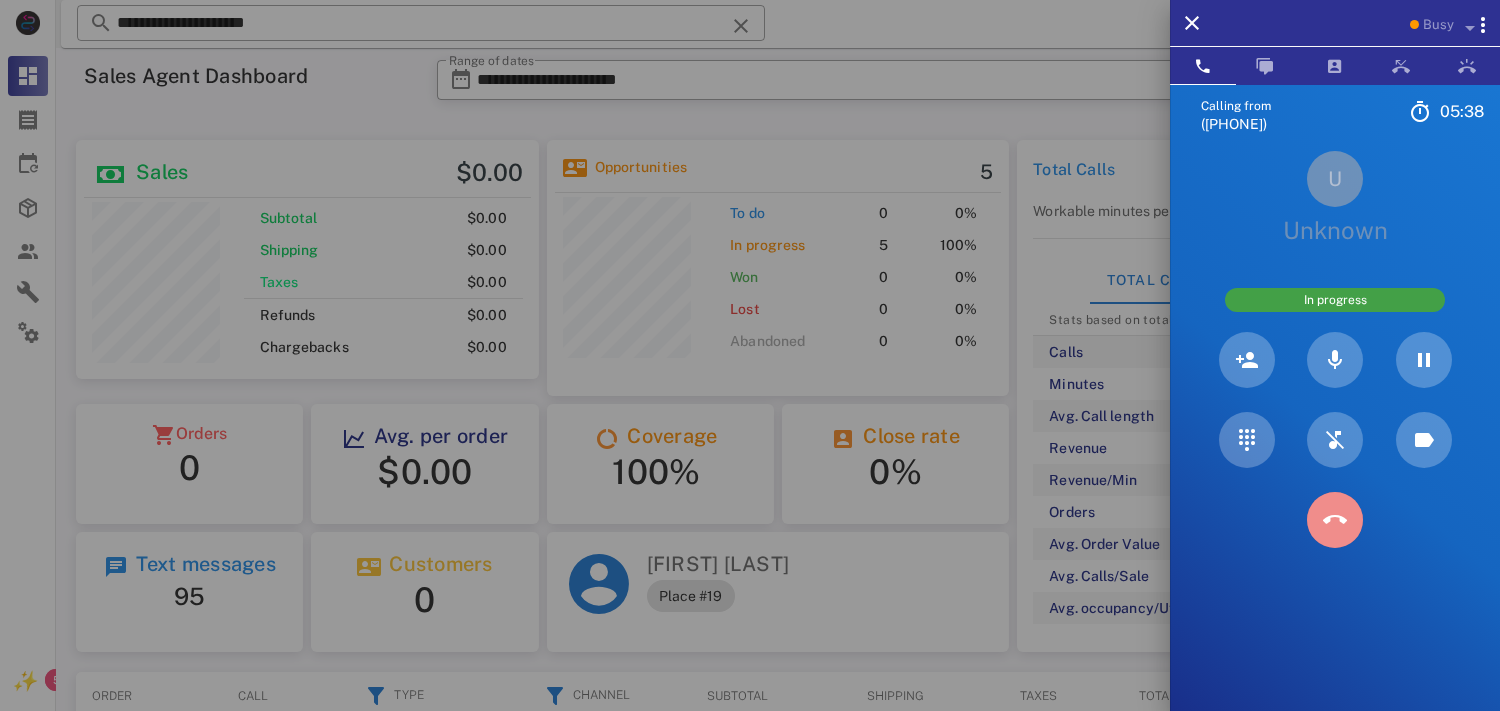 click at bounding box center [1335, 520] 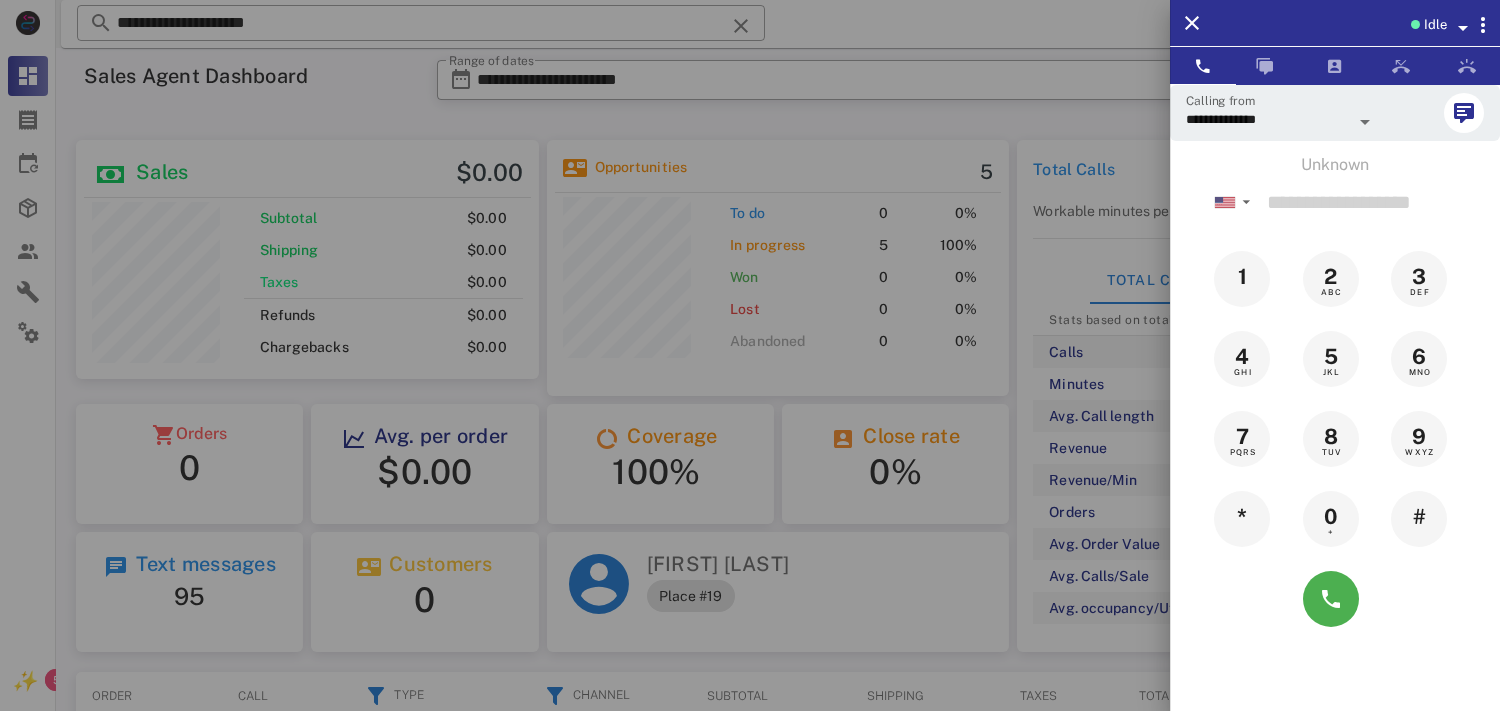 click at bounding box center [750, 355] 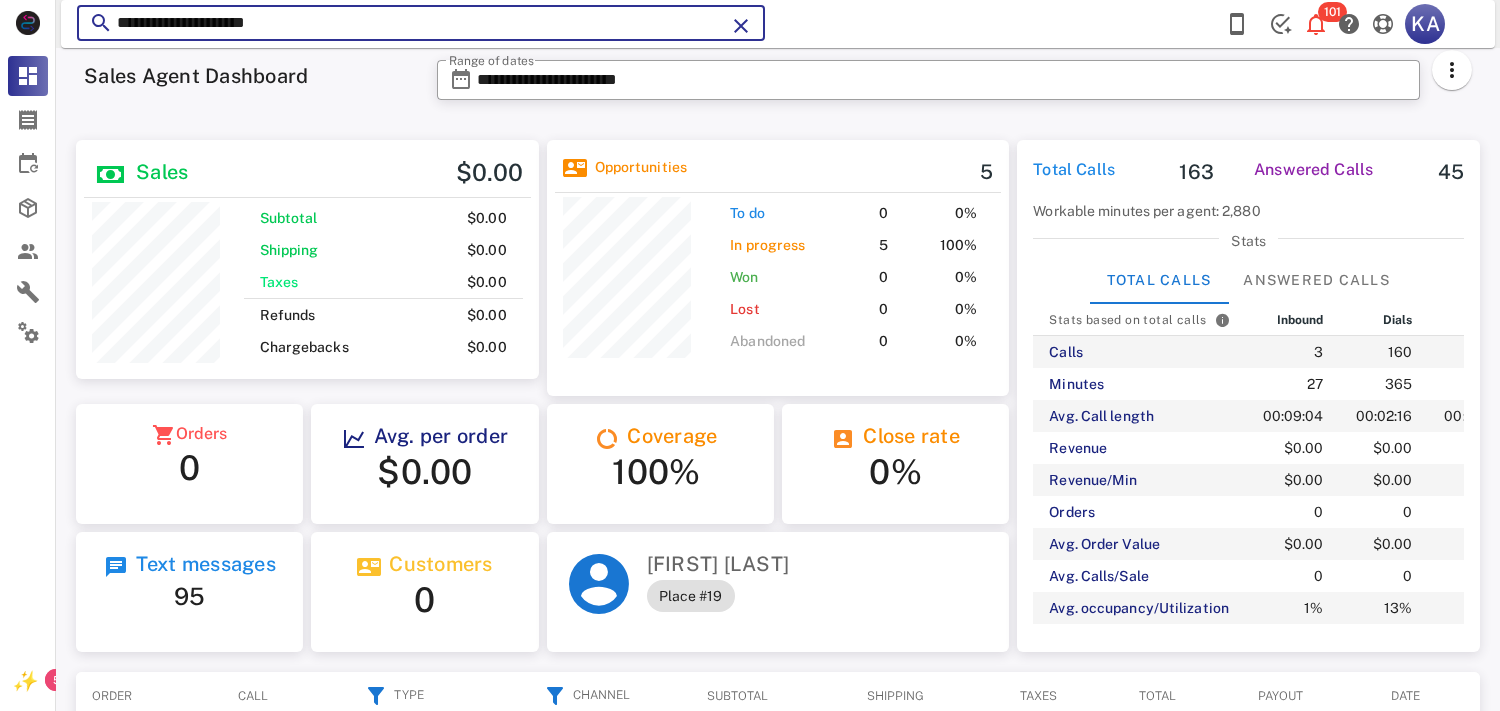 click on "**********" at bounding box center [421, 23] 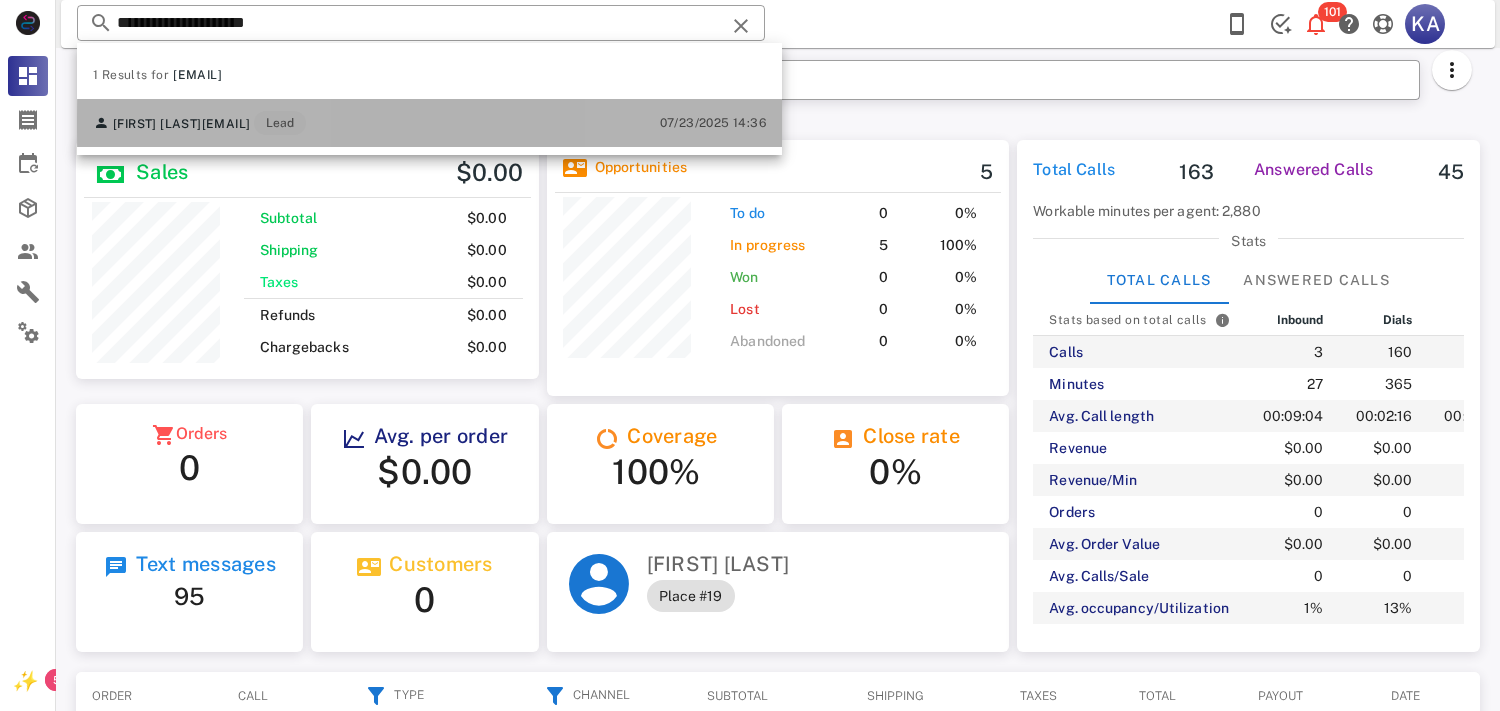 click on "[FIRST] [LAST]   [EMAIL]   Lead   [DATE] [TIME]" at bounding box center [429, 123] 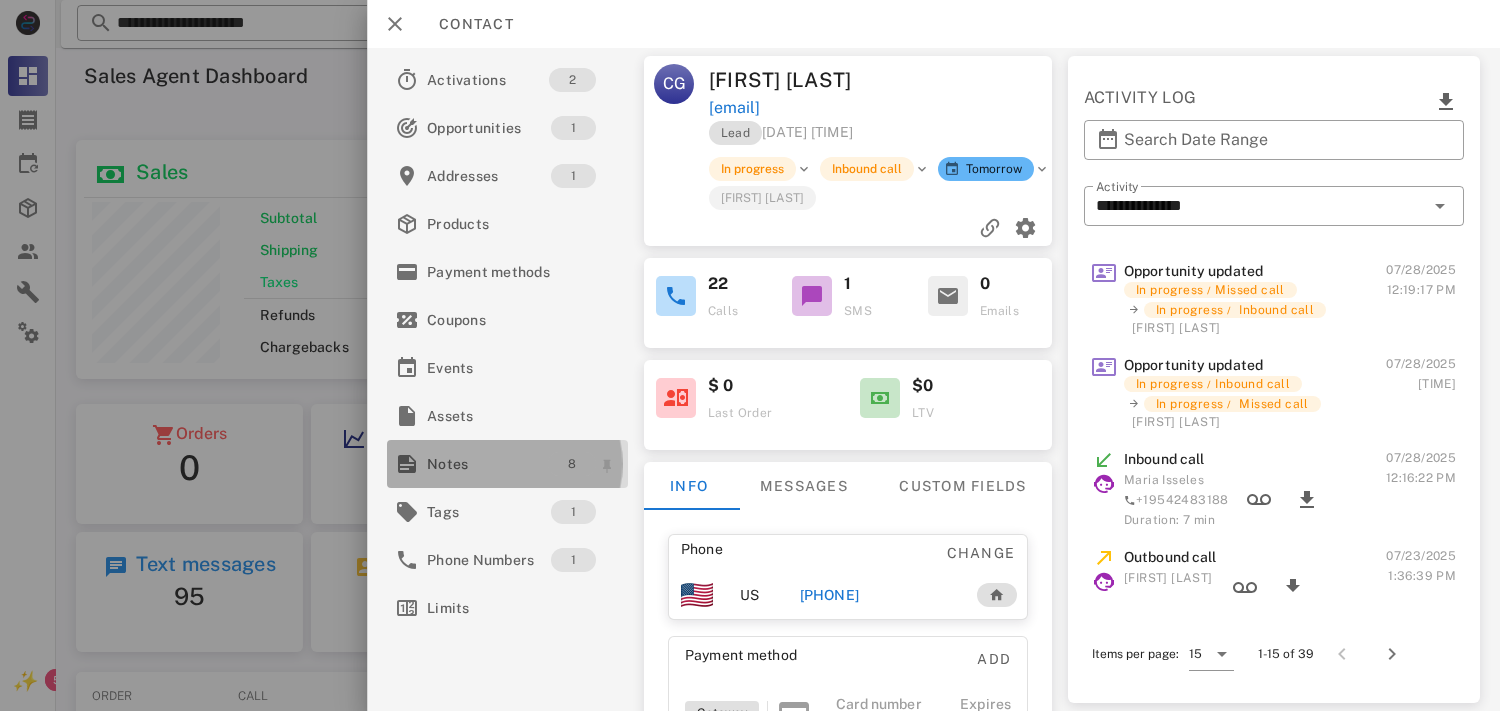 click on "8" at bounding box center (571, 464) 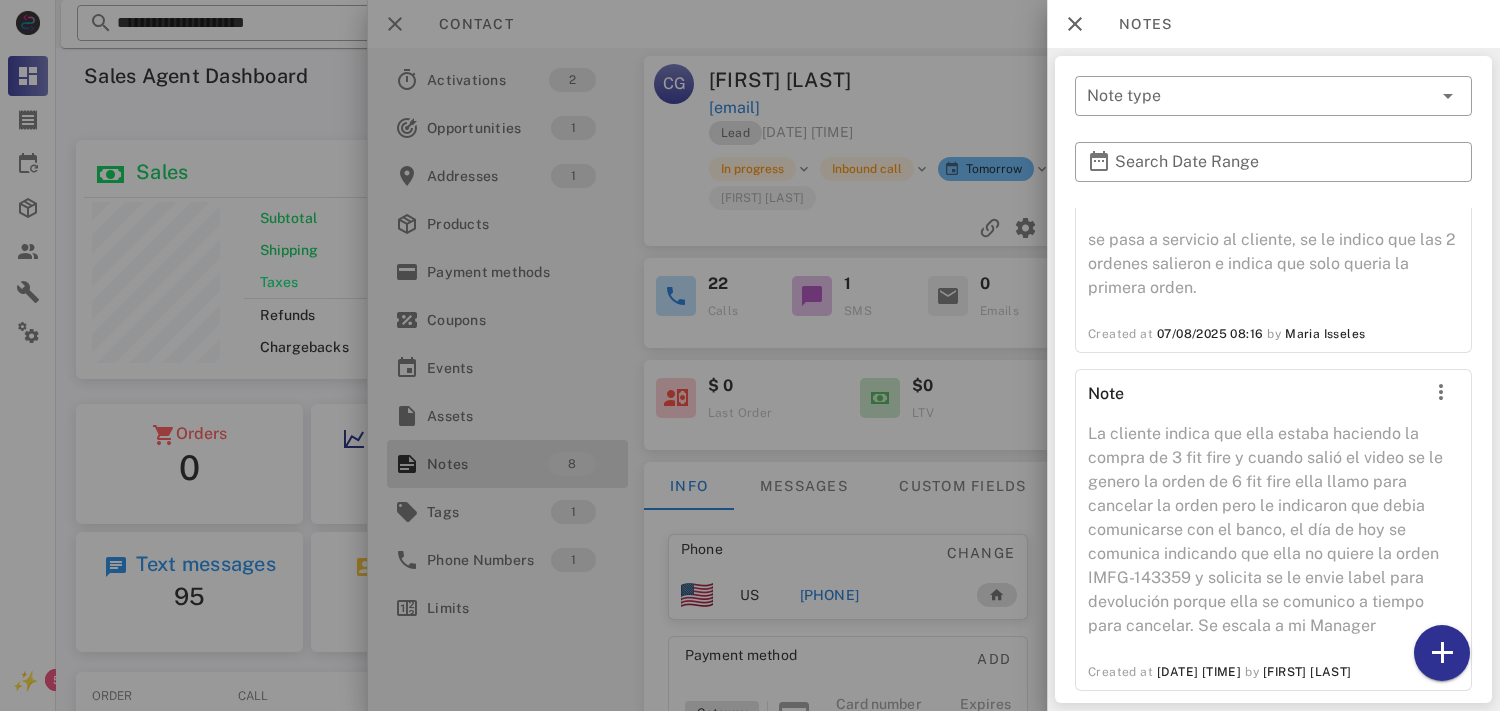 scroll, scrollTop: 235, scrollLeft: 0, axis: vertical 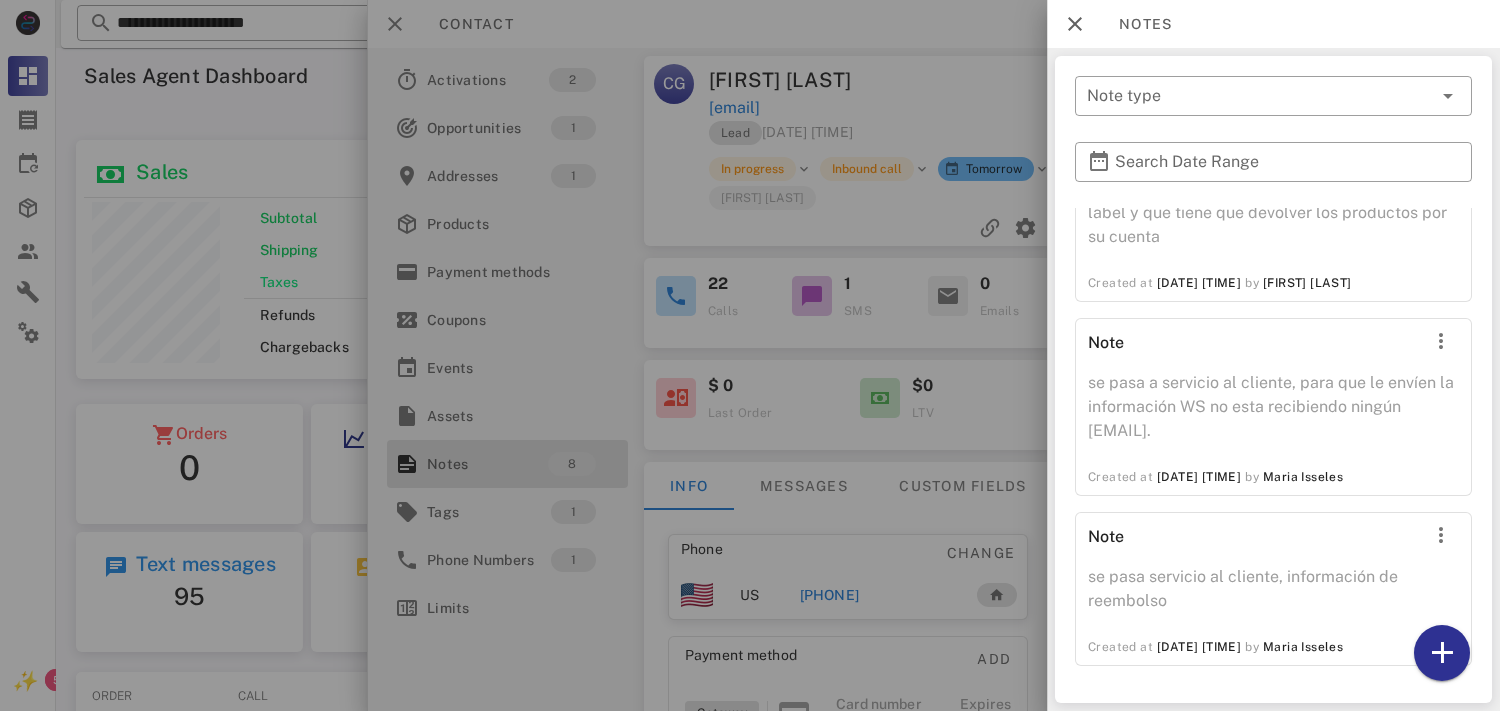 drag, startPoint x: 845, startPoint y: 127, endPoint x: 878, endPoint y: 136, distance: 34.20526 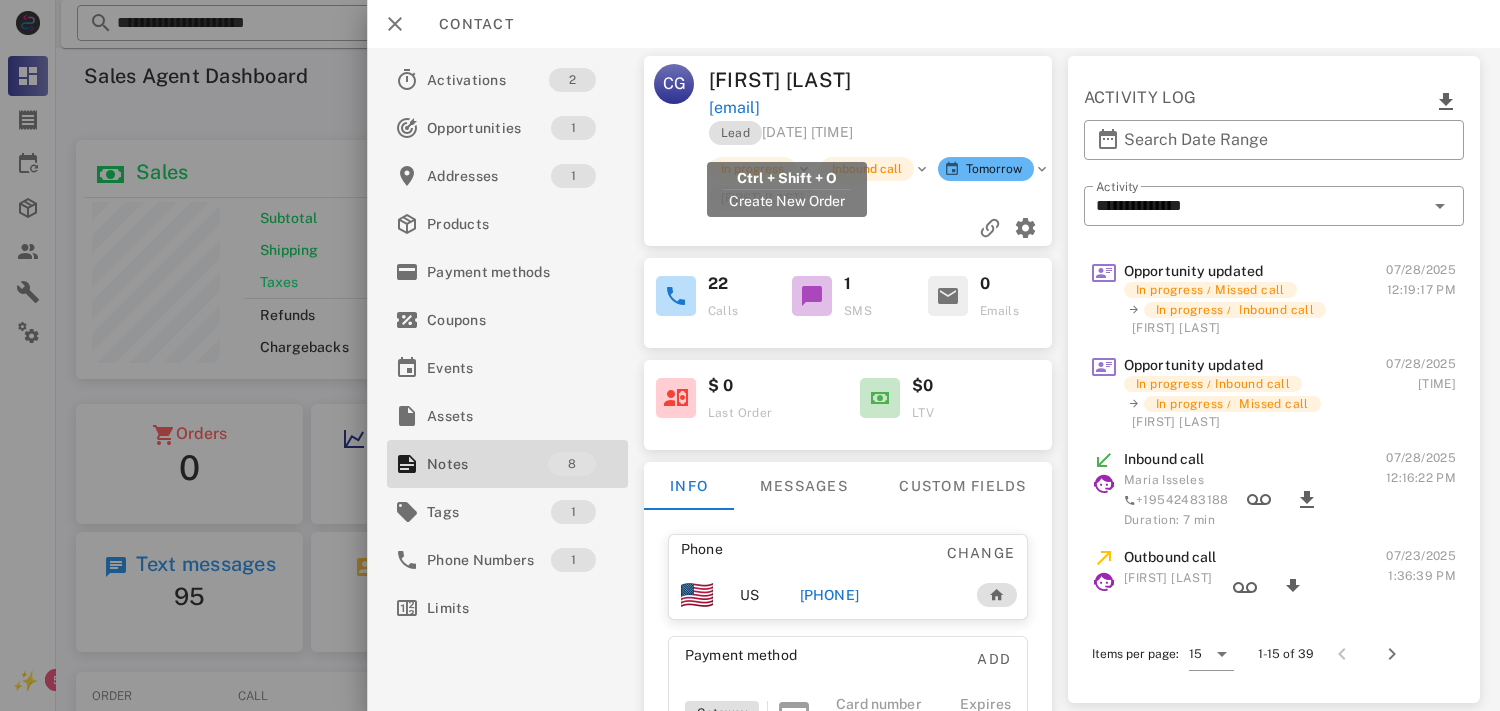 drag, startPoint x: 885, startPoint y: 136, endPoint x: 703, endPoint y: 135, distance: 182.00275 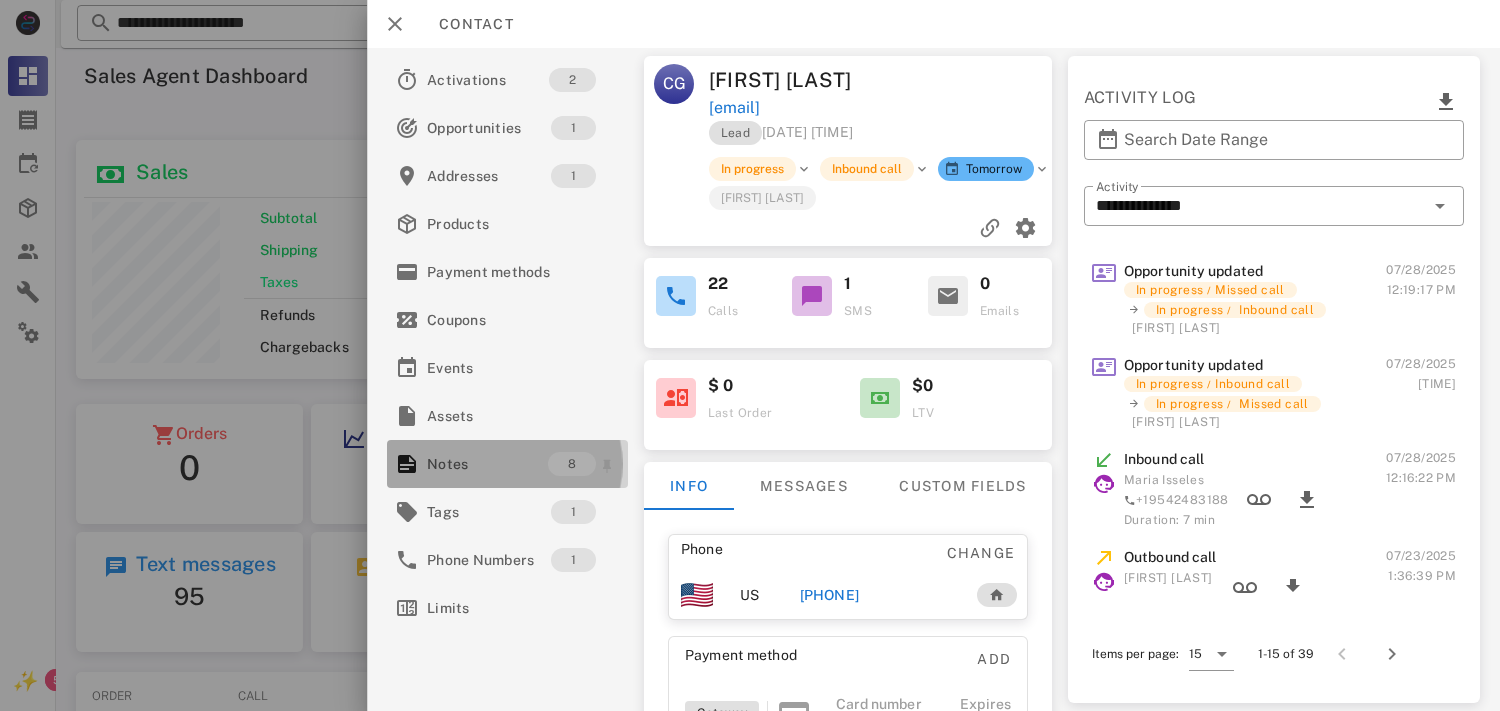 click on "Notes" at bounding box center (487, 464) 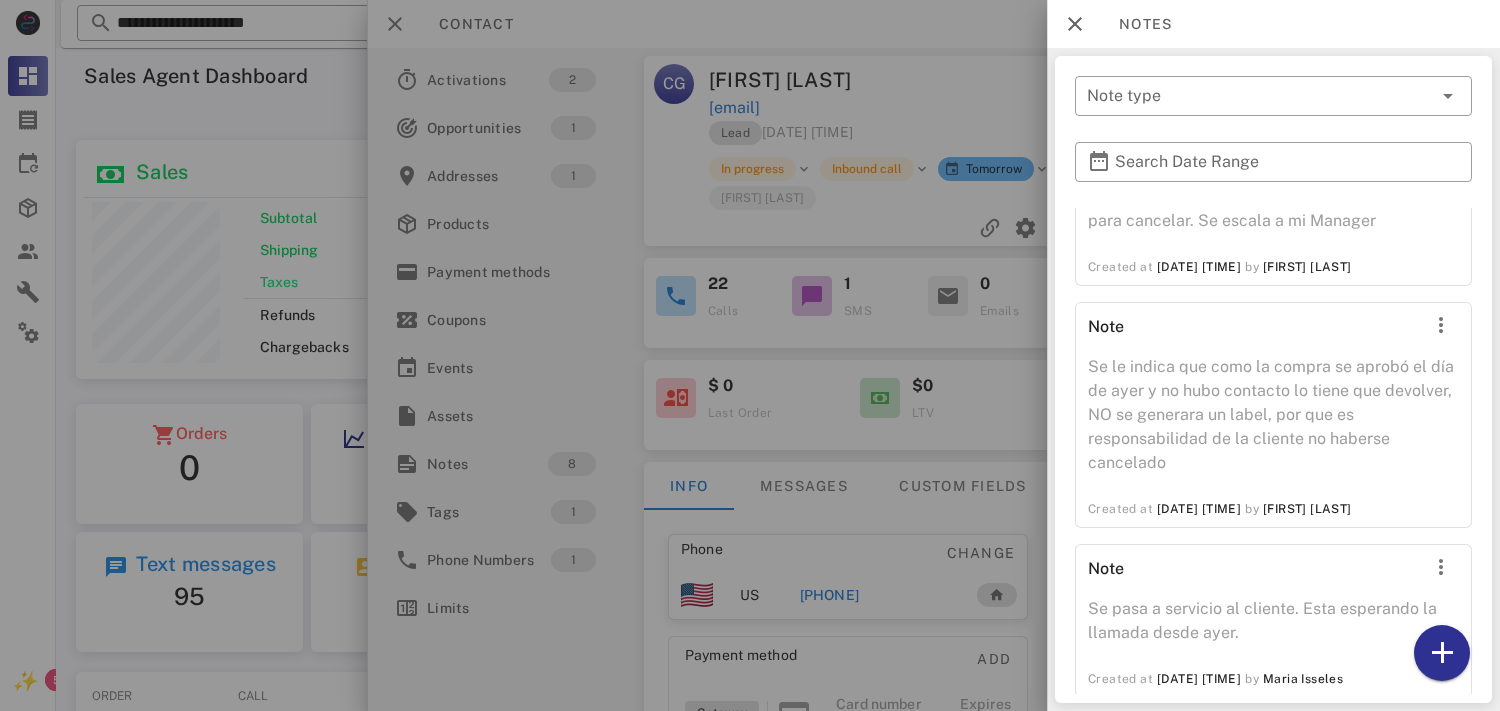 scroll, scrollTop: 1028, scrollLeft: 0, axis: vertical 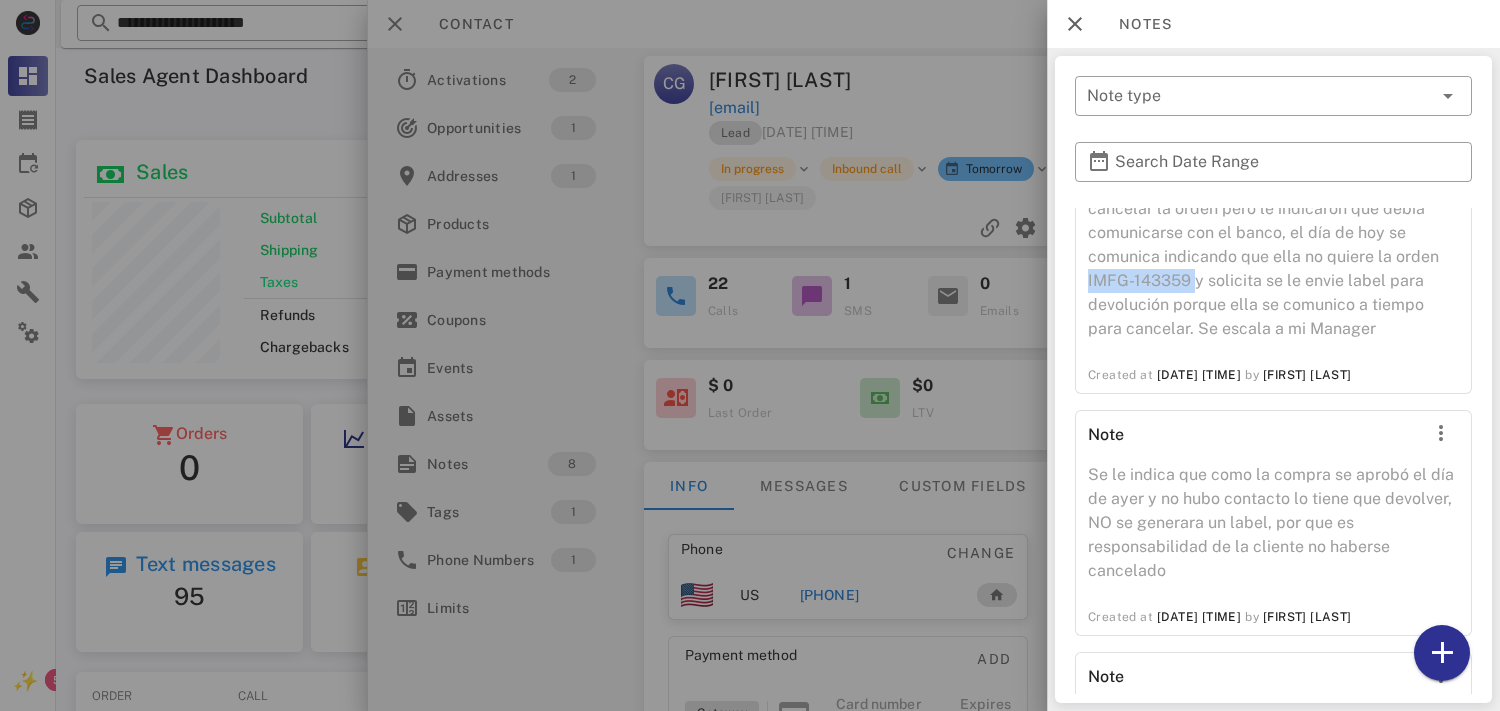 drag, startPoint x: 1193, startPoint y: 277, endPoint x: 1085, endPoint y: 273, distance: 108.07405 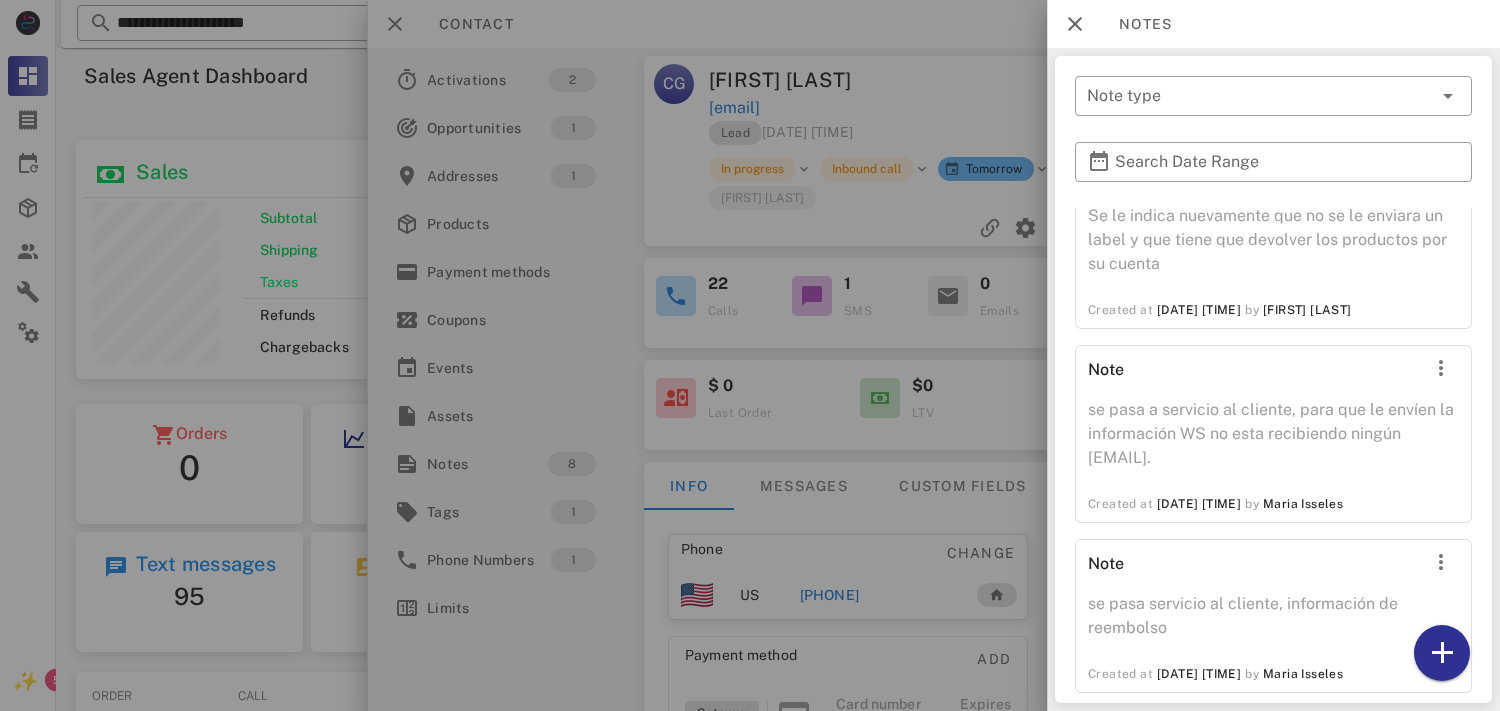 scroll, scrollTop: 1223, scrollLeft: 0, axis: vertical 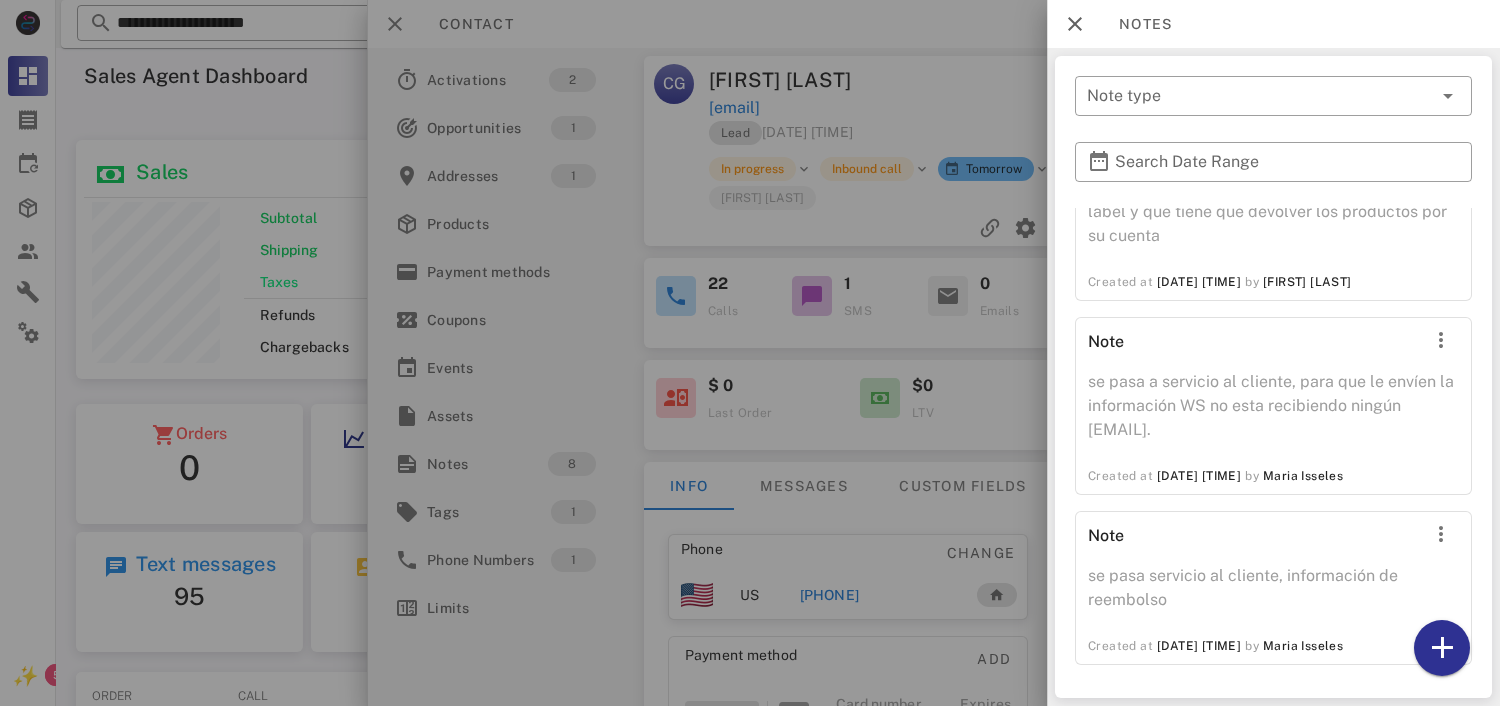 drag, startPoint x: 622, startPoint y: 114, endPoint x: 726, endPoint y: 116, distance: 104.019226 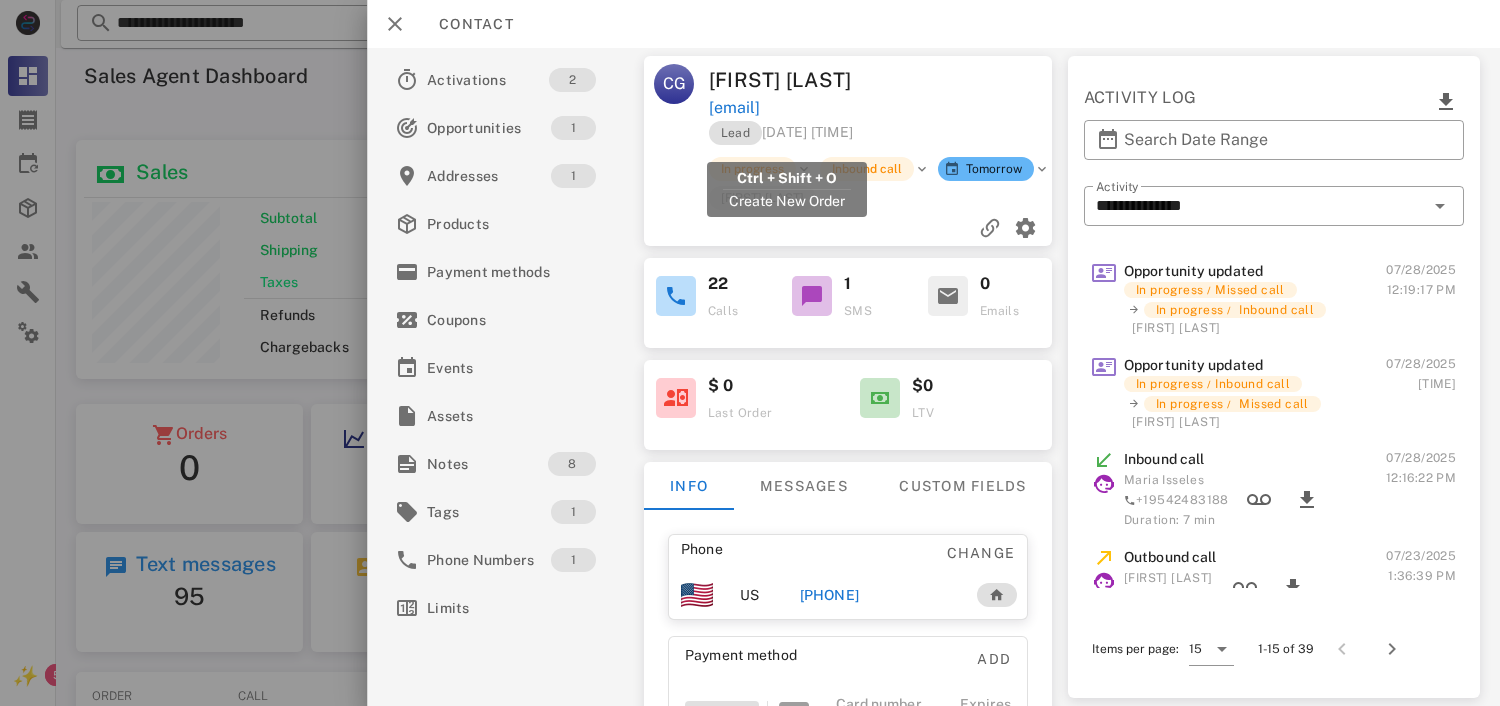 drag, startPoint x: 756, startPoint y: 136, endPoint x: 702, endPoint y: 144, distance: 54.589375 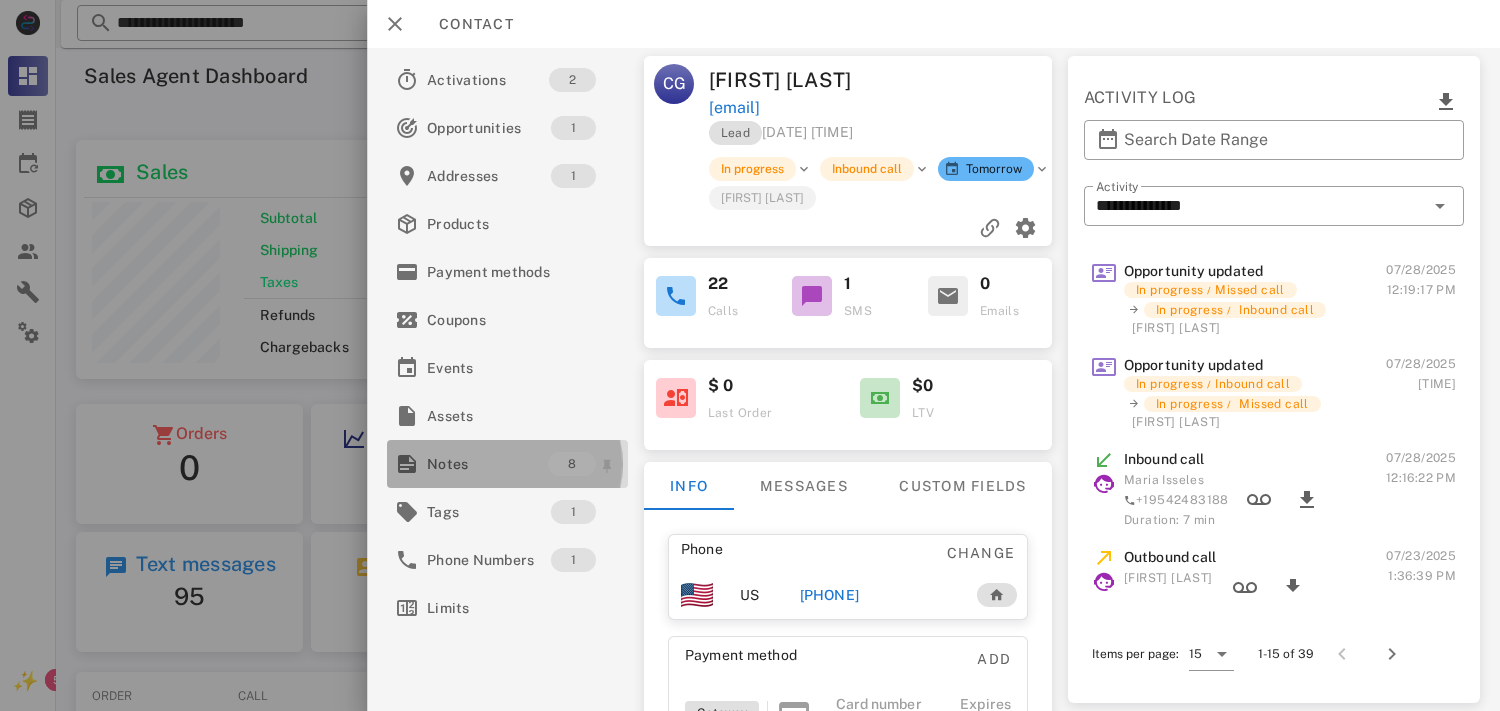 click on "Notes  8" at bounding box center (507, 464) 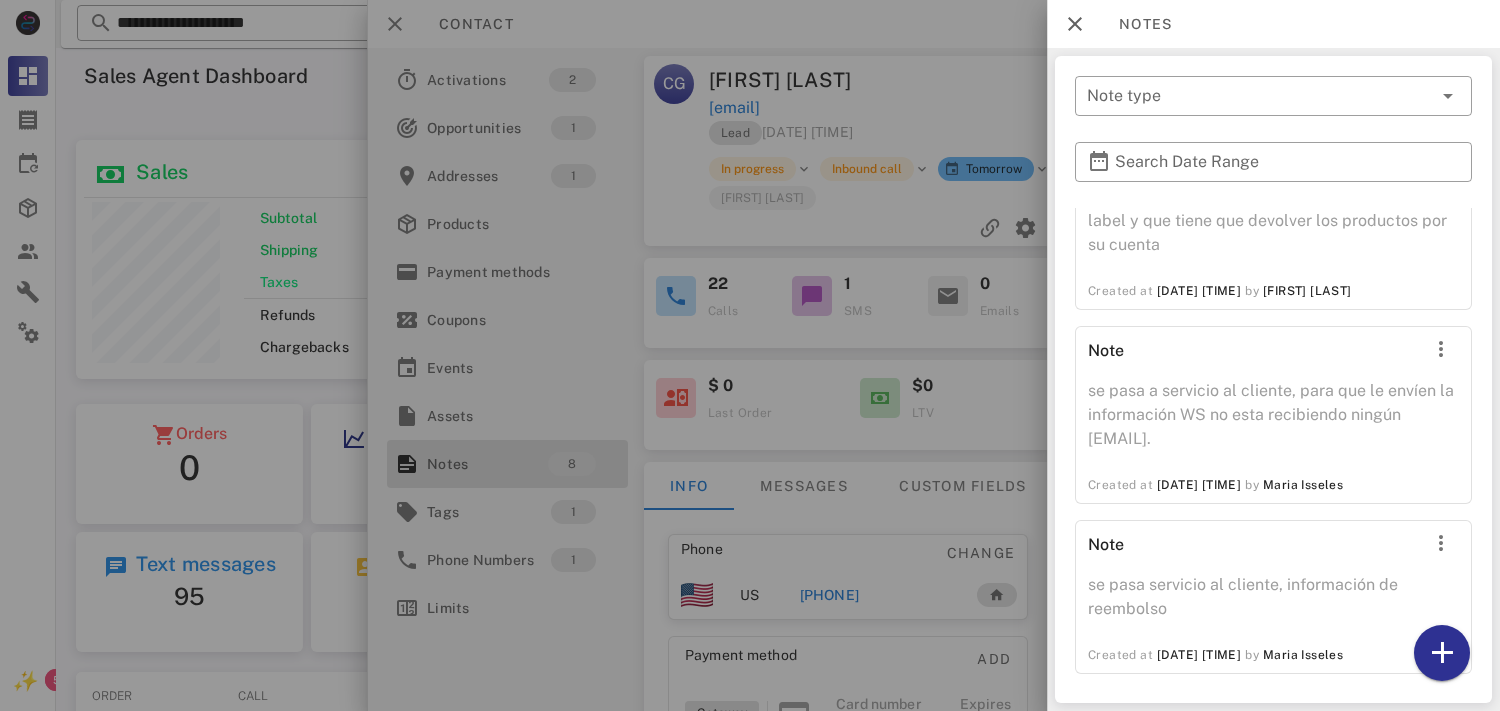 scroll, scrollTop: 1223, scrollLeft: 0, axis: vertical 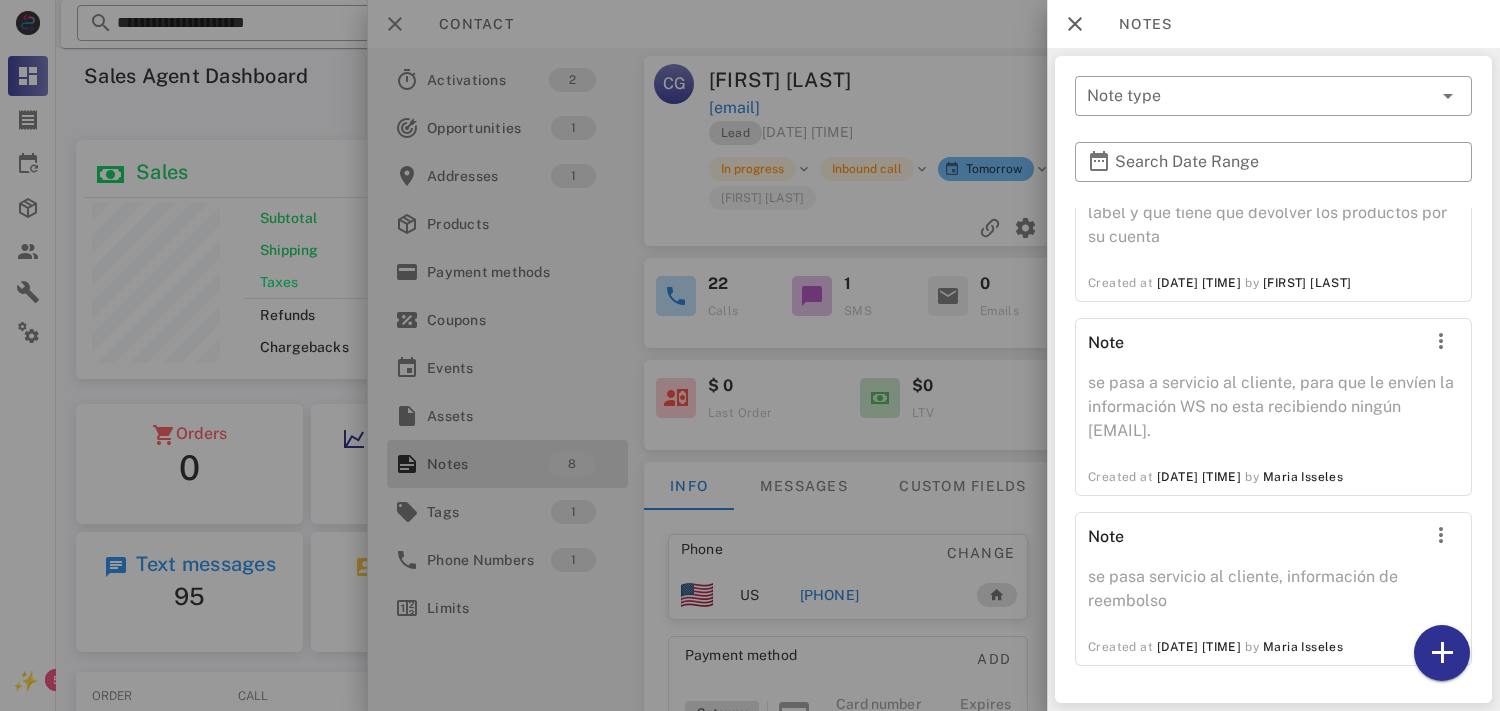click on "Note El pago de productos aun esta pendiente, se le indica esperar unas horas o contactarse con el banco Created at [DATE] [TIME] by [FIRST] [LAST] Note se pasa a servicio al cliente, se le indico que las 2 ordenes salieron e indica que solo queria la primera orden. Created at [DATE] [TIME] by [FIRST] [LAST] Note La cliente indica que ella estaba haciendo la compra de 3 fit fire y cuando salió el video se le genero la orden de 6 fit fire ella llamo para cancelar la orden pero le indicaron que debia comunicarse con el banco, el día de hoy se comunica indicando que ella no quiere la orden IMFG-143359 y solicita se le envie label para devolución porque ella se comunico a tiempo para cancelar. Se escala a mi Manager Created at [DATE] [TIME] by [FIRST] [LAST] Note Se le indica que como la compra se aprobó el día de ayer y no hubo contacto lo tiene que devolver, NO se generara un label, por que es responsabilidad de la cliente no haberse cancelado Created at by by" at bounding box center (1273, -160) 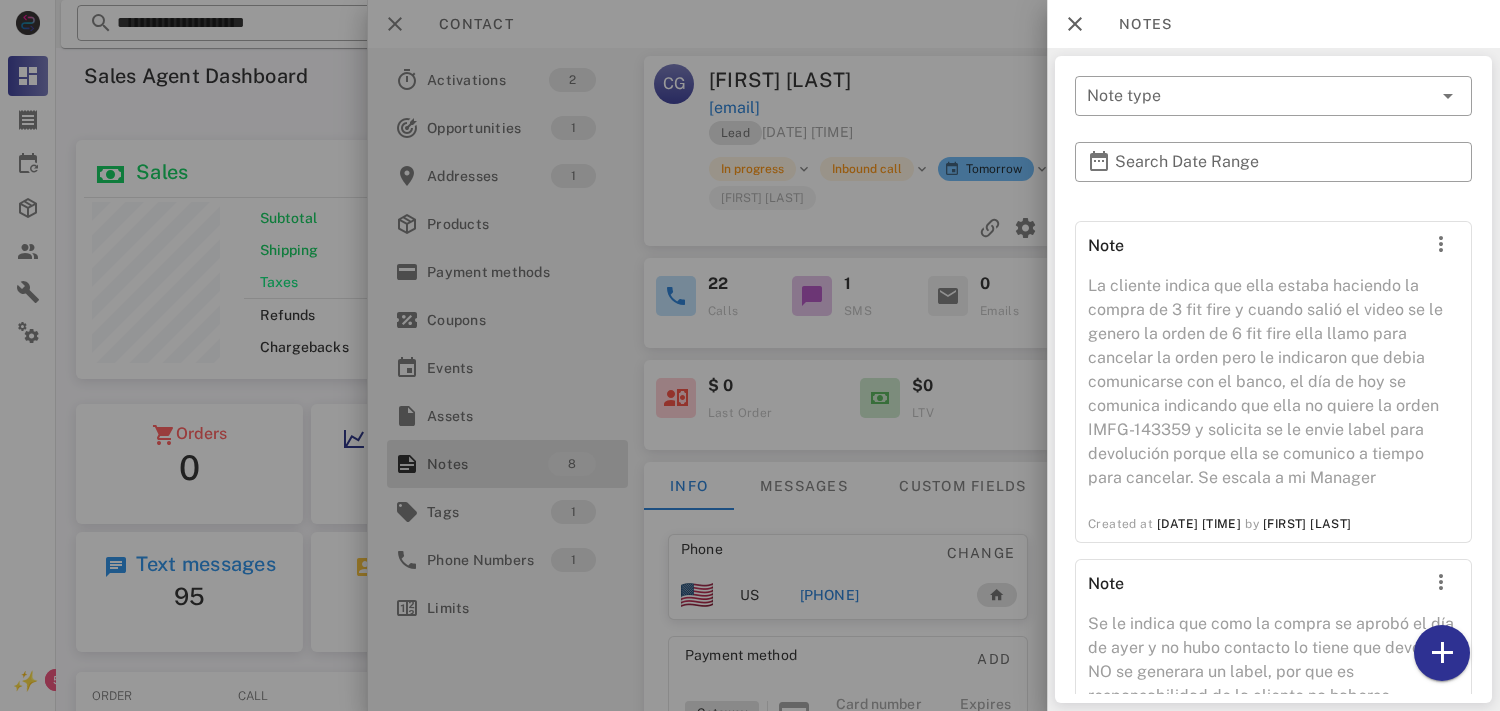 scroll, scrollTop: 372, scrollLeft: 0, axis: vertical 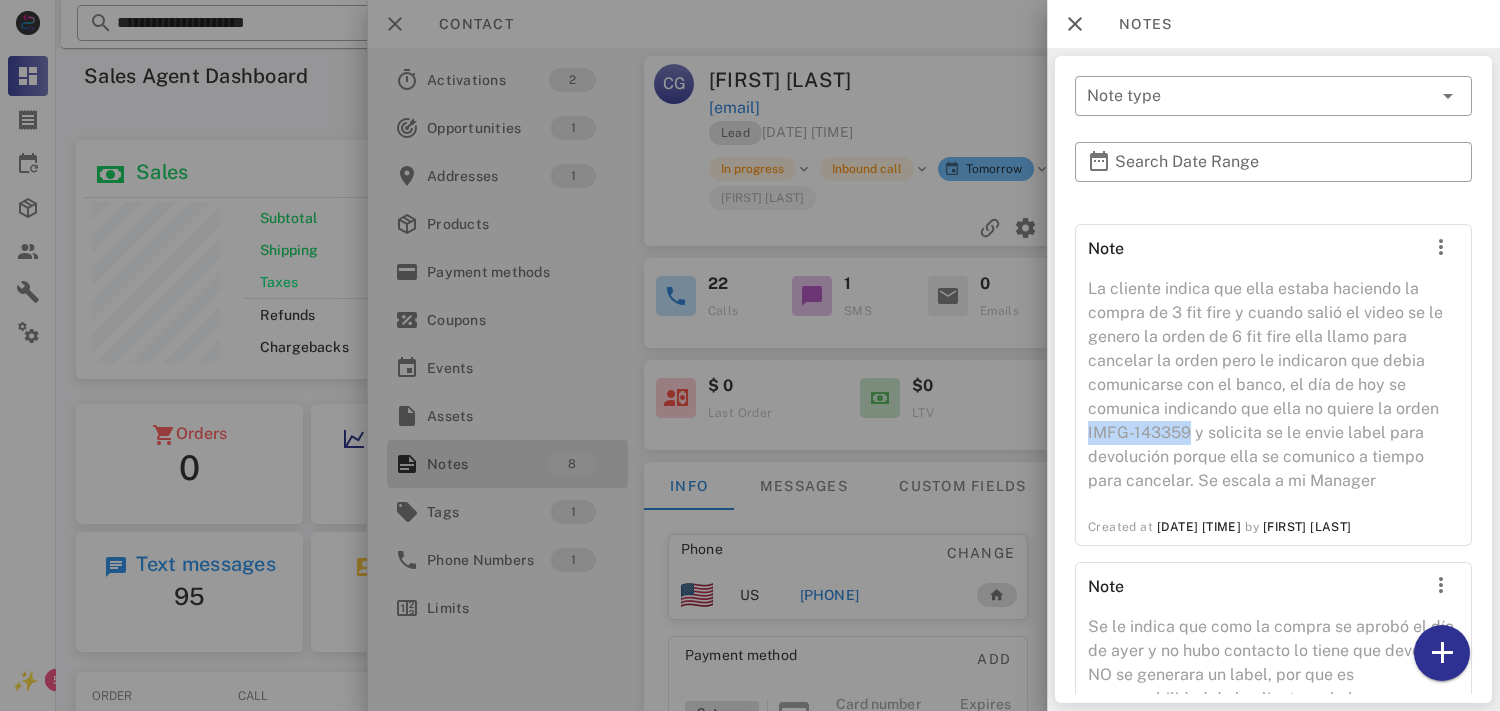 drag, startPoint x: 1190, startPoint y: 430, endPoint x: 1061, endPoint y: 440, distance: 129.38702 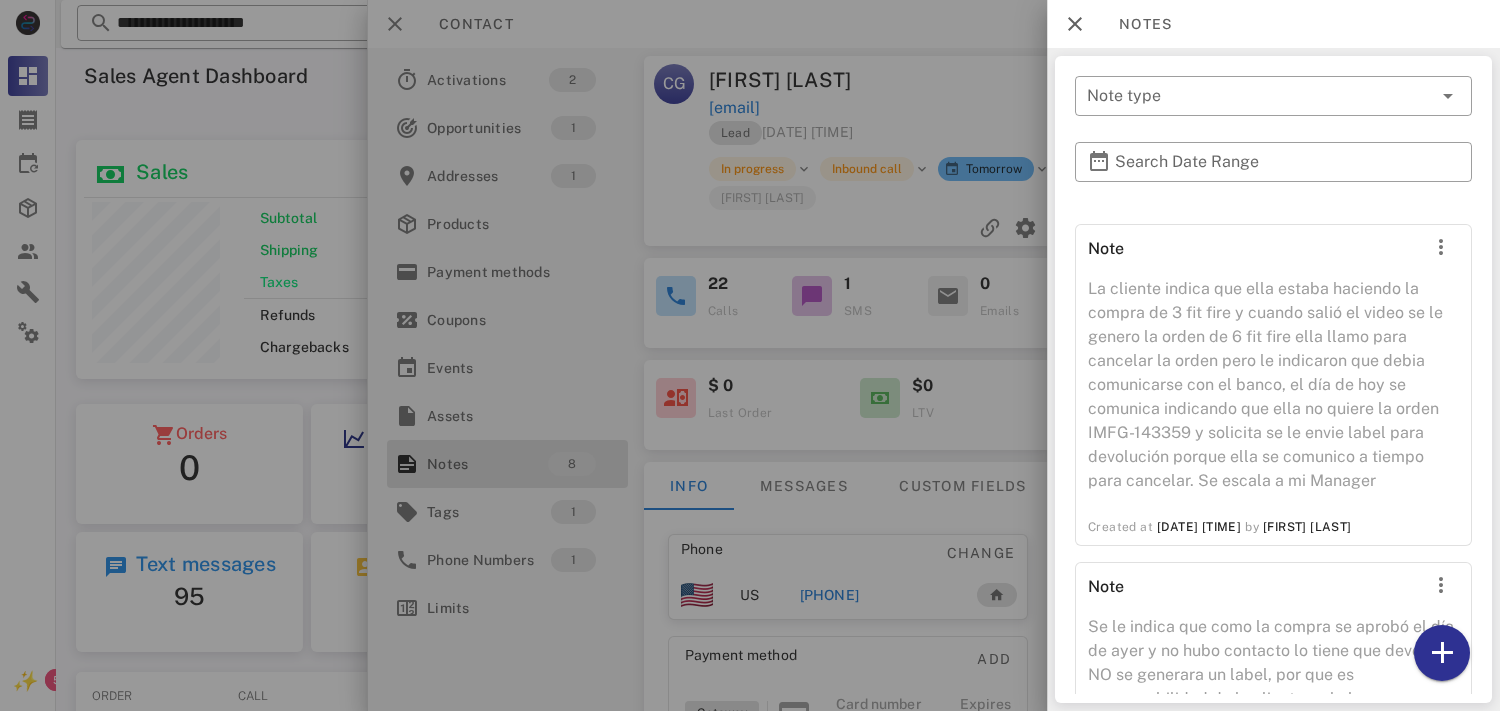 click at bounding box center (750, 355) 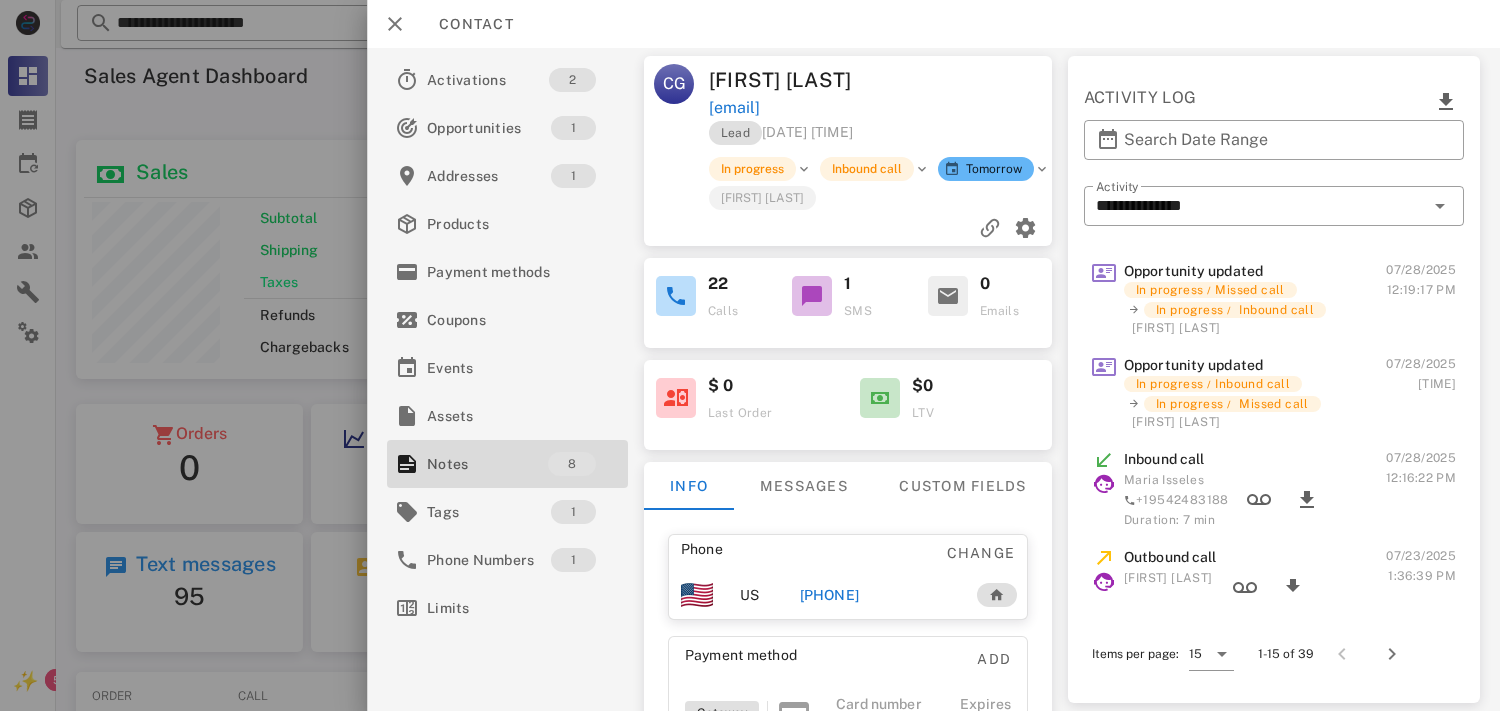 drag, startPoint x: 846, startPoint y: 116, endPoint x: 703, endPoint y: 80, distance: 147.46185 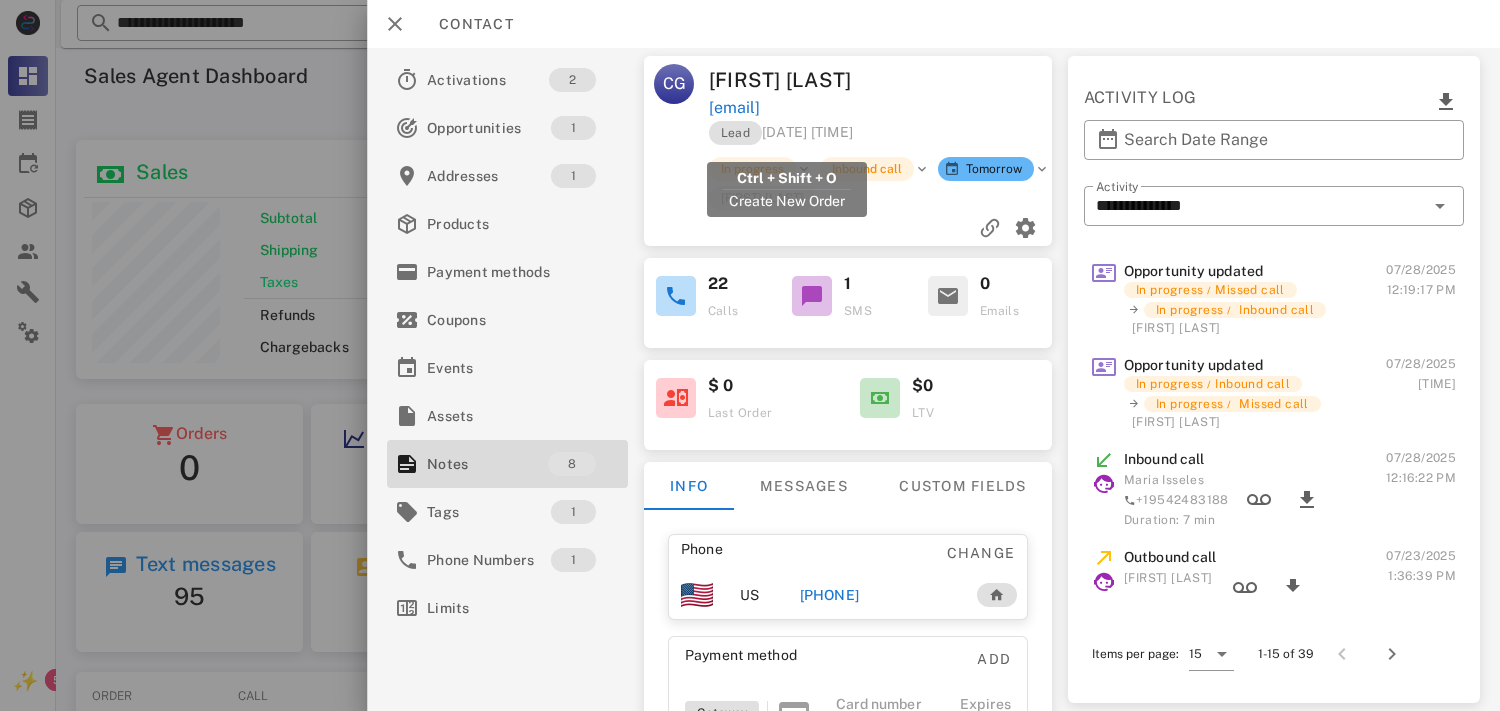 drag, startPoint x: 890, startPoint y: 137, endPoint x: 700, endPoint y: 136, distance: 190.00262 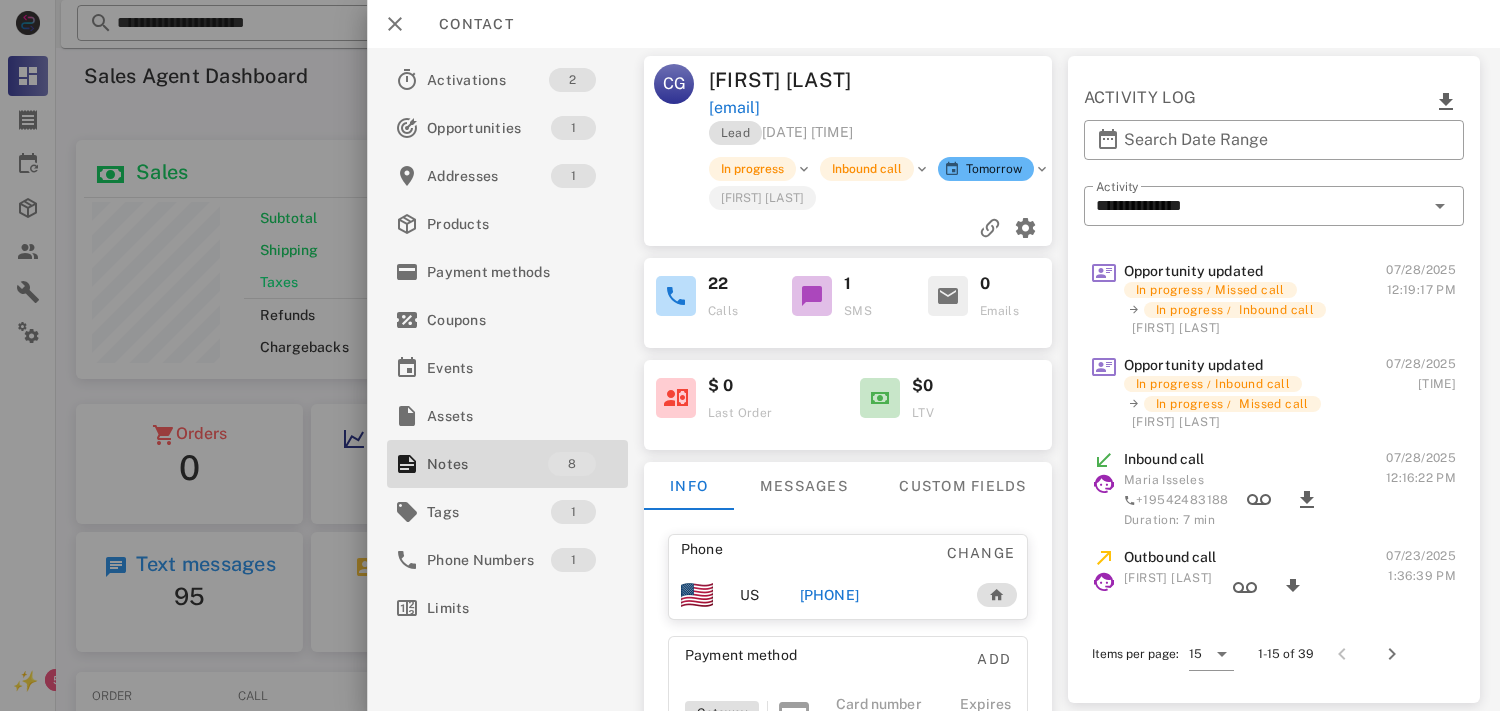 drag, startPoint x: 903, startPoint y: 625, endPoint x: 792, endPoint y: 624, distance: 111.0045 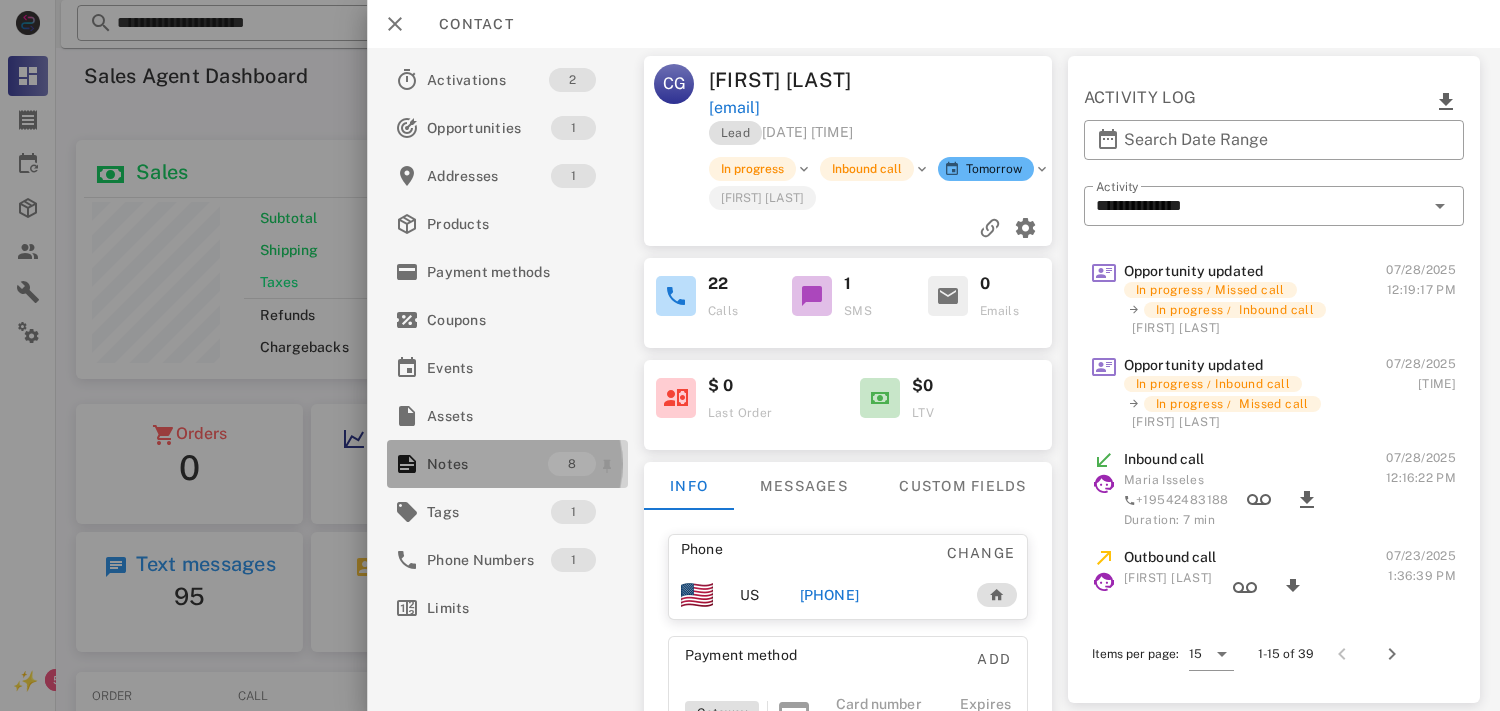 click on "8" at bounding box center (583, 464) 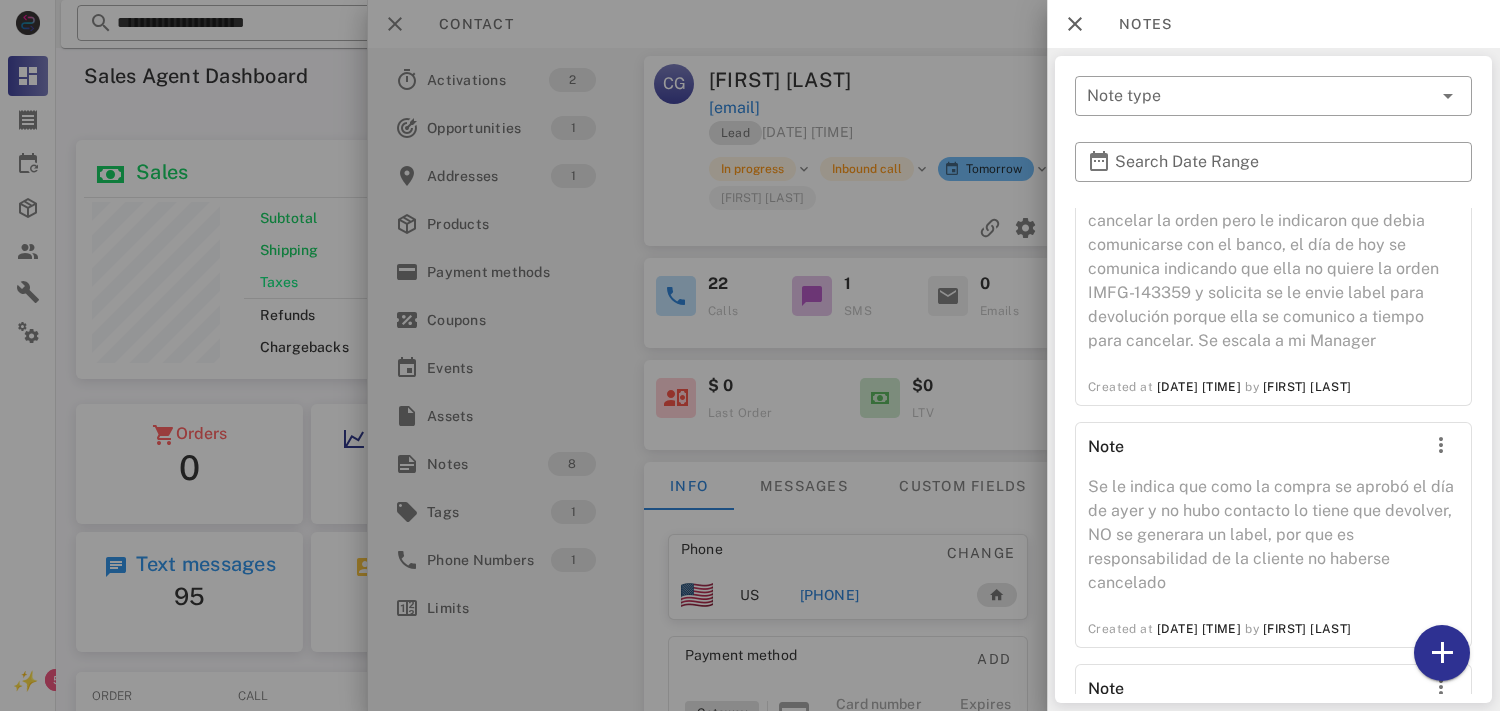 scroll, scrollTop: 466, scrollLeft: 0, axis: vertical 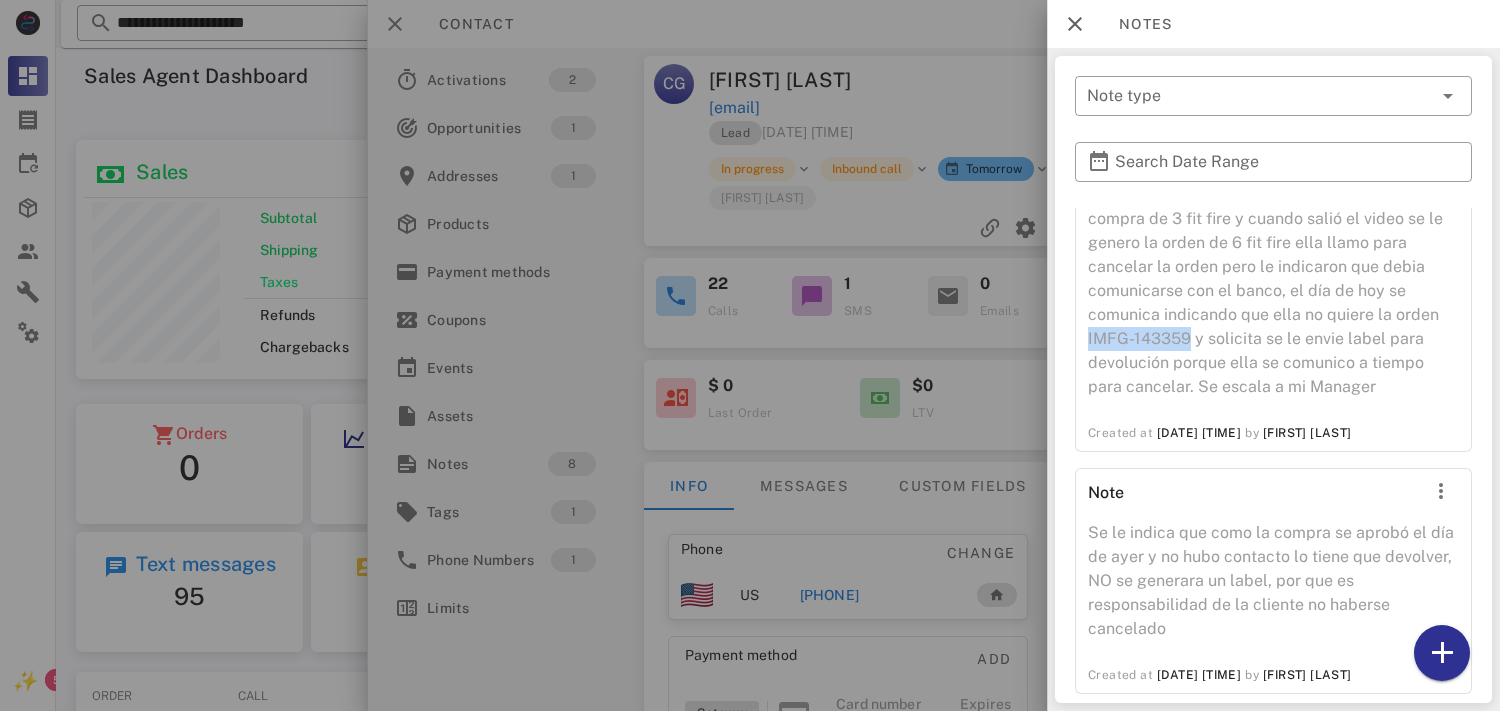 drag, startPoint x: 1186, startPoint y: 338, endPoint x: 1060, endPoint y: 345, distance: 126.1943 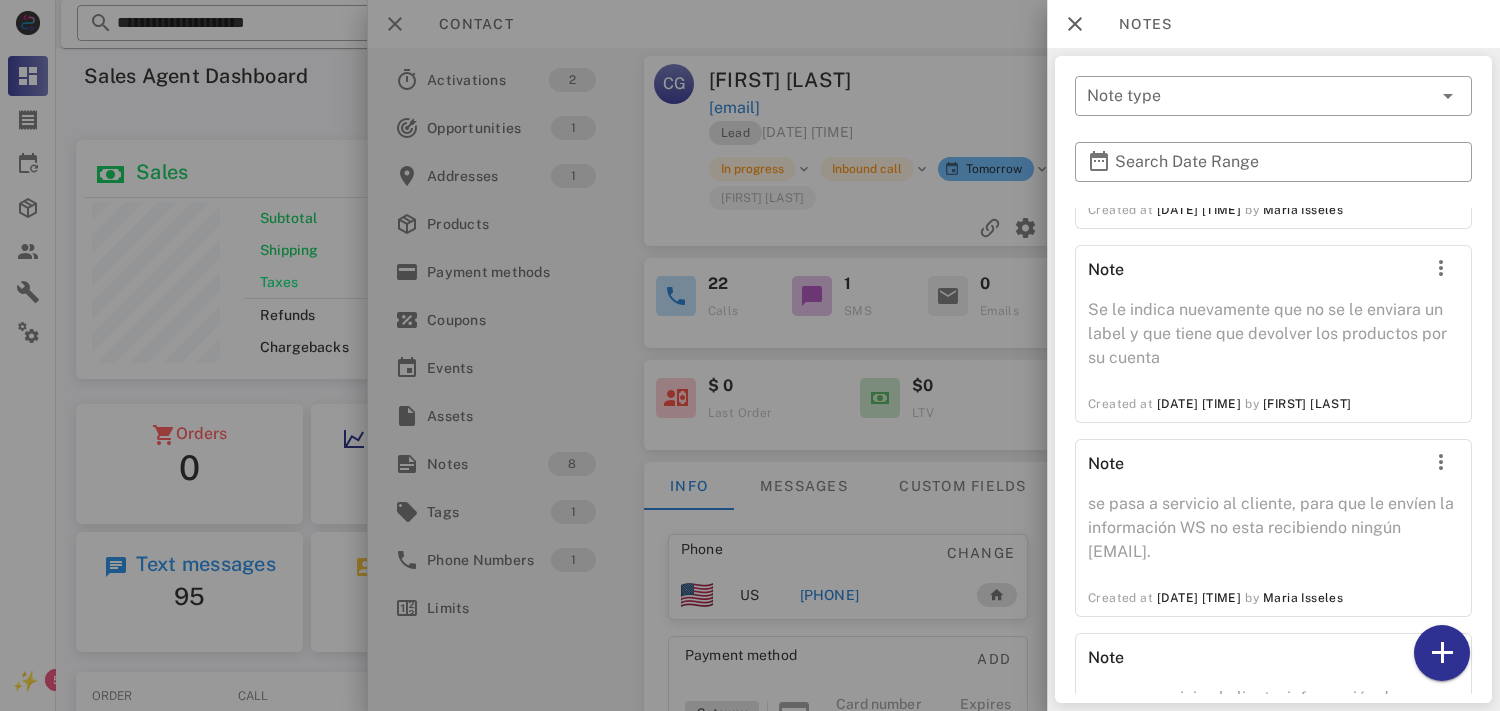 scroll, scrollTop: 1223, scrollLeft: 0, axis: vertical 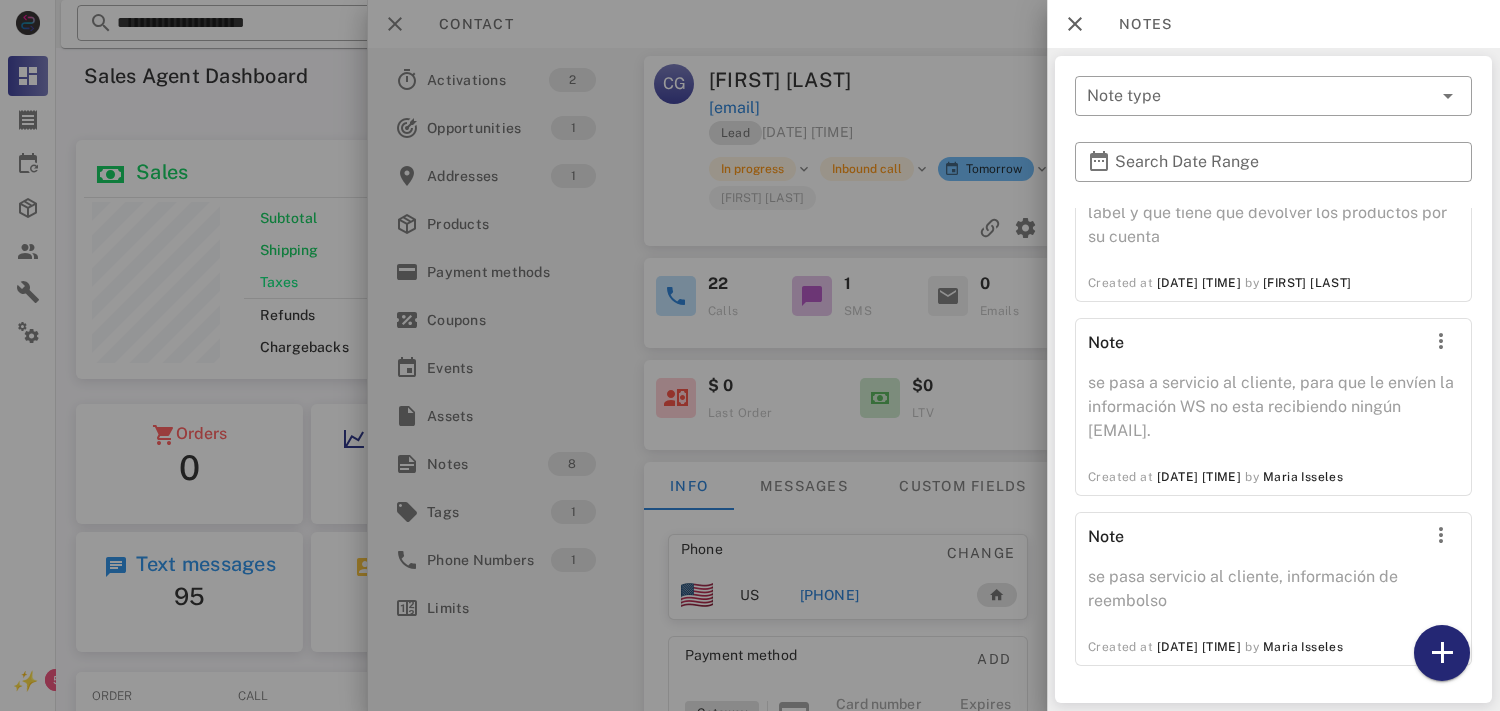 click at bounding box center (1442, 653) 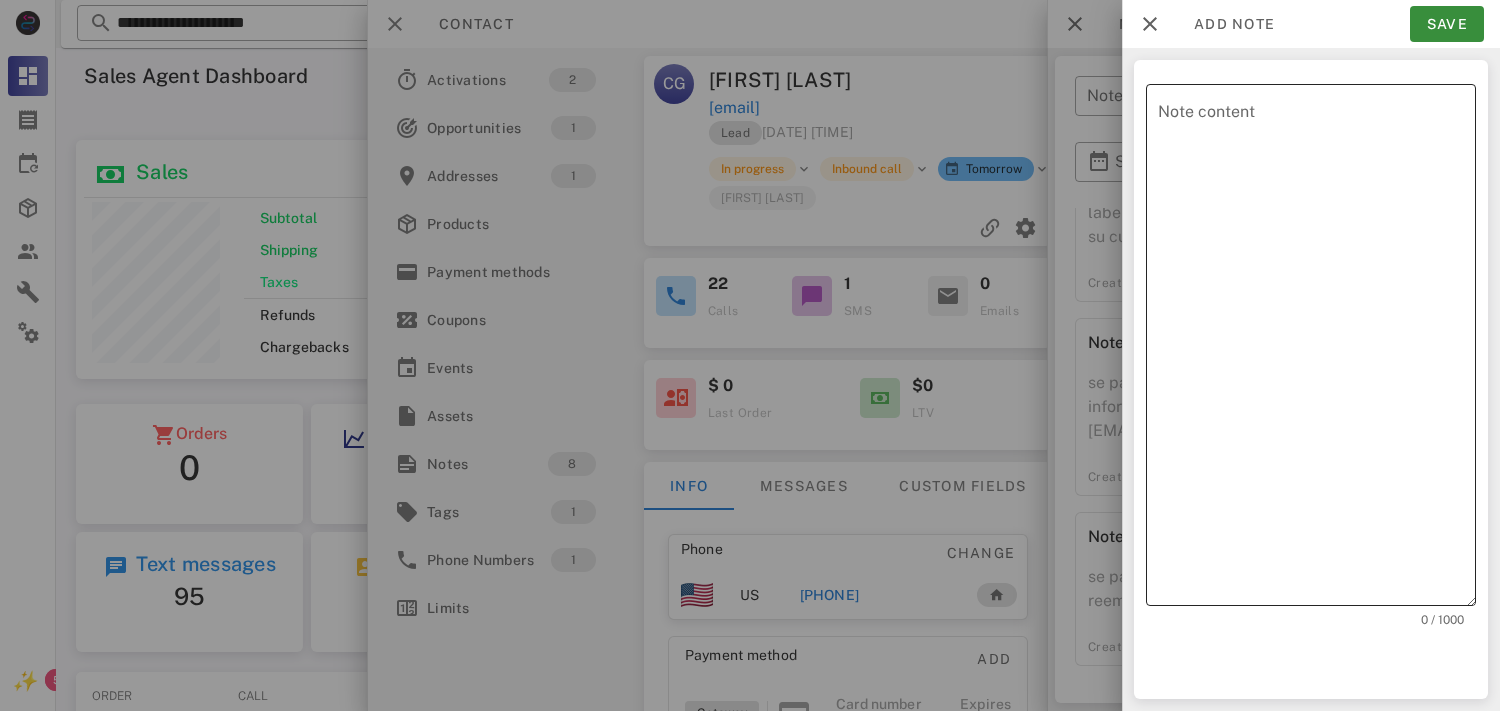 click on "Note content" at bounding box center (1317, 350) 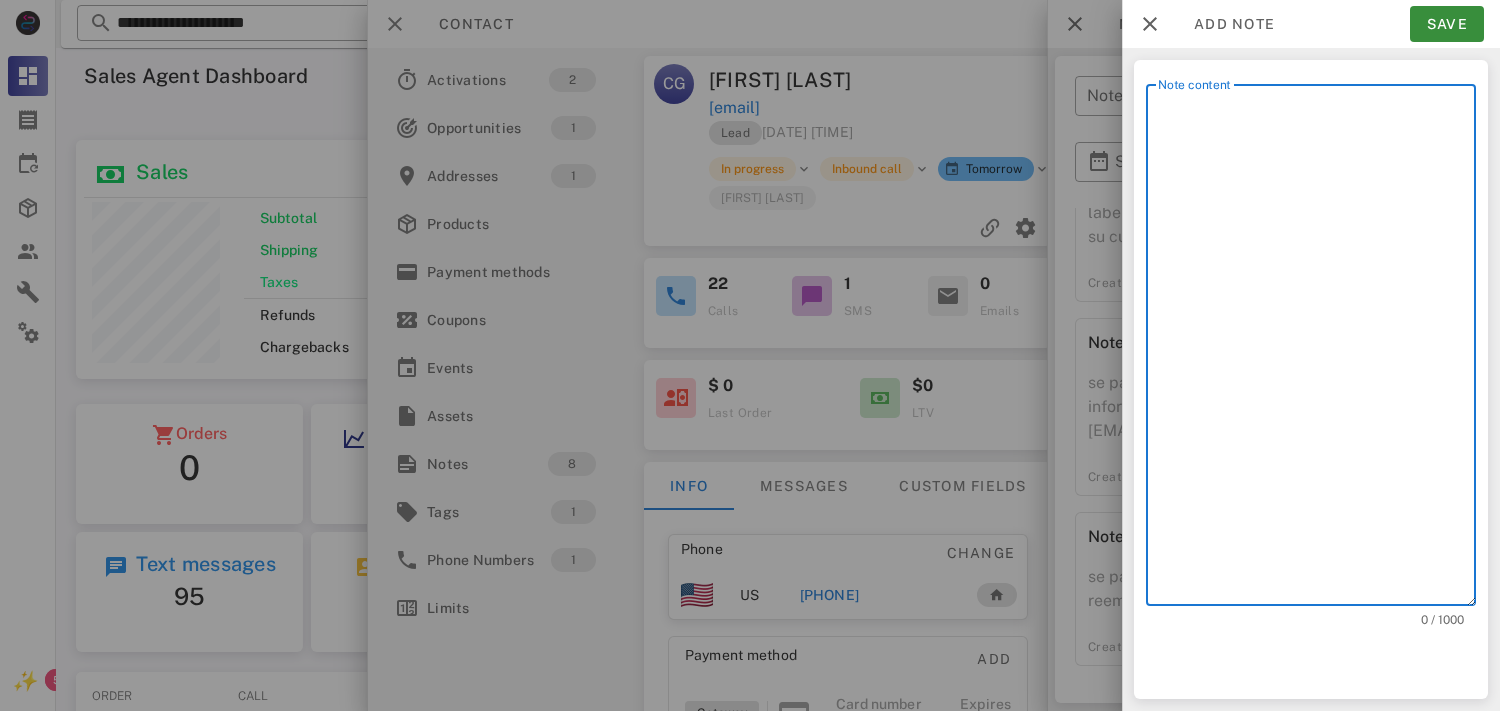 type on "*" 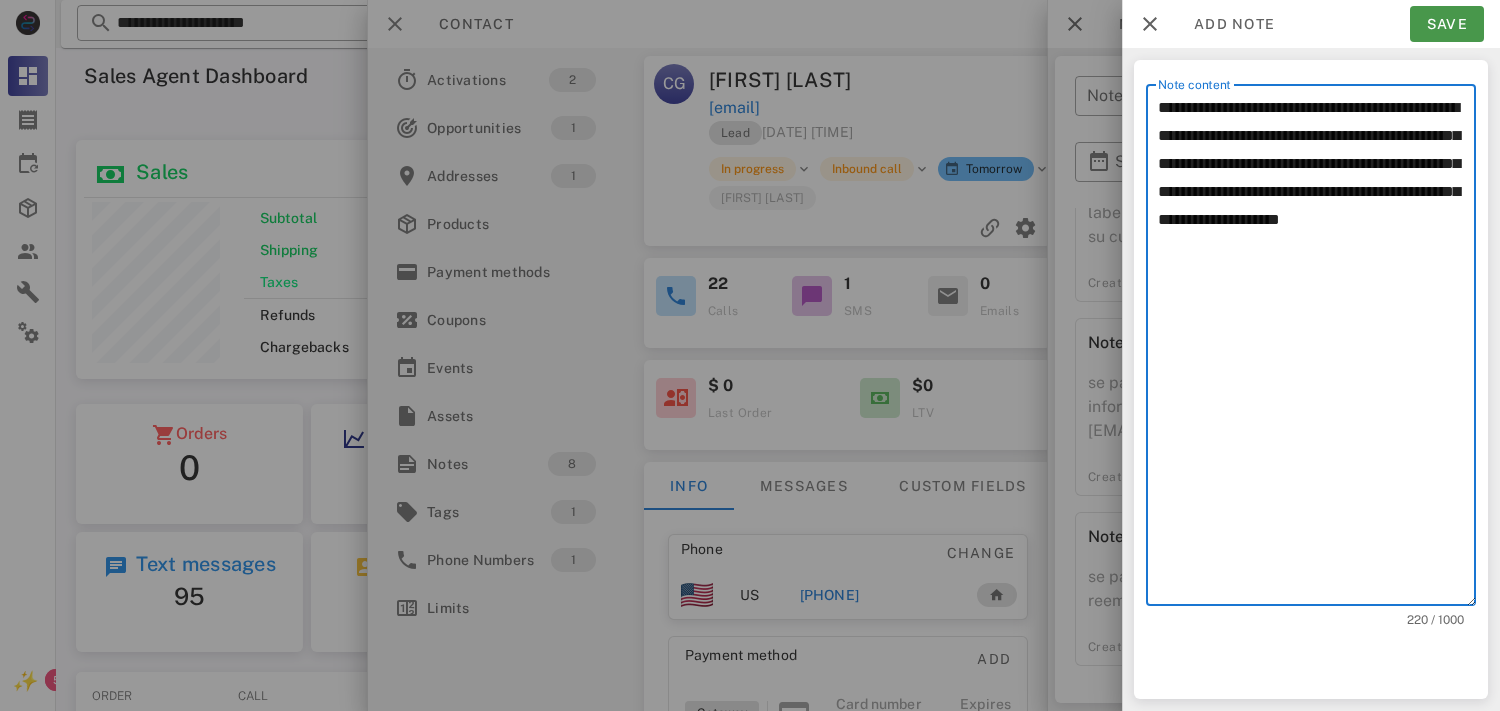 type on "**********" 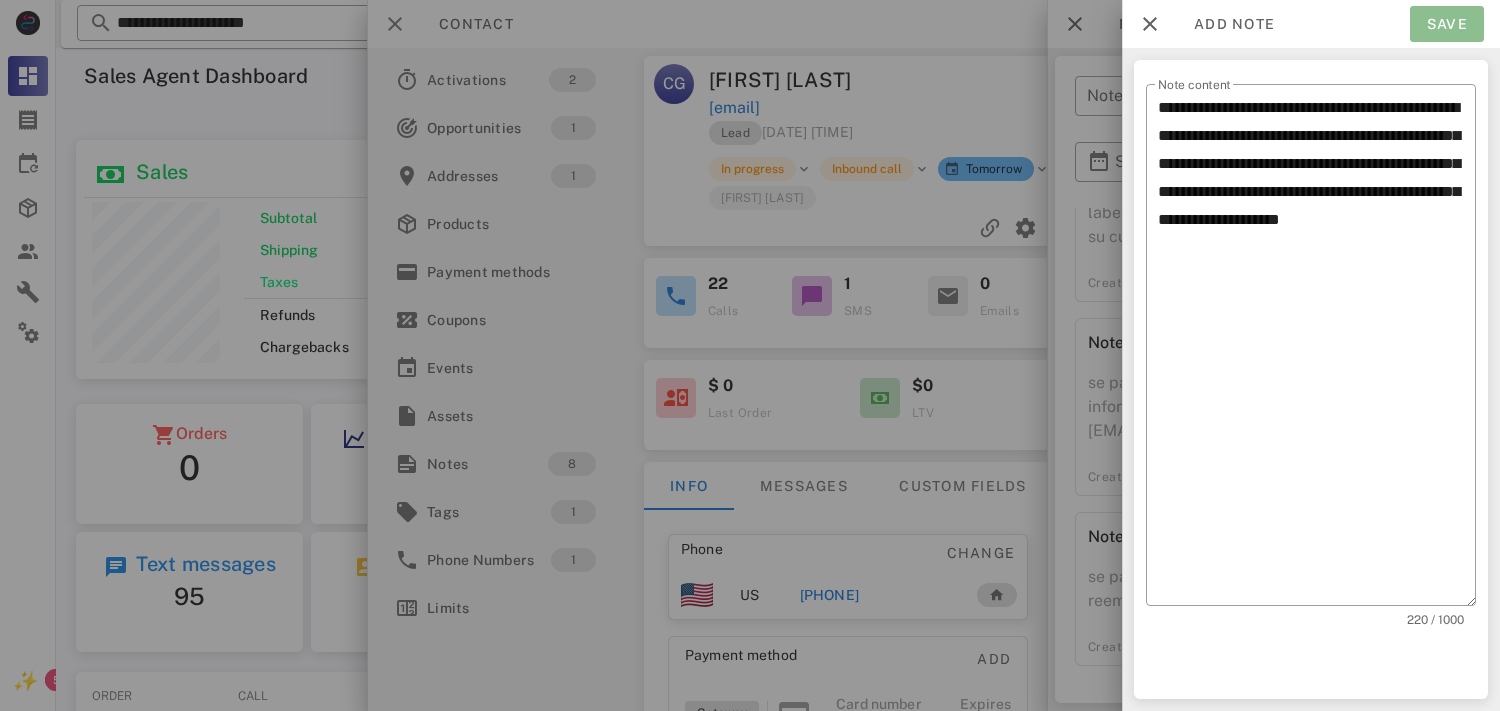 click on "Save" at bounding box center [1447, 24] 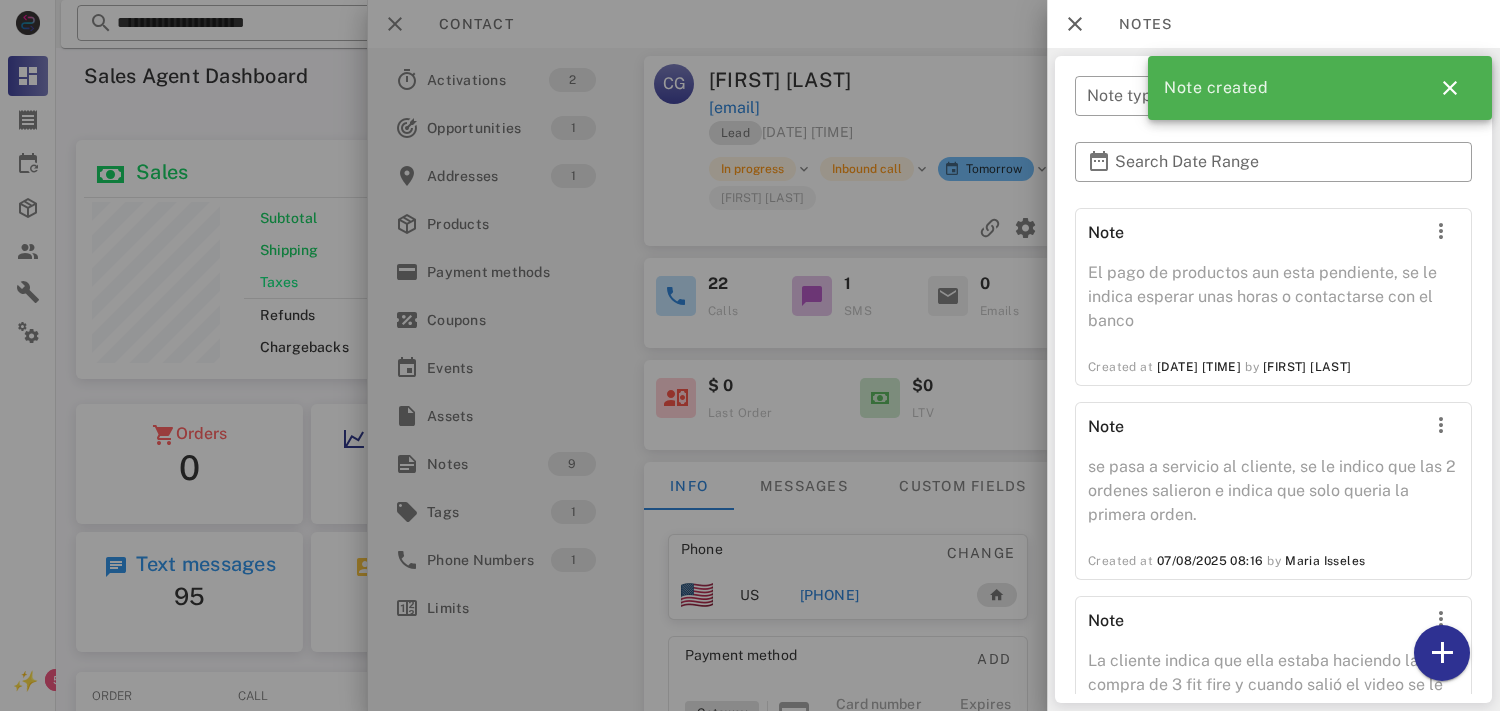 click at bounding box center (750, 355) 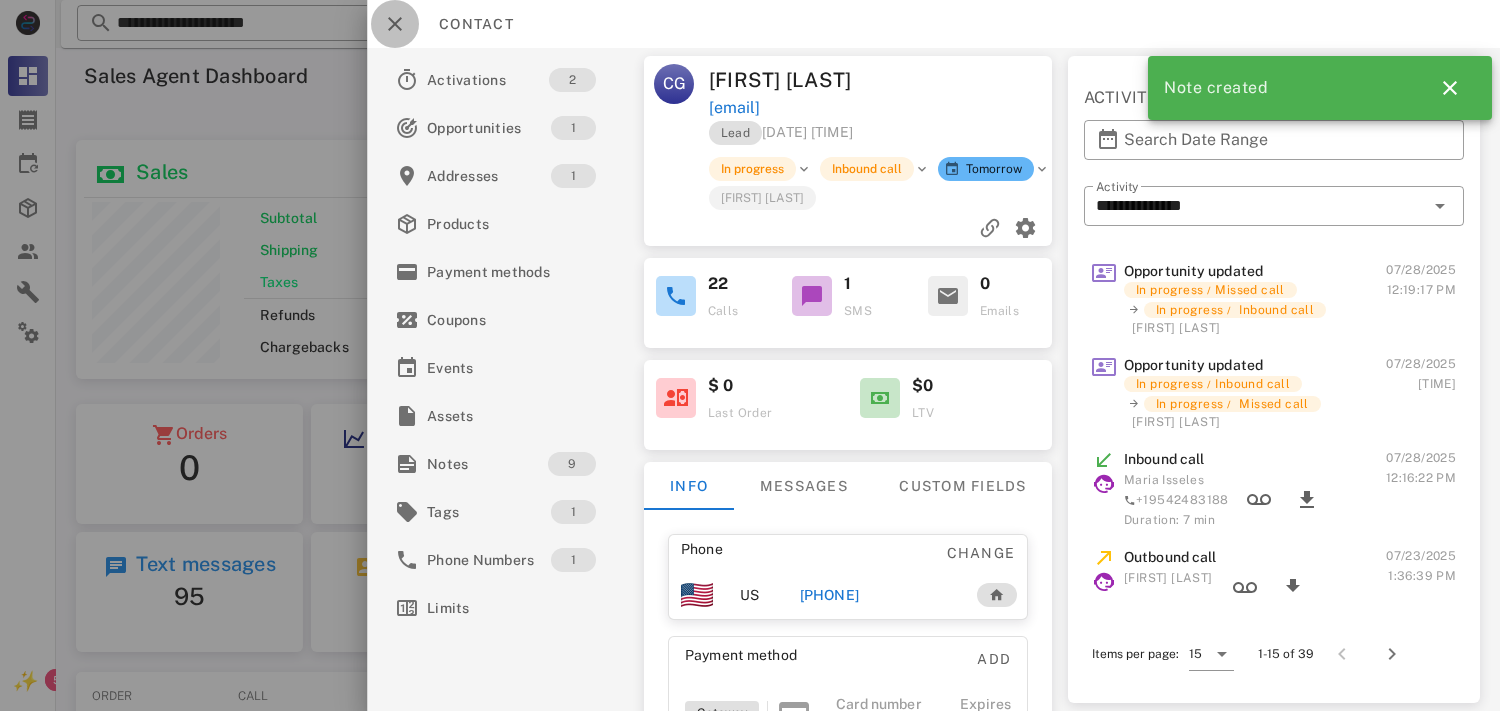 click at bounding box center [395, 24] 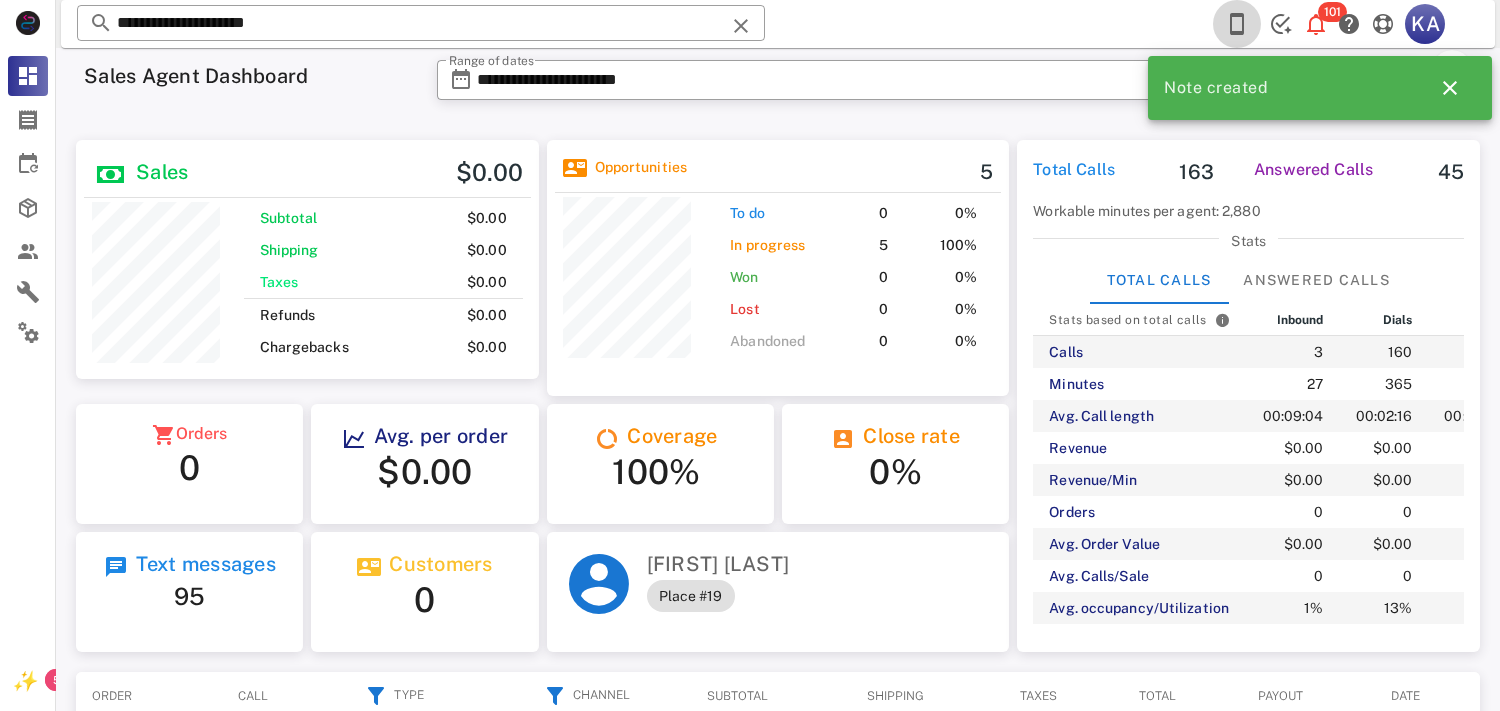 click at bounding box center (1237, 24) 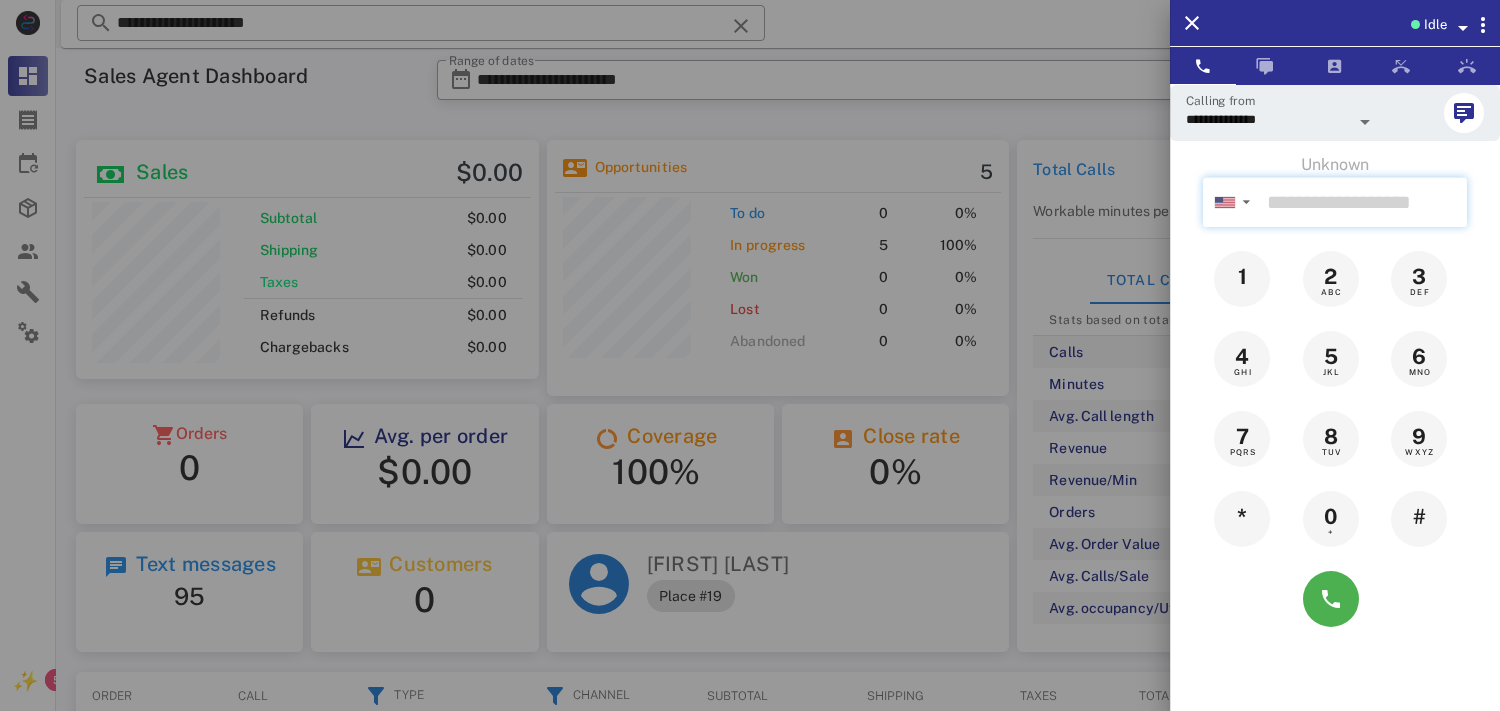 click at bounding box center (1363, 202) 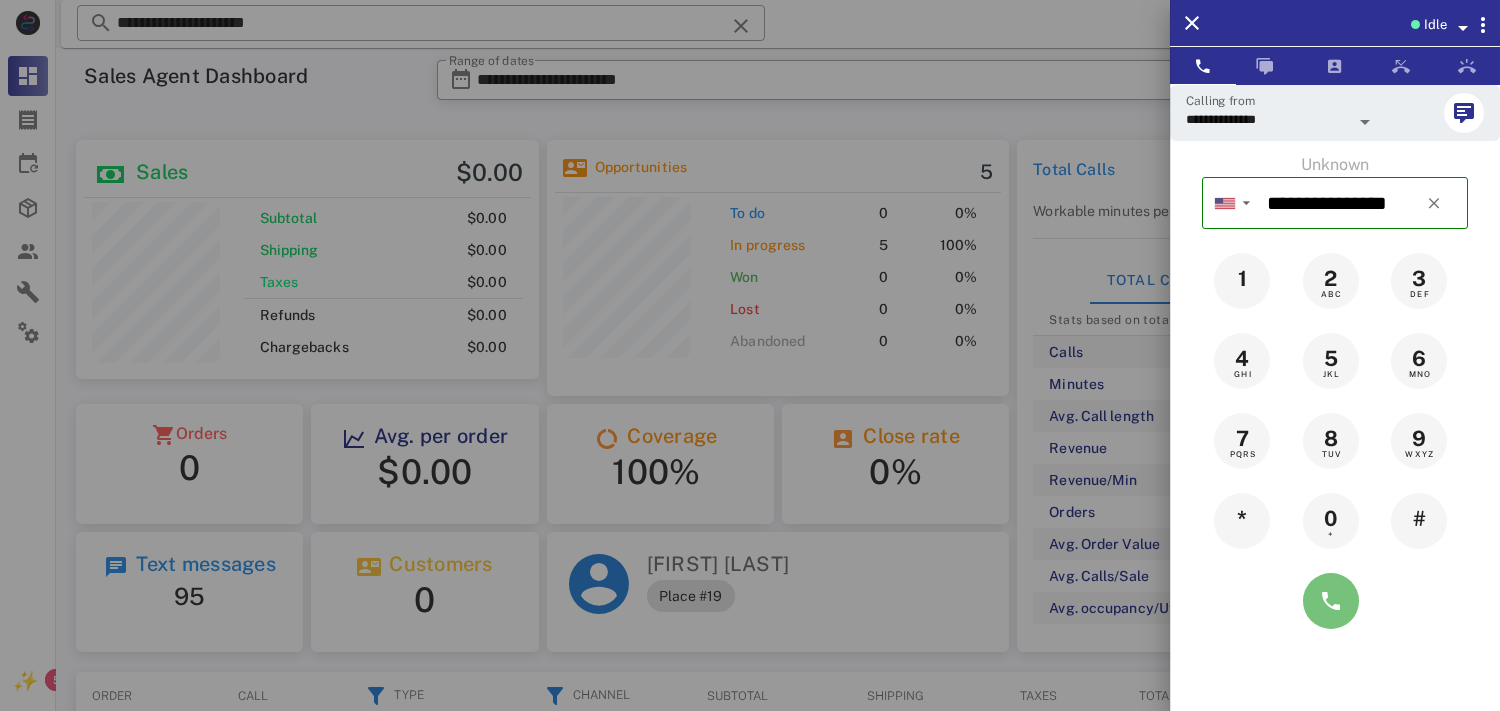 click at bounding box center (1331, 601) 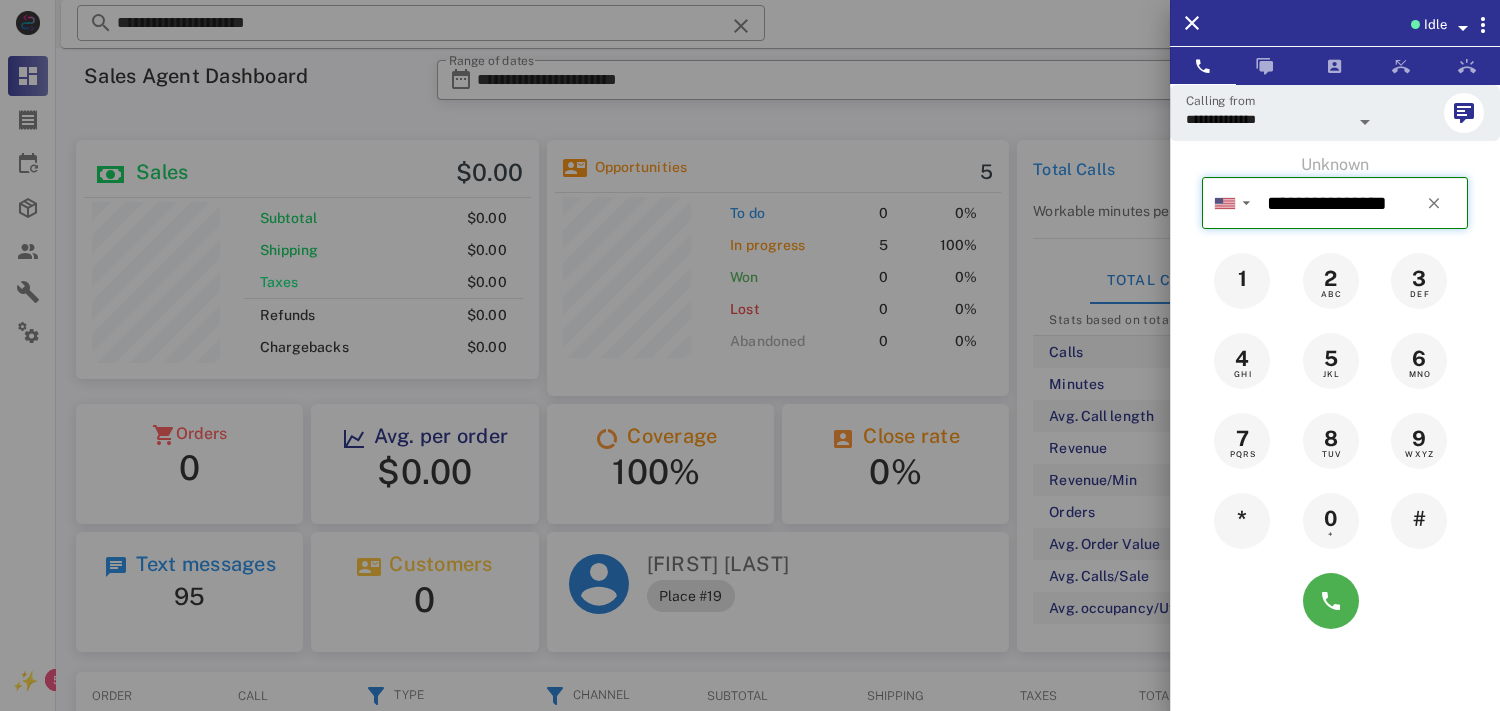 type on "**********" 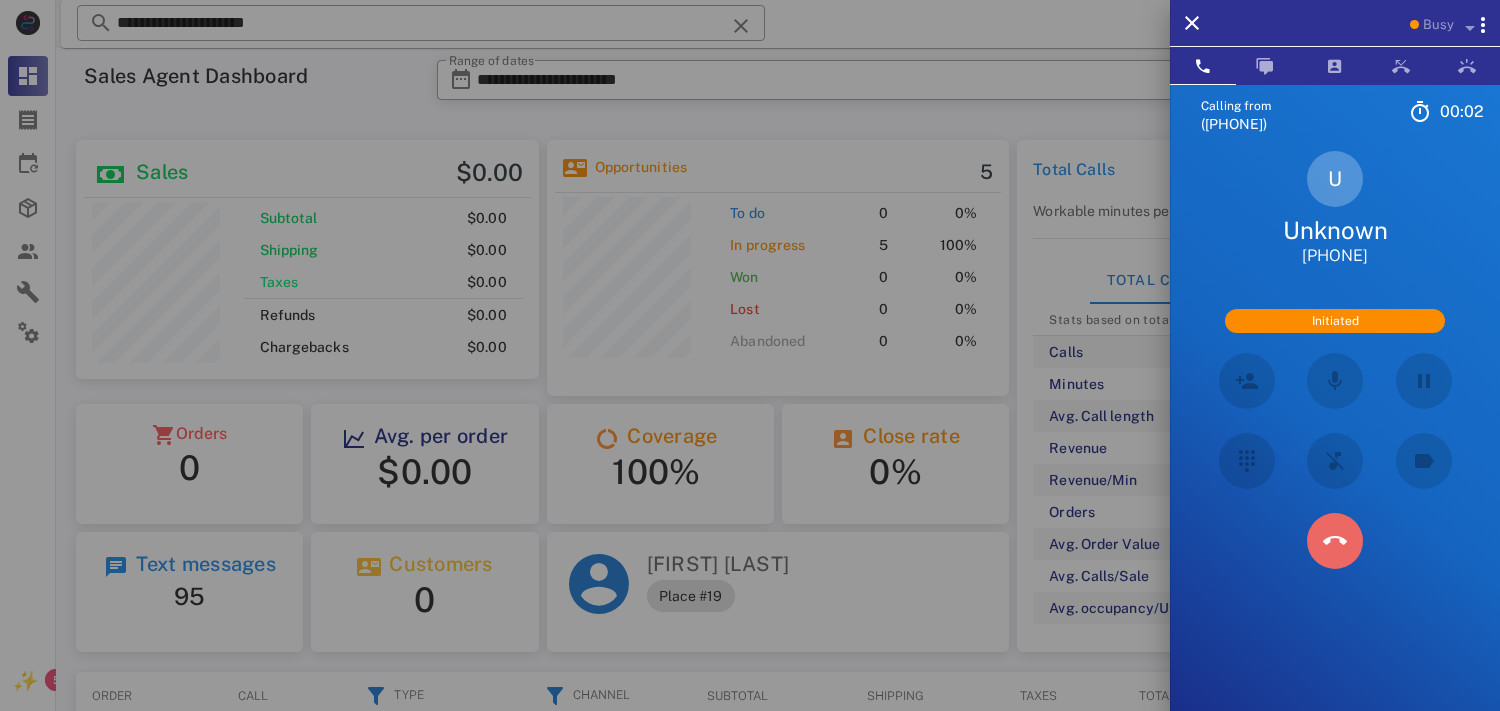 click at bounding box center (1335, 541) 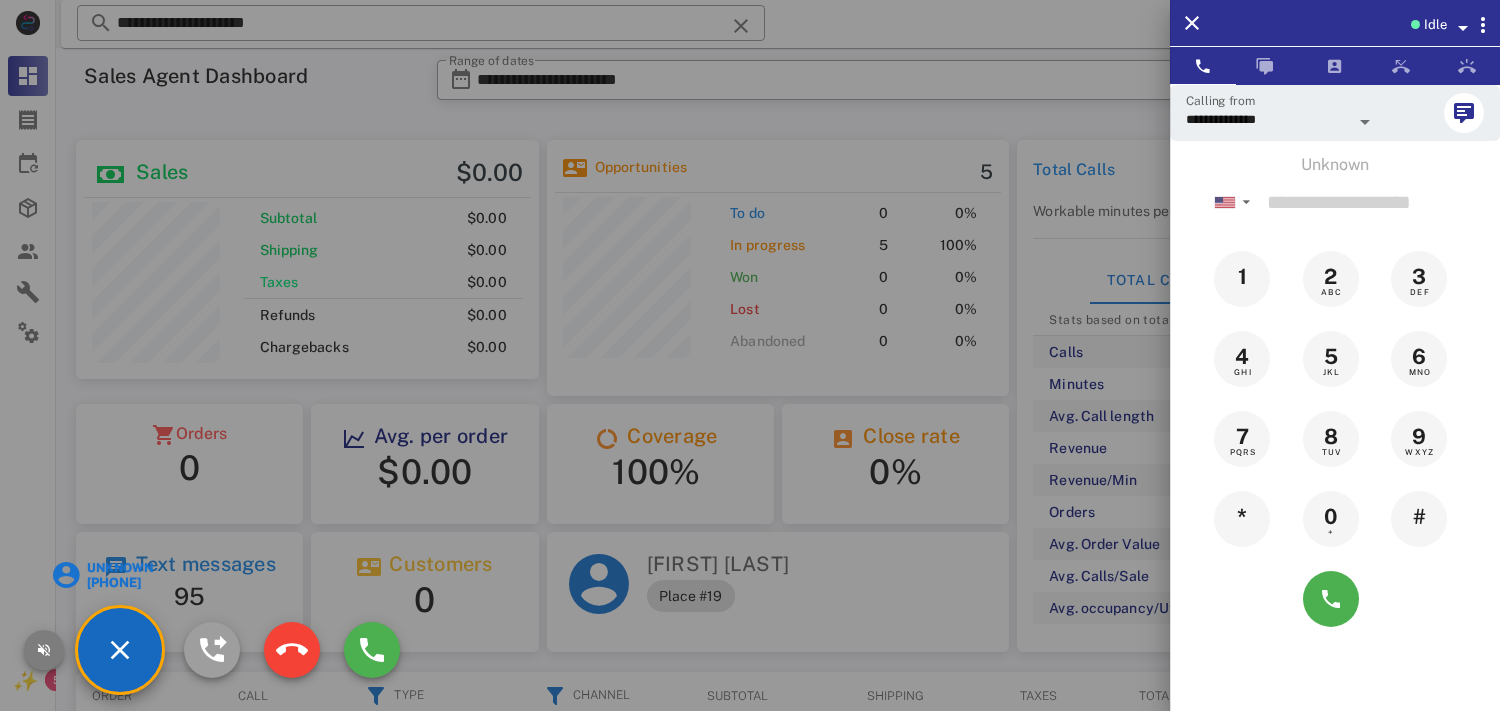 click at bounding box center [44, 650] 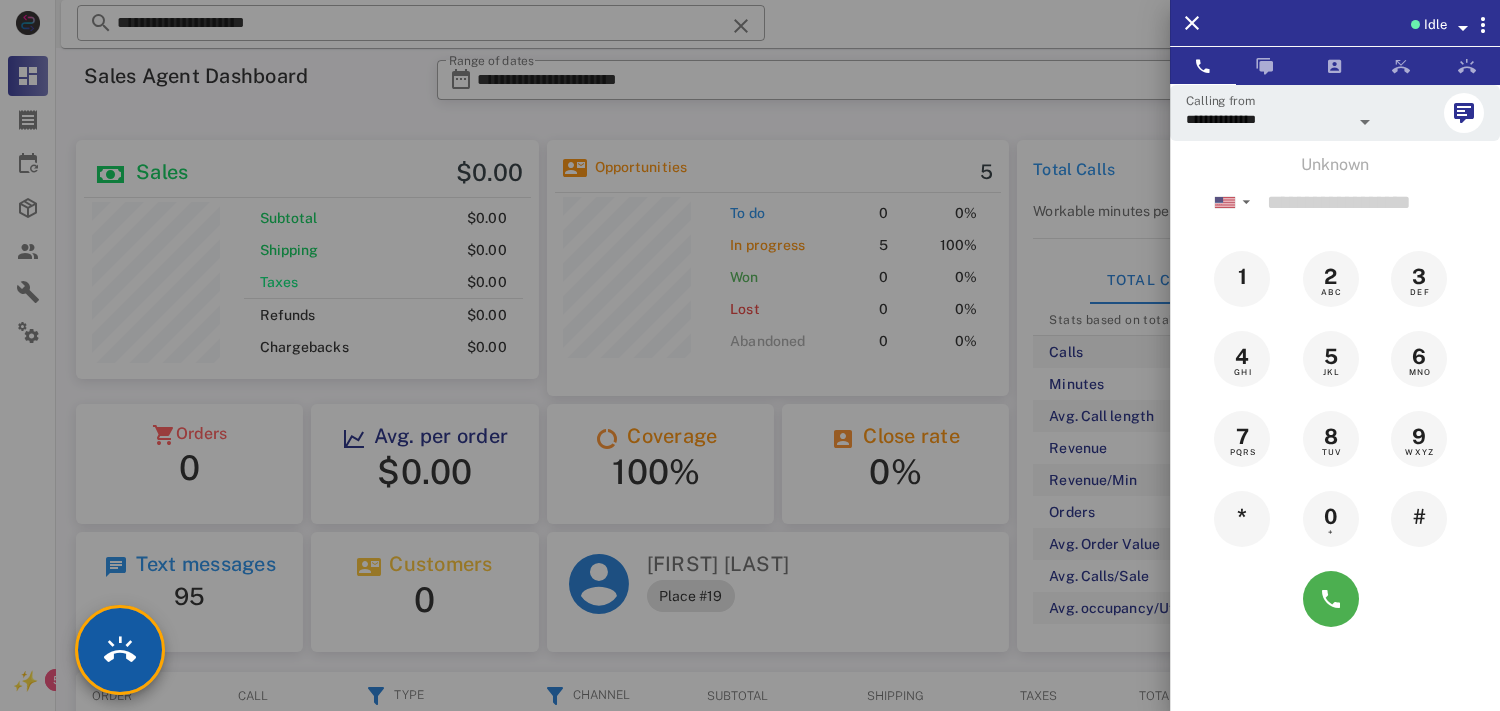click at bounding box center (120, 650) 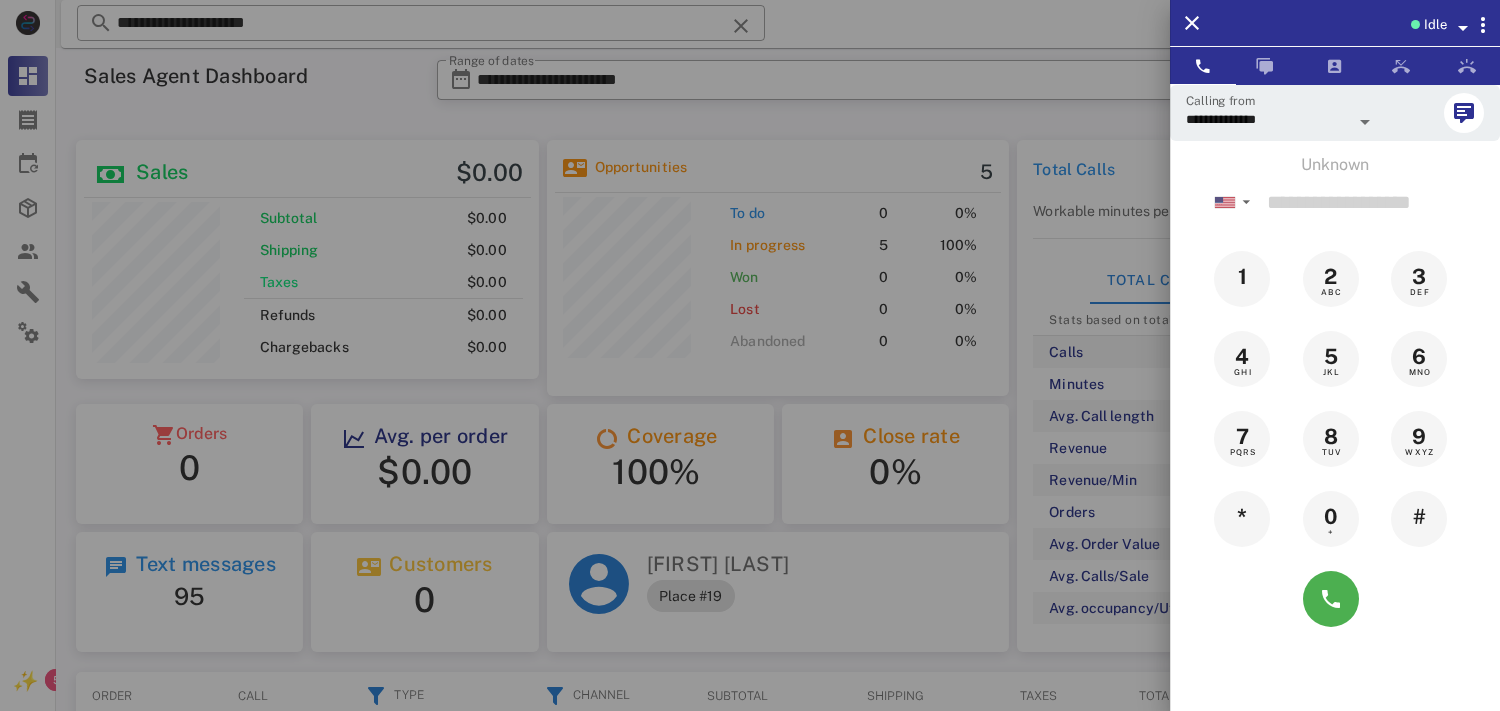 scroll, scrollTop: 999737, scrollLeft: 999537, axis: both 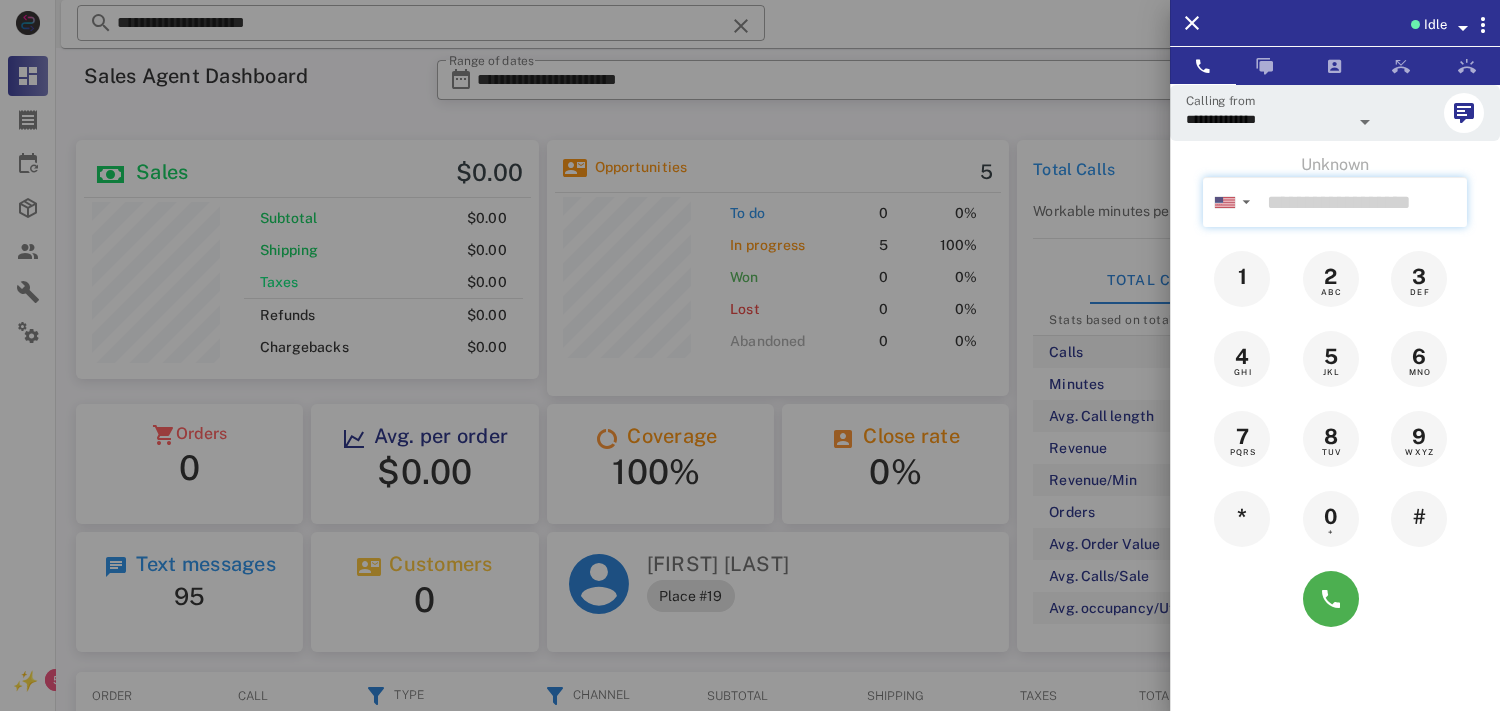 click at bounding box center (1363, 202) 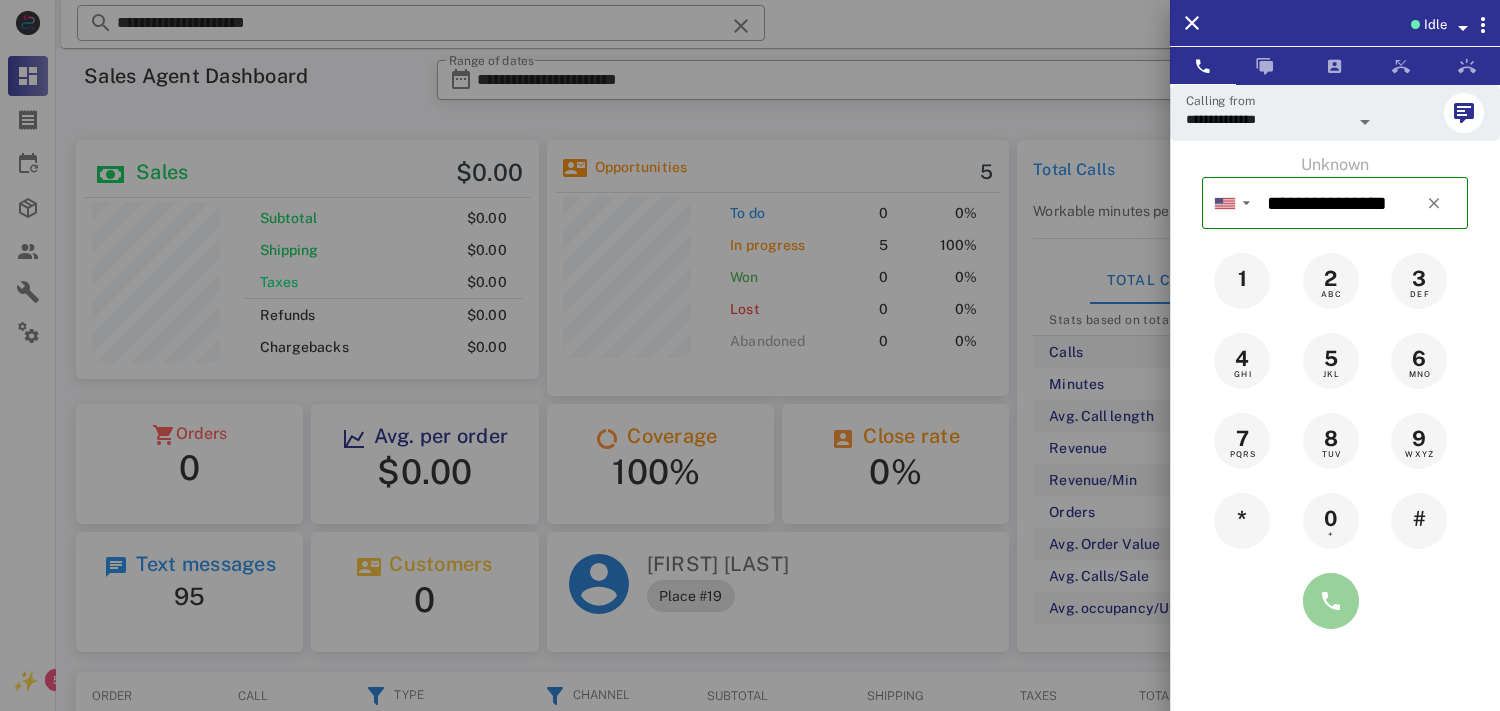 click at bounding box center [1331, 601] 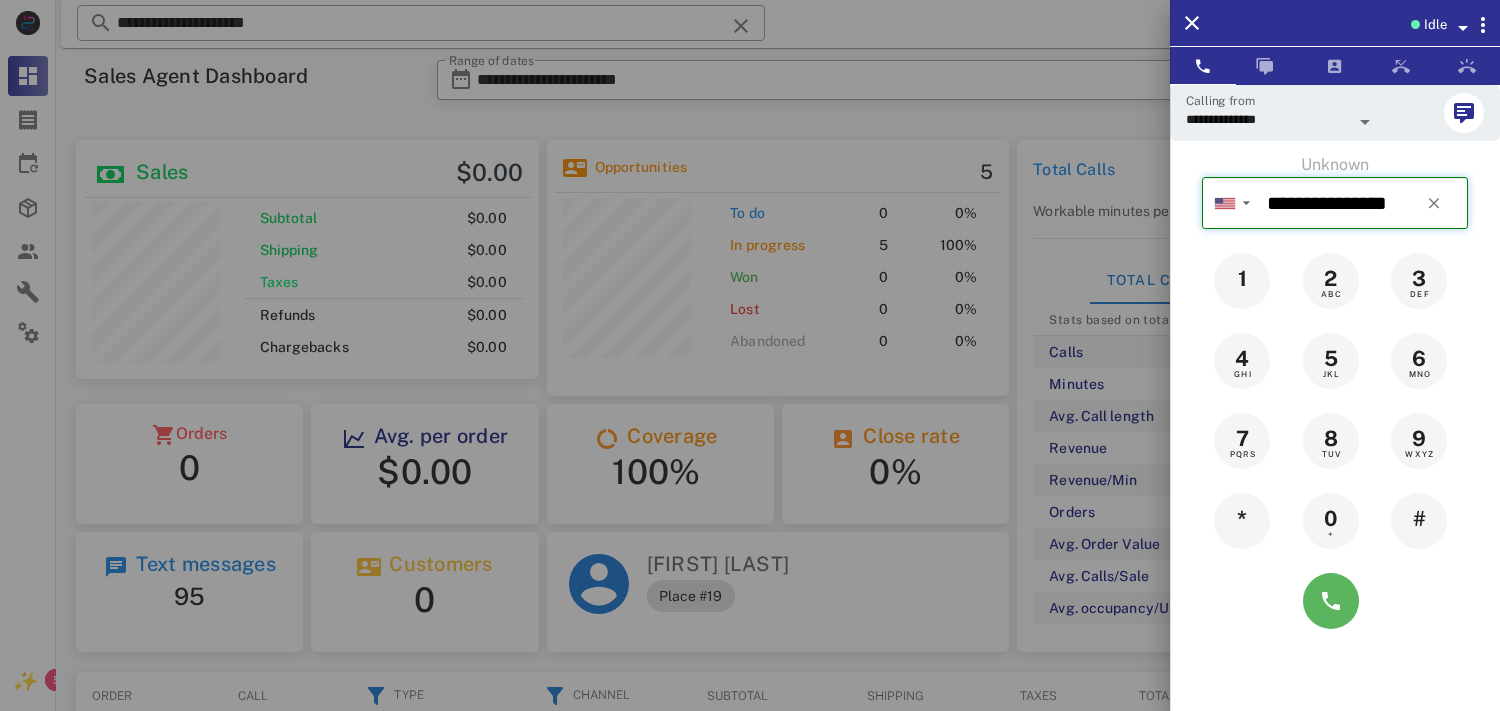 type on "**********" 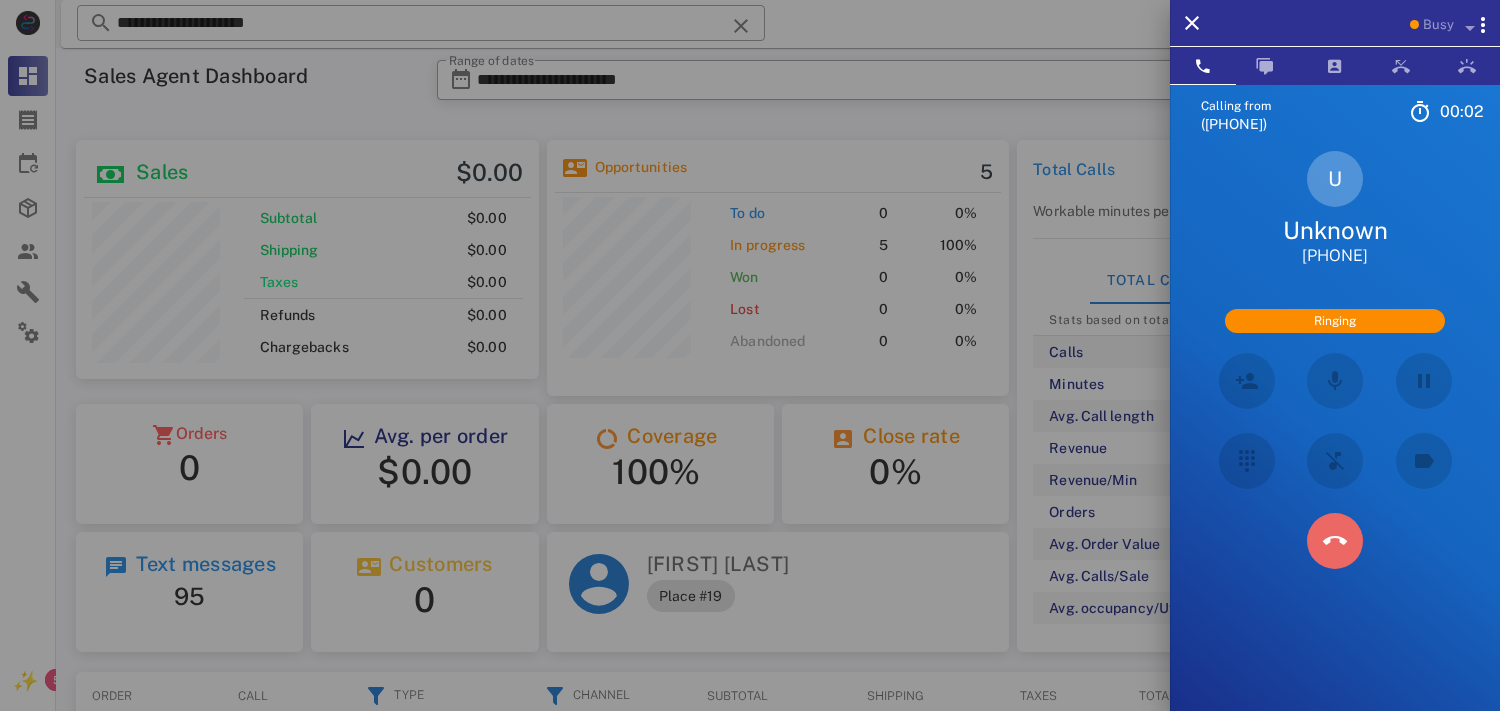 click at bounding box center [1335, 541] 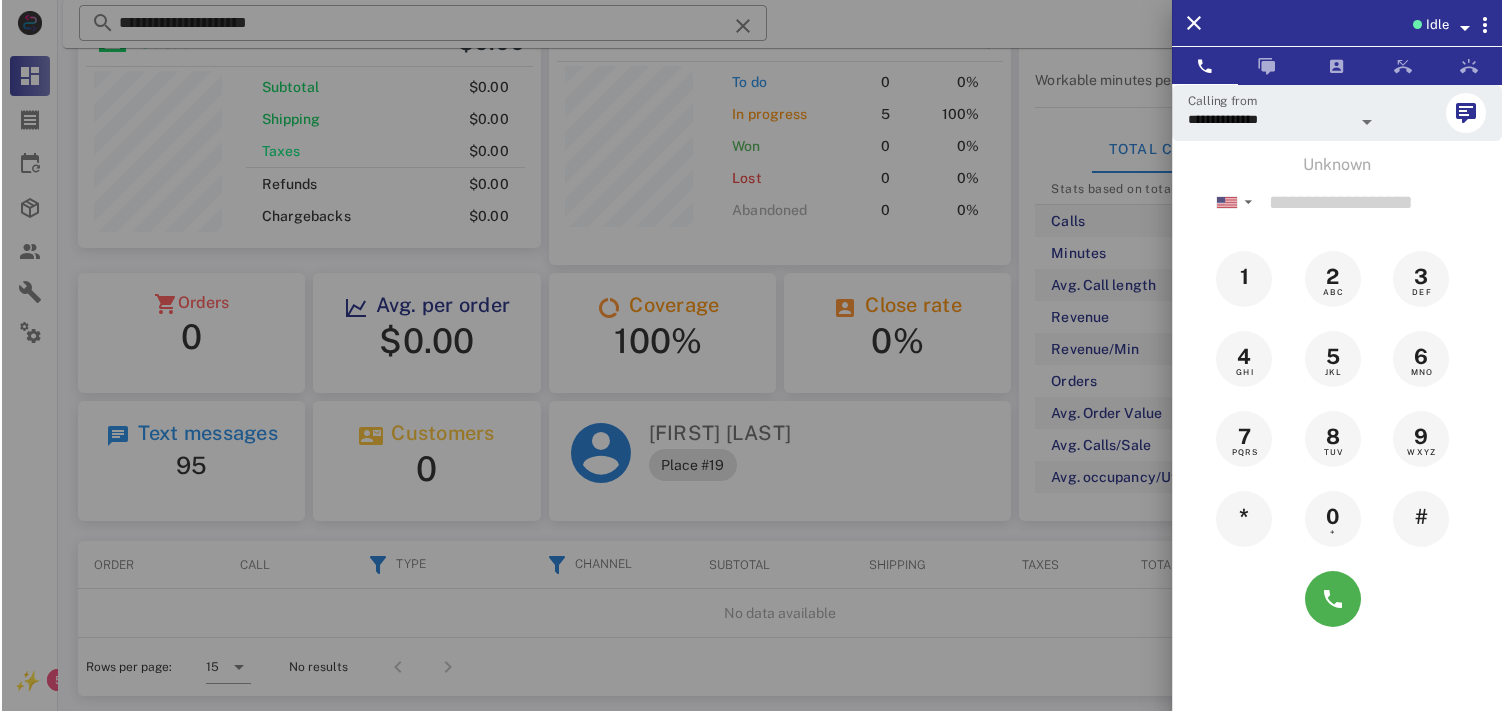 scroll, scrollTop: 156, scrollLeft: 0, axis: vertical 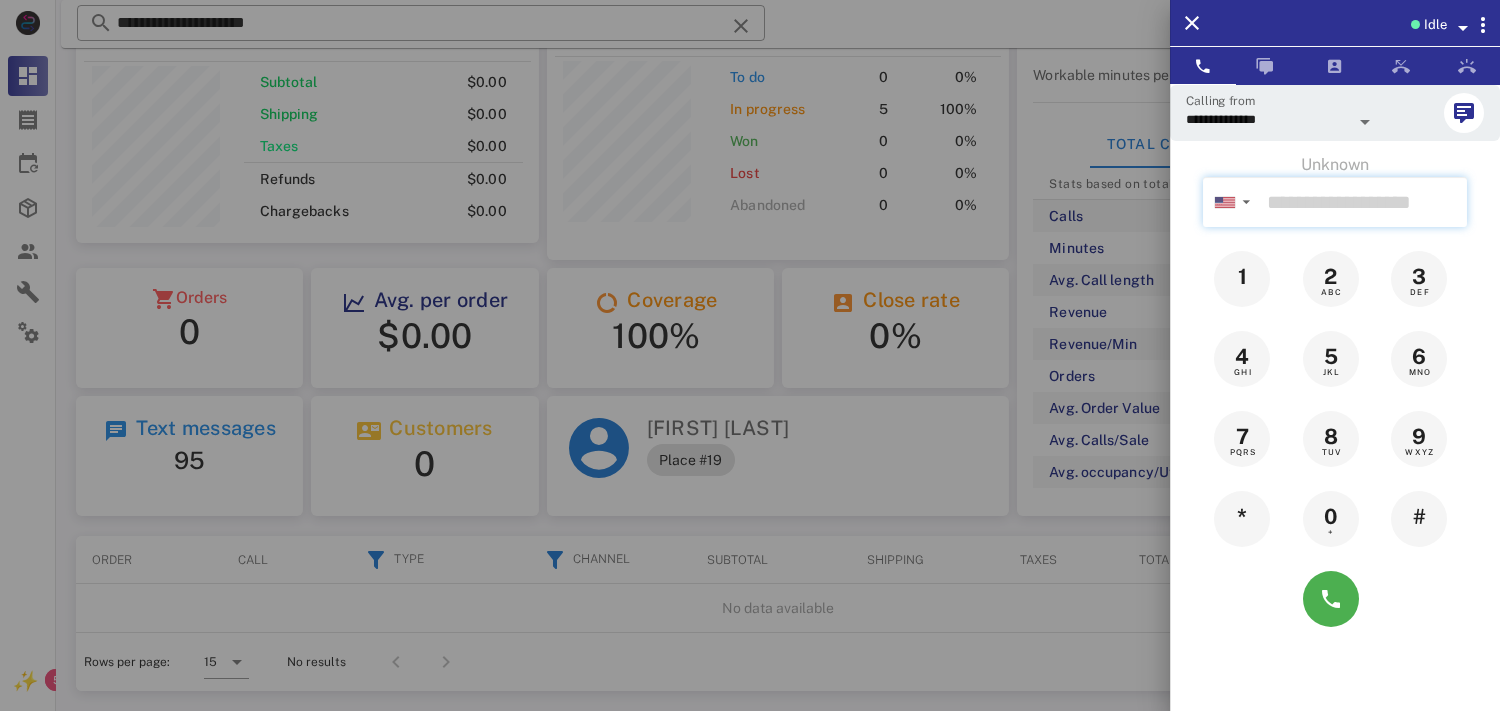 click at bounding box center [1363, 202] 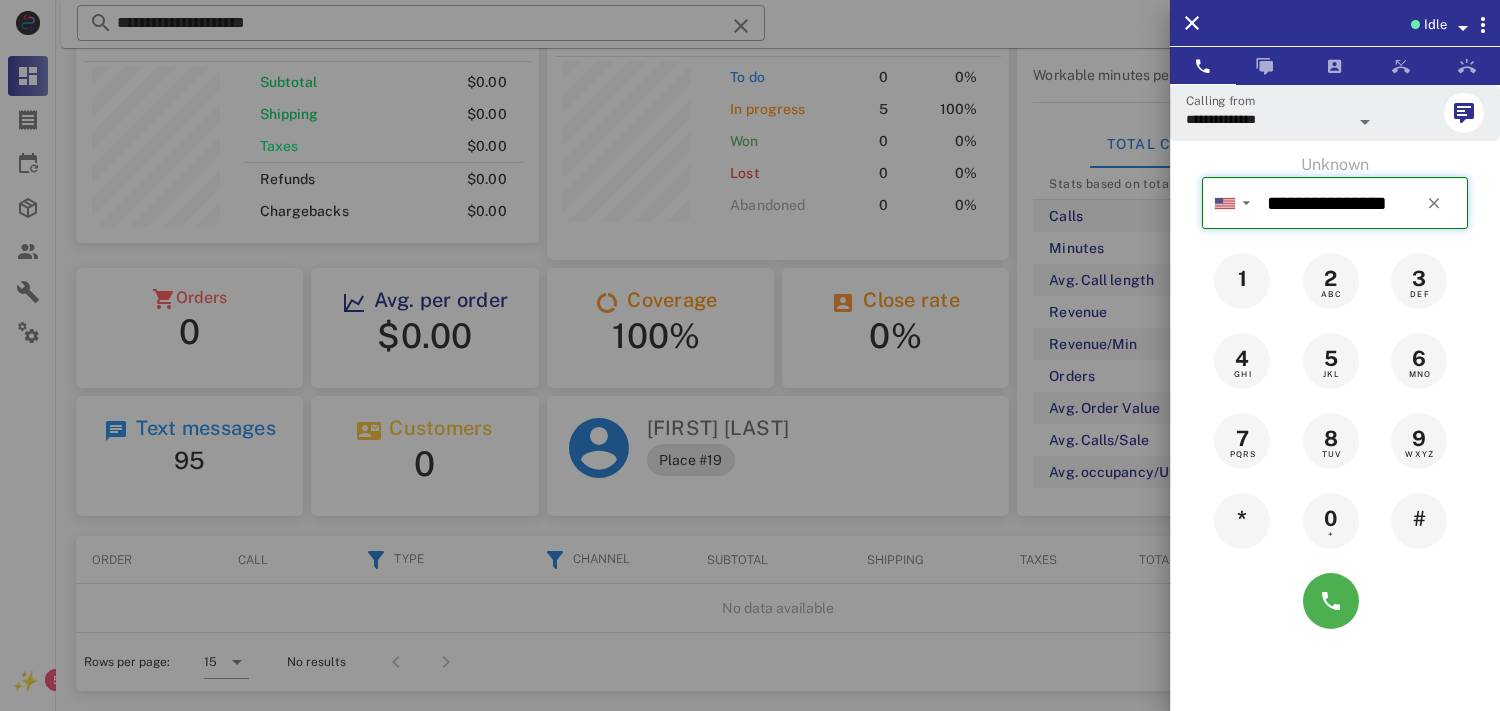 type on "**********" 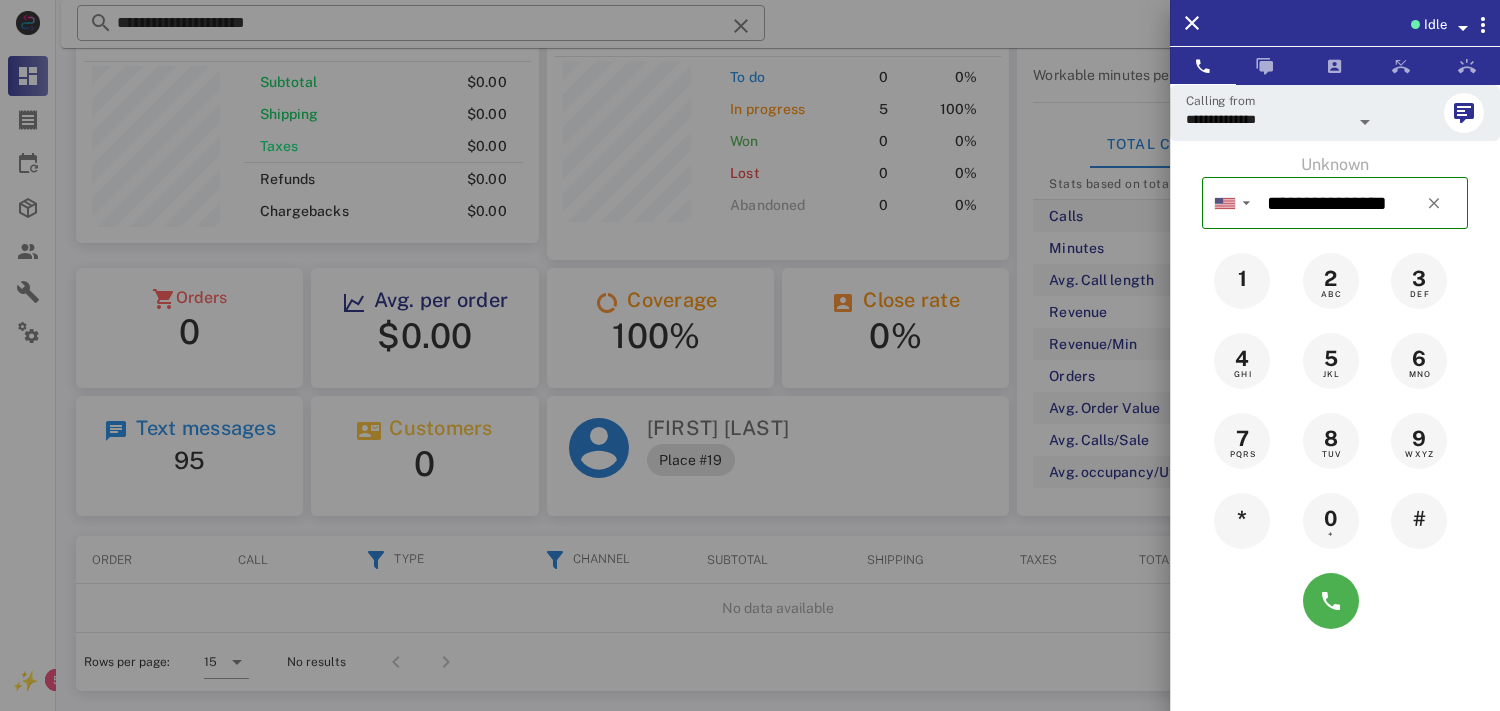 click at bounding box center (750, 355) 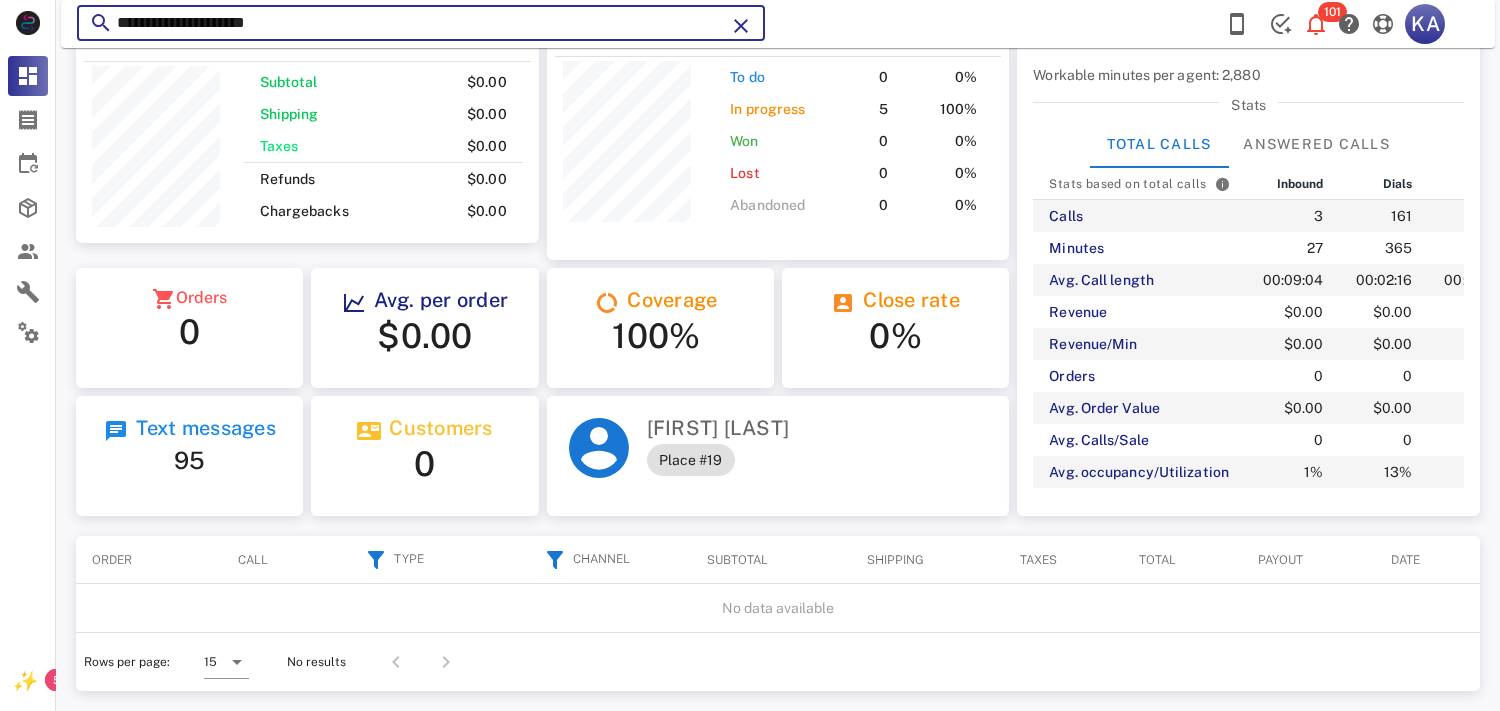 click on "**********" at bounding box center [421, 23] 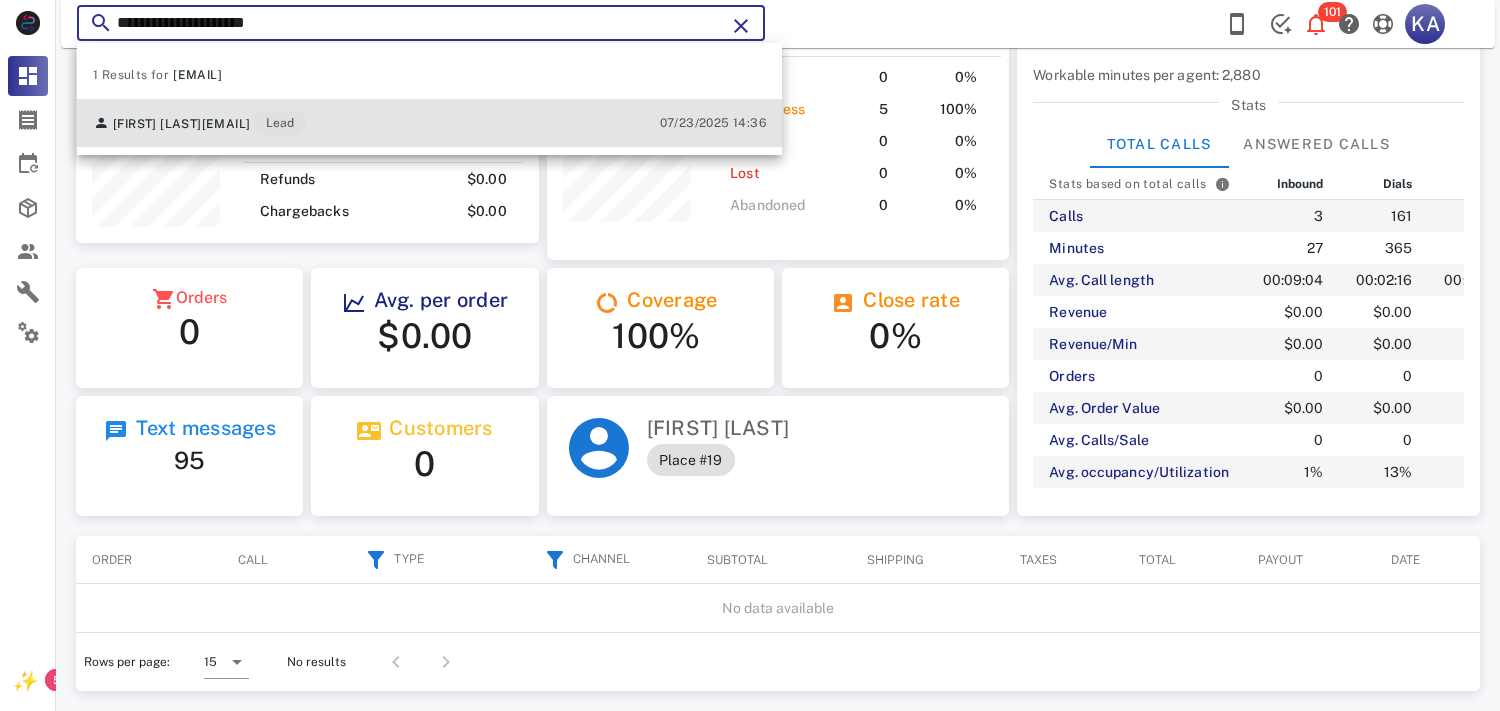 click on "[FIRST] [LAST]   [EMAIL]   Lead   [DATE] [TIME]" at bounding box center [429, 123] 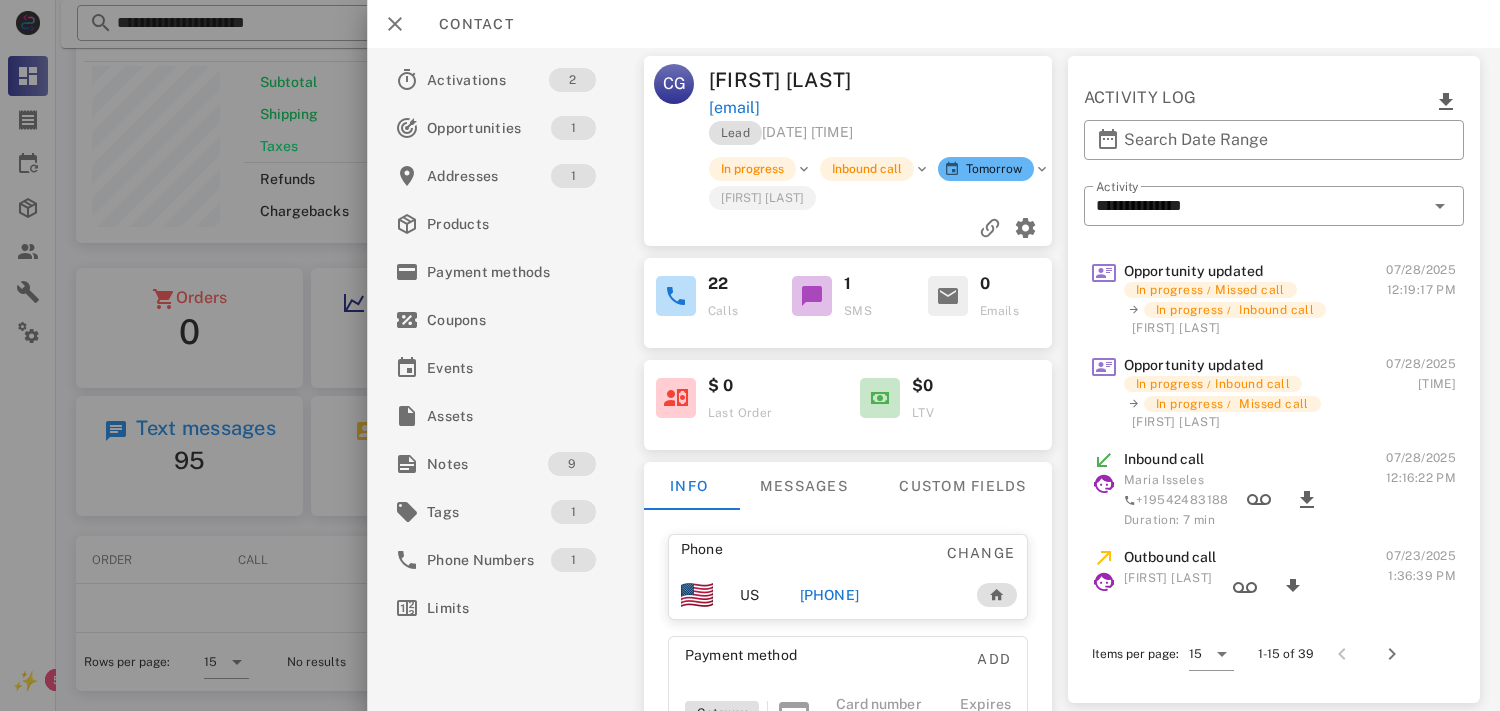 click on "[PHONE]" at bounding box center (829, 595) 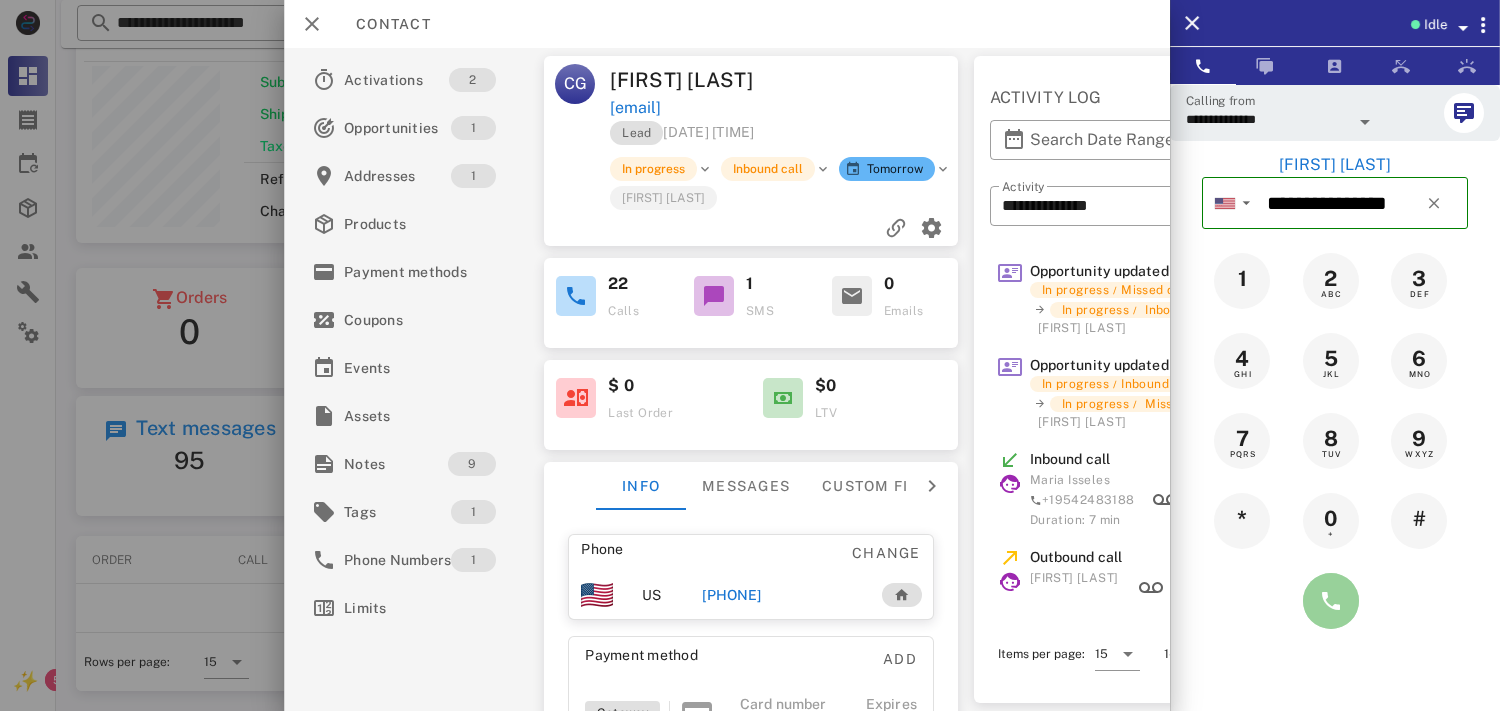 click at bounding box center (1331, 601) 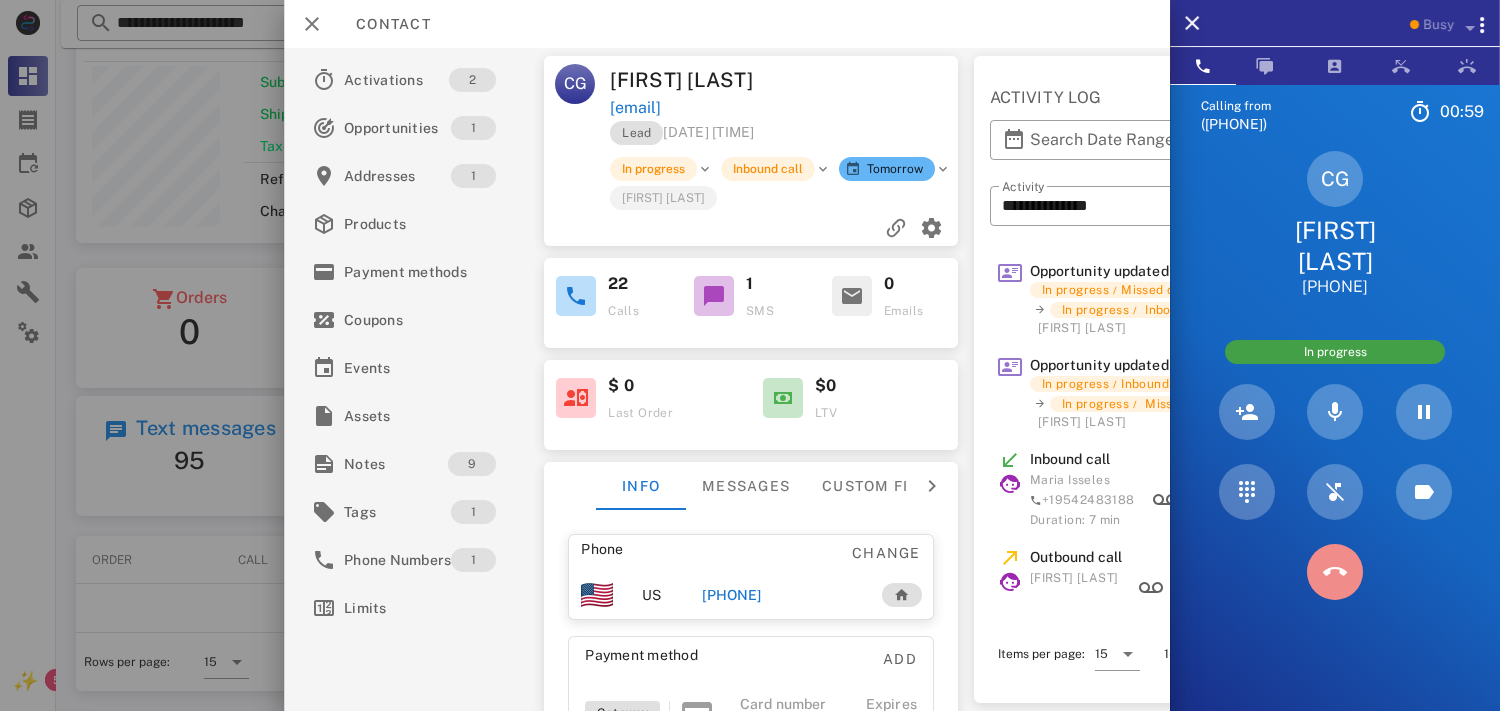 click at bounding box center (1335, 572) 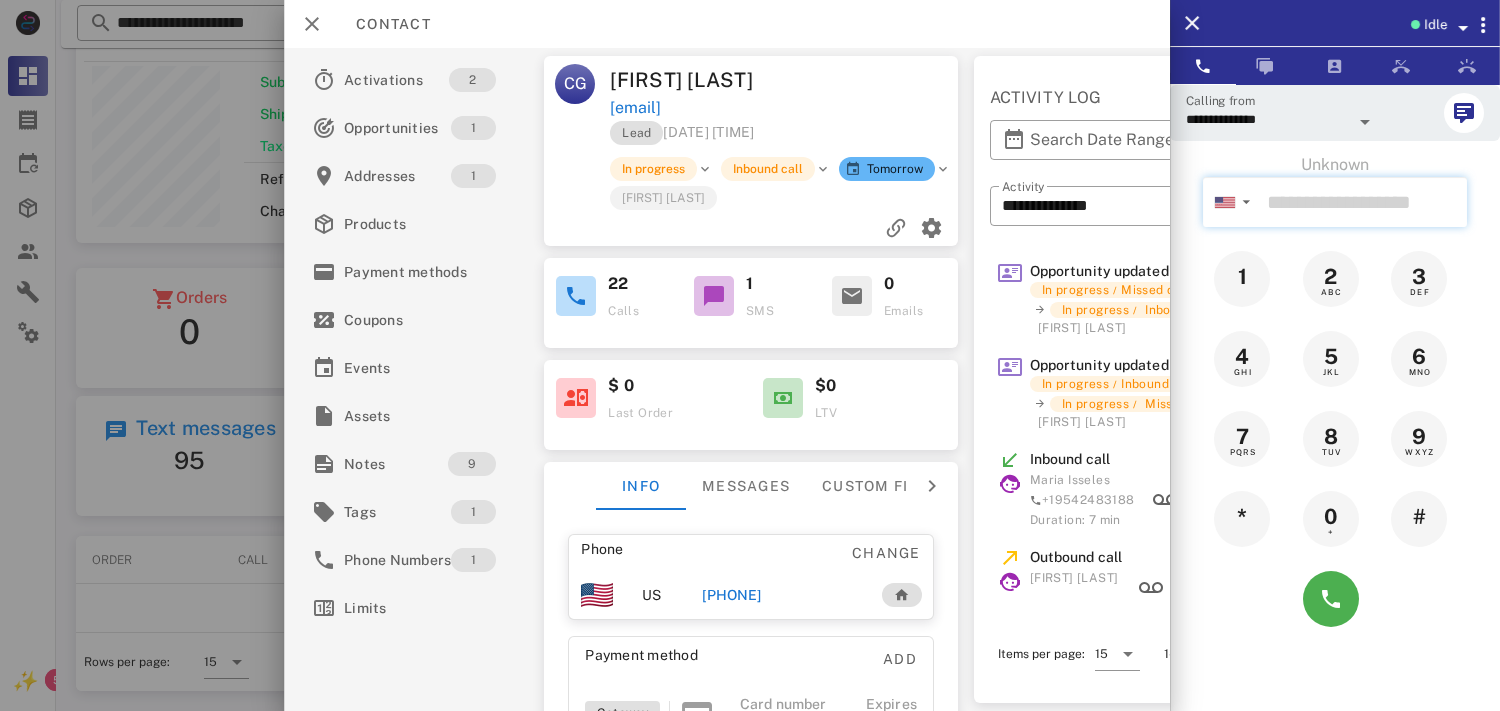 click at bounding box center (1363, 202) 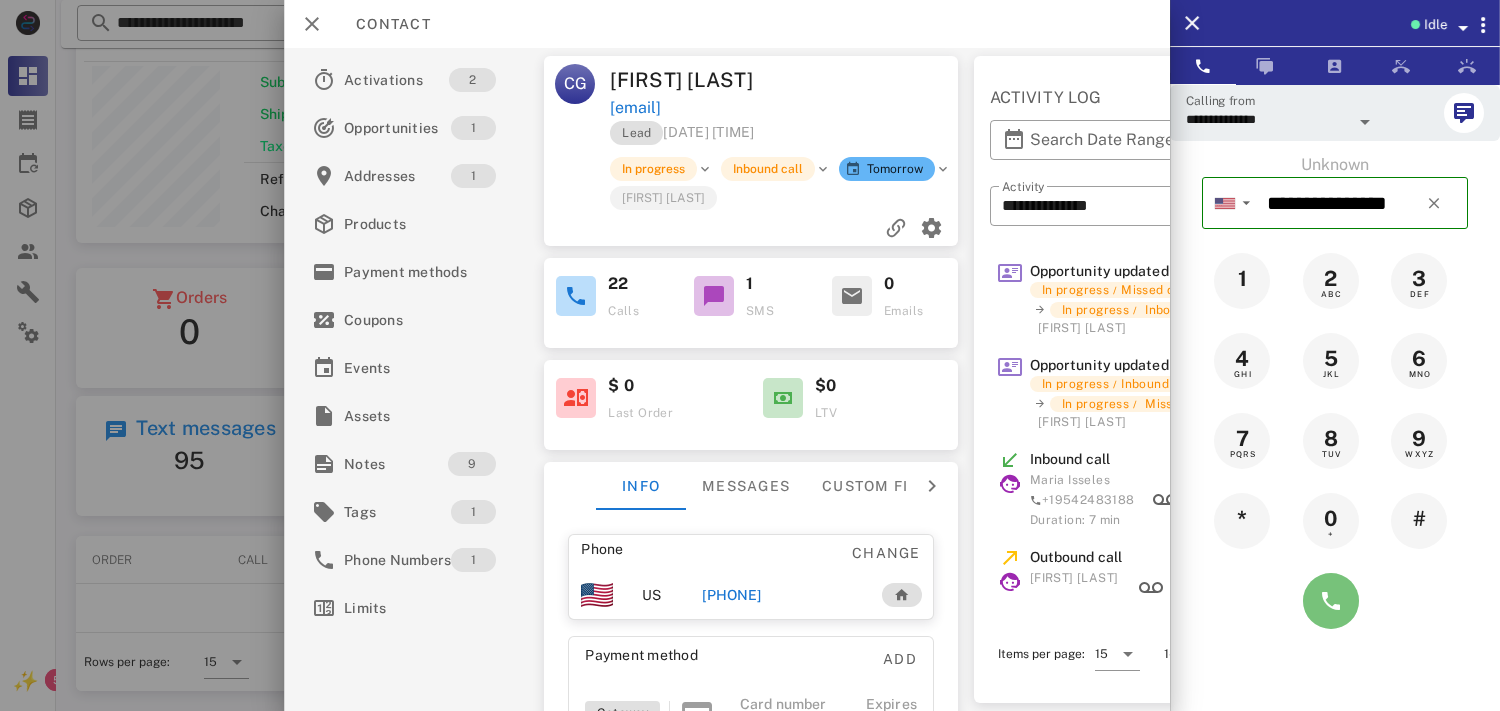 click at bounding box center (1331, 601) 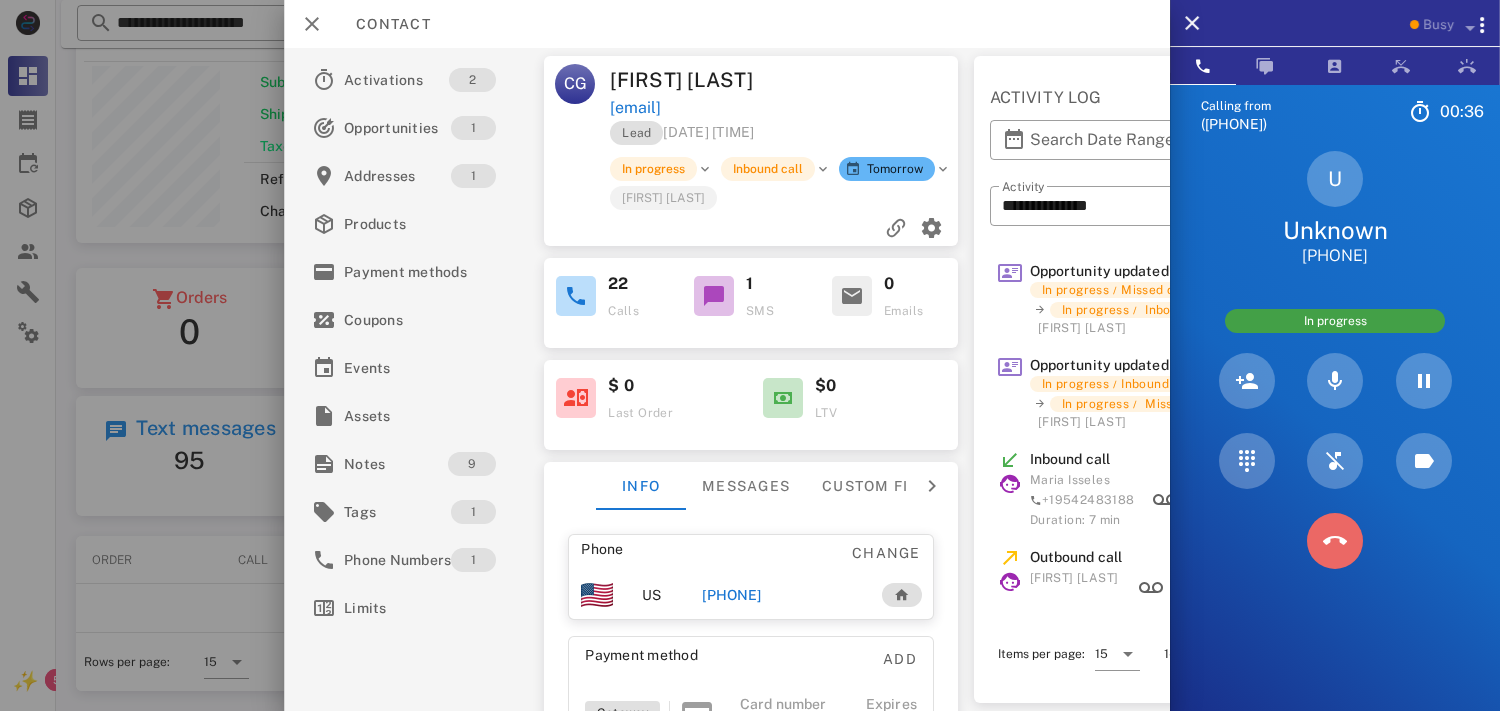 click at bounding box center [1335, 541] 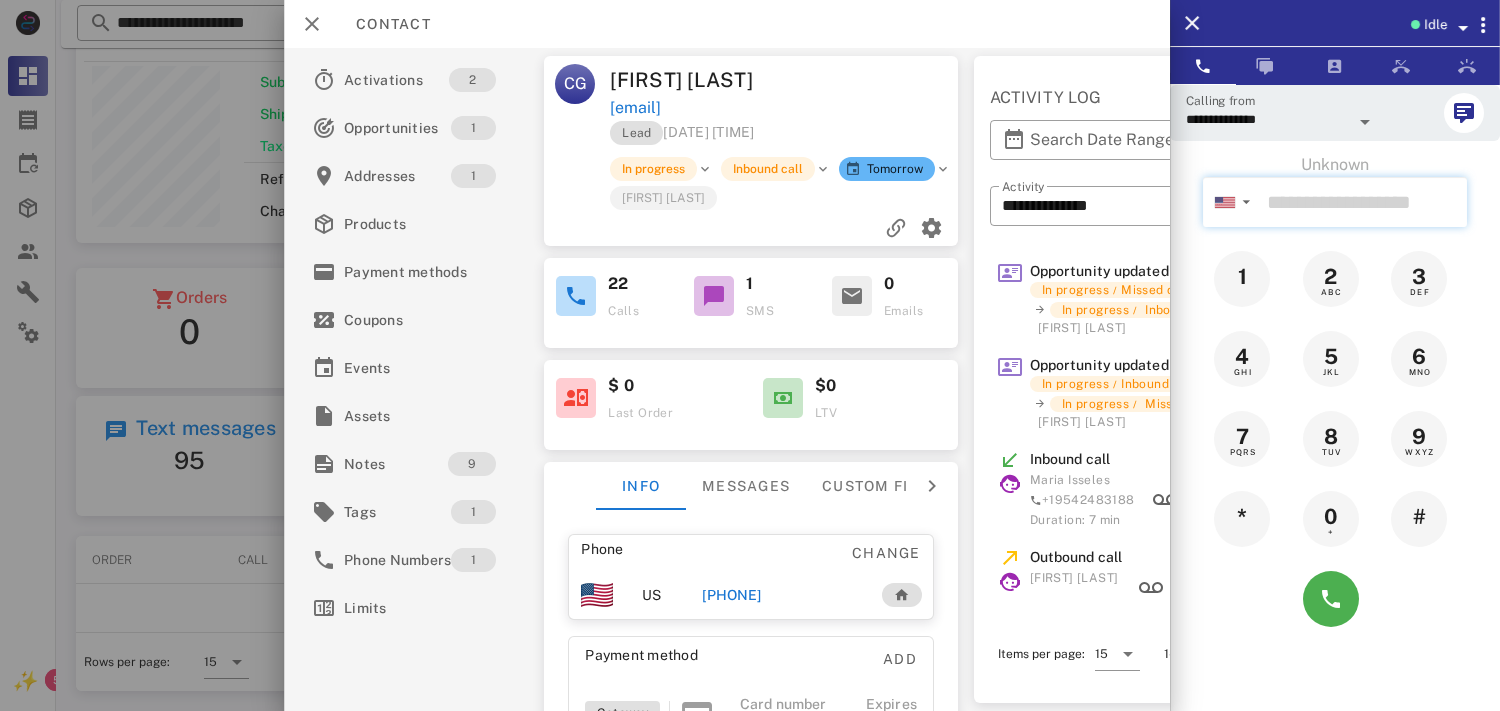 click at bounding box center [1363, 202] 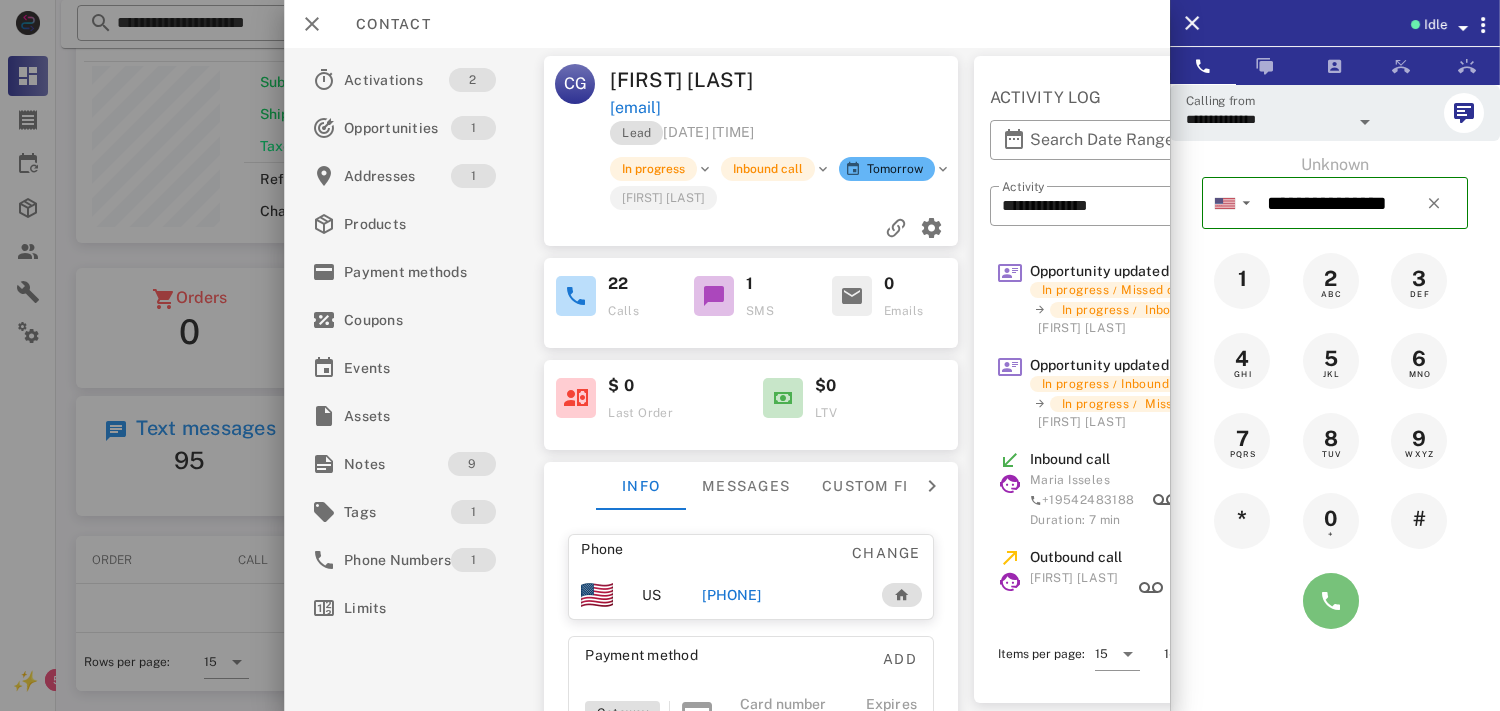 click at bounding box center [1331, 601] 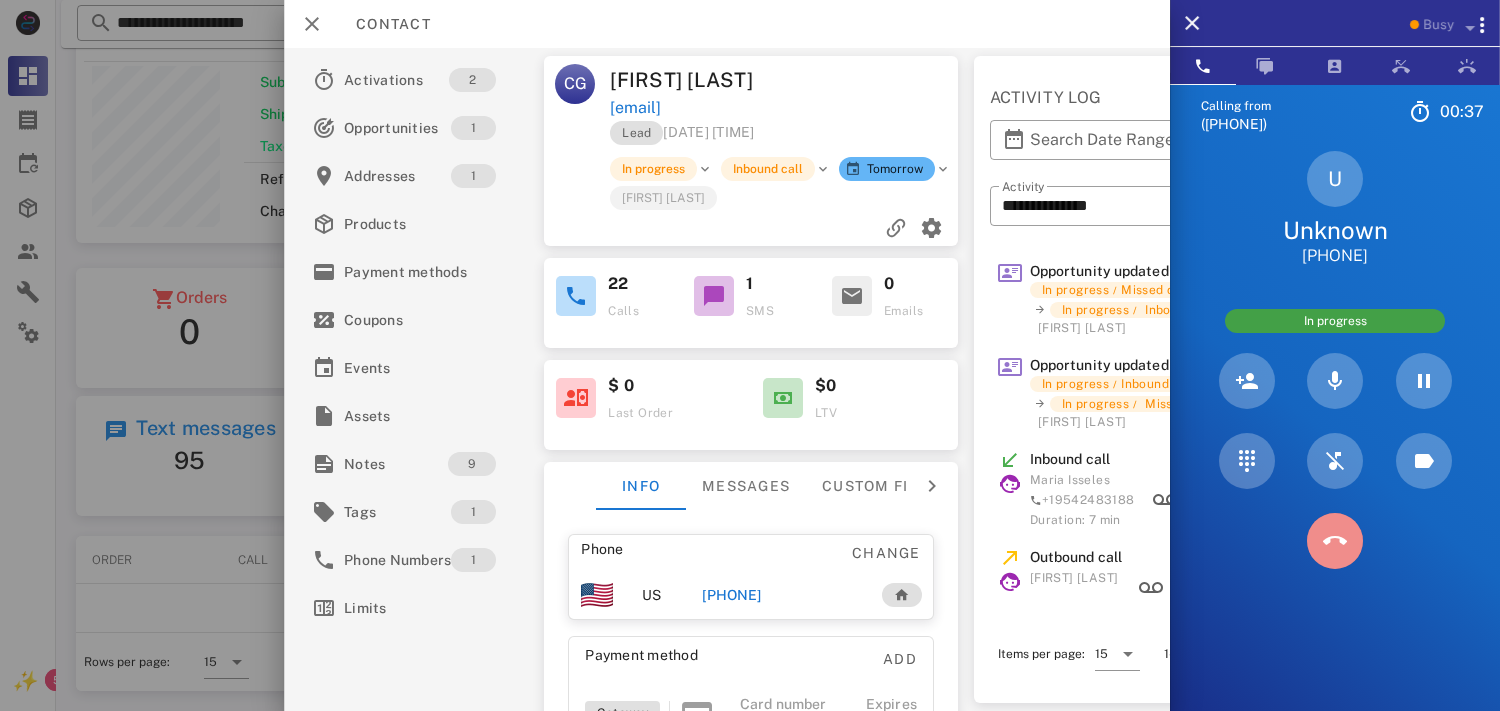 click at bounding box center [1335, 541] 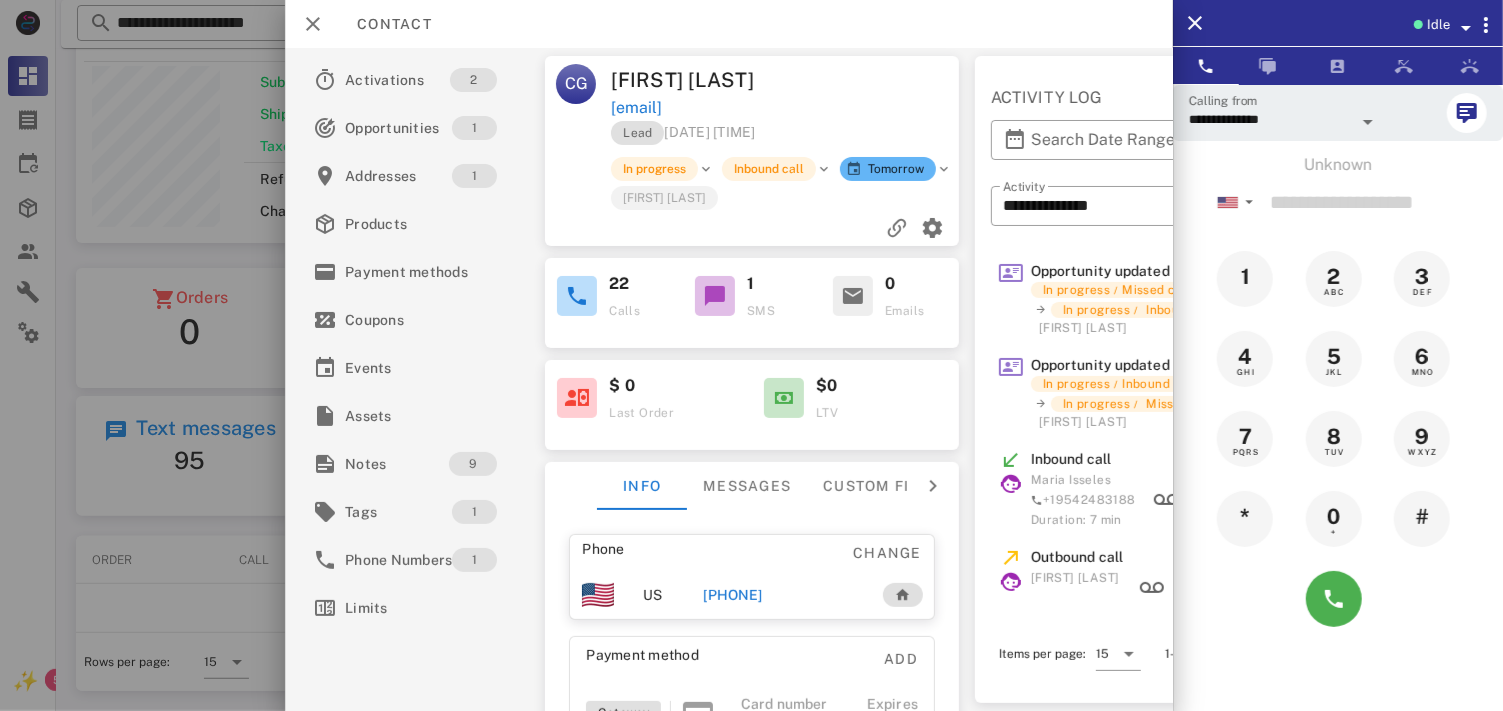 scroll, scrollTop: 999761, scrollLeft: 999536, axis: both 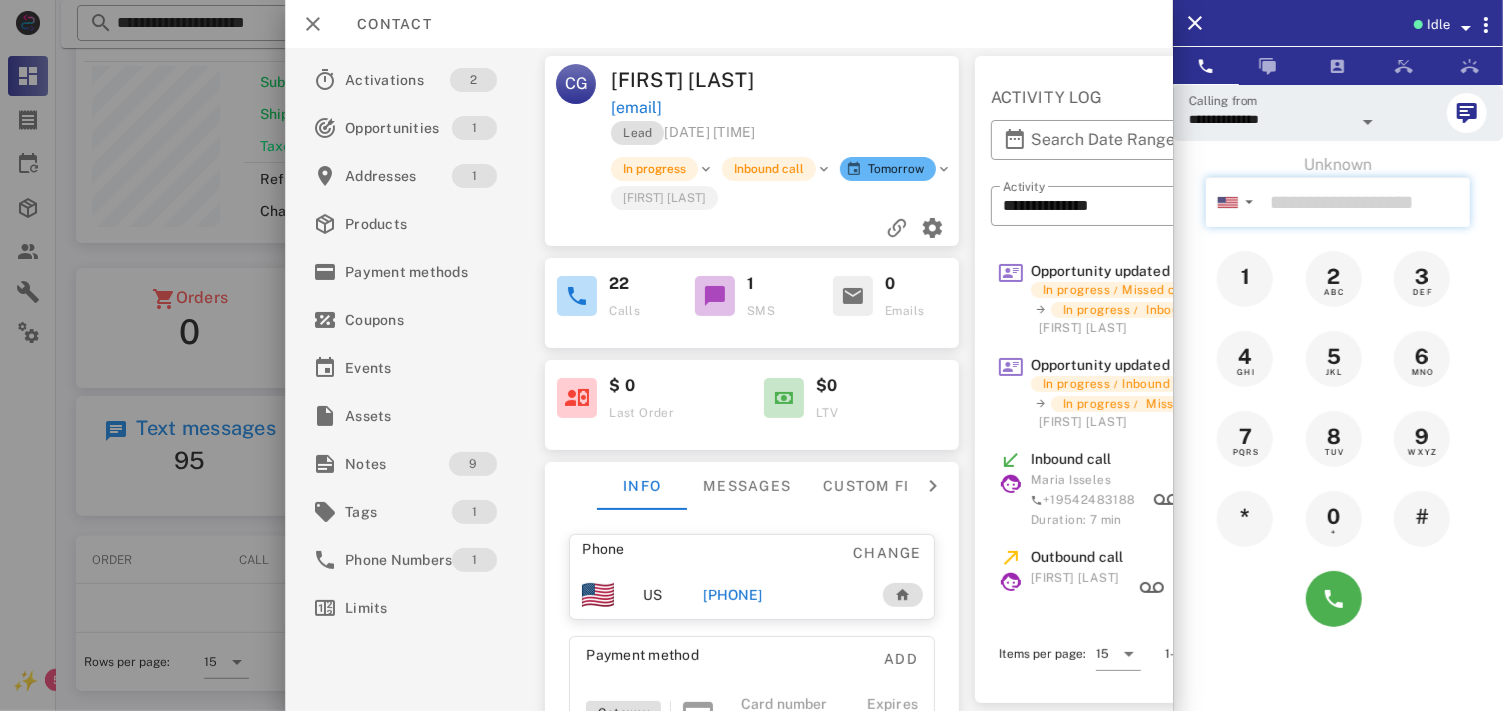 click at bounding box center [1366, 202] 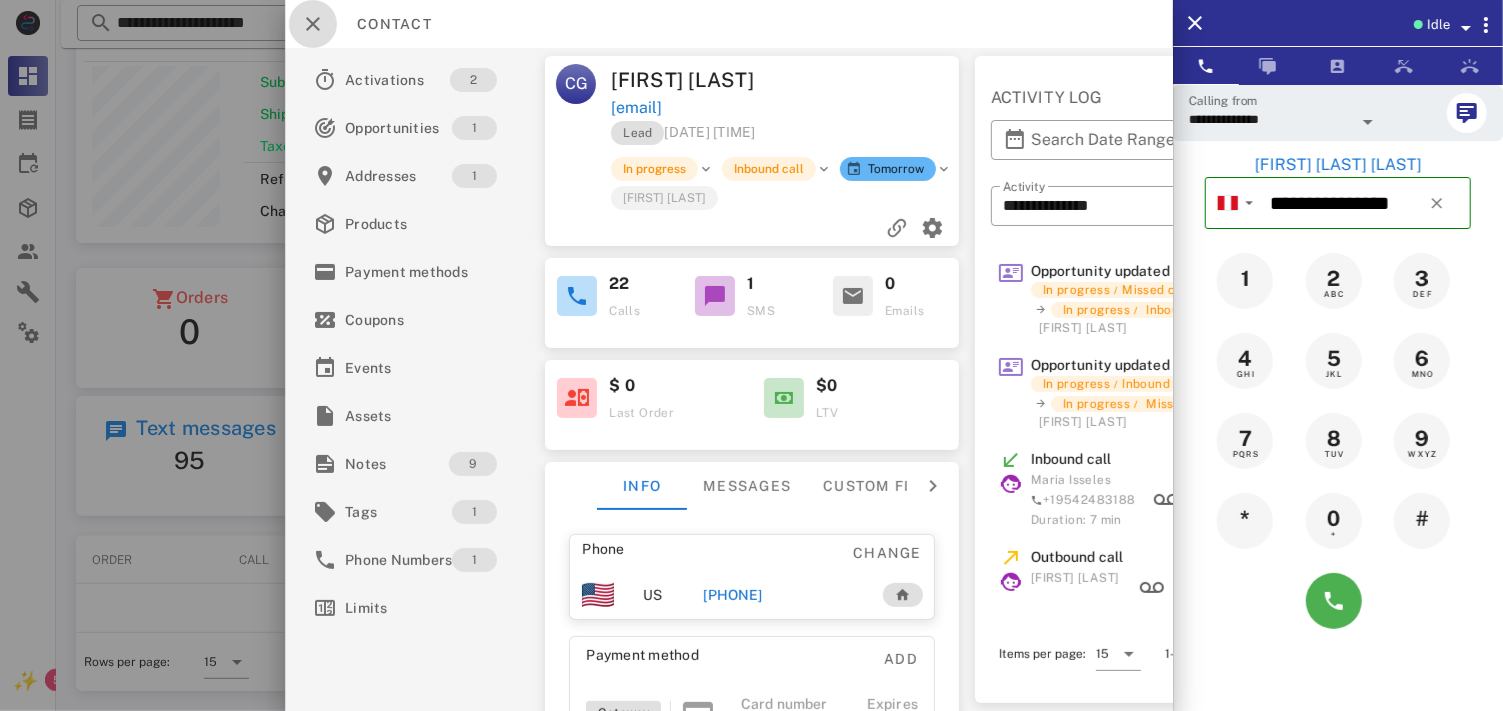 click at bounding box center [313, 24] 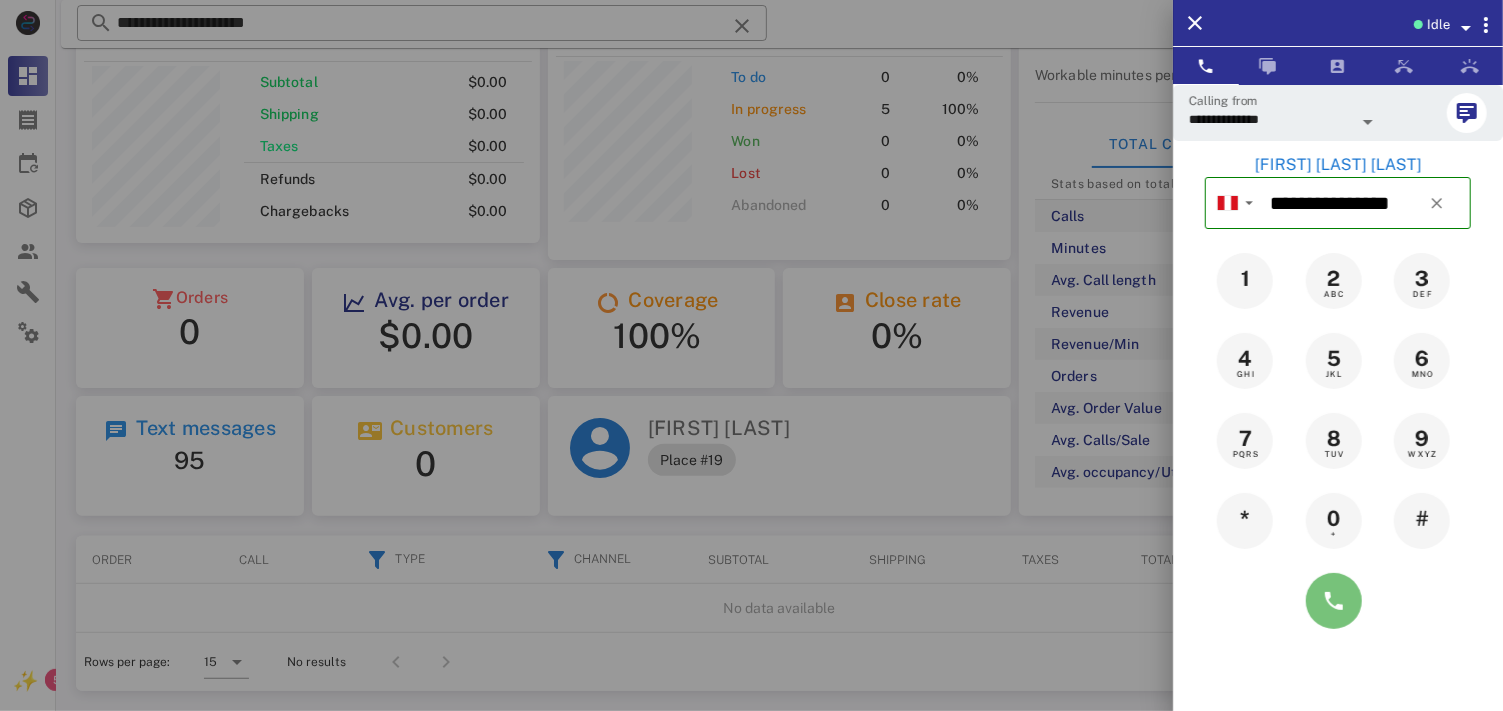 click at bounding box center (1334, 601) 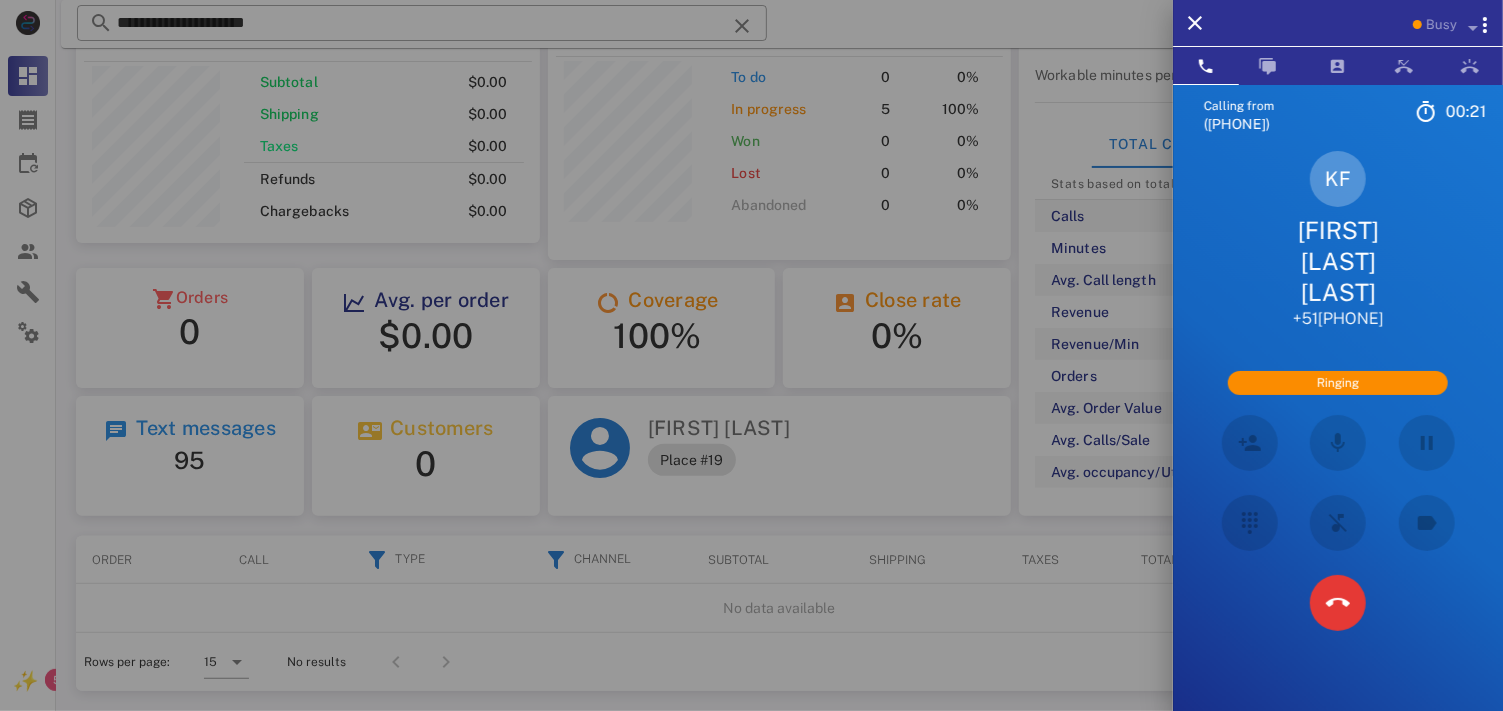 click on "[FIRST] [LAST] [LAST]" at bounding box center (1338, 262) 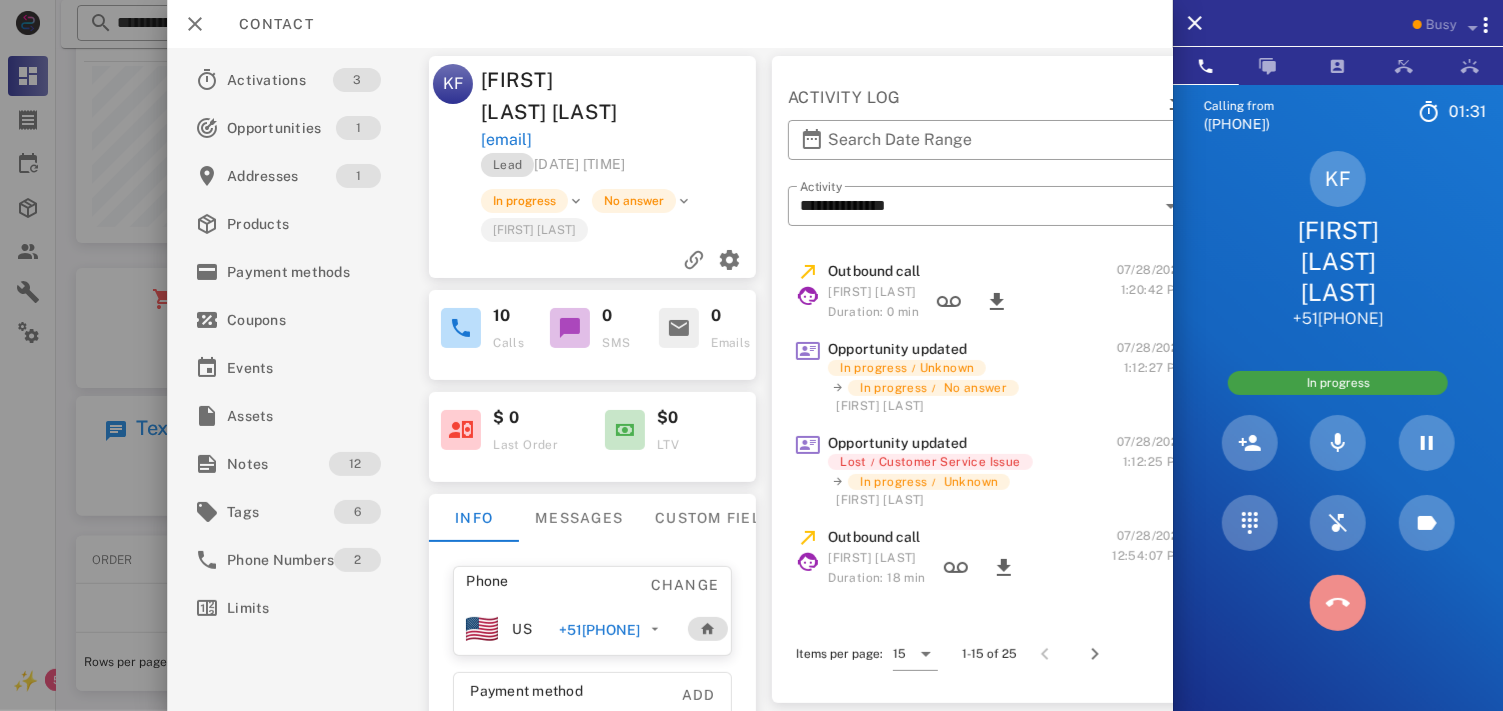 click at bounding box center [1338, 603] 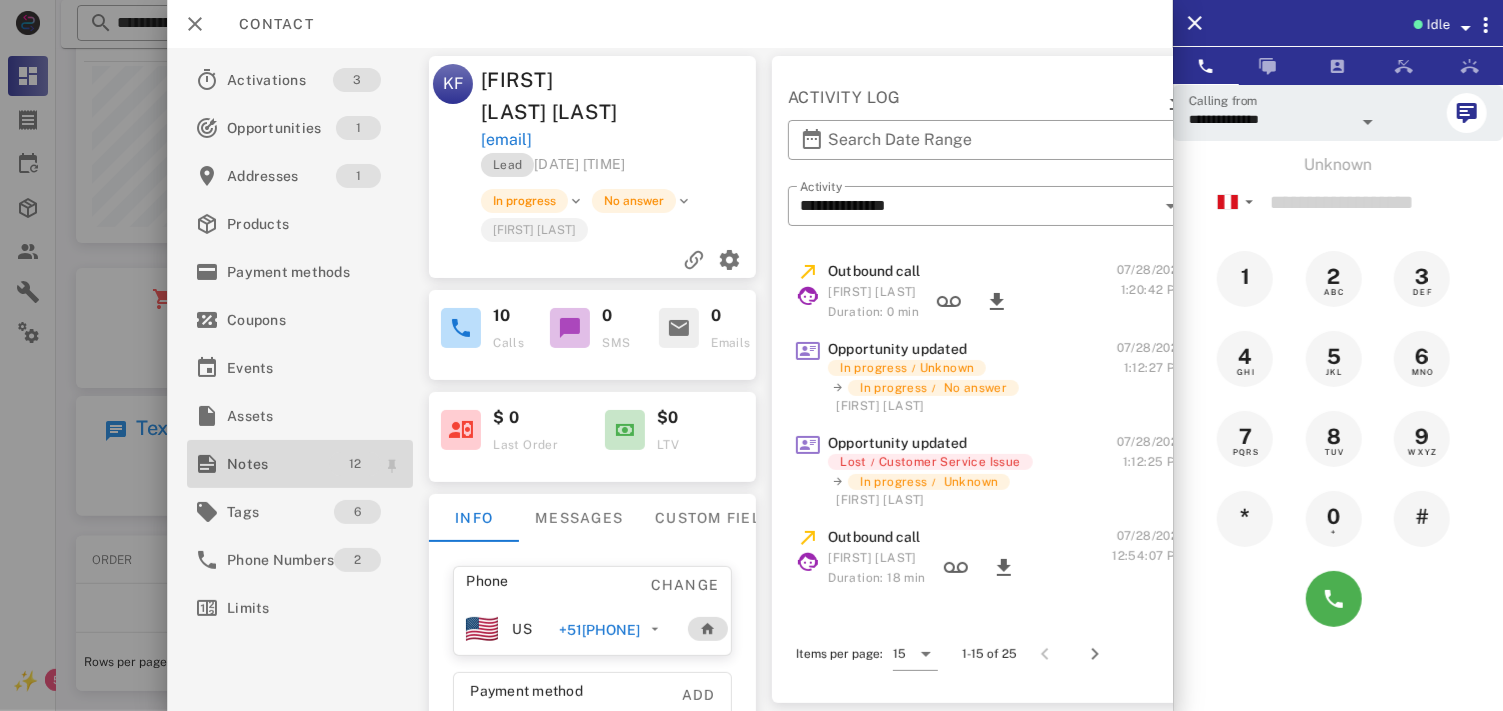 click on "12" at bounding box center (355, 464) 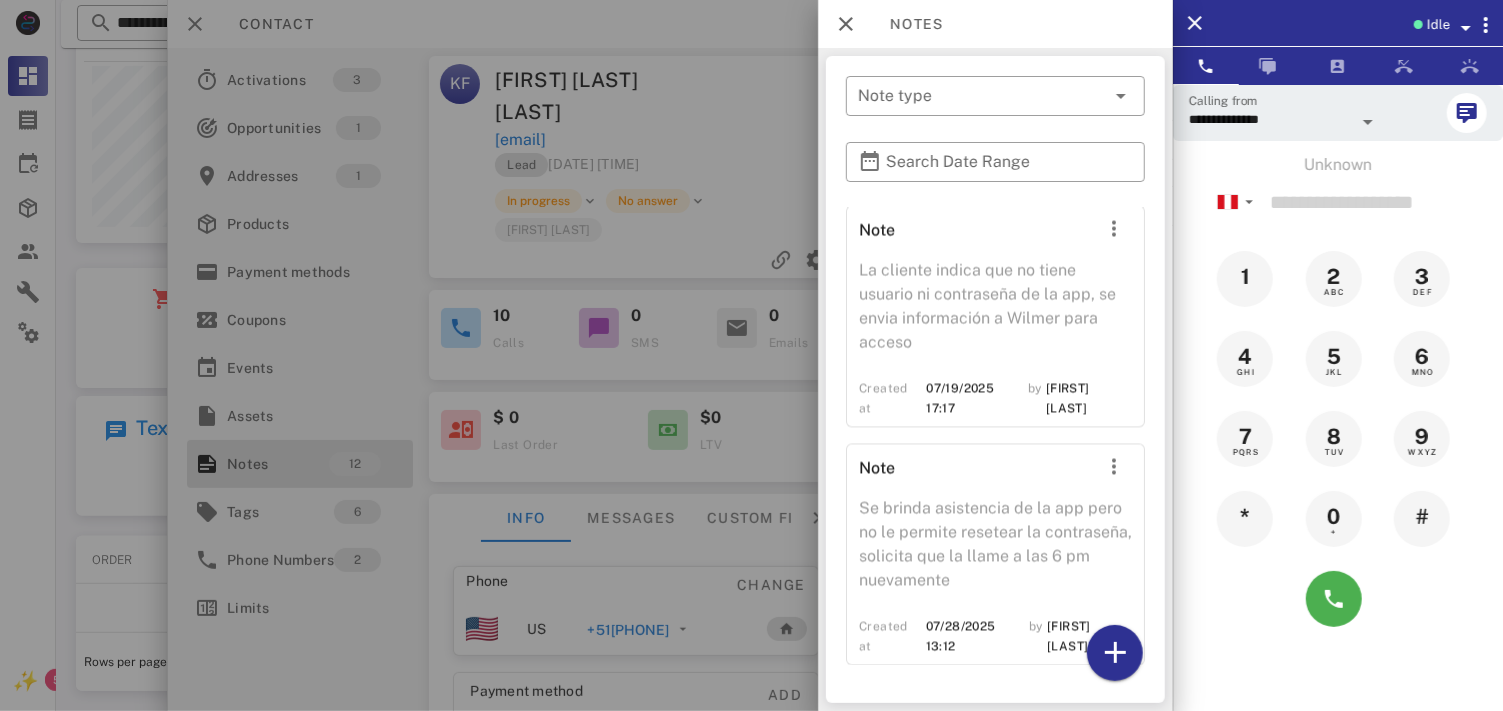 scroll, scrollTop: 2575, scrollLeft: 0, axis: vertical 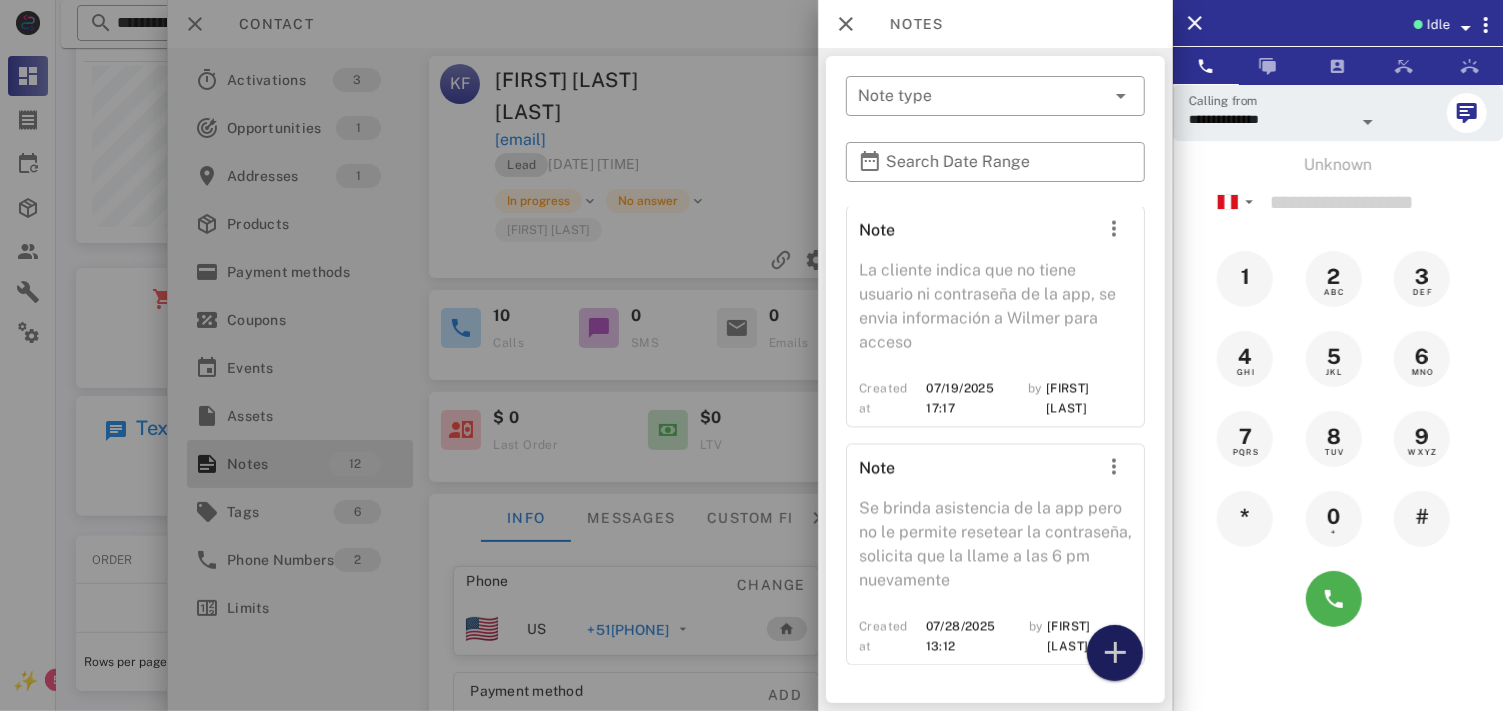 click at bounding box center (1115, 653) 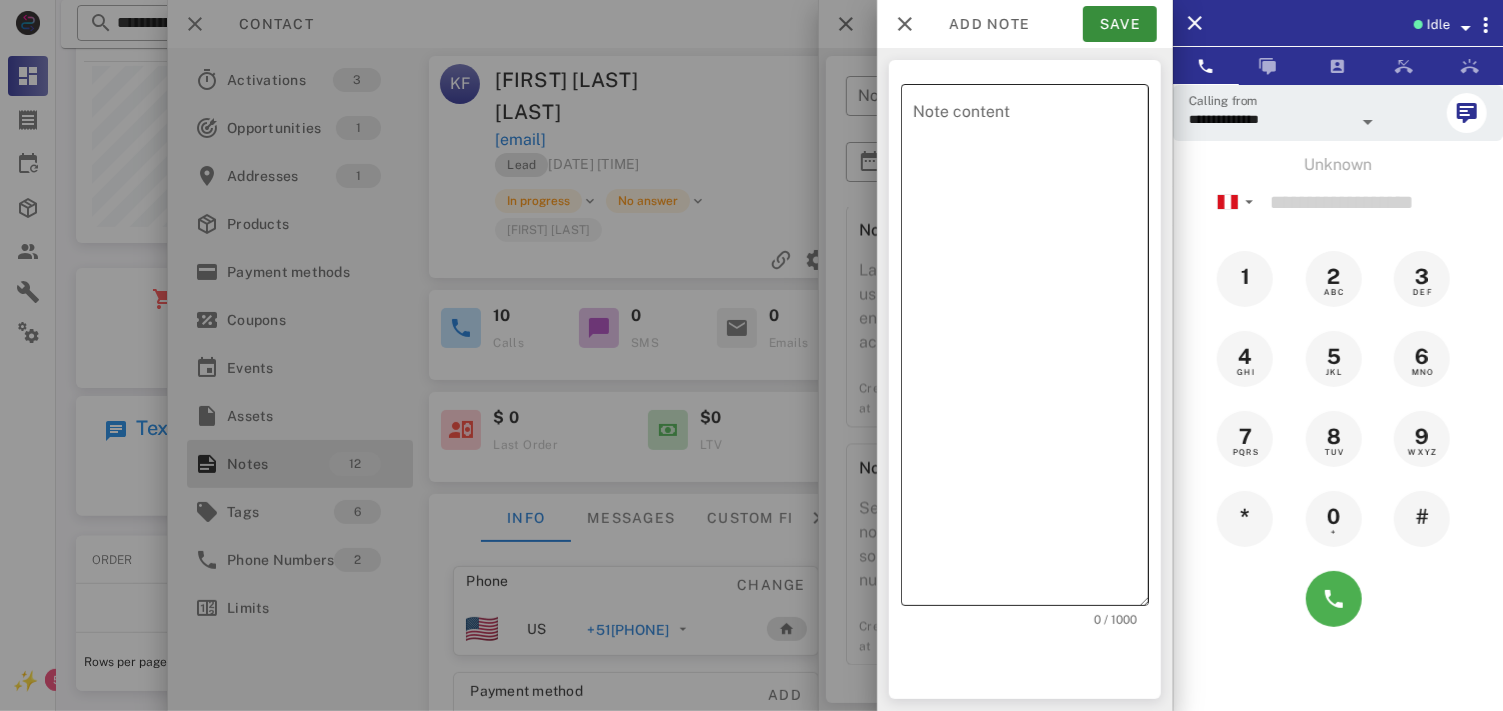 click on "Note content" at bounding box center [1031, 350] 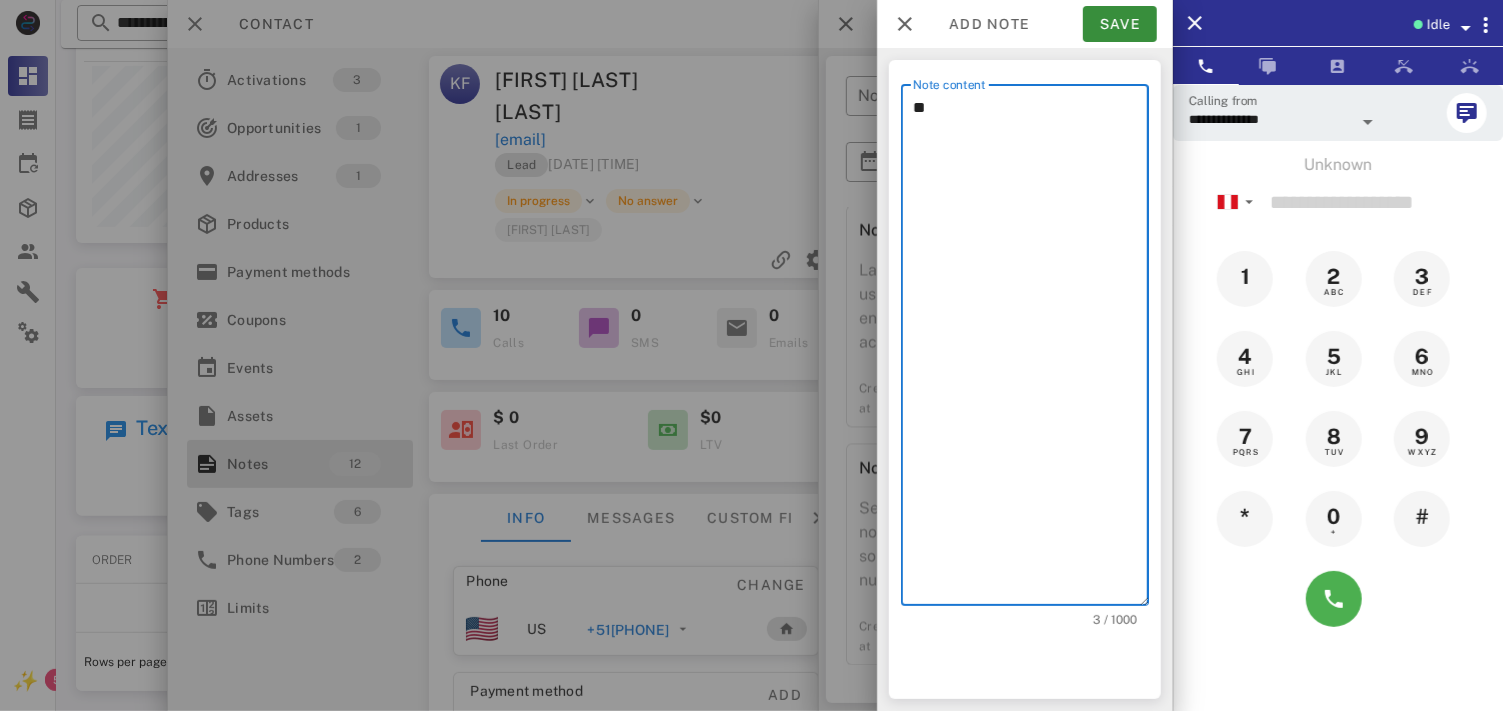 type on "*" 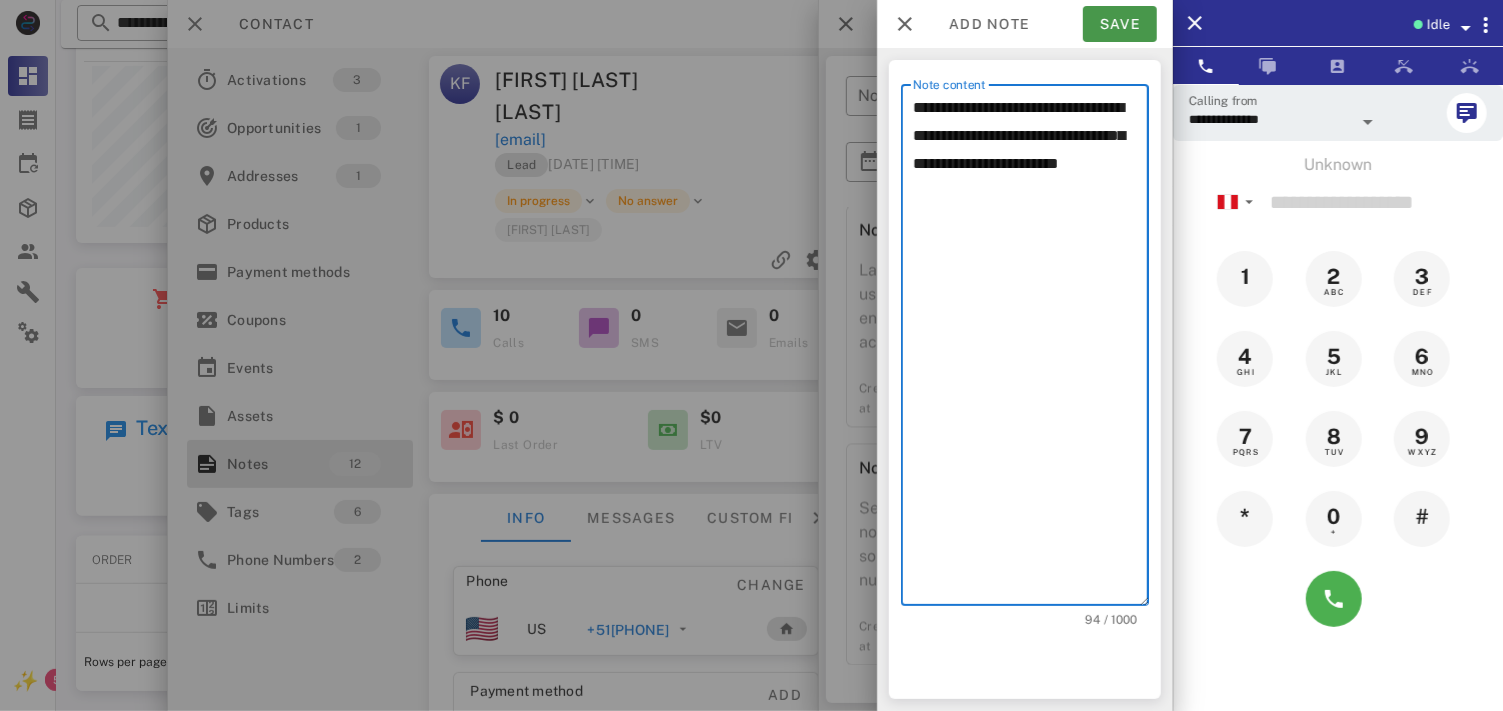 type on "**********" 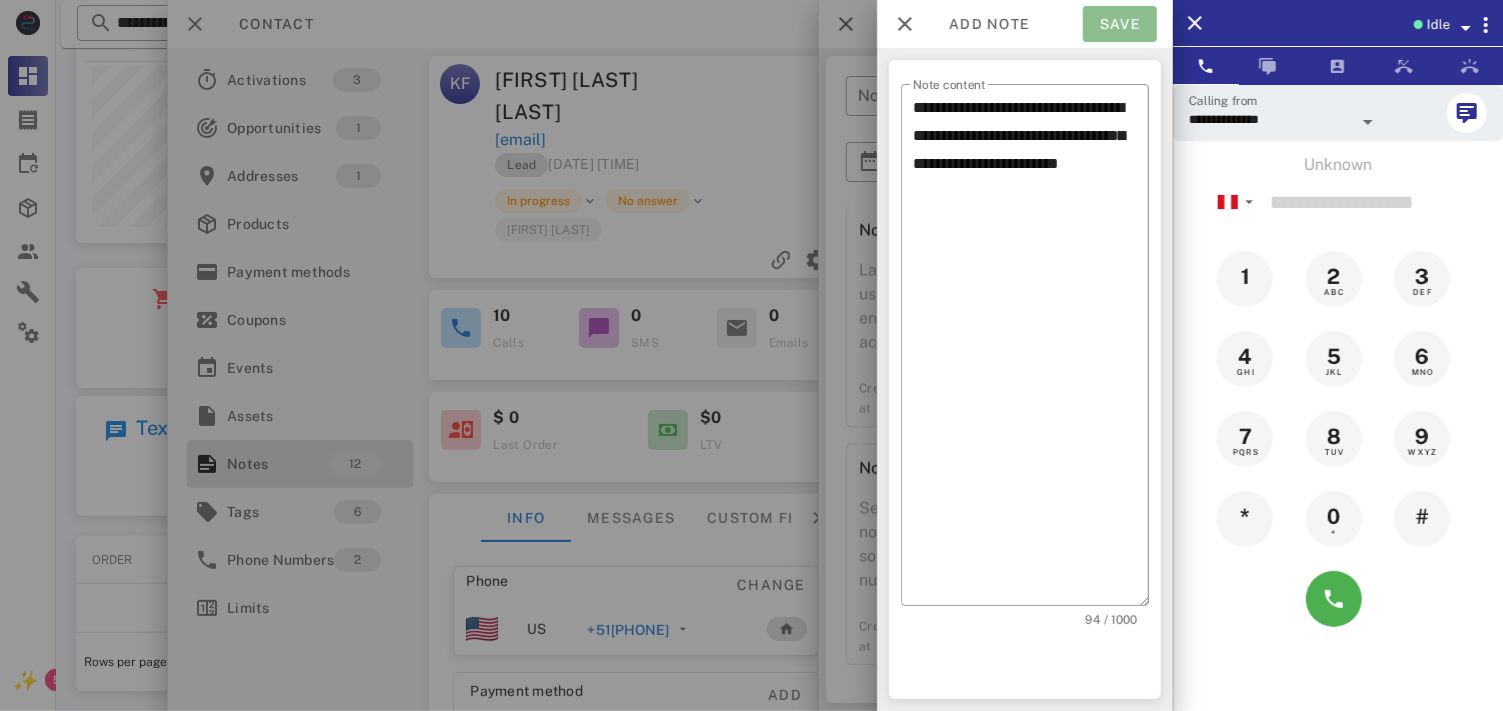 click on "Save" at bounding box center [1120, 24] 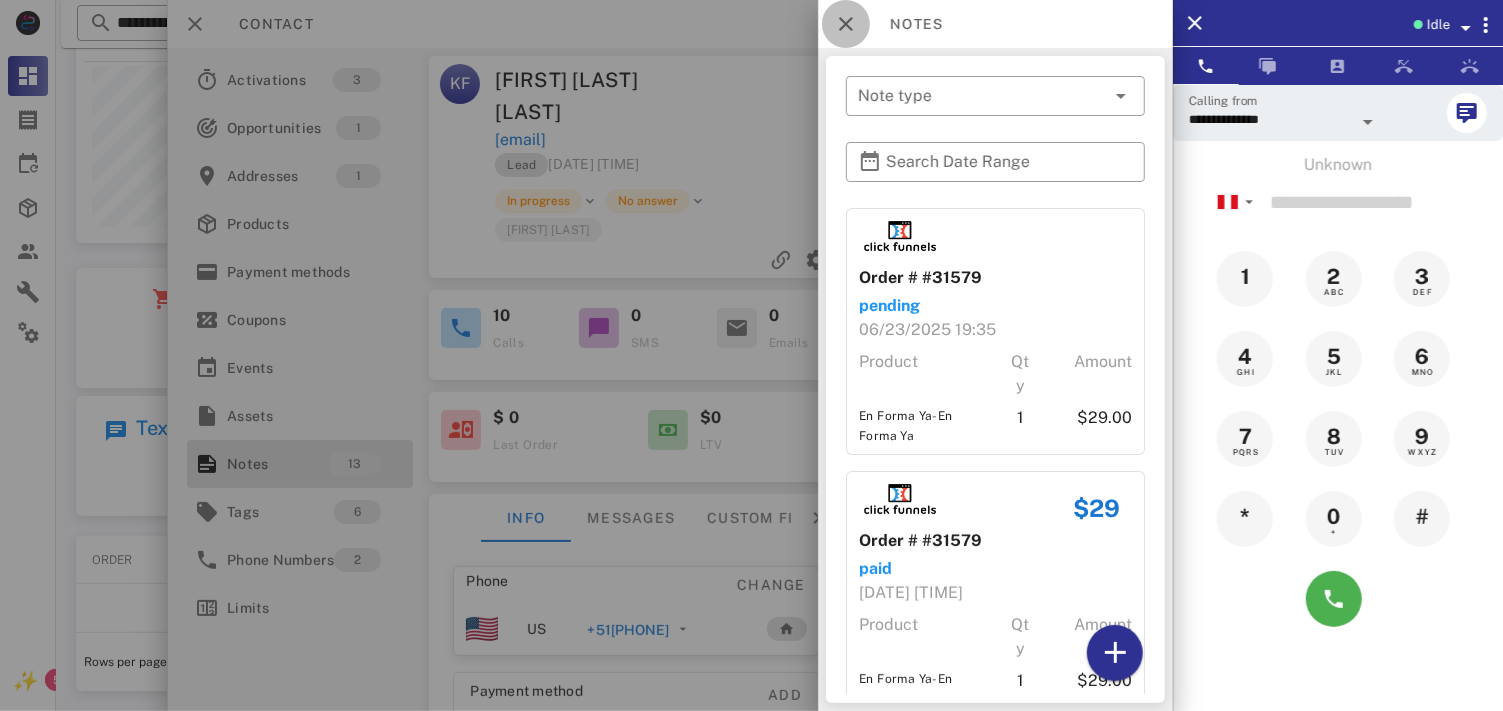 click at bounding box center [846, 24] 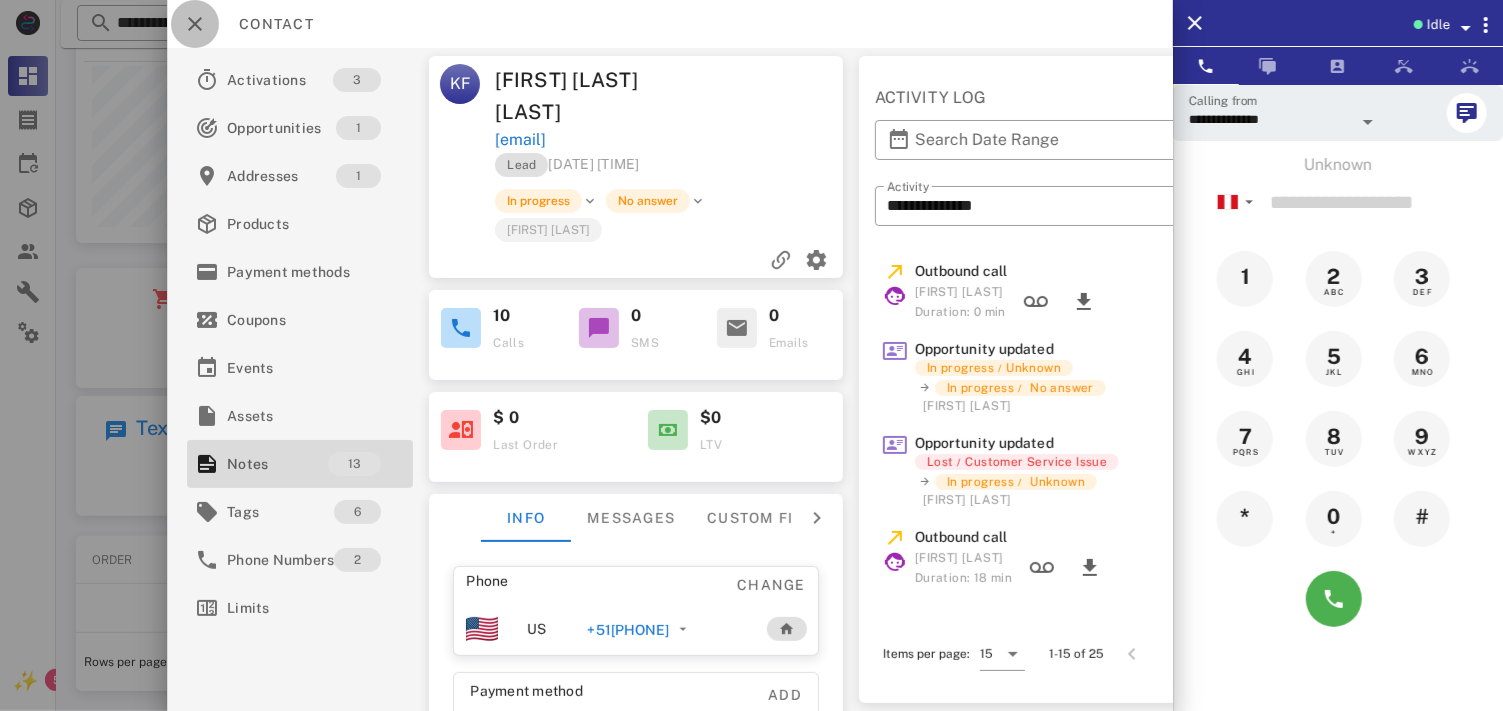 click at bounding box center (195, 24) 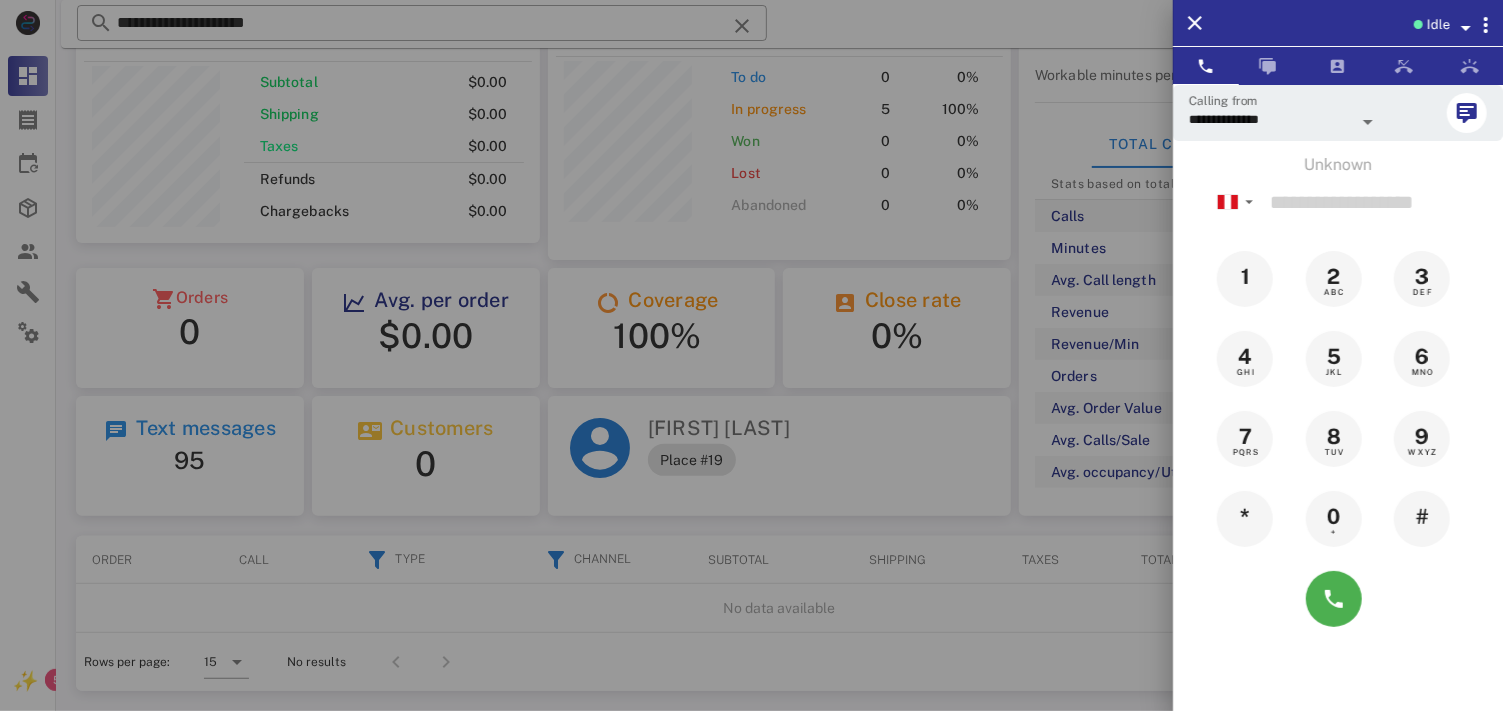 click at bounding box center [751, 355] 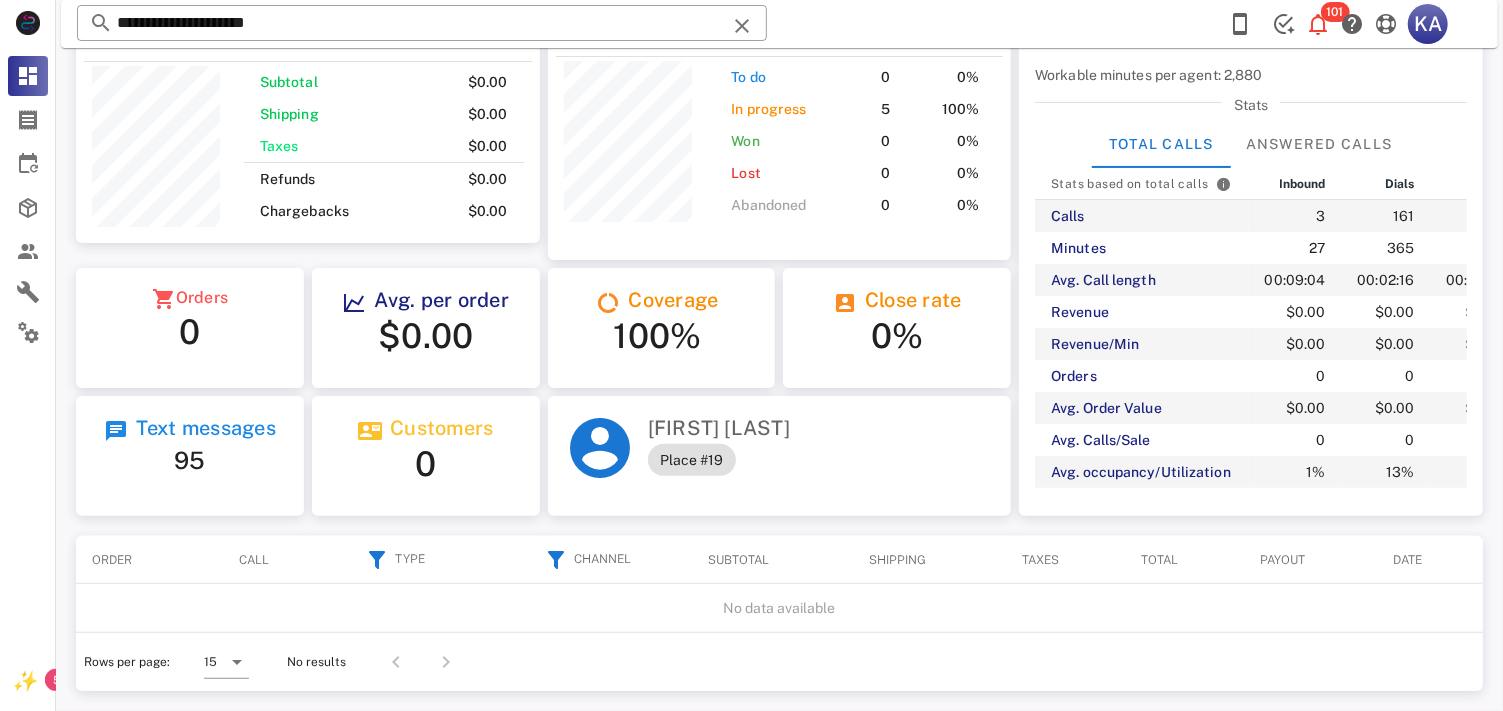 click at bounding box center (743, 26) 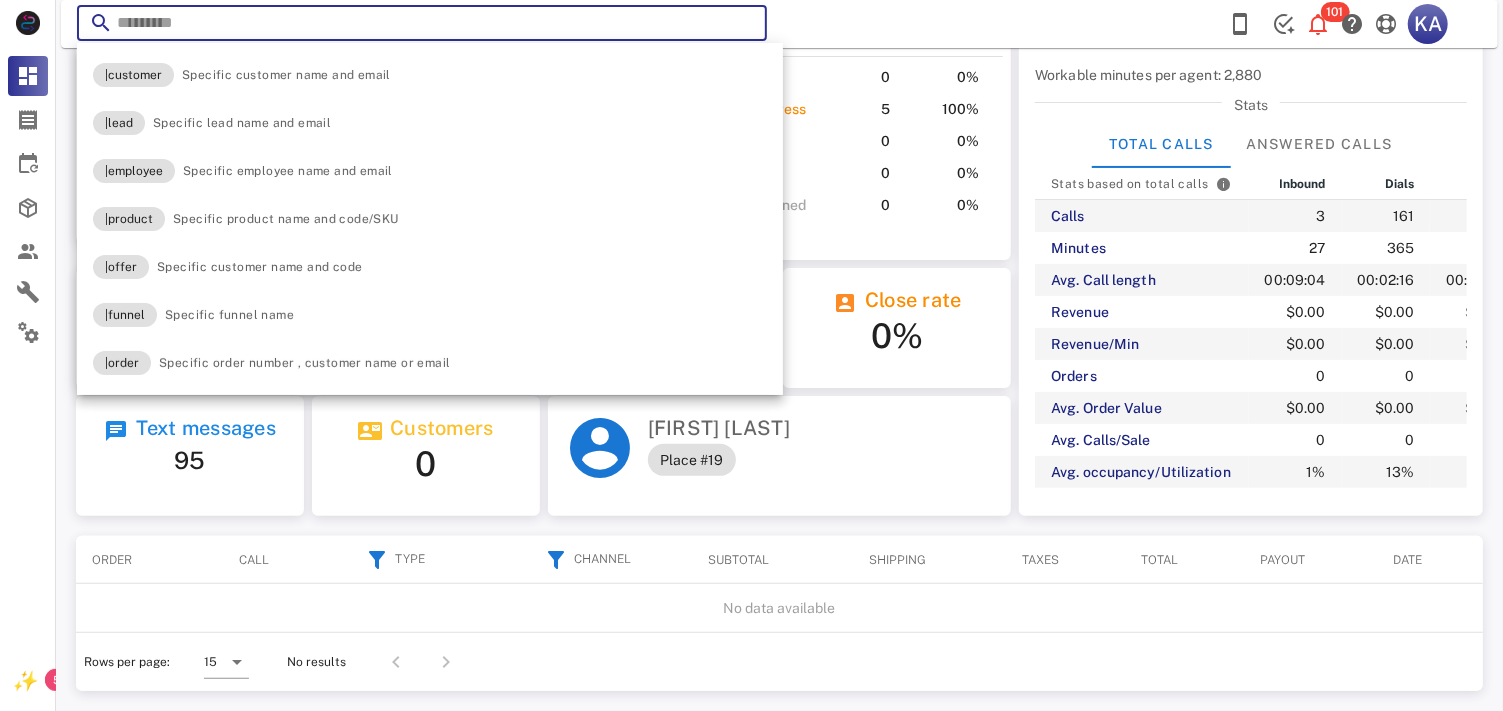 paste on "**********" 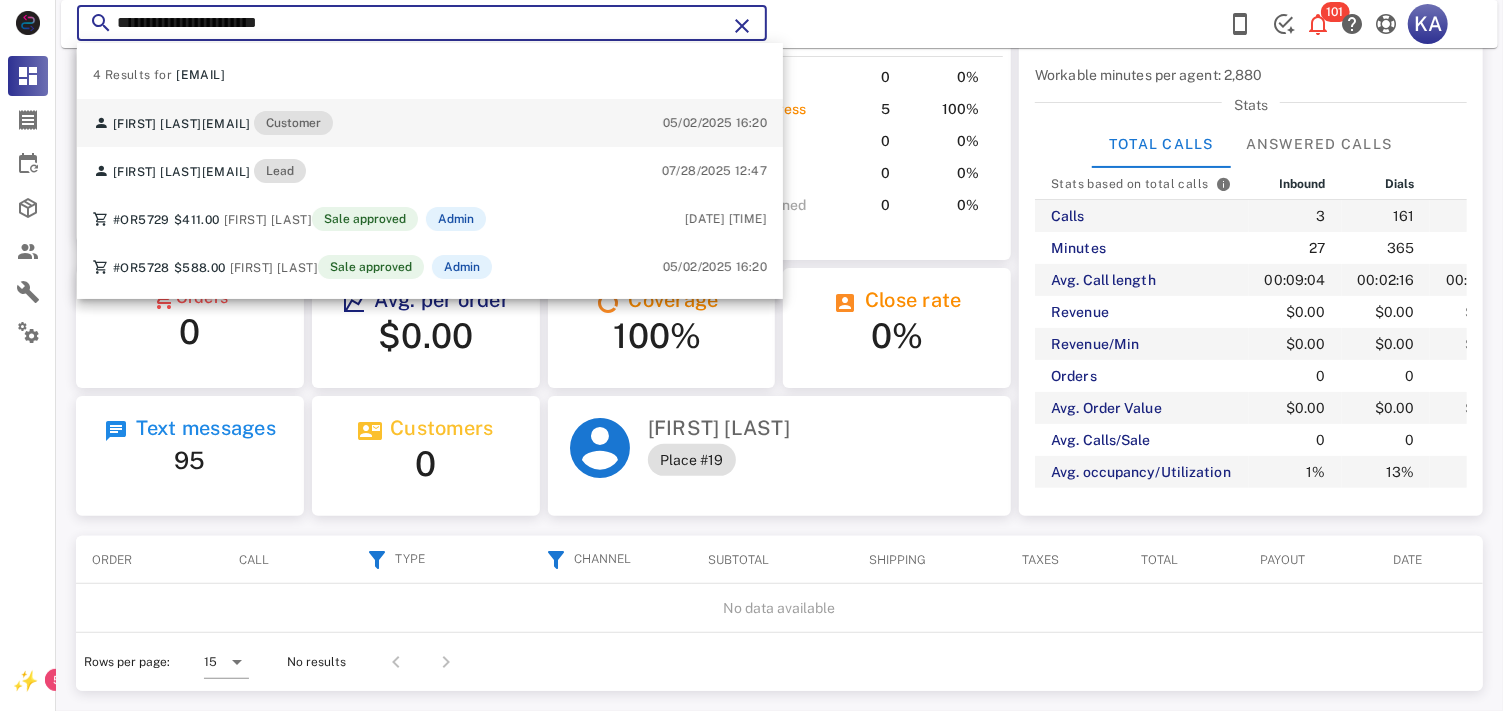 type on "**********" 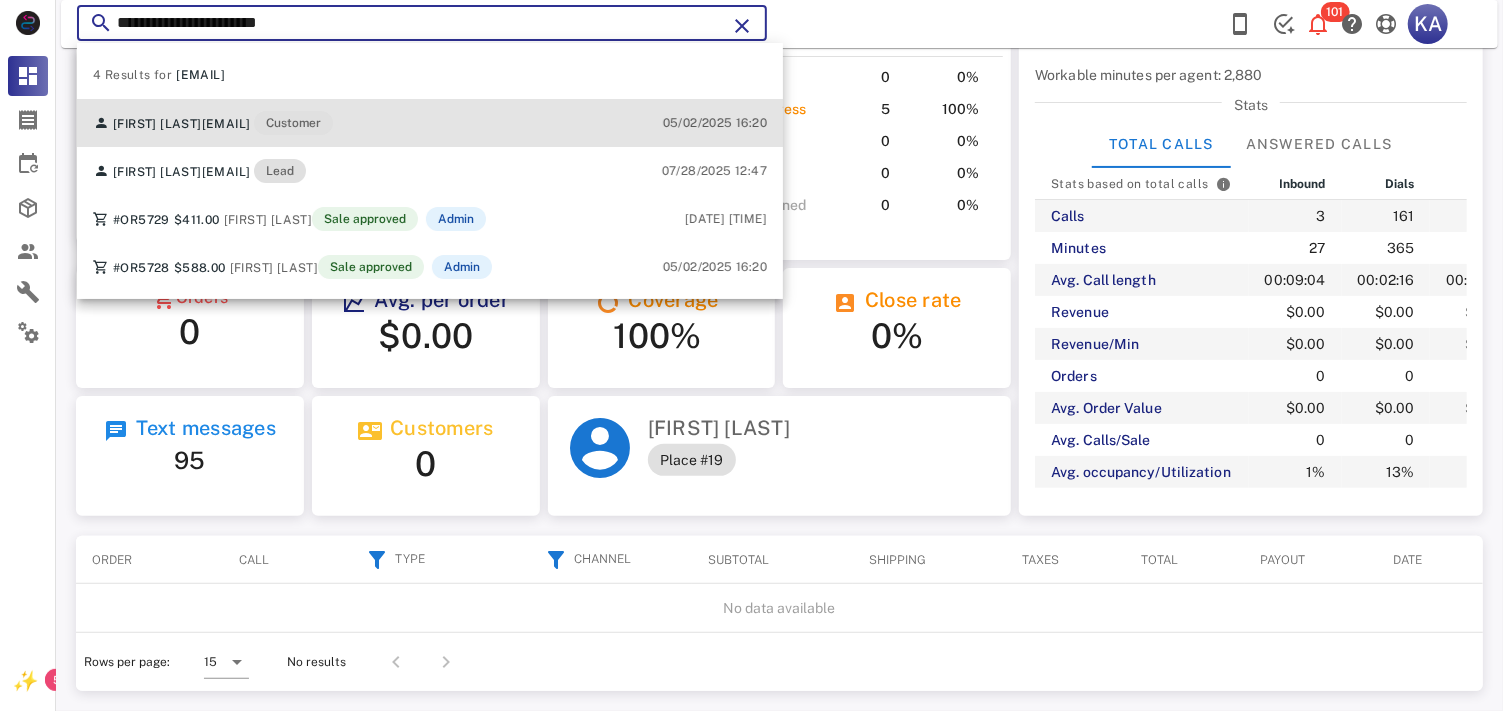 click on "[FIRST] [LAST] [EMAIL] Customer [DATE] [TIME]" at bounding box center (430, 123) 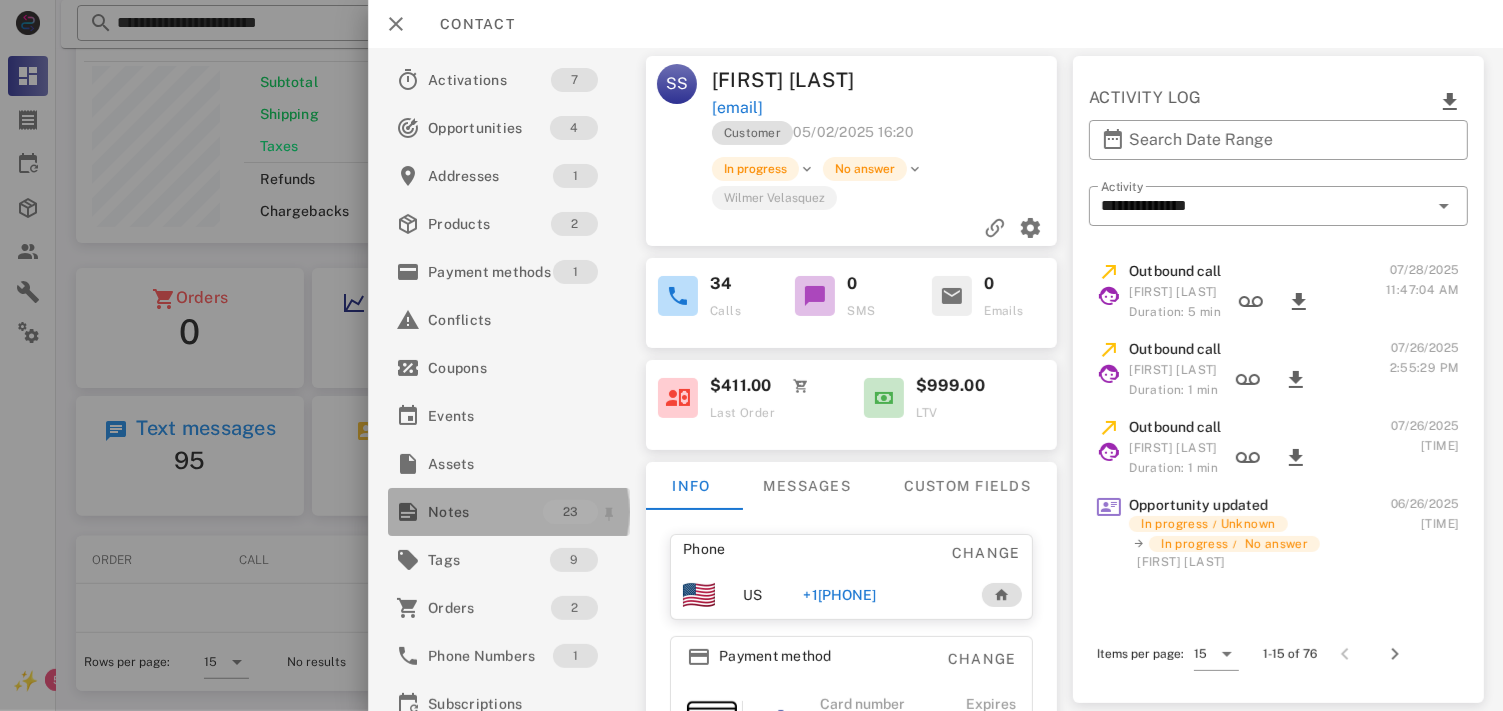 click on "Notes" at bounding box center [485, 512] 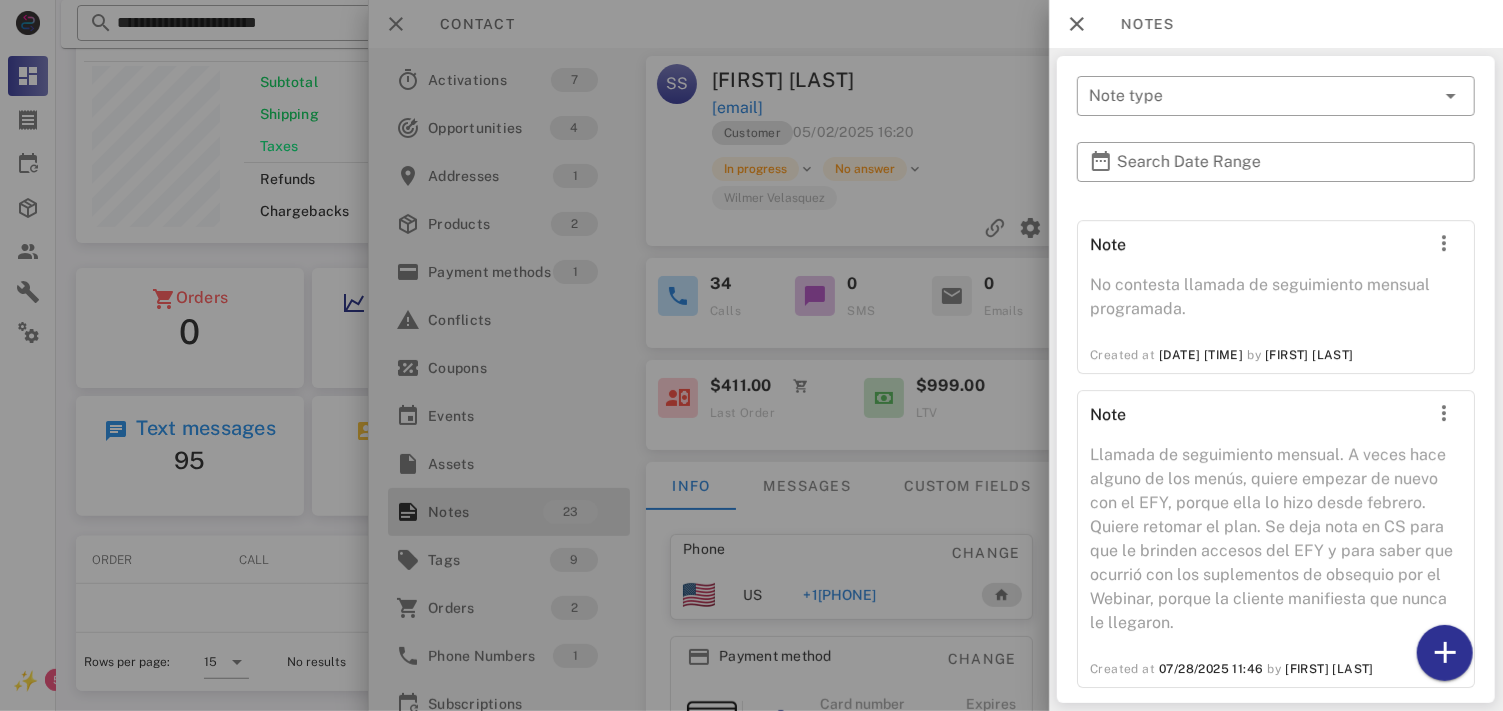 scroll, scrollTop: 3928, scrollLeft: 0, axis: vertical 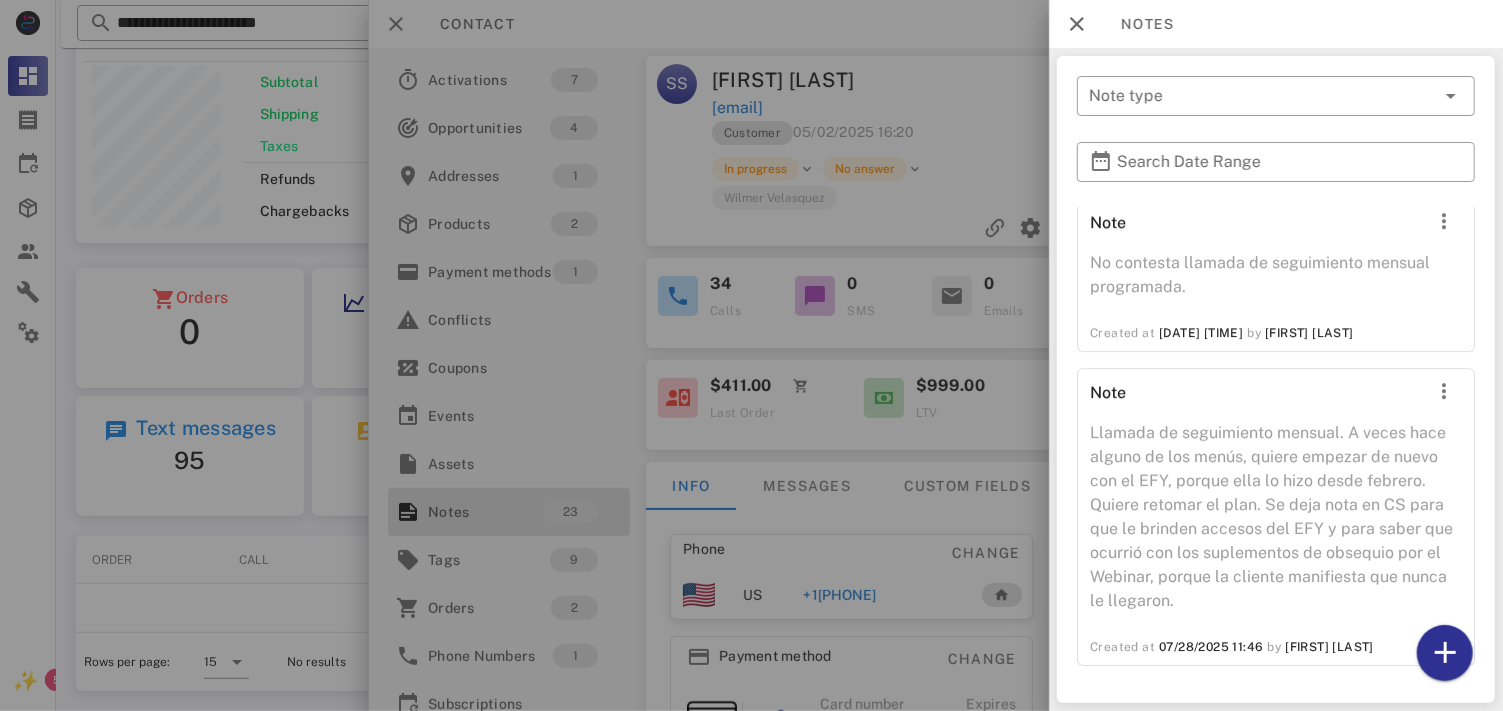 click at bounding box center (751, 355) 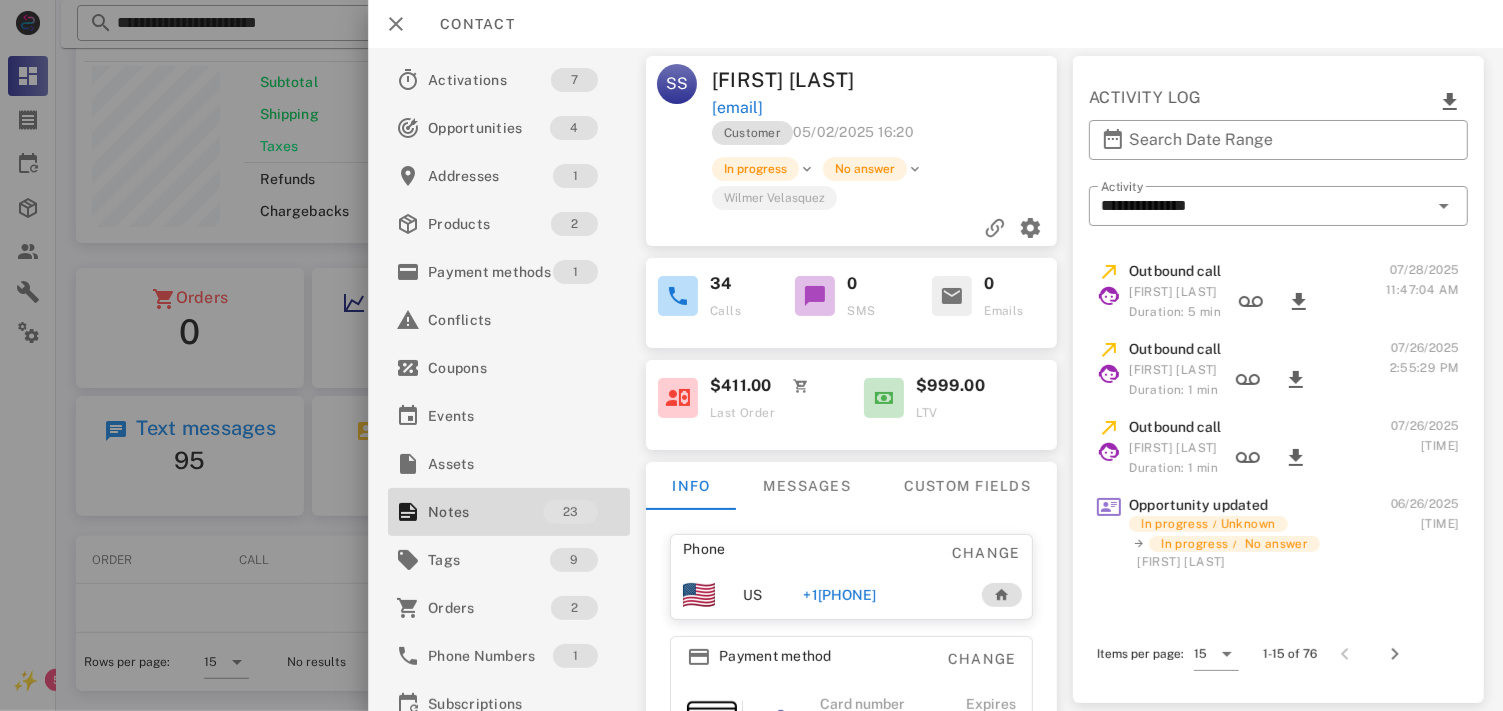 click on "+1[PHONE]" at bounding box center [839, 595] 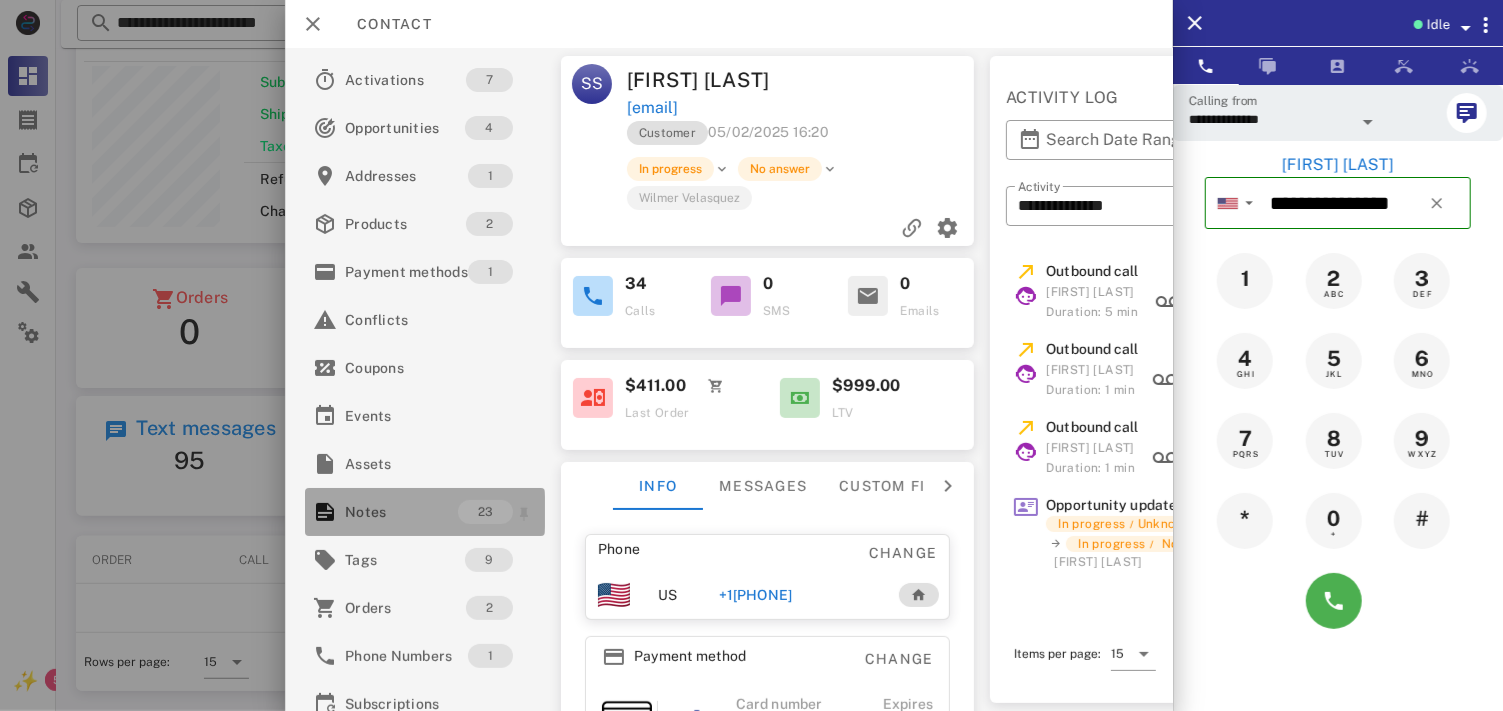 click on "Notes" at bounding box center (401, 512) 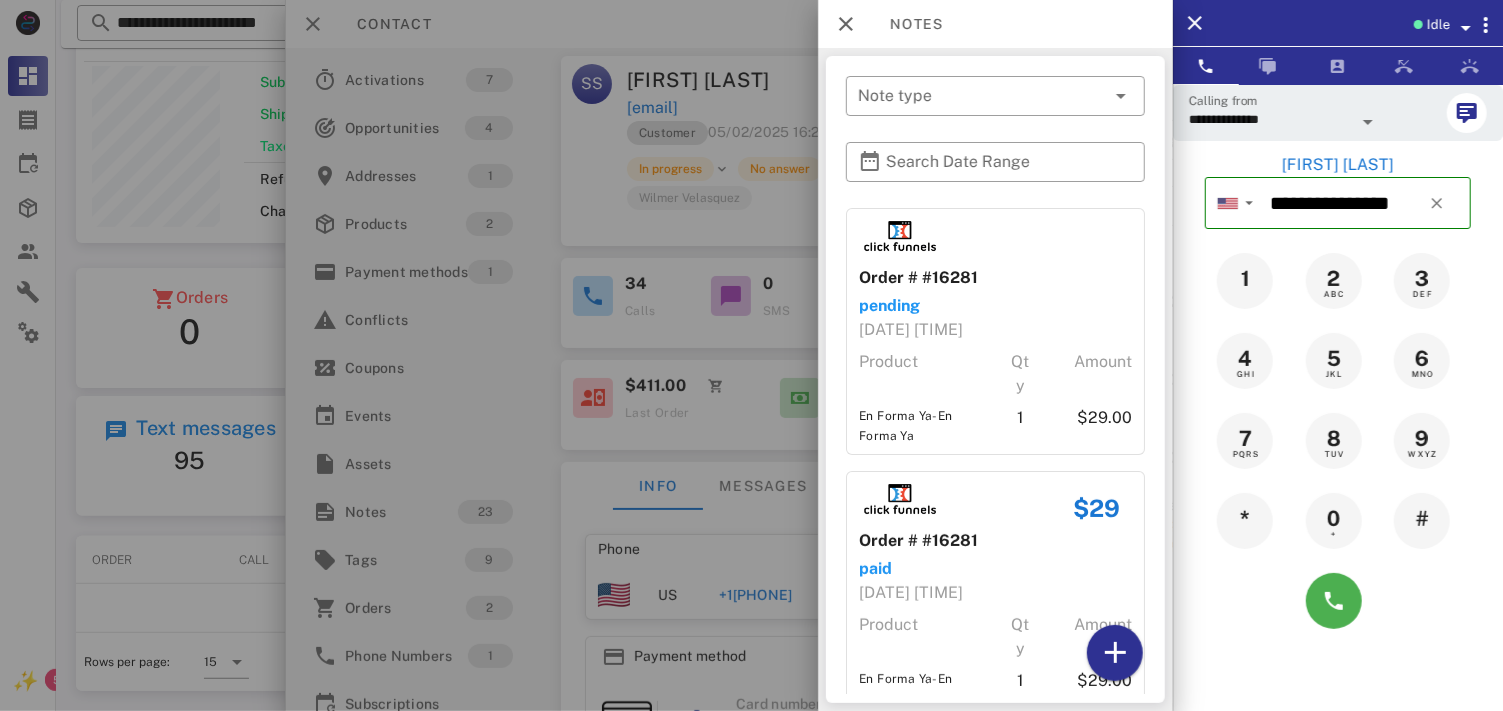 click on "Note type Search Date Range Order # #16281 pending [DATE] [TIME] Product Qty Amount En Forma Ya-En Forma Ya 1 $29.00 $29 Order # #16281 paid [DATE] [TIME] Product Qty Amount En Forma Ya-En Forma Ya 1 $29.00 Note Tiene dudas del plan se pasa con SC Created at [DATE] [TIME] by [FIRST] [LAST] Note Llamar el 13-01 a las 7:00 pm para confirmar compra EFS Created at [DATE] [TIME] by [FIRST] [LAST] Note Informa que no va tomar el segundo paso que va continuar con otro plan que ella tiene. Created at [DATE] [TIME] by [FIRST] [LAST] Note Llamar en 10 minutos Created at [DATE] [TIME] by [FIRST] [LAST] Note No contesta llamada programada del Webinar, si devuelve la llamada comunicármela. Gracias! Created at [DATE] [TIME] by [FIRST] [LAST] Note Venta EFSx6 Meses.
Se le informa a la cliente de las llamadas de seguimiento mensual y del grupo de WhatsApp. Created at [DATE] [TIME] by [FIRST] [LAST] Note Created at" at bounding box center [995, 379] 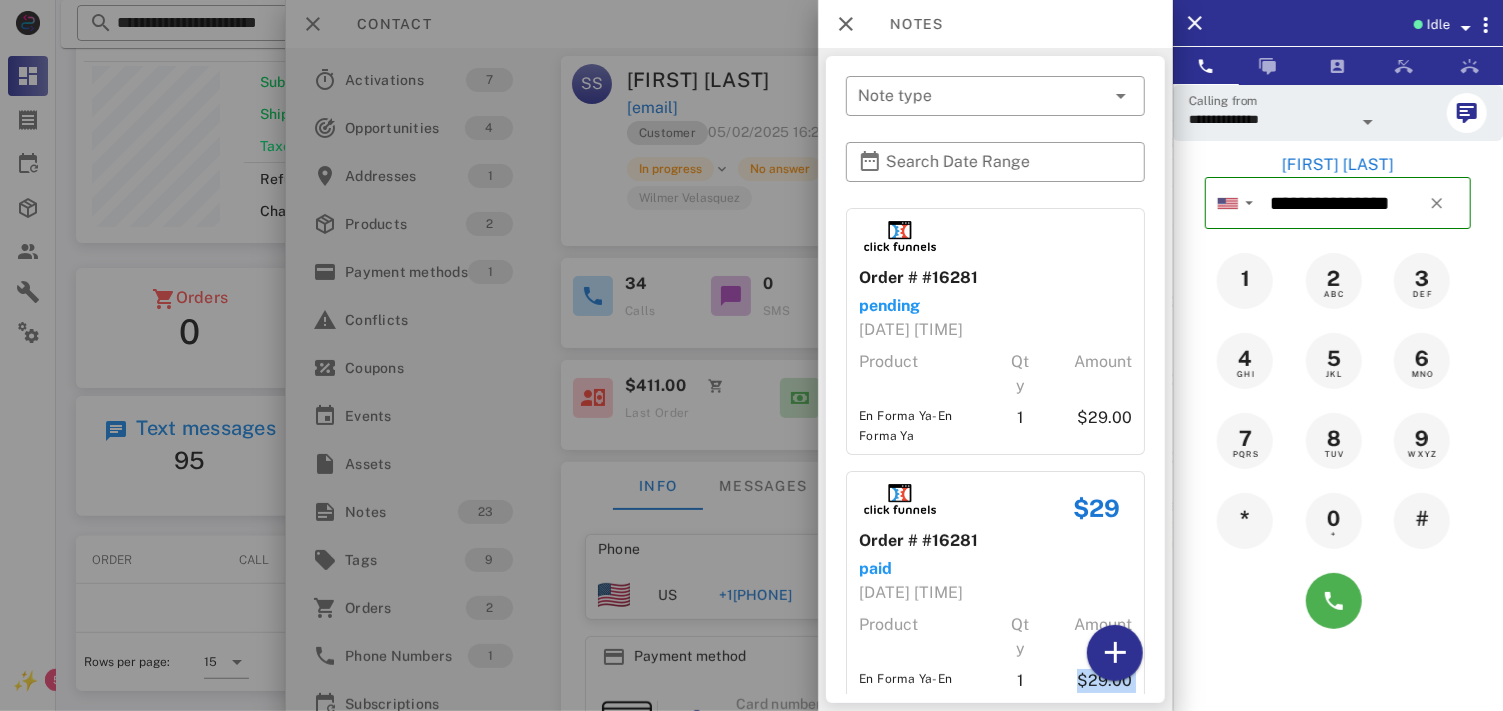 click on "Note type Search Date Range Order # #16281 pending [DATE] [TIME] Product Qty Amount En Forma Ya-En Forma Ya 1 $29.00 $29 Order # #16281 paid [DATE] [TIME] Product Qty Amount En Forma Ya-En Forma Ya 1 $29.00 Note Tiene dudas del plan se pasa con SC Created at [DATE] [TIME] by [FIRST] [LAST] Note Llamar el 13-01 a las 7:00 pm para confirmar compra EFS Created at [DATE] [TIME] by [FIRST] [LAST] Note Informa que no va tomar el segundo paso que va continuar con otro plan que ella tiene. Created at [DATE] [TIME] by [FIRST] [LAST] Note Llamar en 10 minutos Created at [DATE] [TIME] by [FIRST] [LAST] Note No contesta llamada programada del Webinar, si devuelve la llamada comunicármela. Gracias! Created at [DATE] [TIME] by [FIRST] [LAST] Note Venta EFSx6 Meses.
Se le informa a la cliente de las llamadas de seguimiento mensual y del grupo de WhatsApp. Created at [DATE] [TIME] by [FIRST] [LAST] Note Created at" at bounding box center (995, 379) 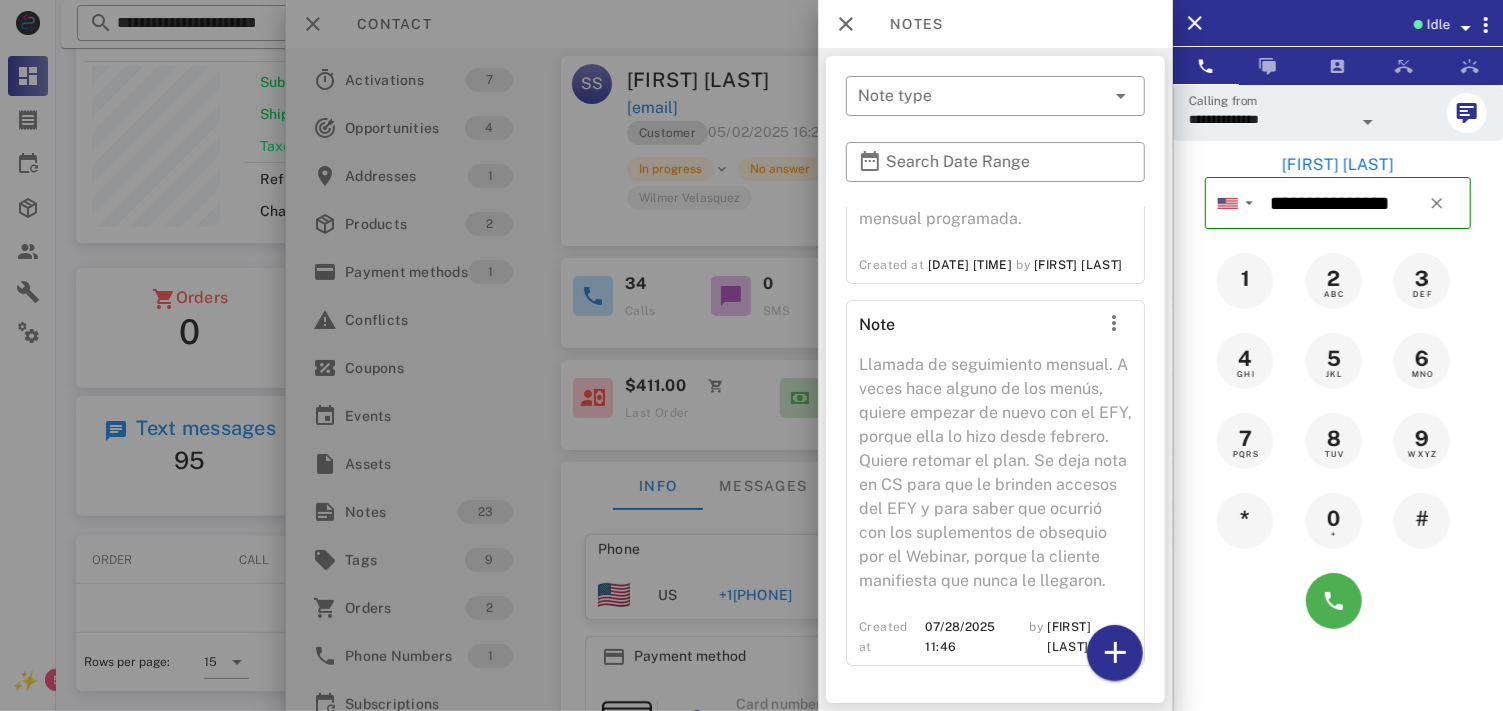 scroll, scrollTop: 4907, scrollLeft: 0, axis: vertical 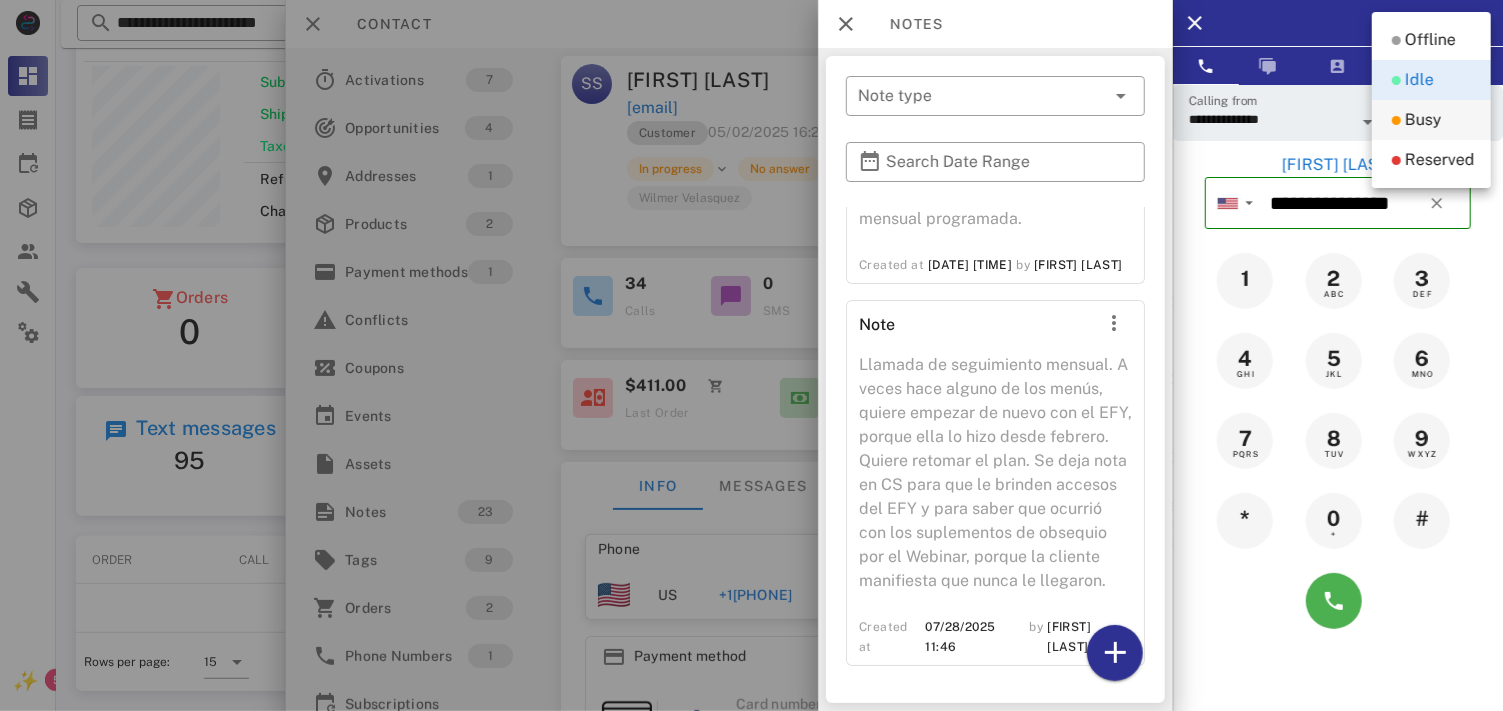 click on "Busy" at bounding box center (1423, 120) 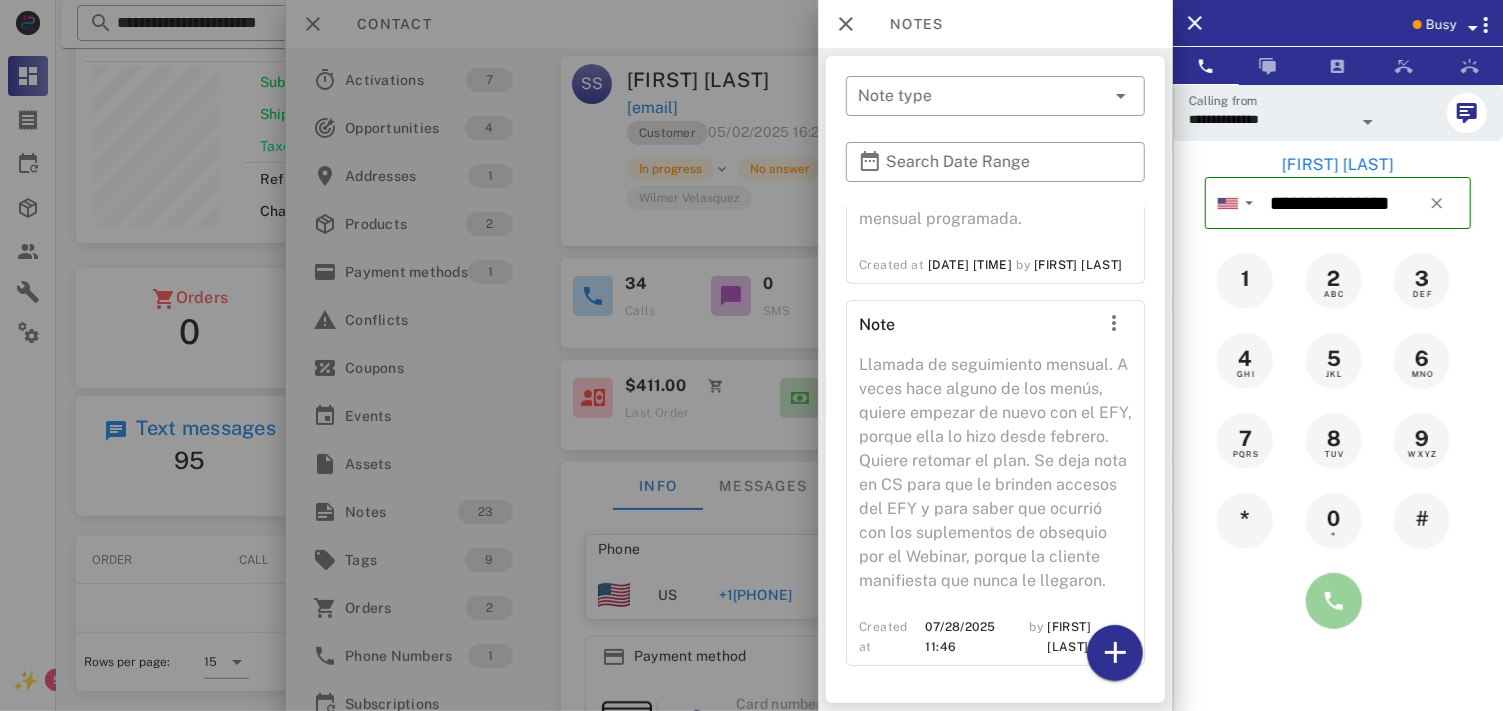 click at bounding box center [1334, 601] 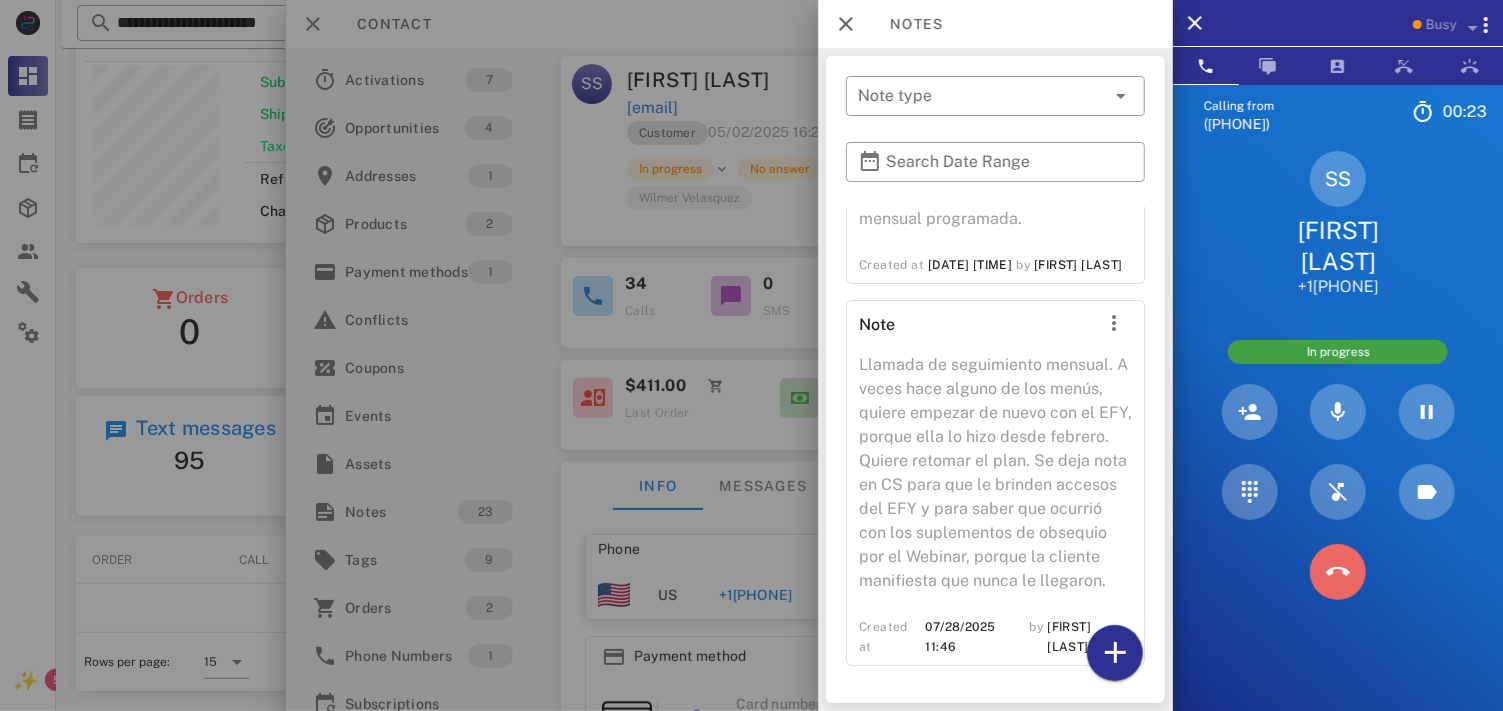 click at bounding box center (1338, 572) 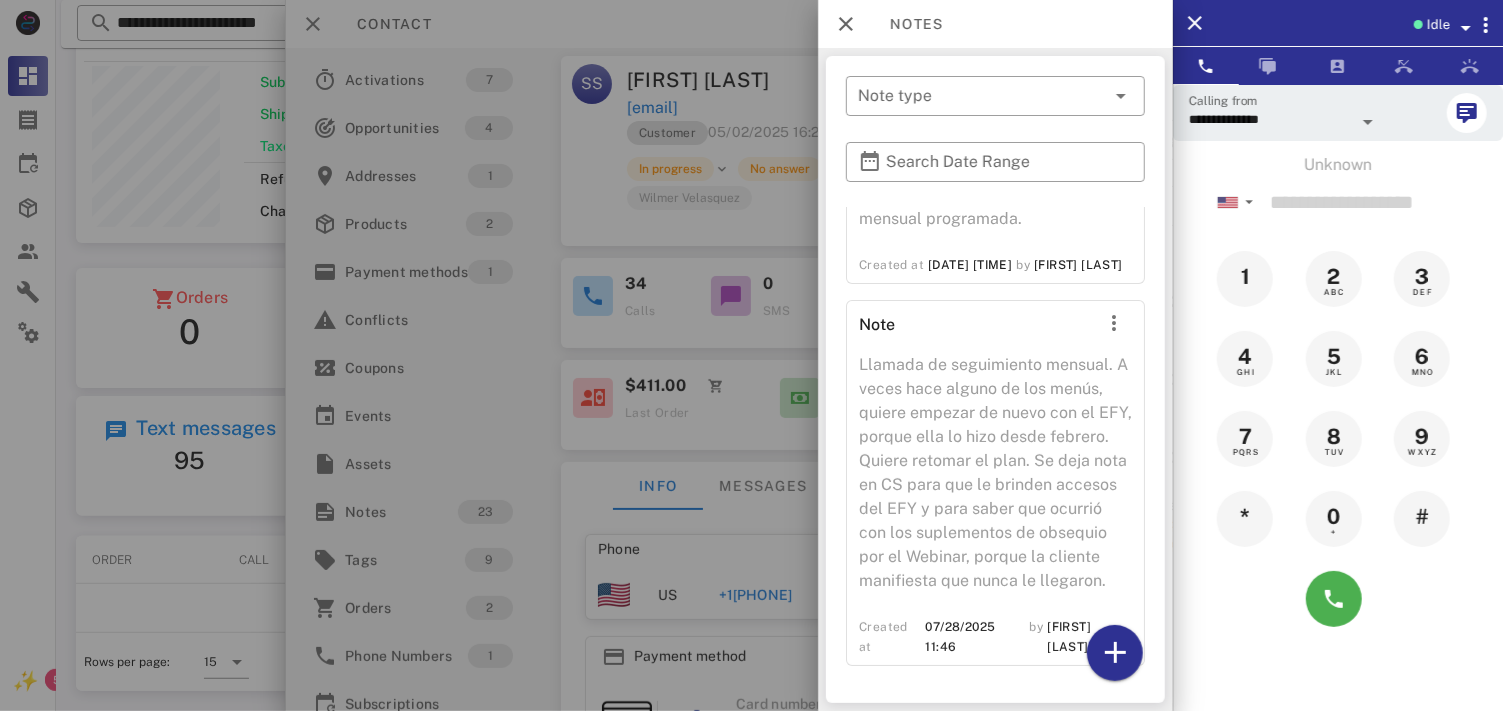 click at bounding box center (751, 355) 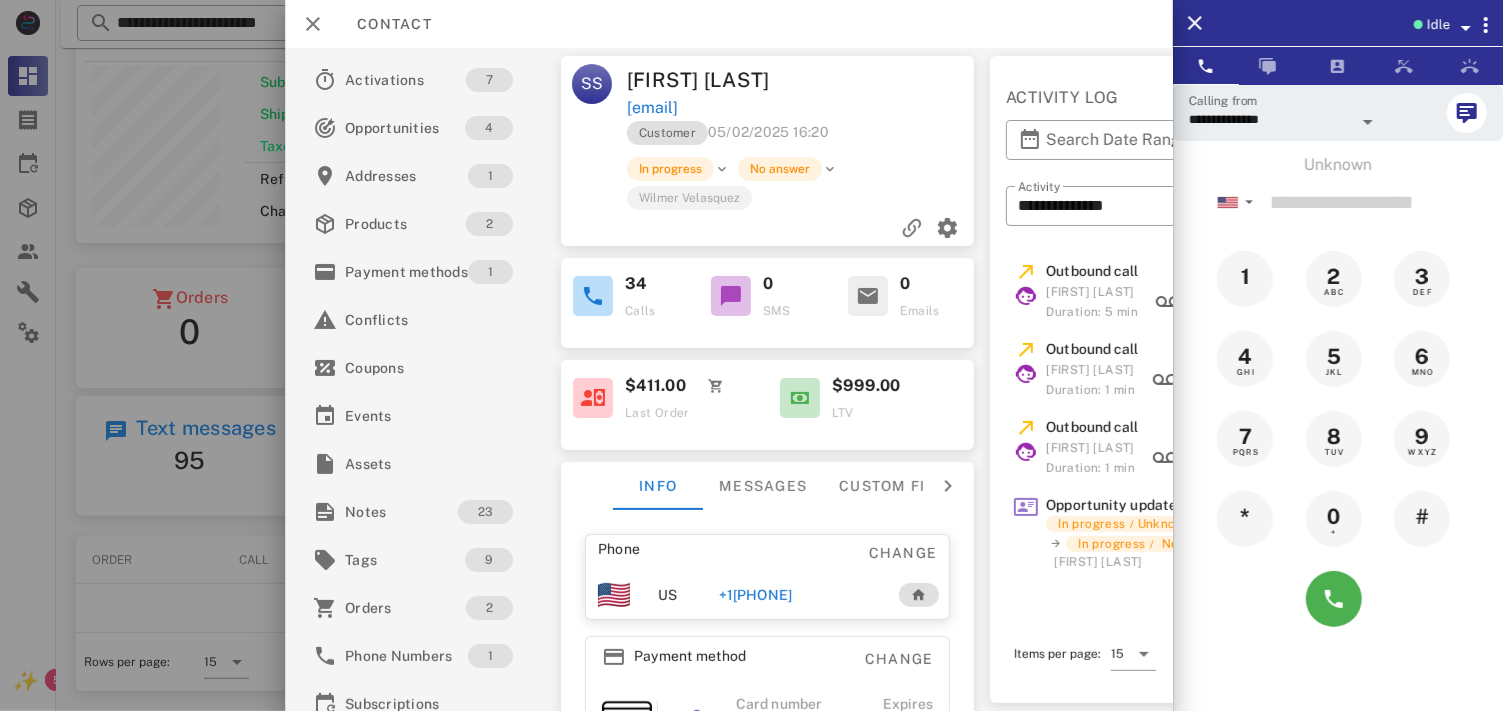 click on "+1[PHONE]" at bounding box center (755, 595) 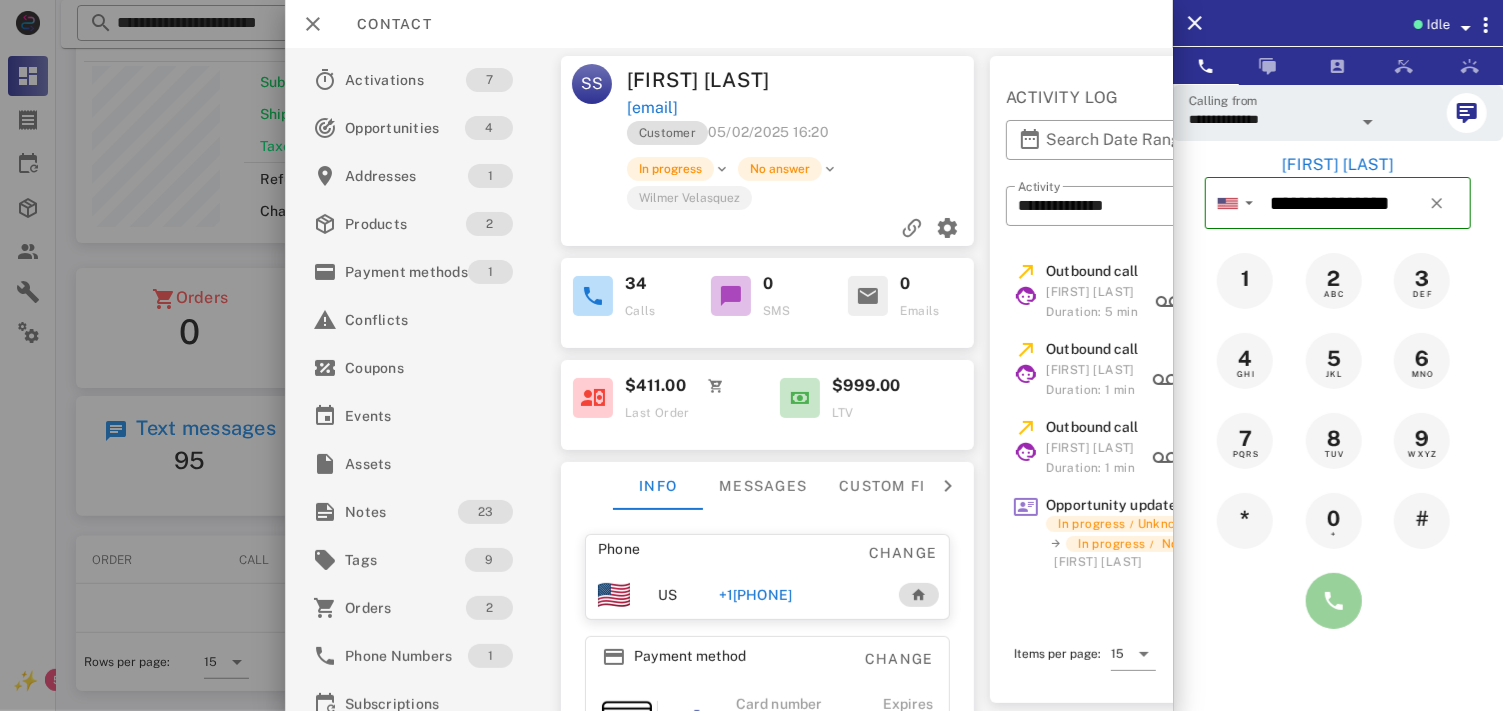 click at bounding box center [1334, 601] 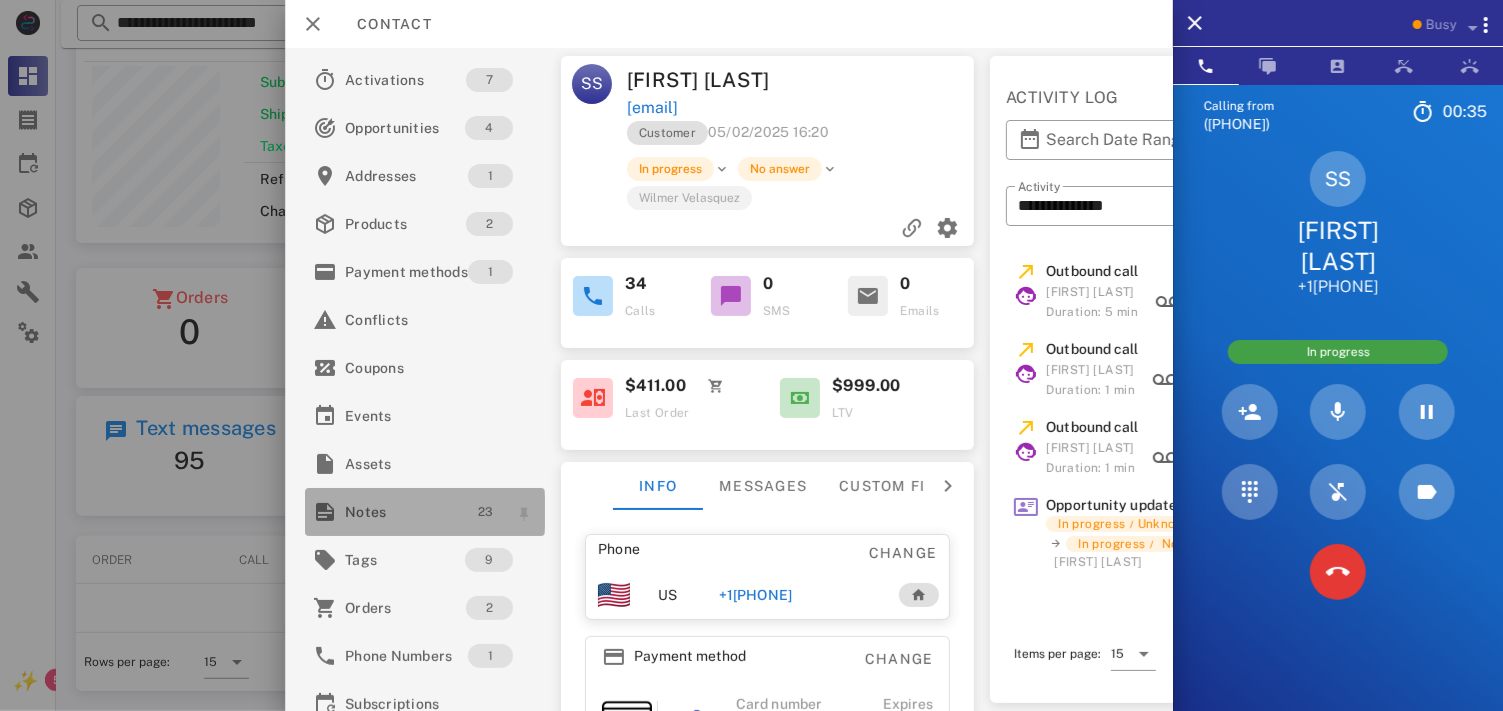click on "23" at bounding box center (485, 512) 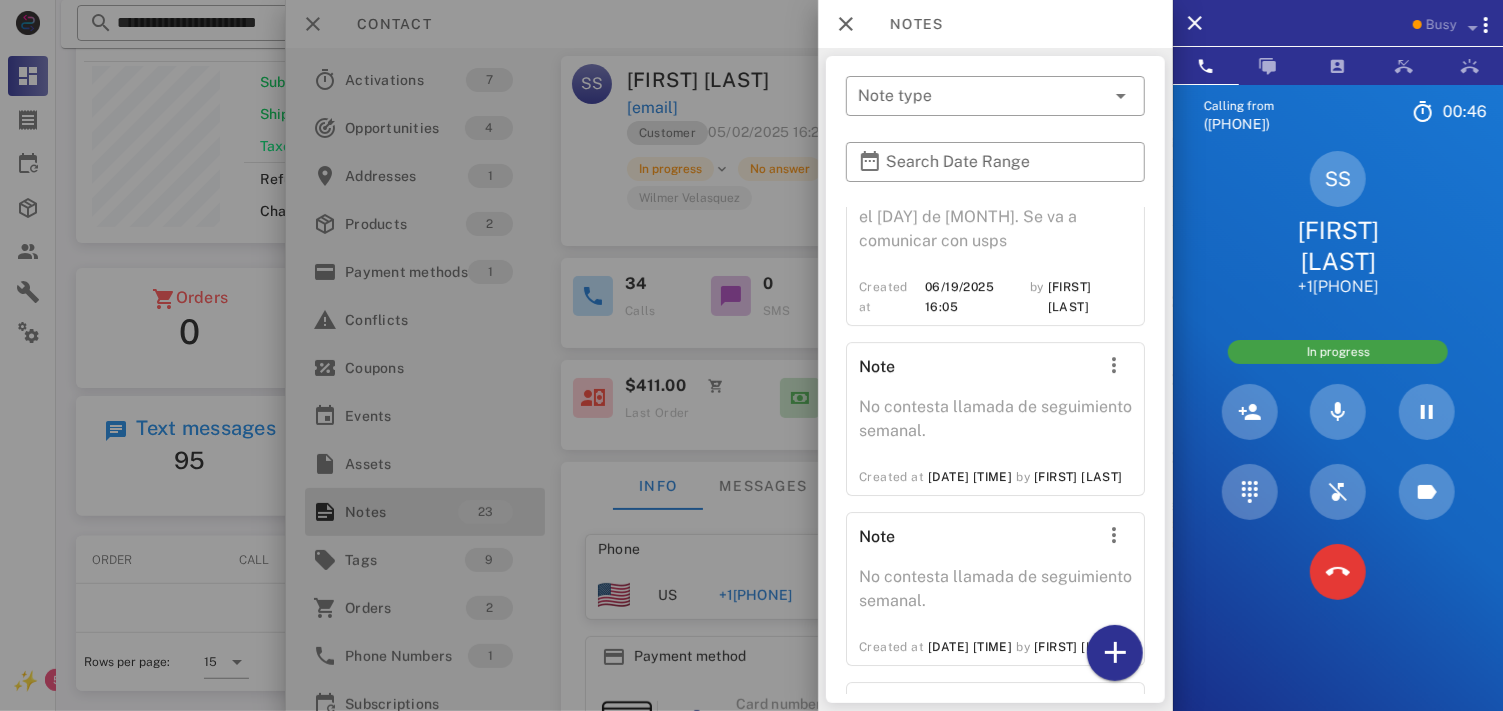 scroll, scrollTop: 4113, scrollLeft: 0, axis: vertical 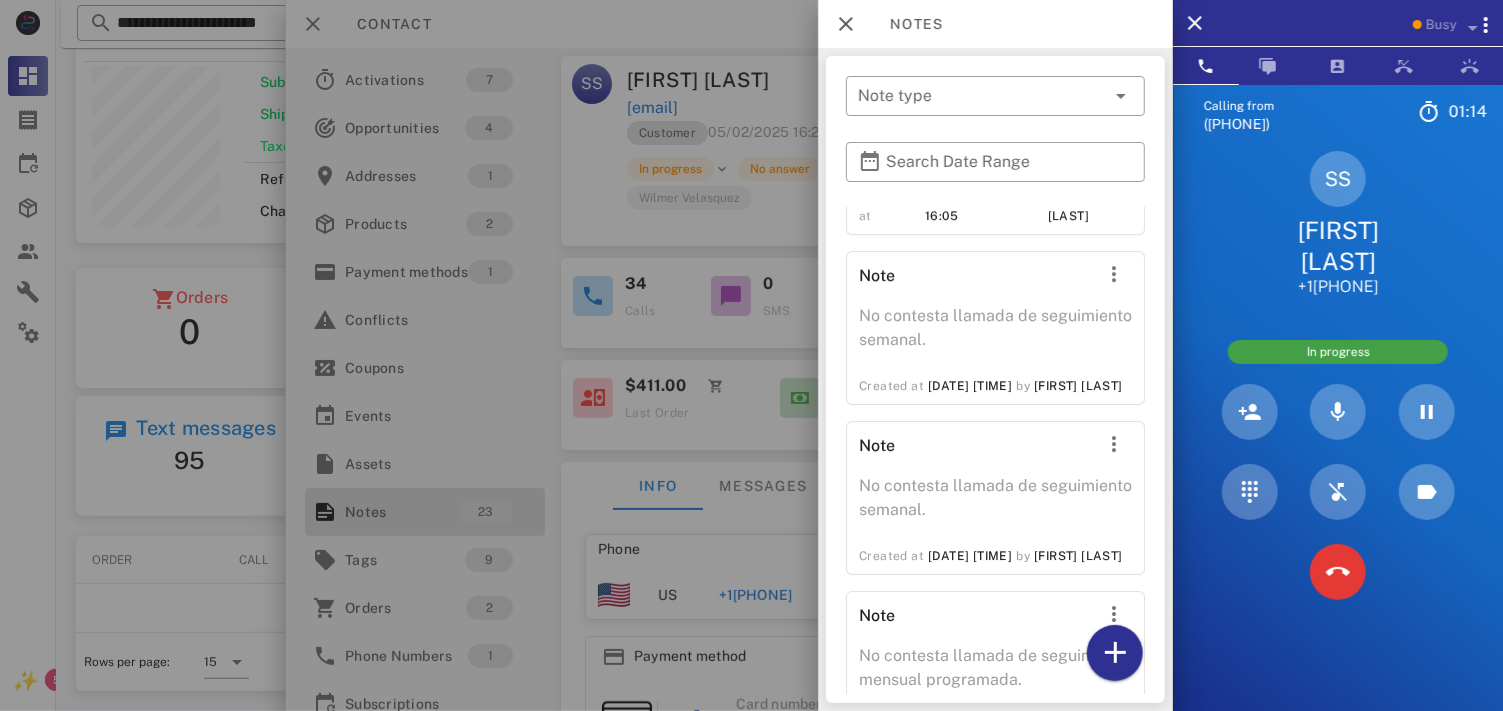 click at bounding box center [751, 355] 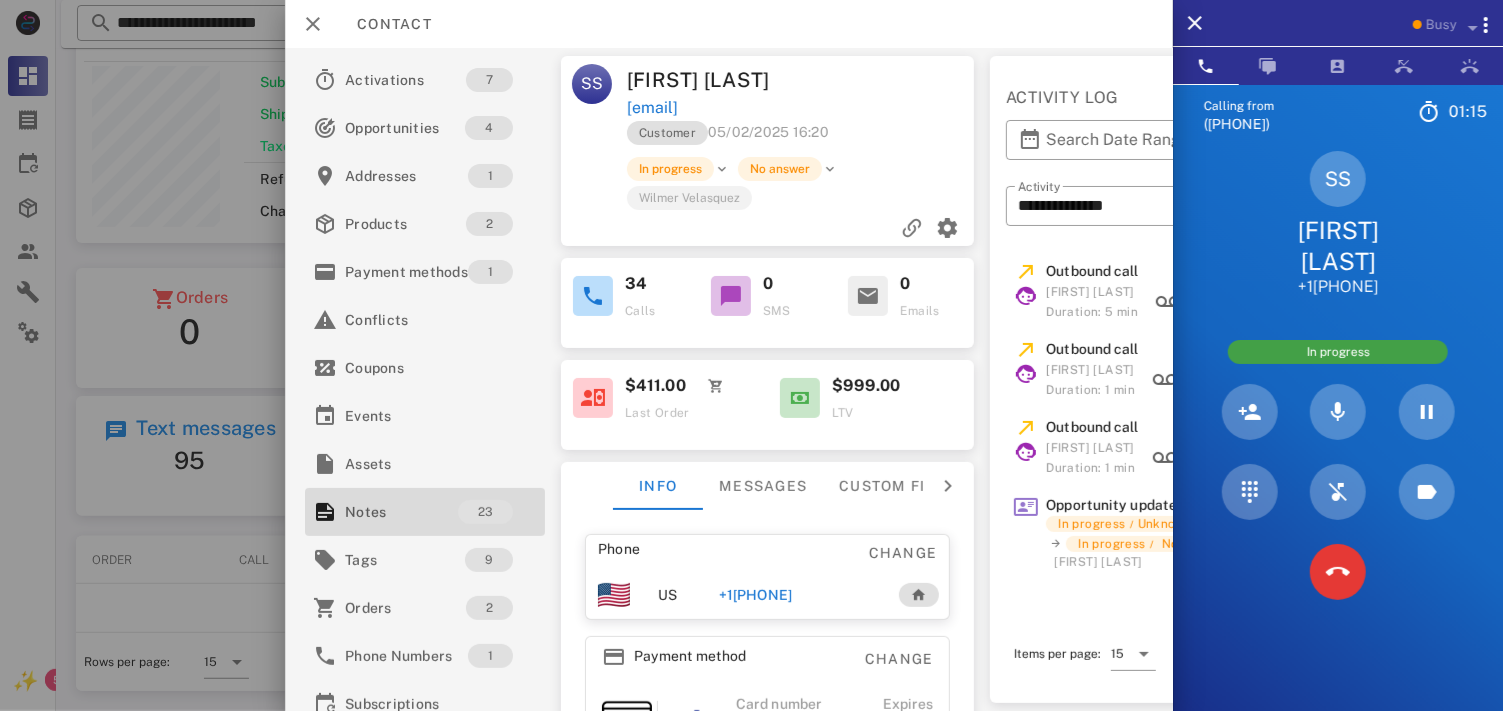 click on "Phone Change US [PHONE] Payment method Change Card number **** **** **** 1170 Expires 07/27 Address Change [NUMBER] [STREET] .
[CITY], [STATE], [POSTAL_CODE] .
US" at bounding box center [768, 730] 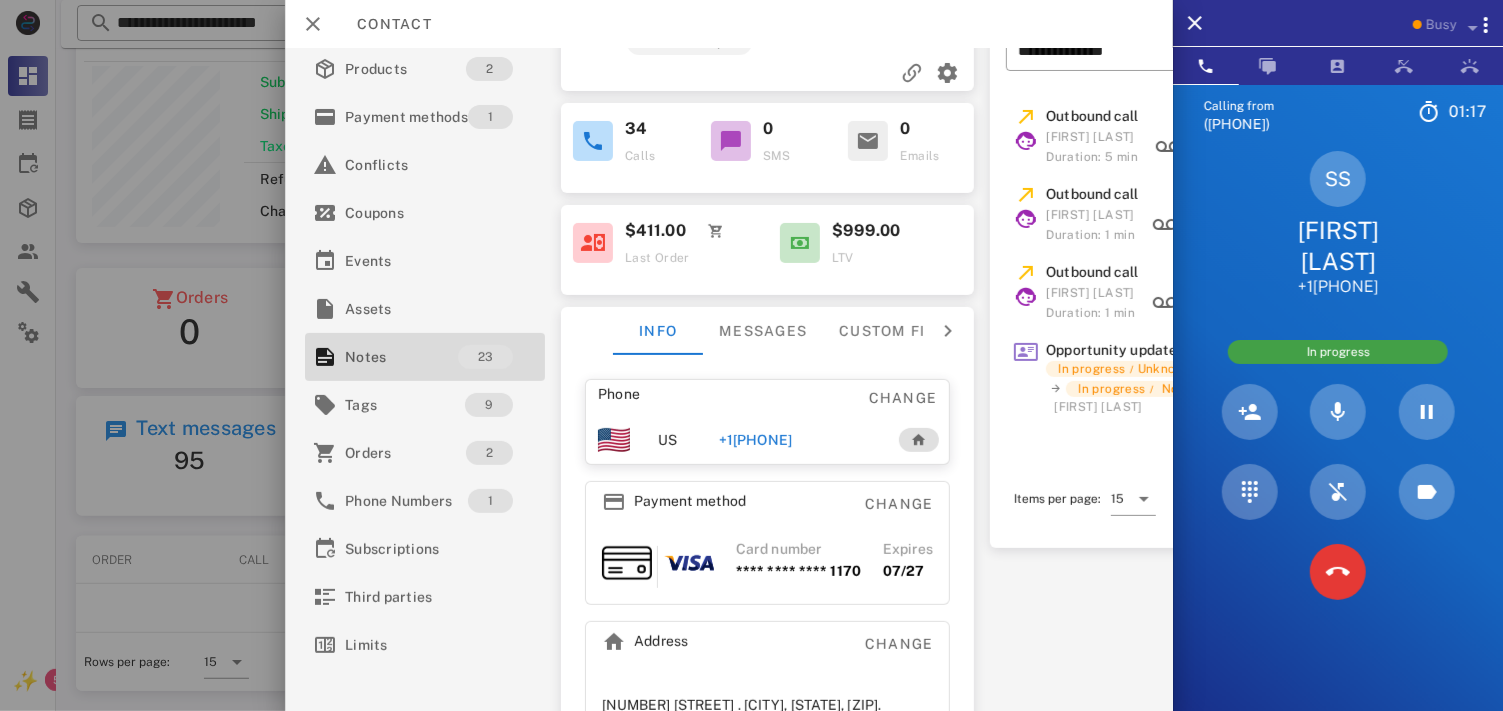 scroll, scrollTop: 230, scrollLeft: 0, axis: vertical 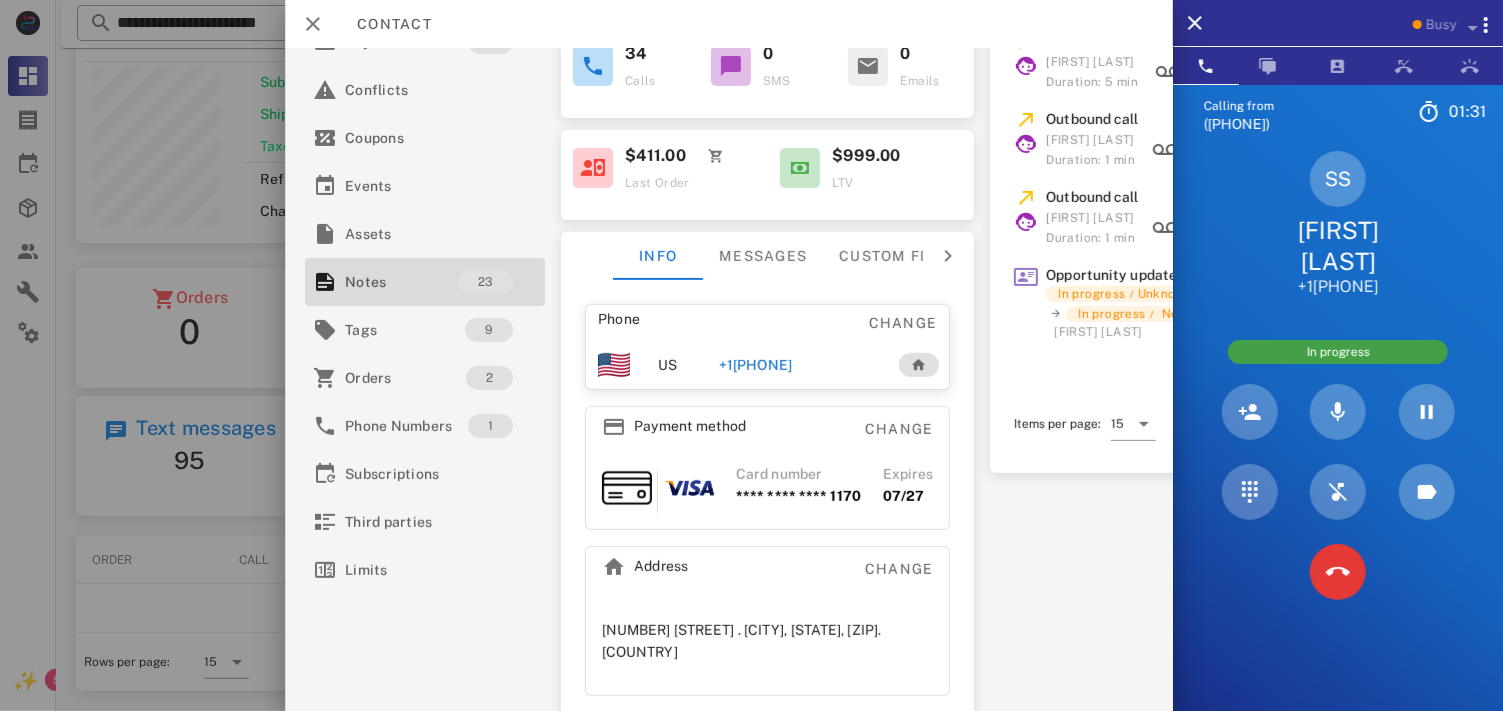 click on "Activations 7 Opportunities 4 Addresses 1 Products 2 Payment methods 1 Conflicts Coupons Events Assets Notes 23 Tags 9 Orders 2 Phone Numbers 1 Subscriptions Third parties Limits [INITIALS] [LAST] [EMAIL] Customer [DATE] [TIME] In progress No answer [FIRST] [LAST] [NUMBER] Calls 0 SMS 0 Emails $[AMOUNT] Last Order $[AMOUNT] LTV Info Messages Custom fields Phone Change US [PHONE] Payment method Change Card number **** **** **** 1170 Expires 07/27 Address Change [NUMBER] [STREET] .
[CITY], [STATE], [POSTAL_CODE] .
US Activity log Search Date Range Activity Outbound call [FIRST] [LAST] Duration: 5 min [DATE] [TIME] Outbound call [FIRST] [LAST] Duration: 1 min [DATE] [TIME] Outbound call [FIRST] [LAST] Duration: 1 min [DATE] [TIME] Opportunity updated In progress / Unknown In progress / No answer [FIRST] [LAST] [DATE] [TIME] Outbound call [FIRST] [LAST] Duration: 1 min / / /" at bounding box center (729, 379) 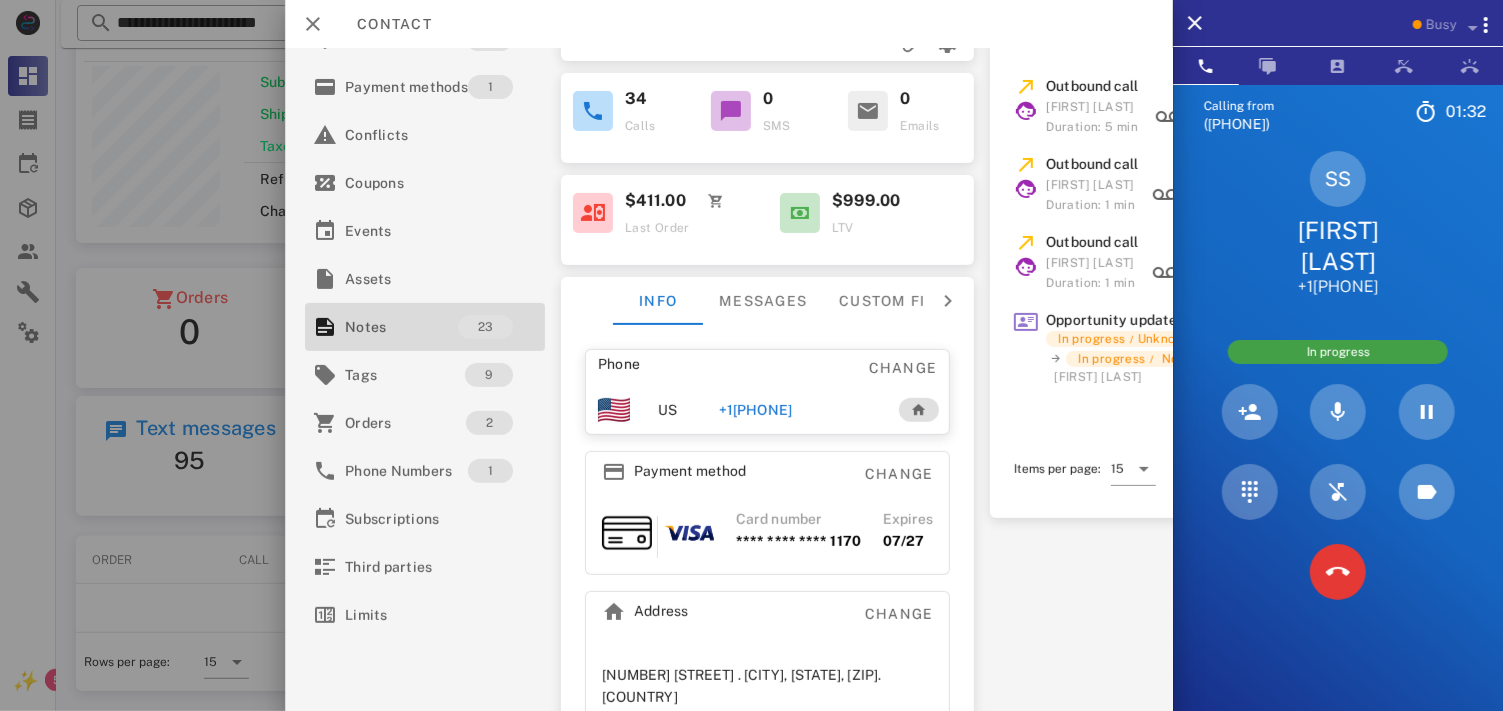 scroll, scrollTop: 92, scrollLeft: 0, axis: vertical 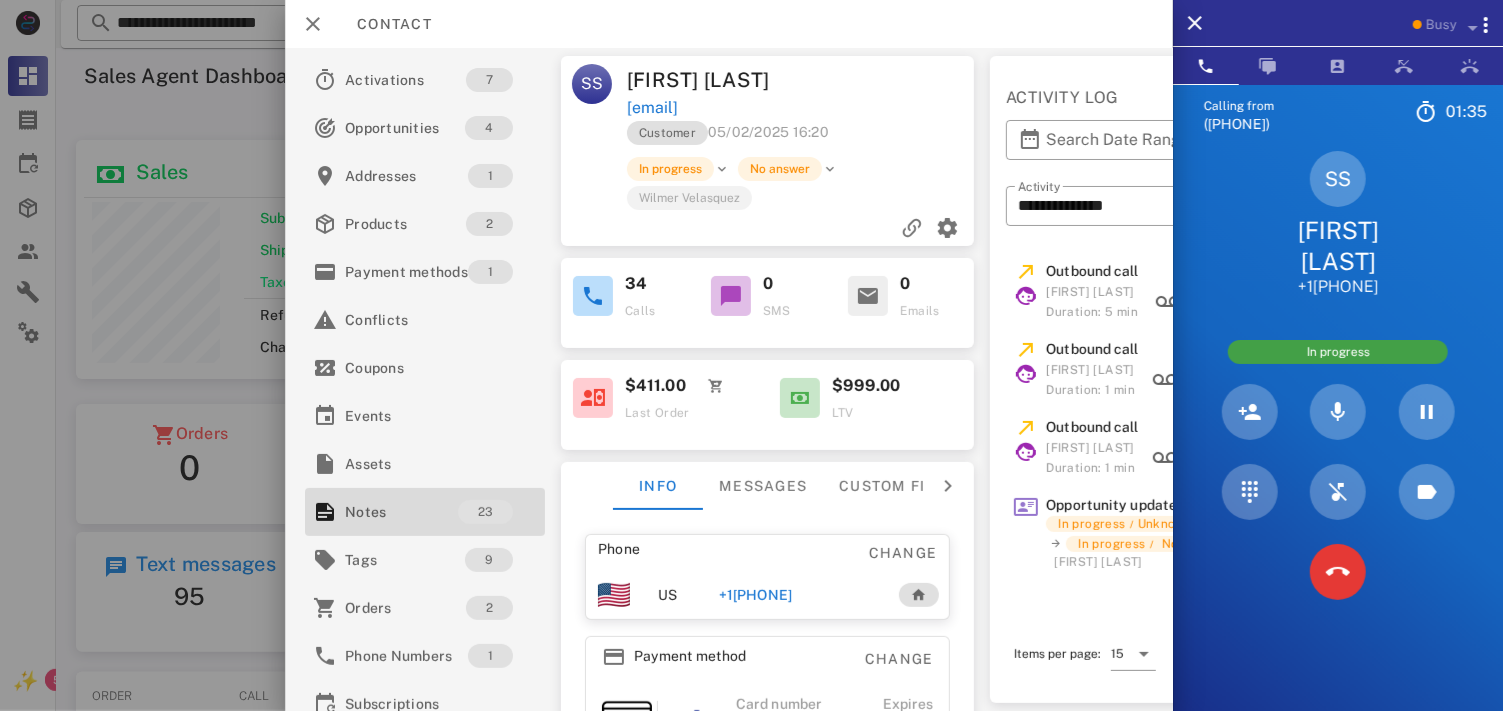 drag, startPoint x: 807, startPoint y: 103, endPoint x: 621, endPoint y: 104, distance: 186.00269 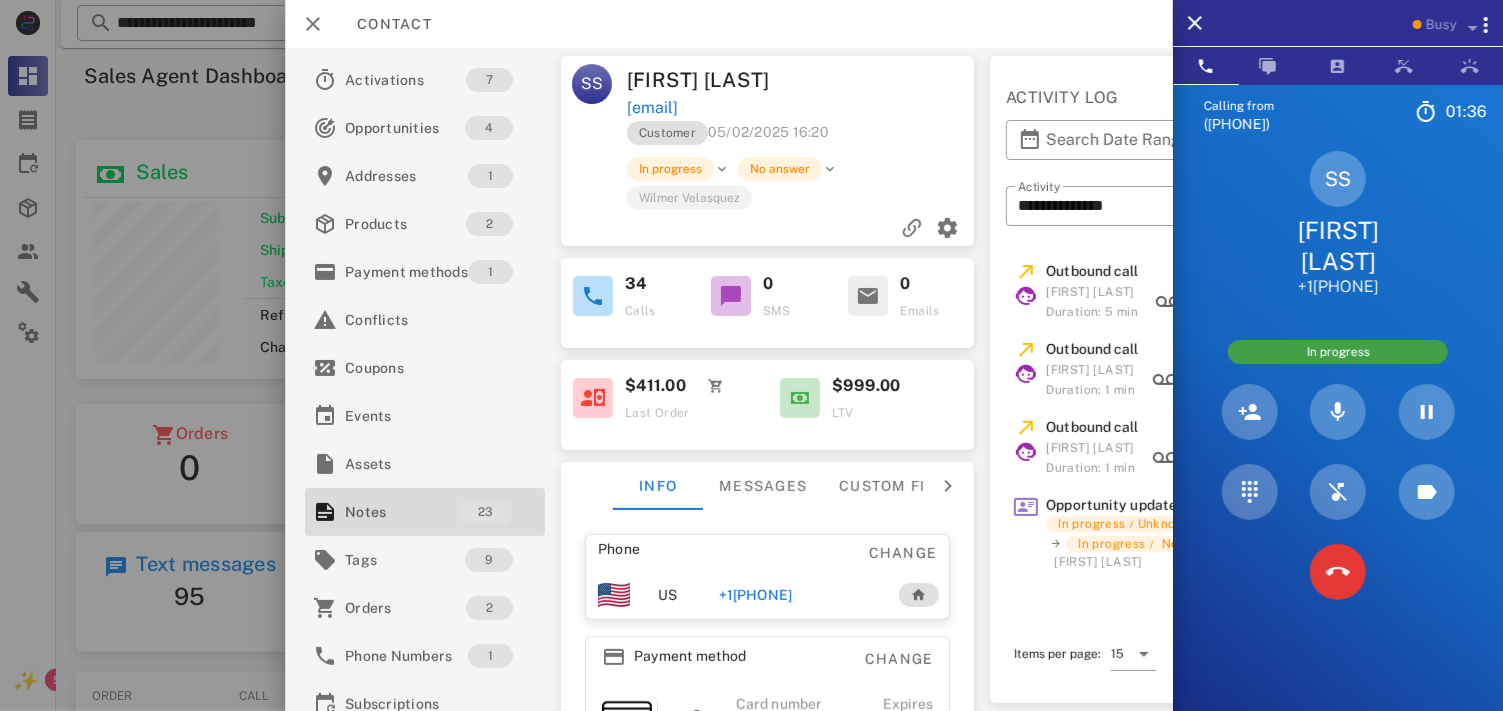 click on "Customer   [DATE] [TIME]" at bounding box center [802, 138] 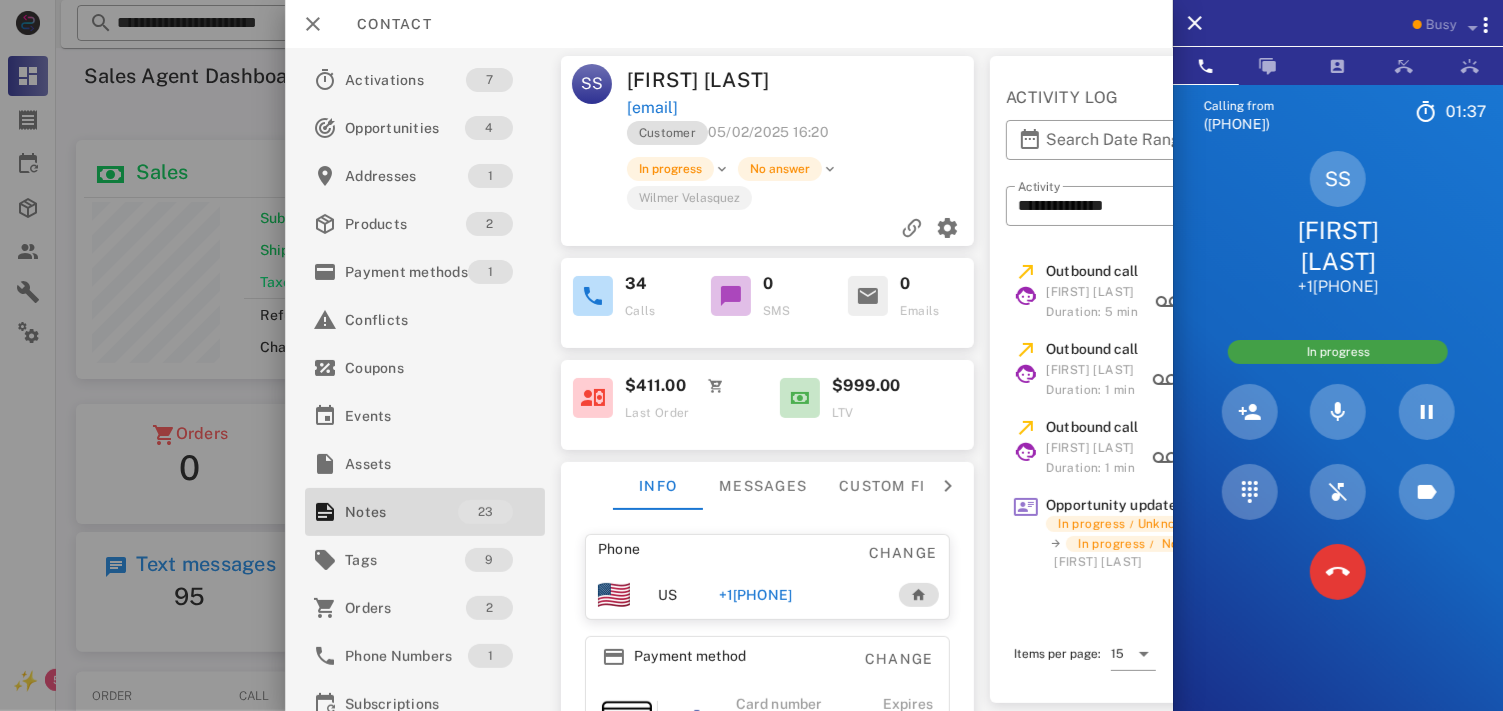 click on "[INITIALS] [LAST] [EMAIL] Customer [DATE] [TIME] In progress No answer [FIRST] [LAST] [NUMBER] Calls 0 SMS 0 Emails $[AMOUNT] Last Order $[AMOUNT] LTV Info Messages Custom fields Phone Change US [PHONE] Payment method Change Card number **** **** **** 1170 Expires 07/27 Address Change [NUMBER] [STREET] .
[CITY], [STATE], [POSTAL_CODE] .
US" at bounding box center (768, 379) 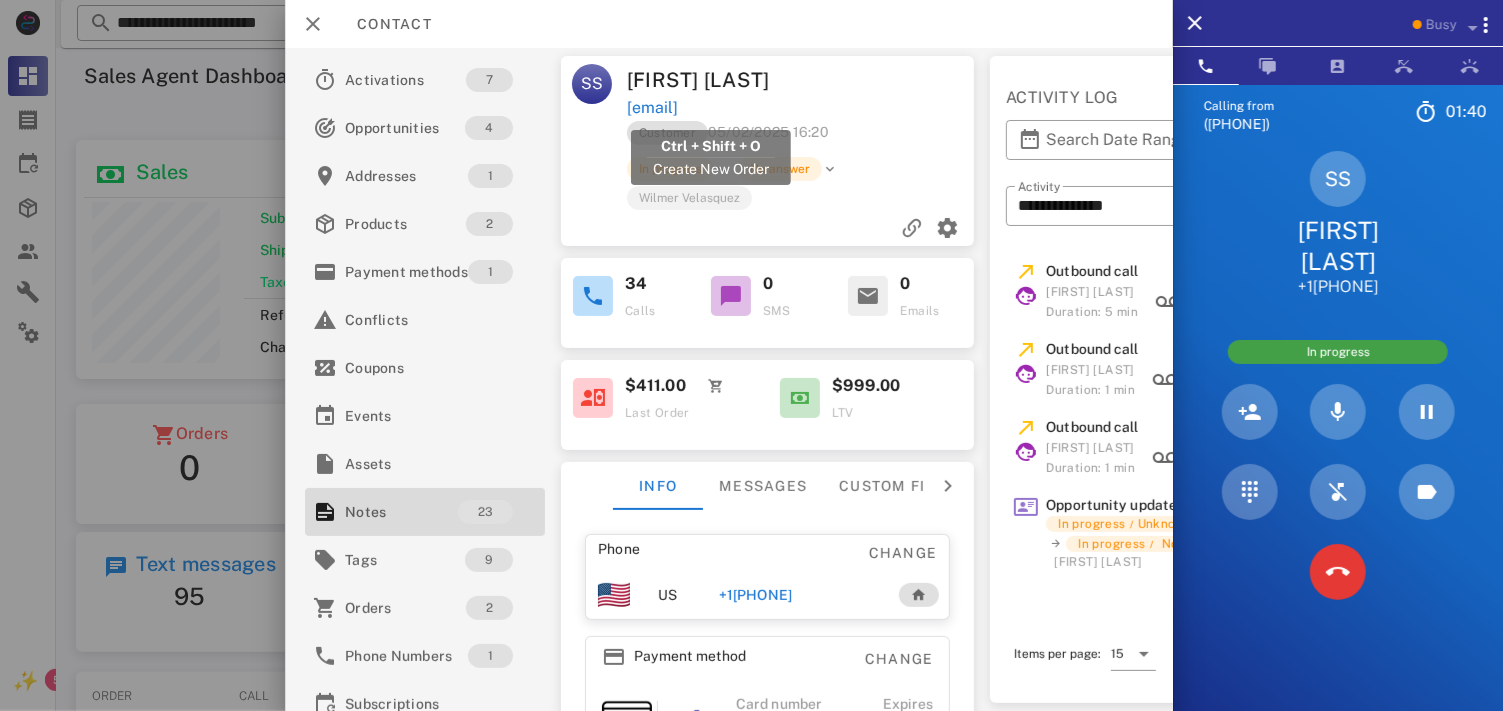 drag, startPoint x: 741, startPoint y: 111, endPoint x: 626, endPoint y: 98, distance: 115.73245 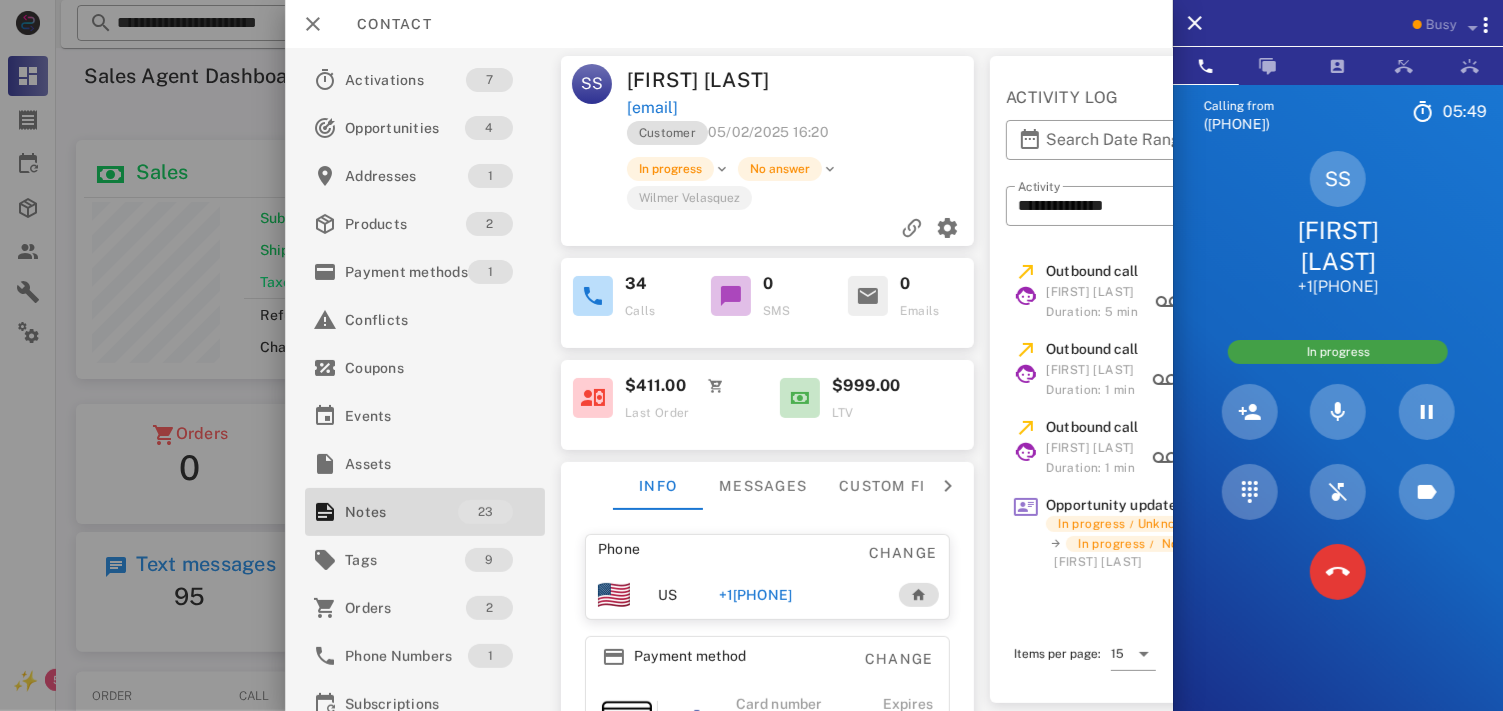 click on "$999.00 LTV" at bounding box center (871, 405) 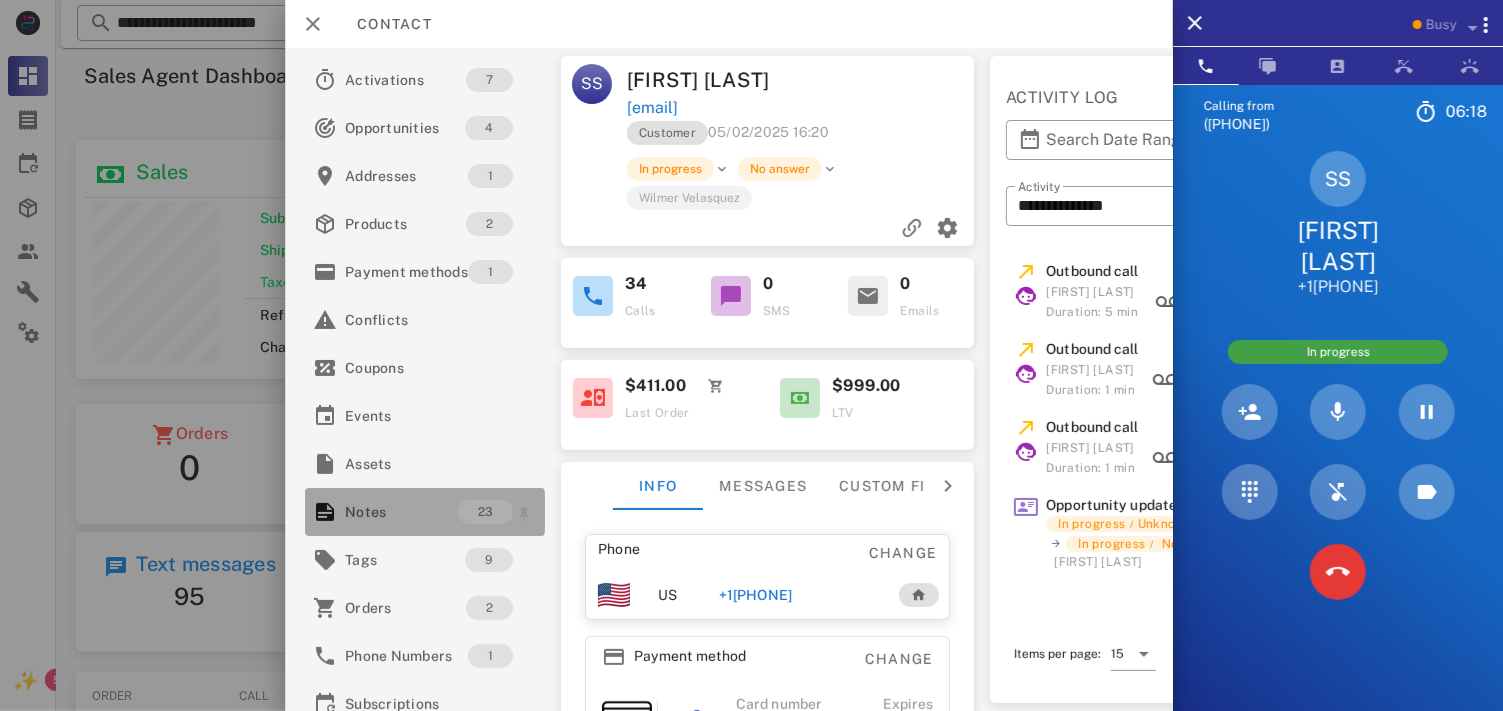 click on "Notes" at bounding box center [401, 512] 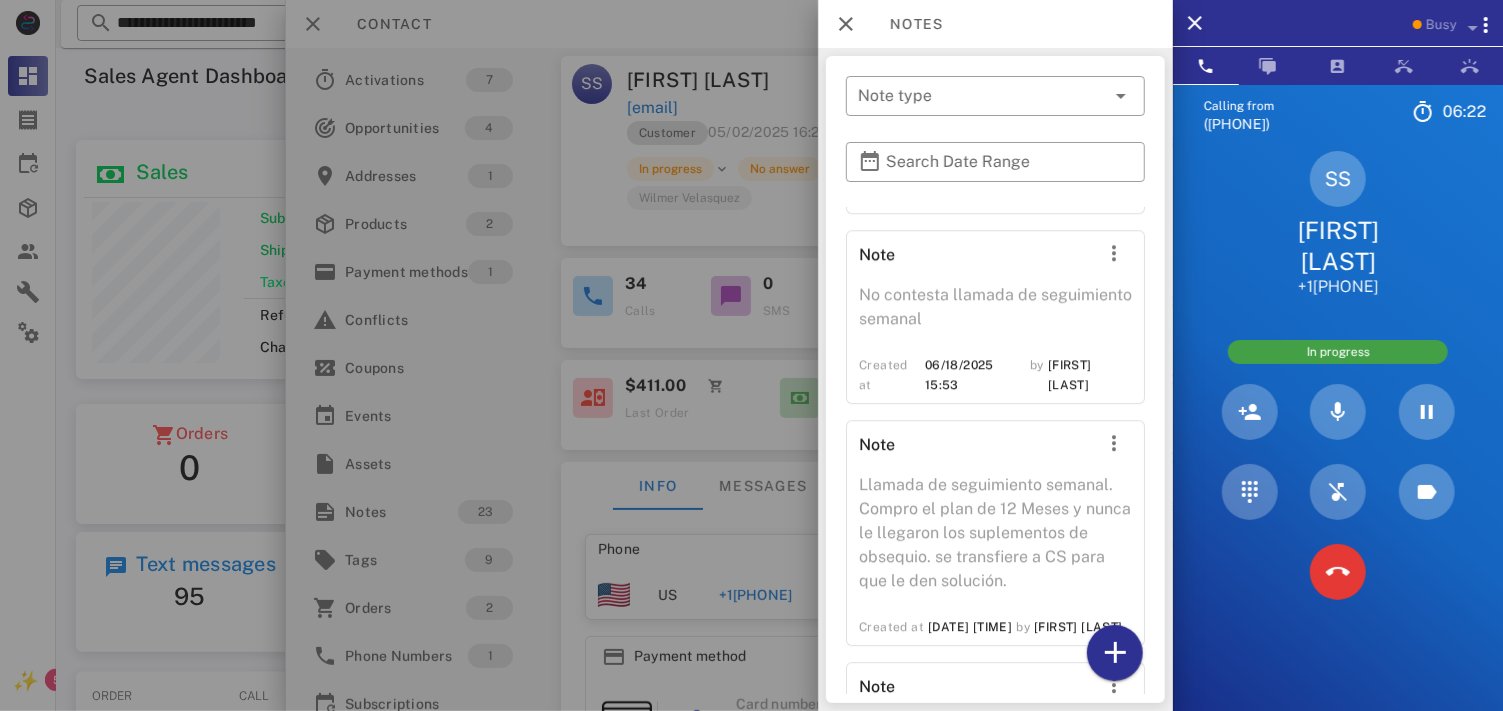 scroll, scrollTop: 4907, scrollLeft: 0, axis: vertical 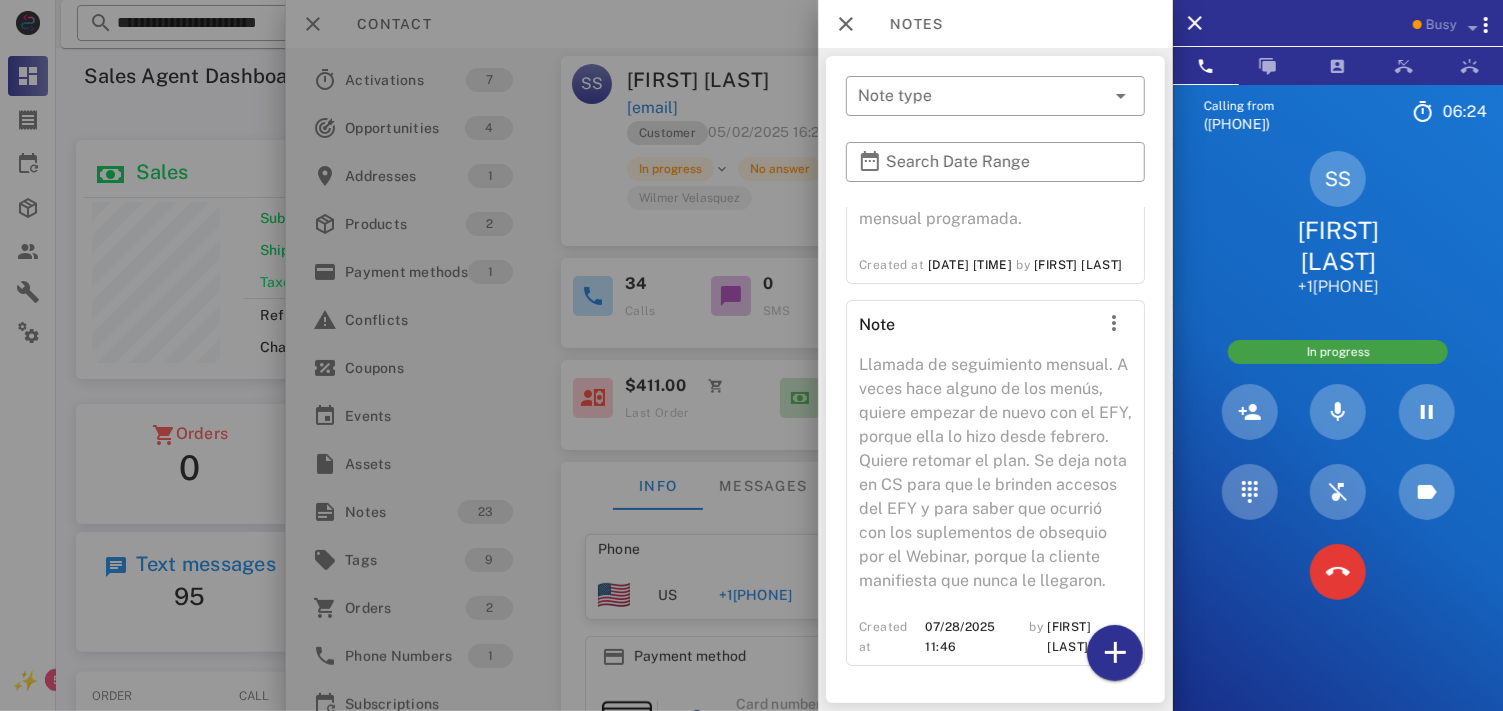 click at bounding box center (751, 355) 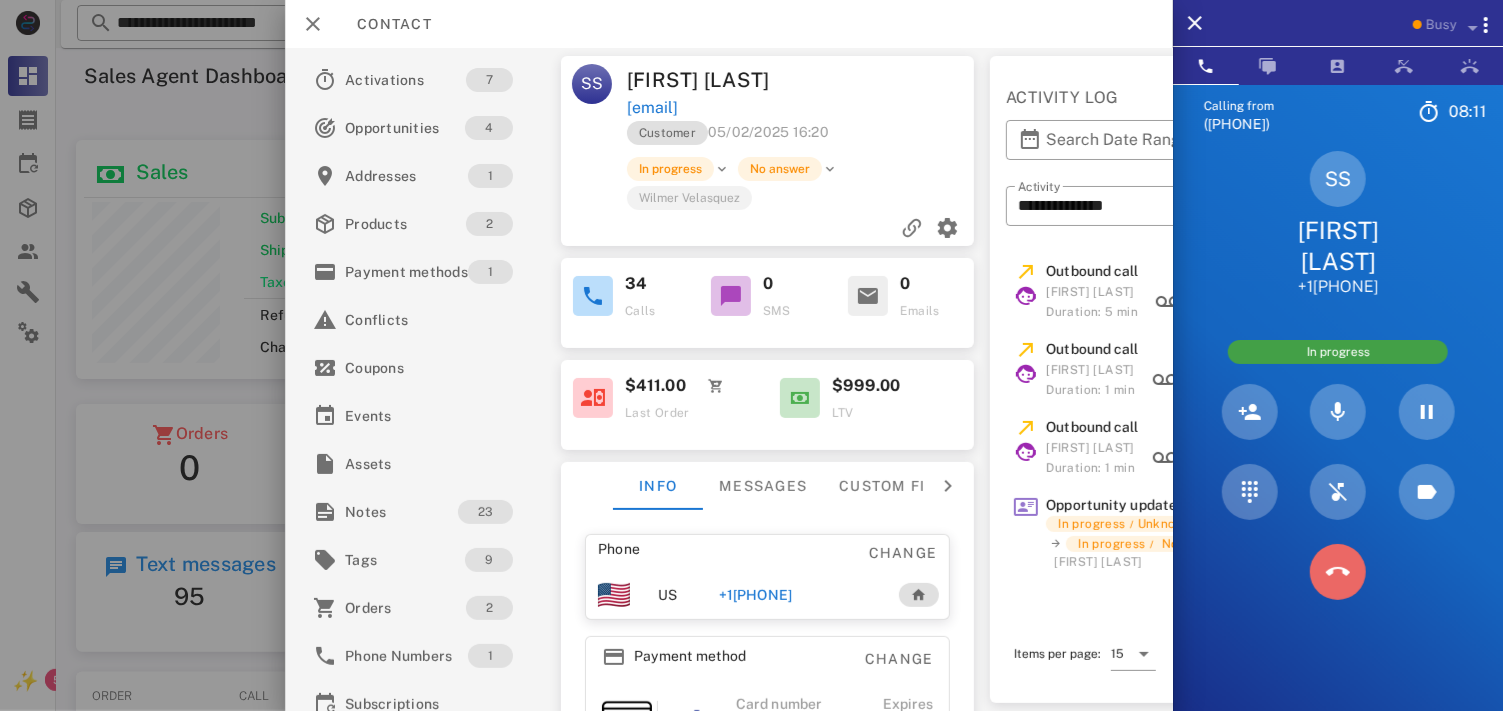 click at bounding box center (1338, 572) 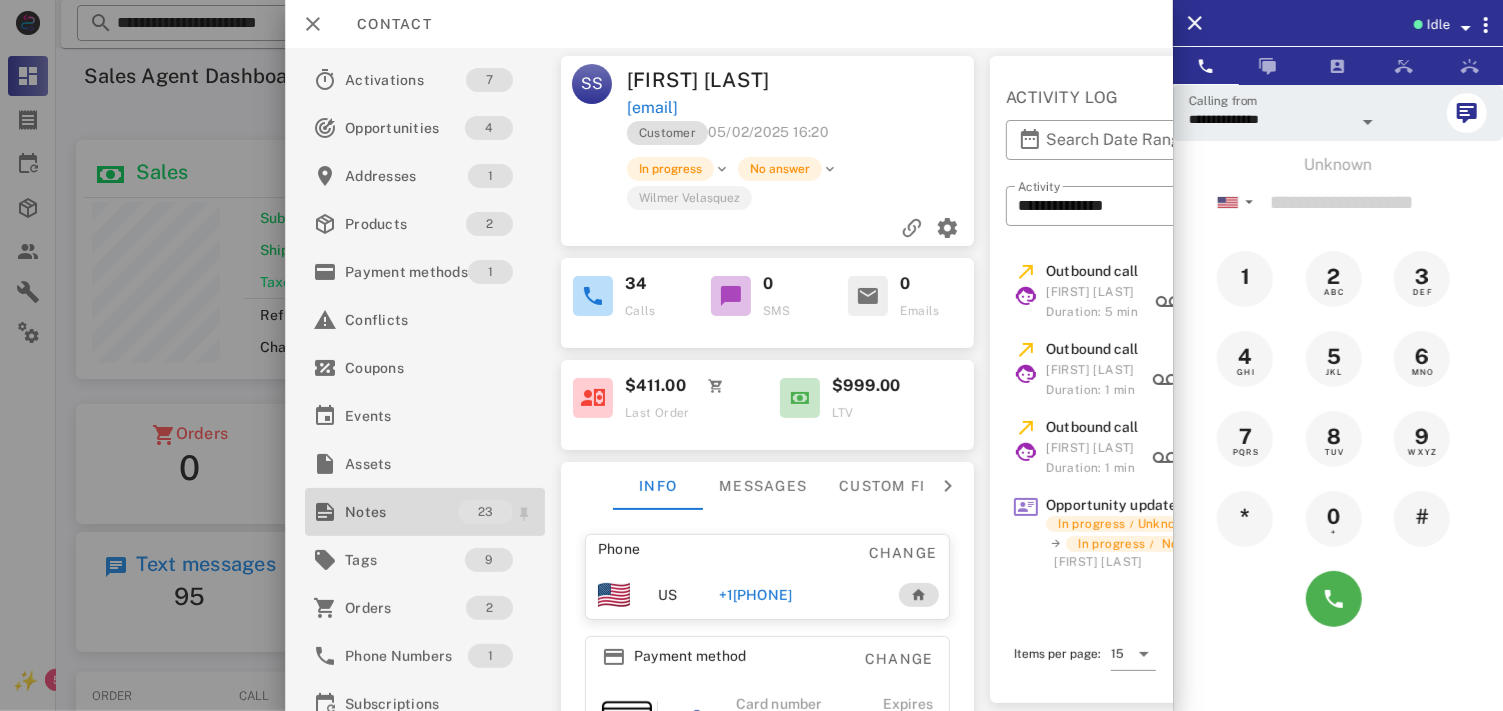 click on "Notes" at bounding box center [401, 512] 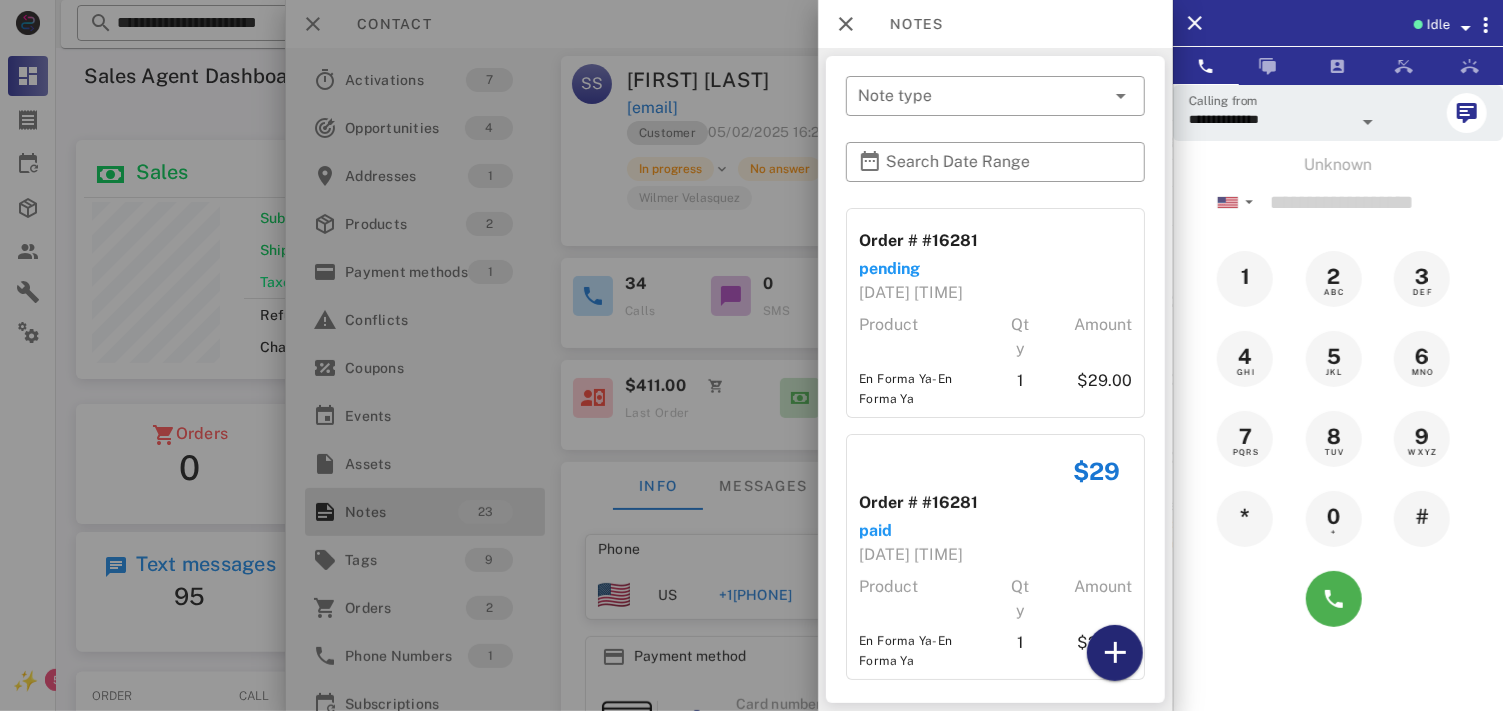 click at bounding box center [1115, 653] 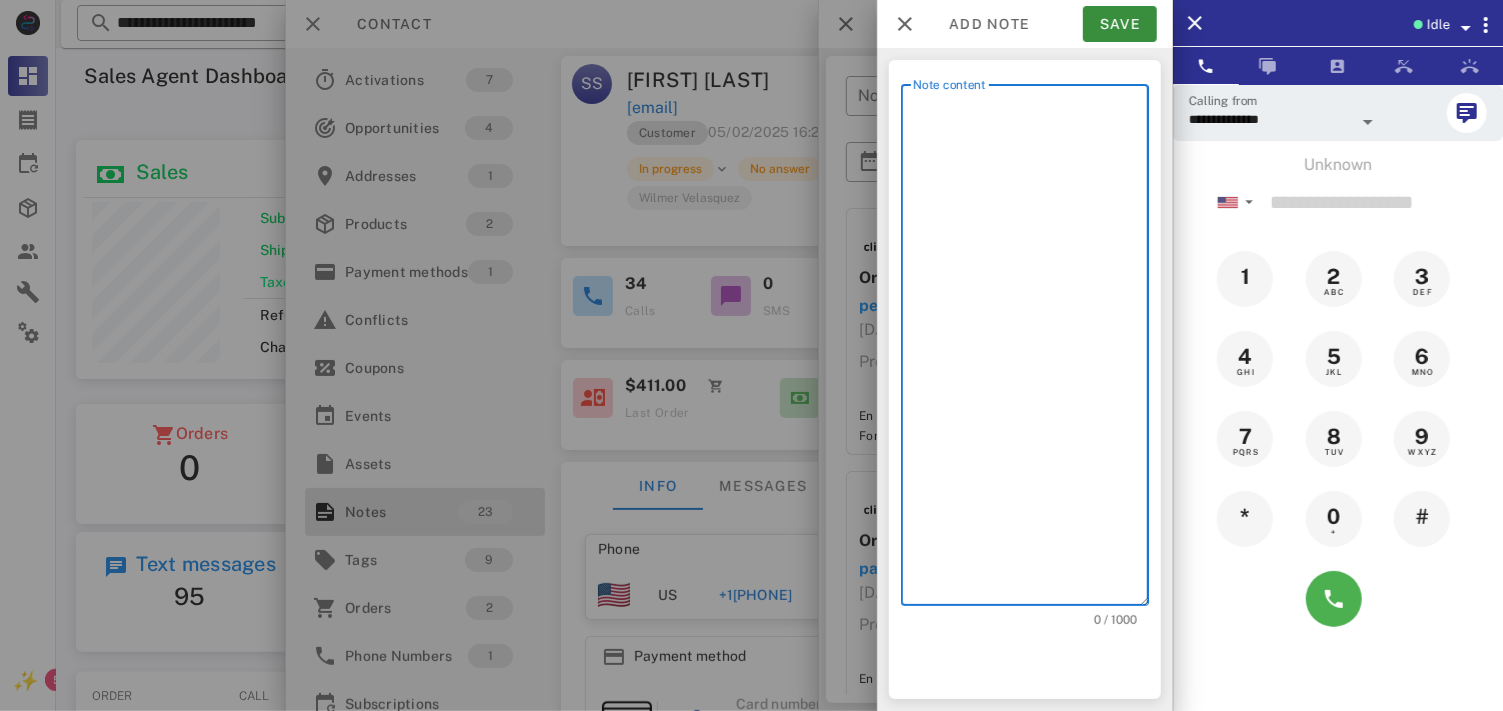 click on "Note content" at bounding box center (1031, 350) 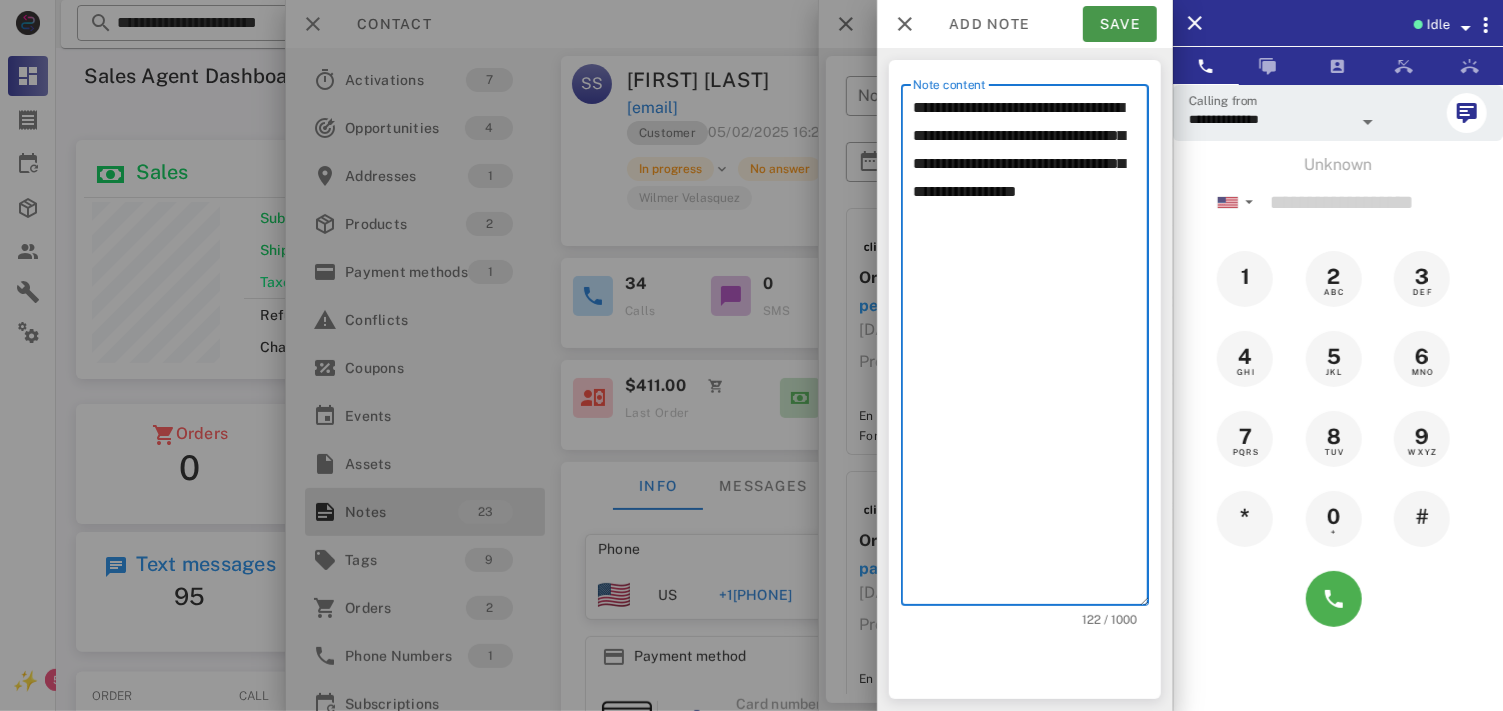 type on "**********" 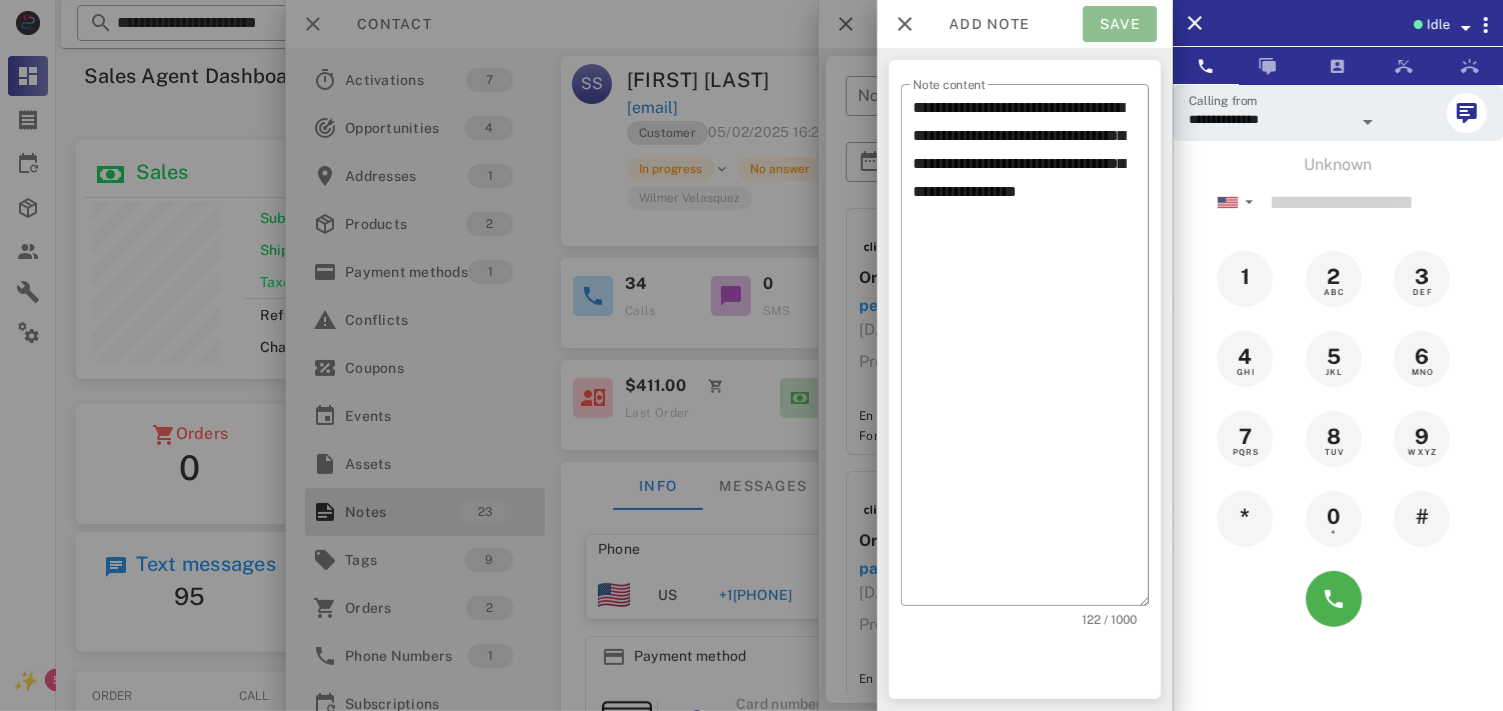 click on "Save" at bounding box center (1120, 24) 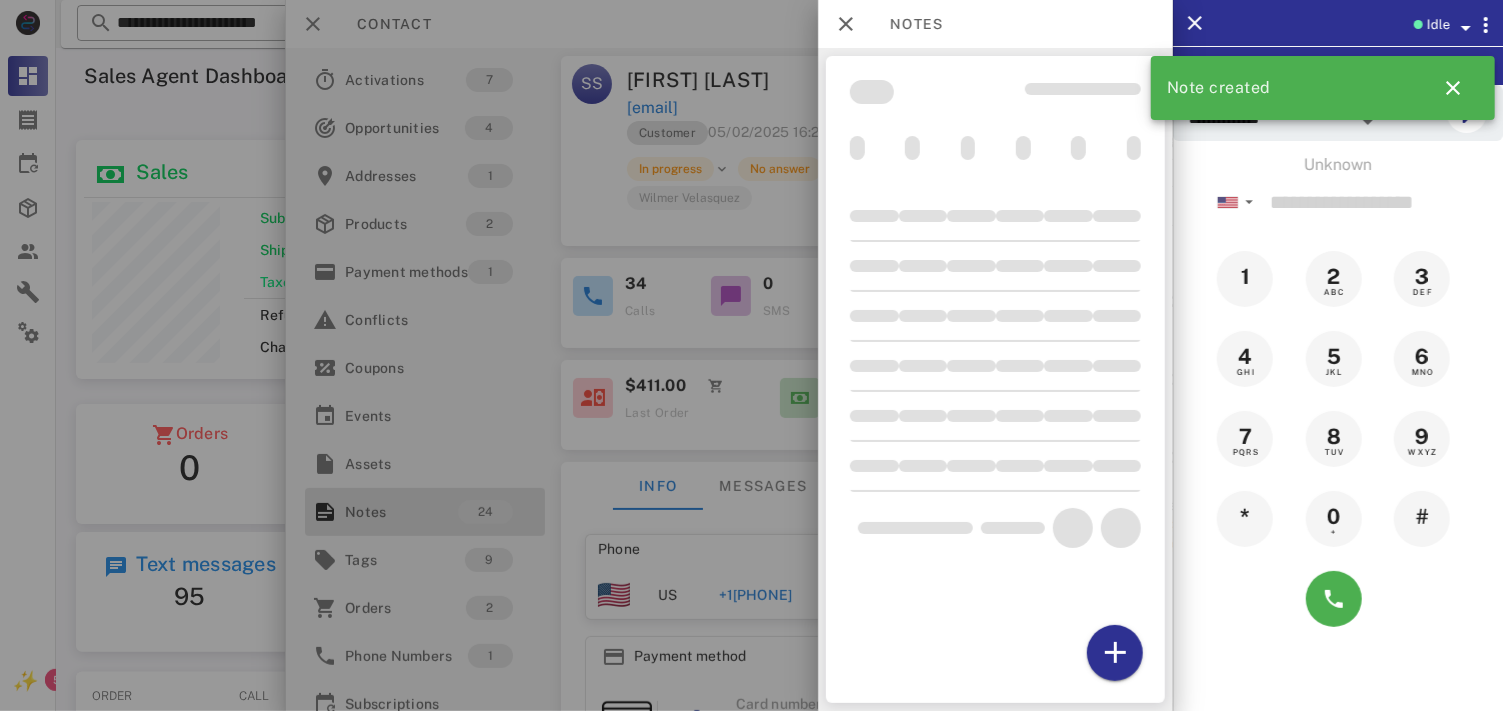 click at bounding box center [751, 355] 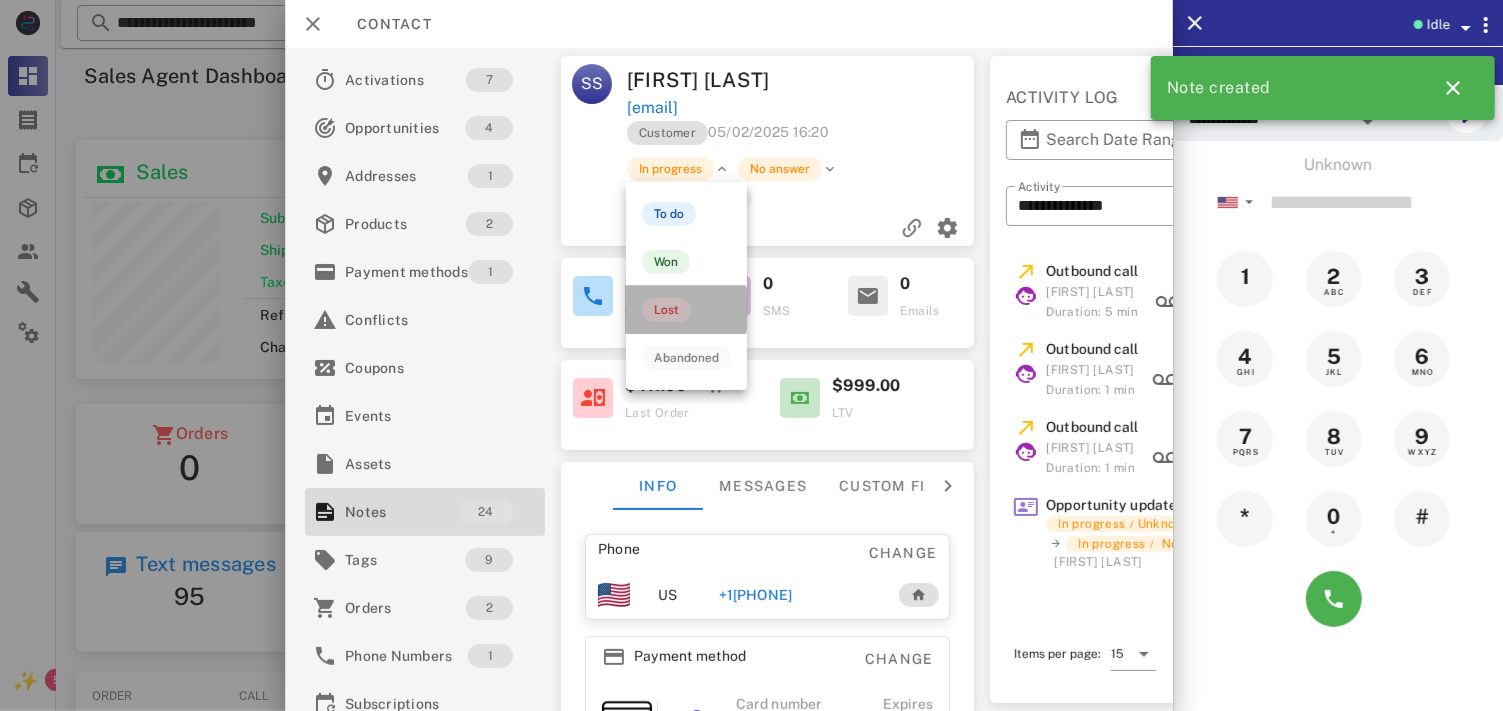 click on "Lost" at bounding box center (686, 310) 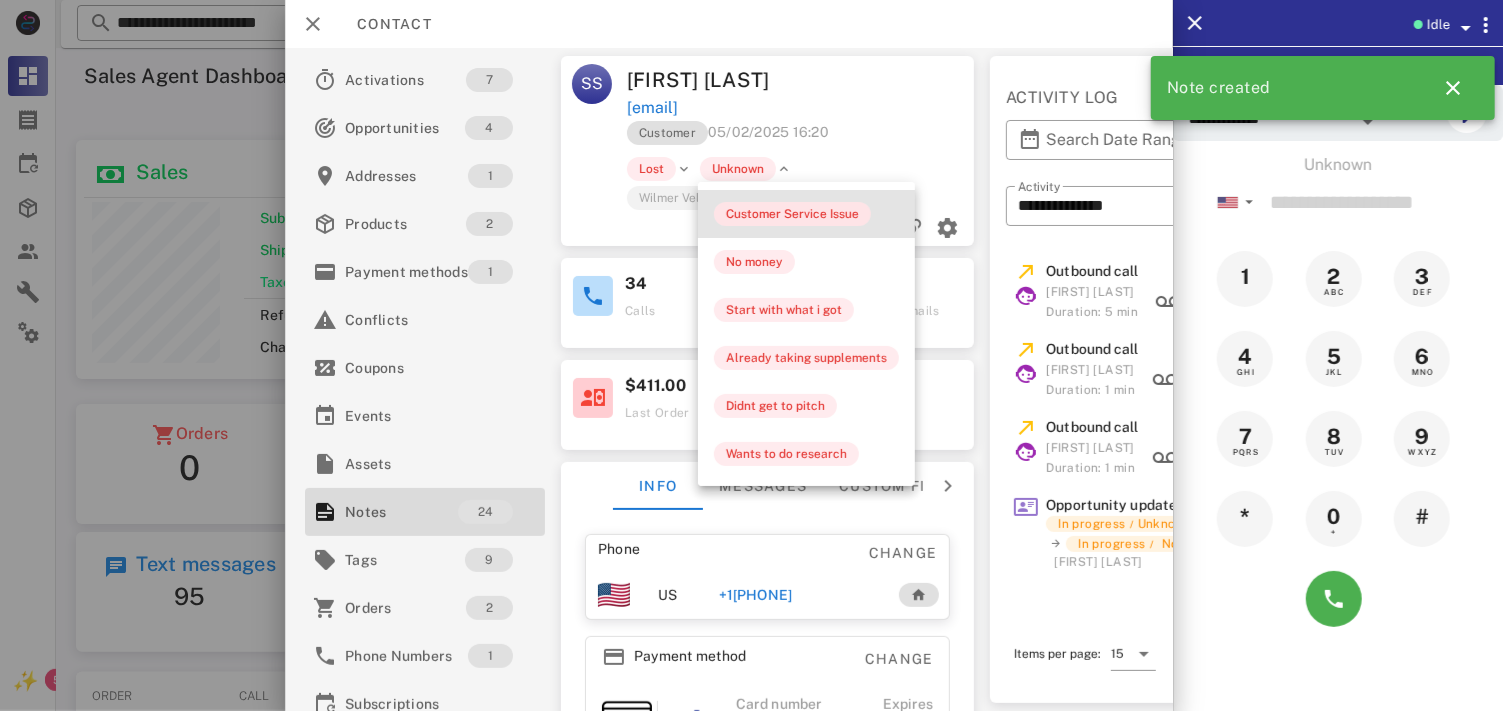 click on "Customer Service Issue" at bounding box center (792, 214) 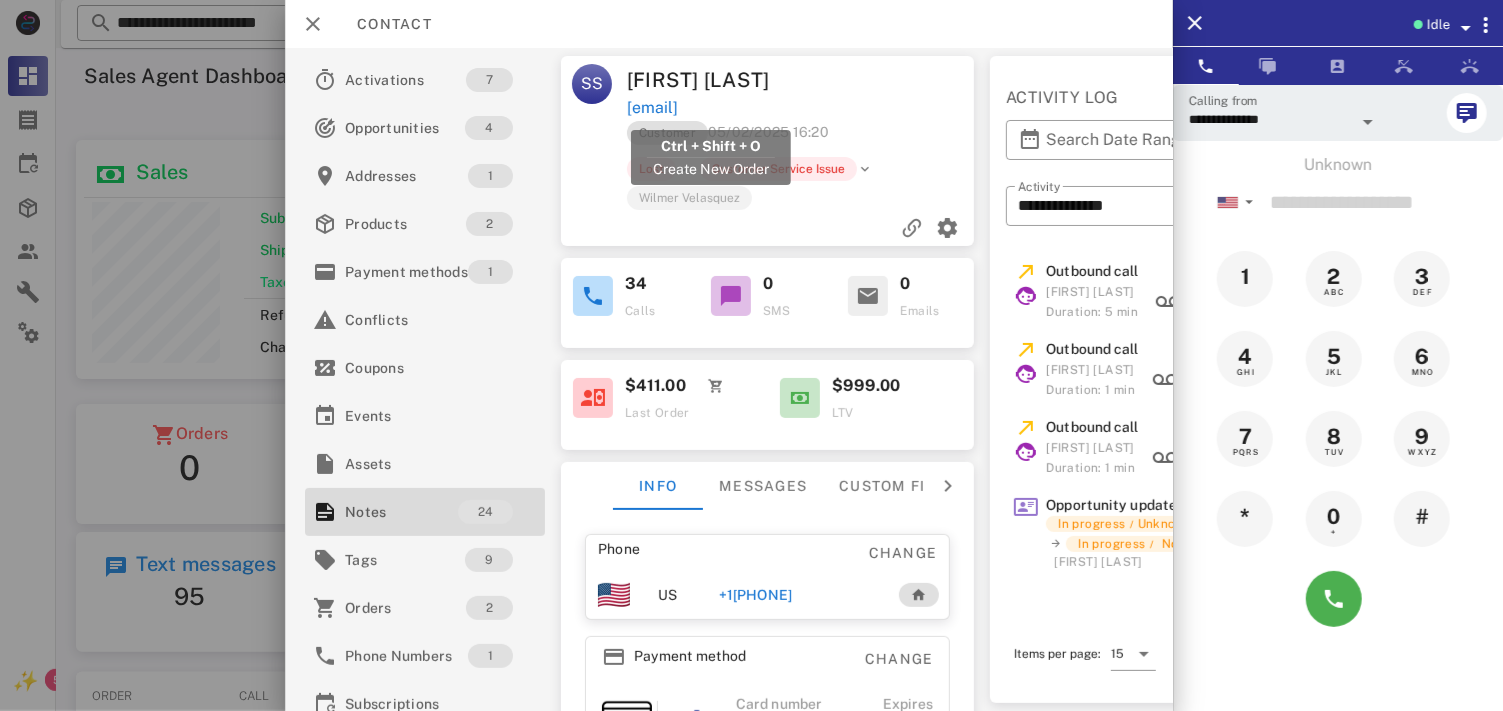 drag, startPoint x: 771, startPoint y: 101, endPoint x: 628, endPoint y: 103, distance: 143.01399 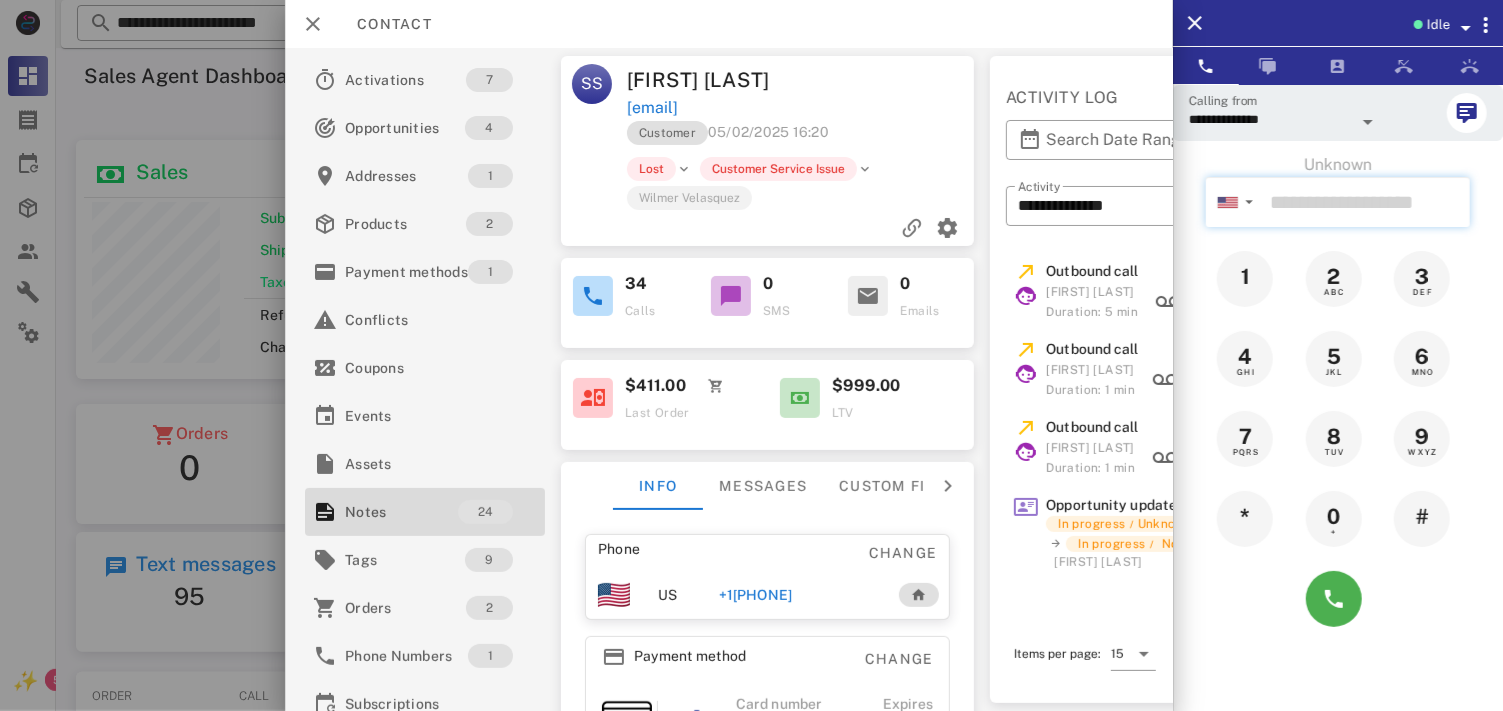 paste on "**********" 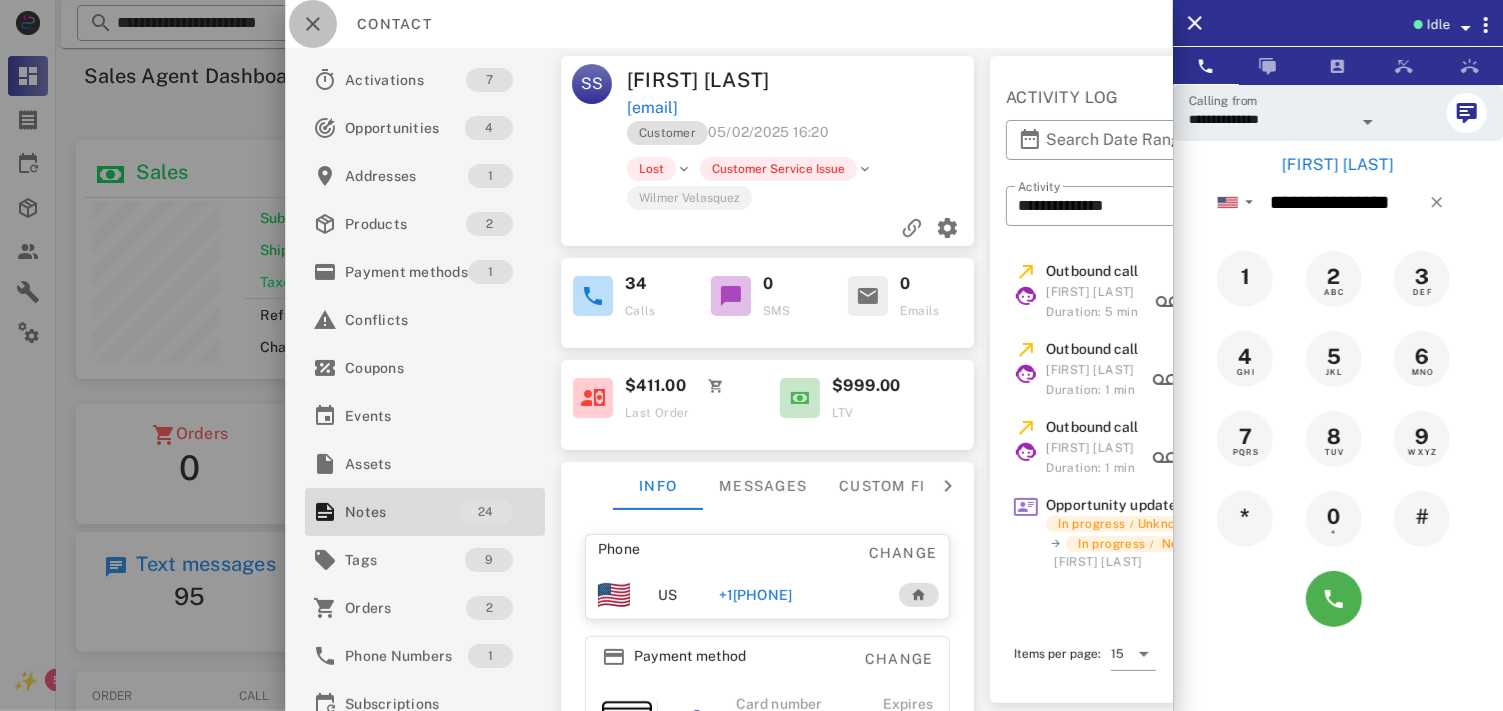 click at bounding box center [313, 24] 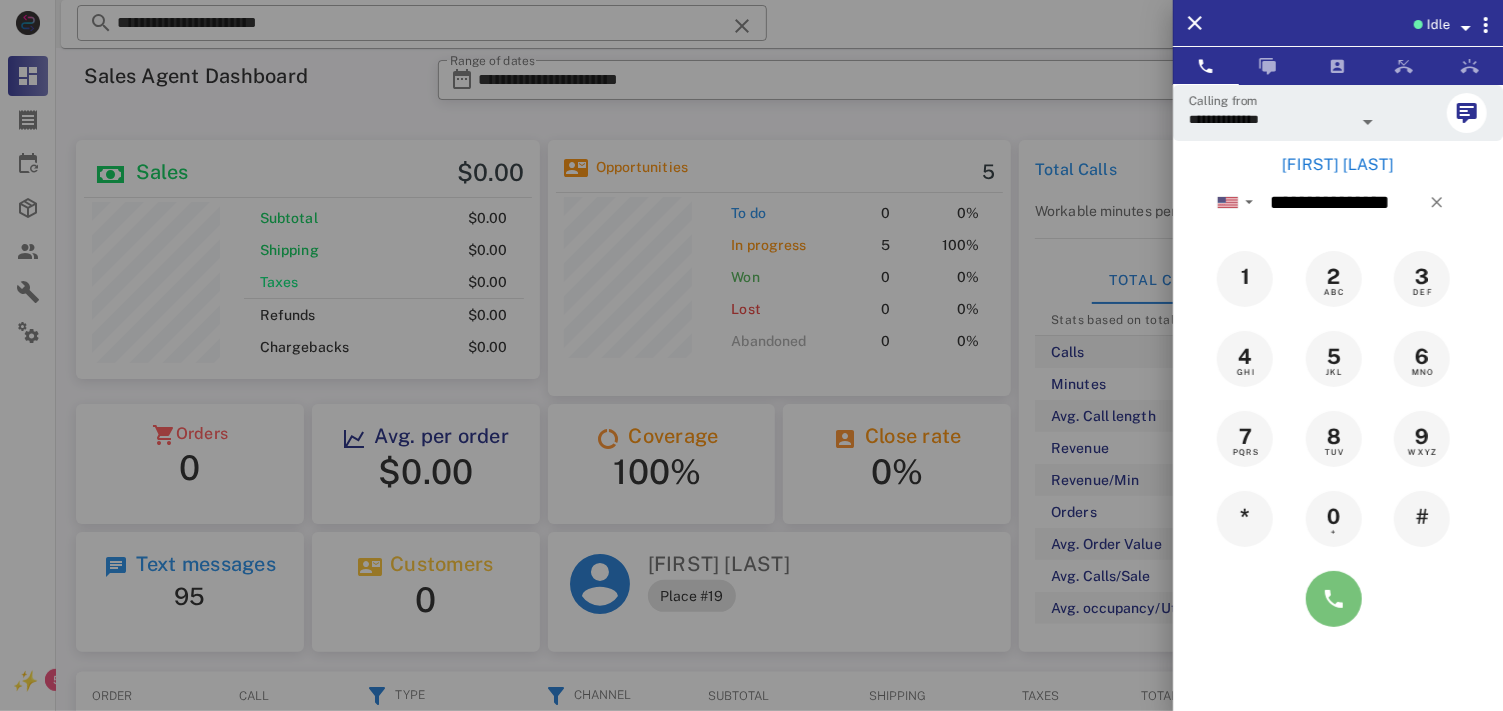 click at bounding box center (1334, 599) 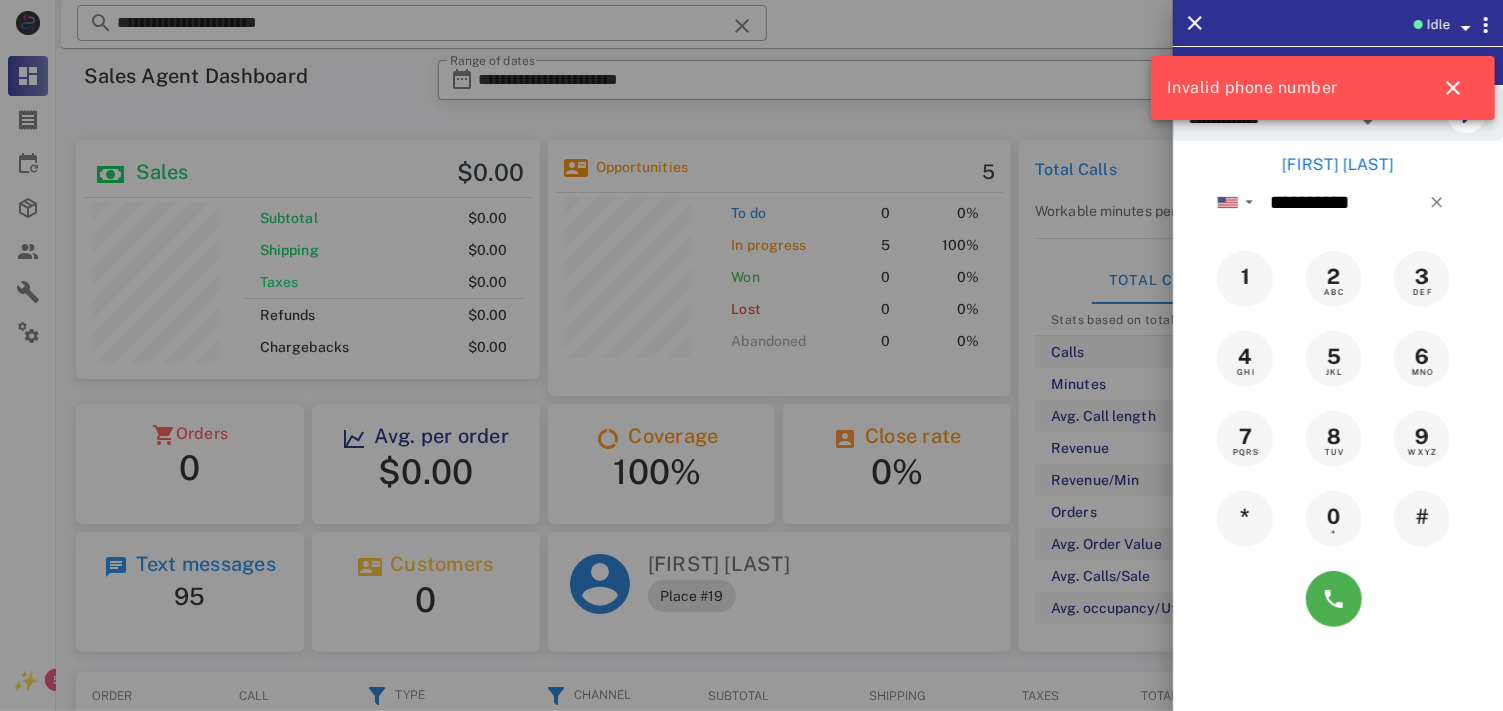 click on "[FIRST] [LAST]" at bounding box center (1338, 165) 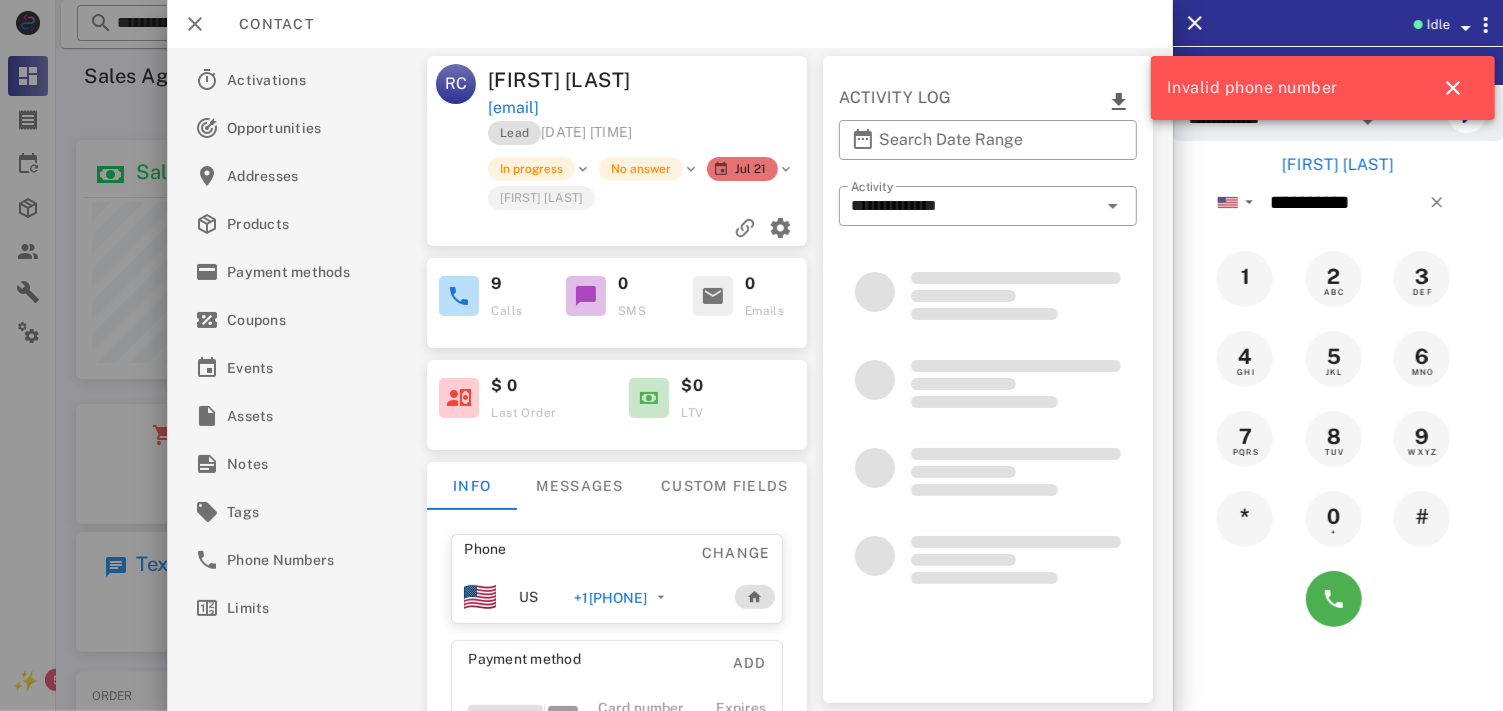 click on "+1[PHONE]" at bounding box center [644, 597] 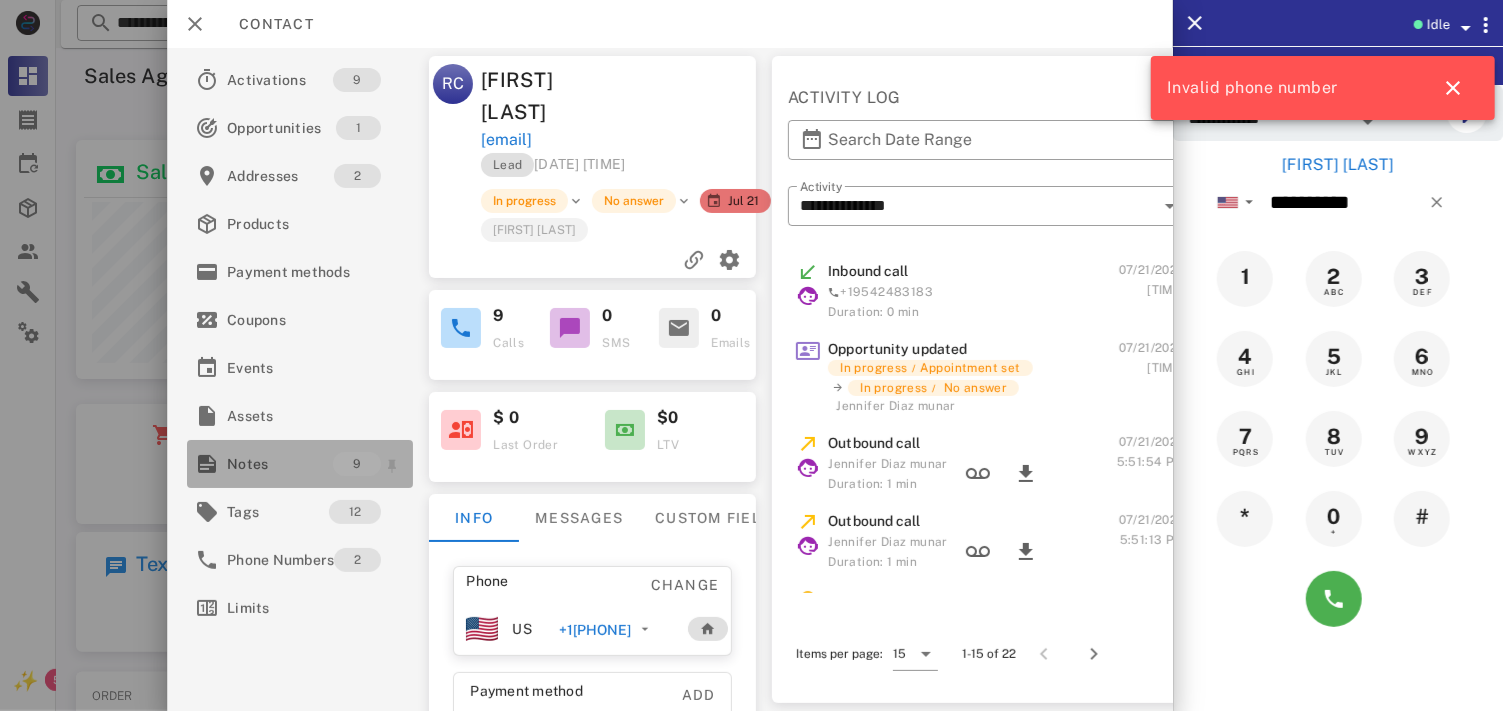 click on "Notes" at bounding box center (280, 464) 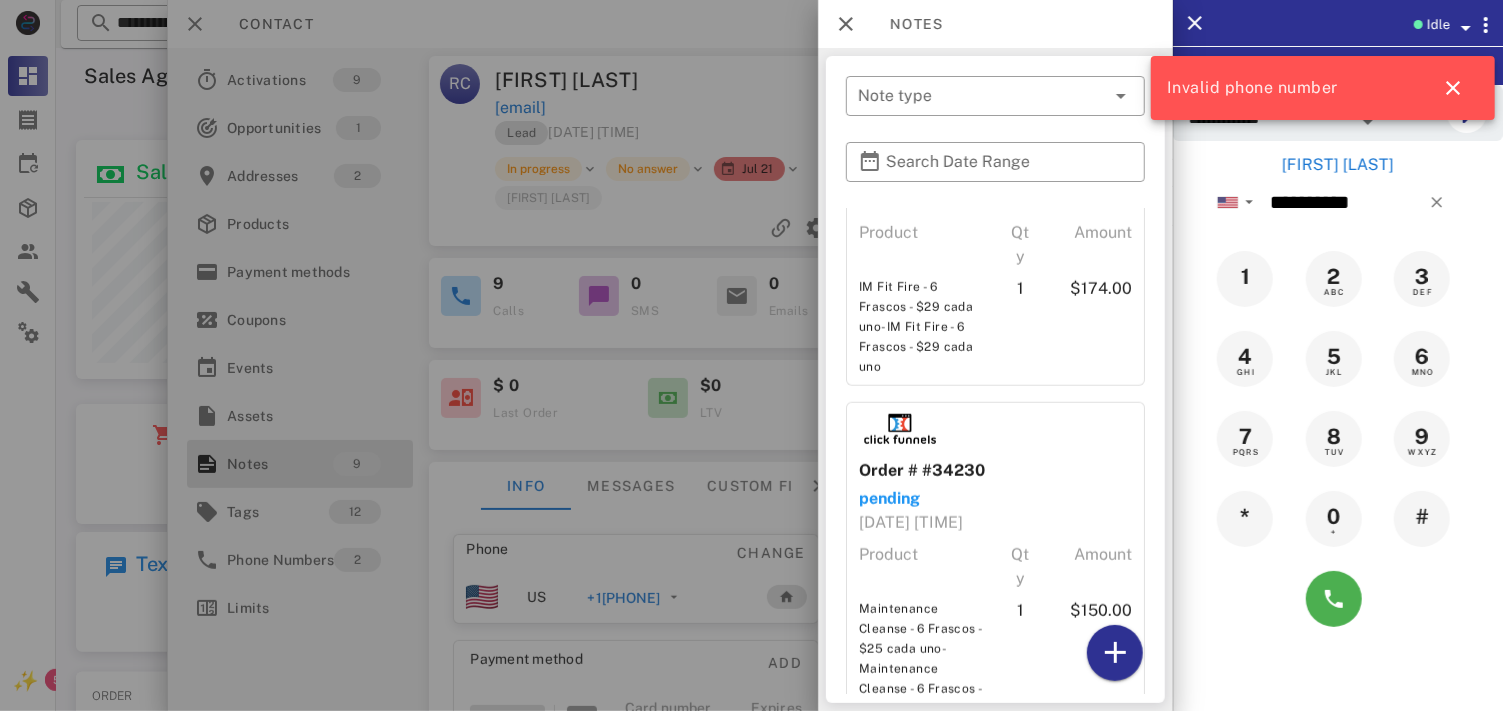 scroll, scrollTop: 2106, scrollLeft: 0, axis: vertical 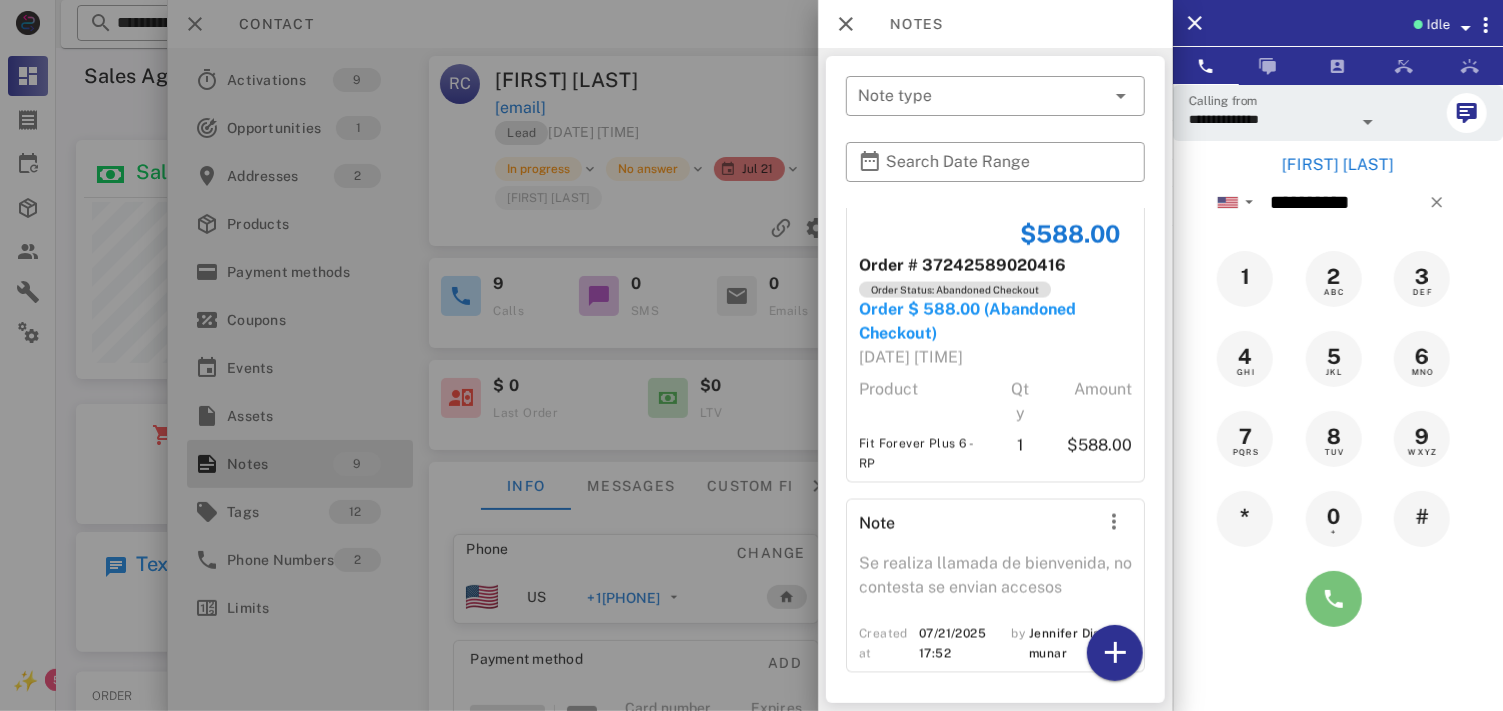 click at bounding box center (1334, 599) 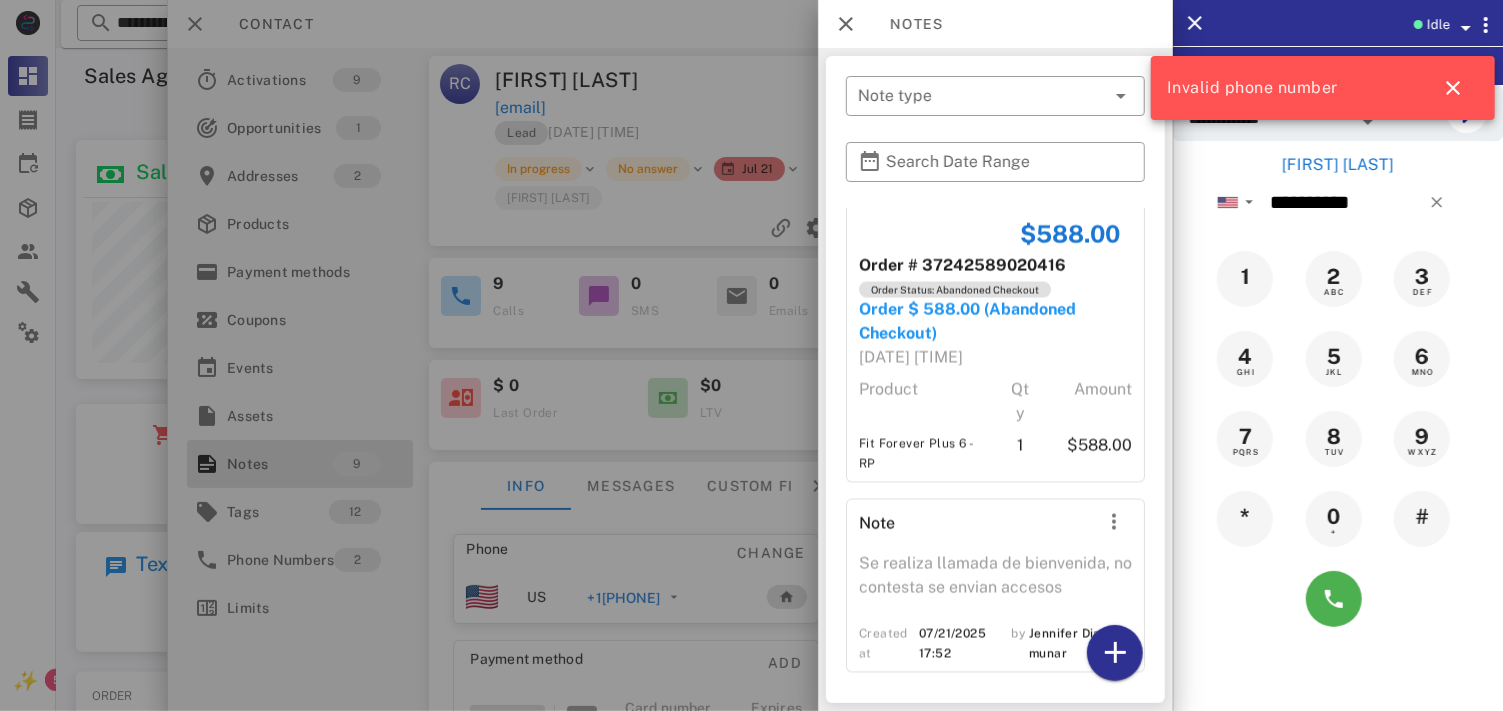 click at bounding box center (751, 355) 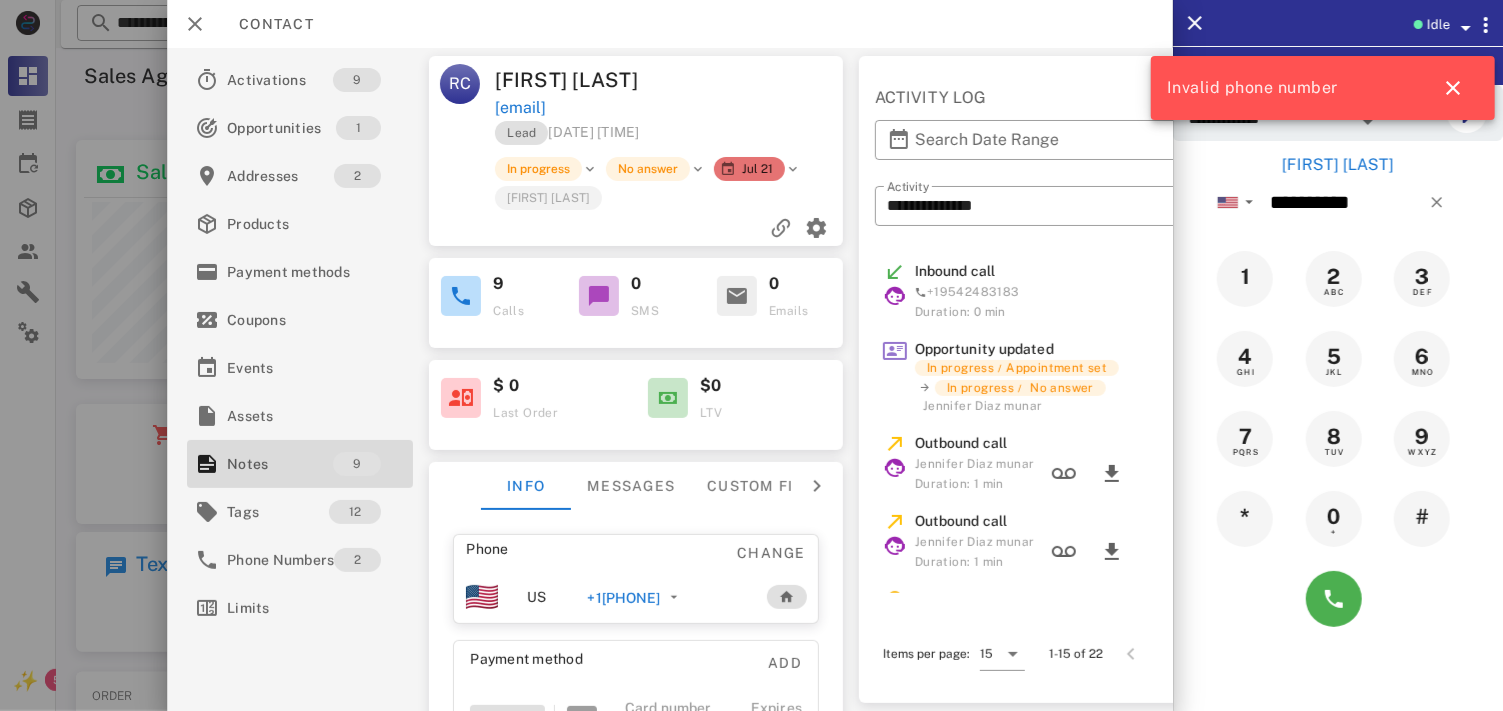 click on "+1[PHONE]" at bounding box center [623, 598] 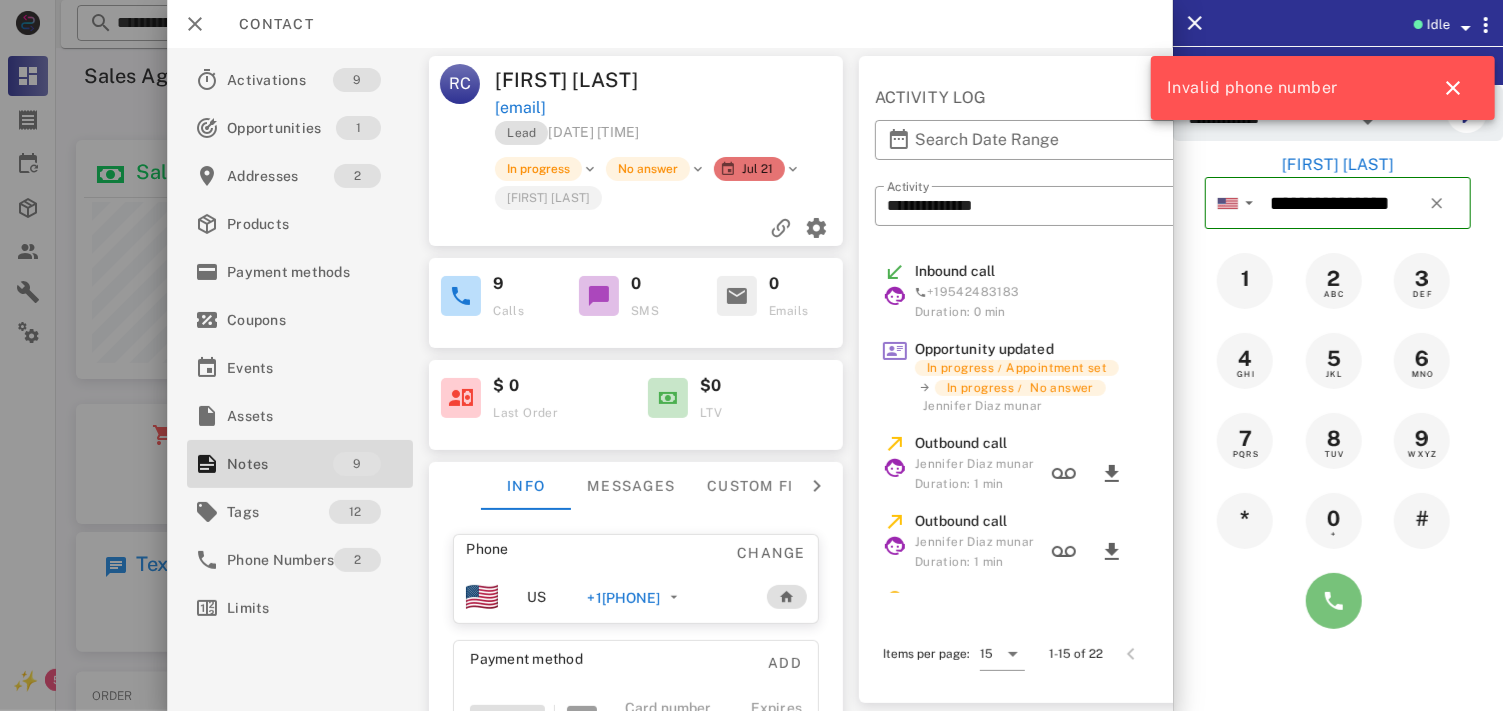 click at bounding box center (1334, 601) 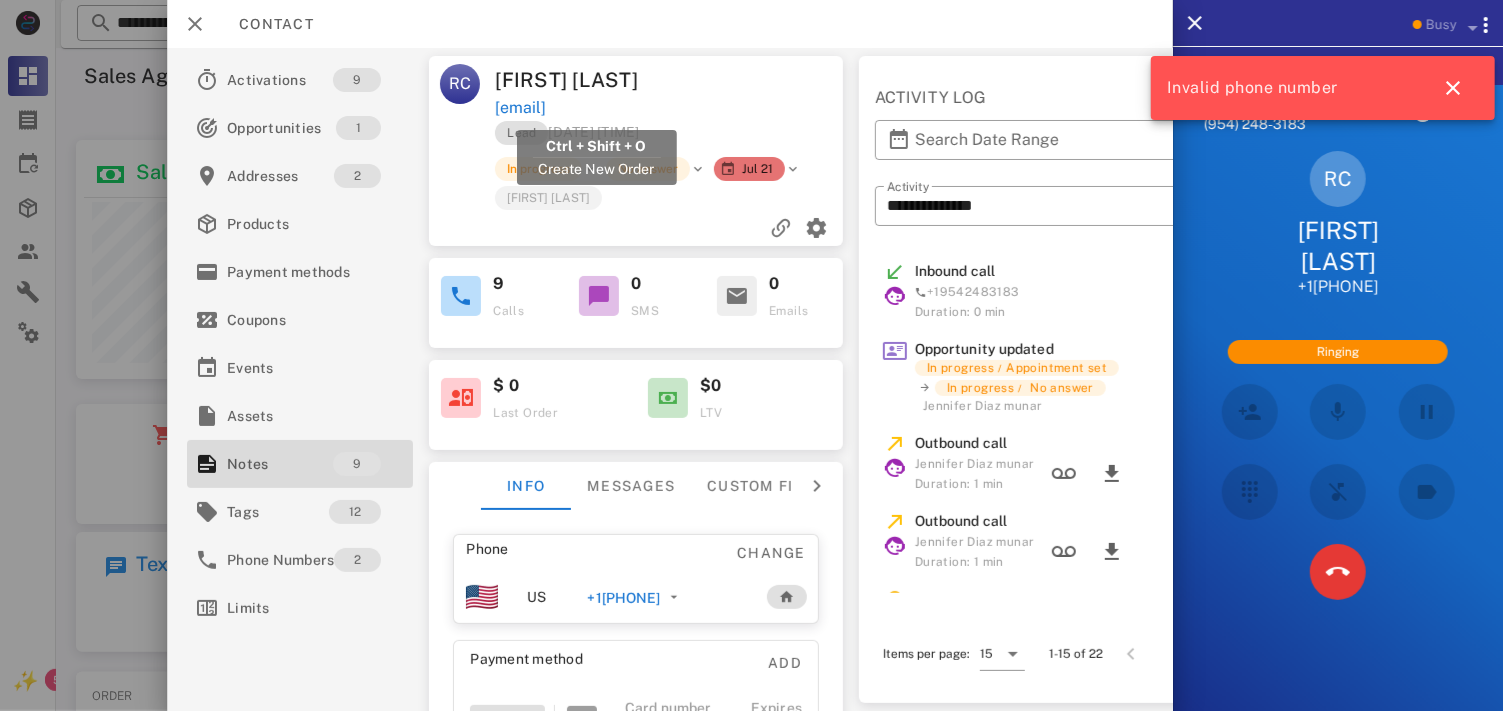 drag, startPoint x: 712, startPoint y: 103, endPoint x: 496, endPoint y: 106, distance: 216.02083 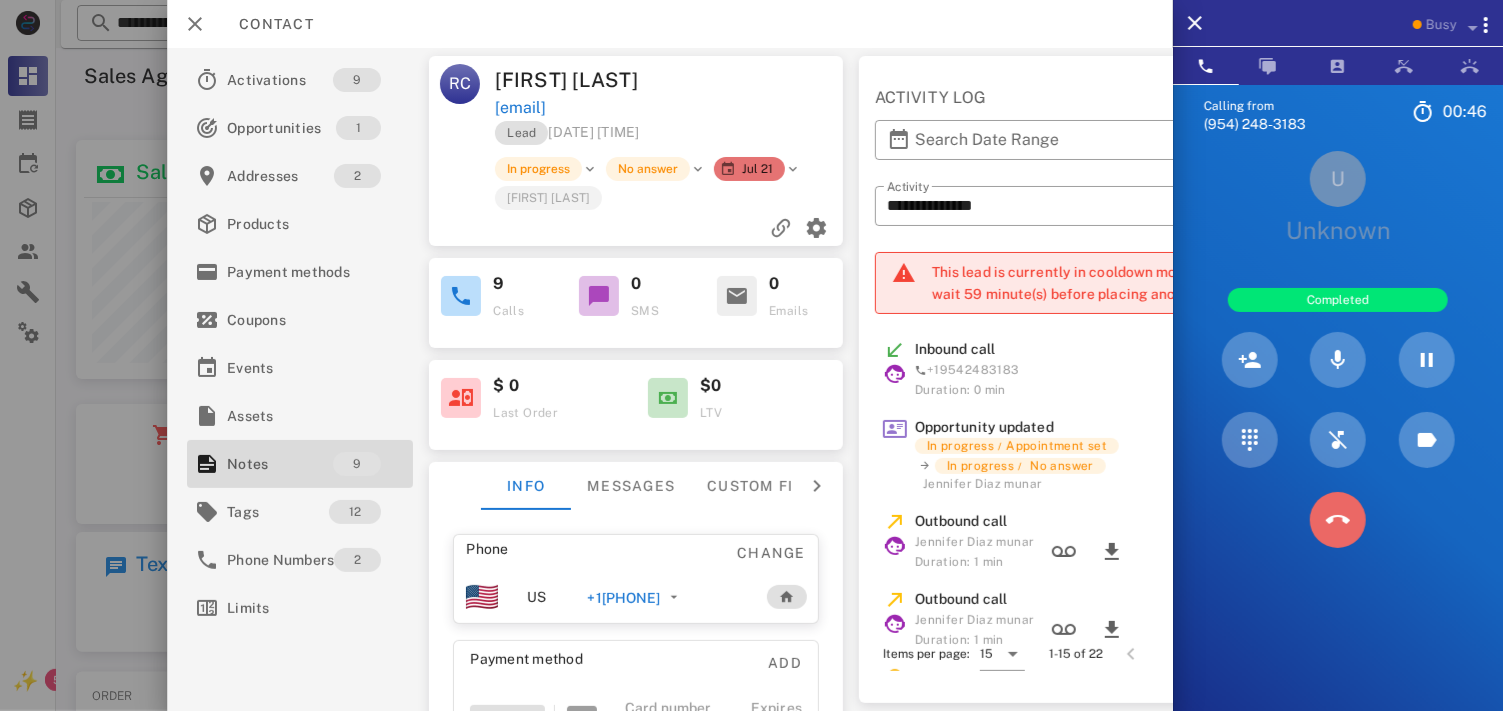 click at bounding box center (1338, 520) 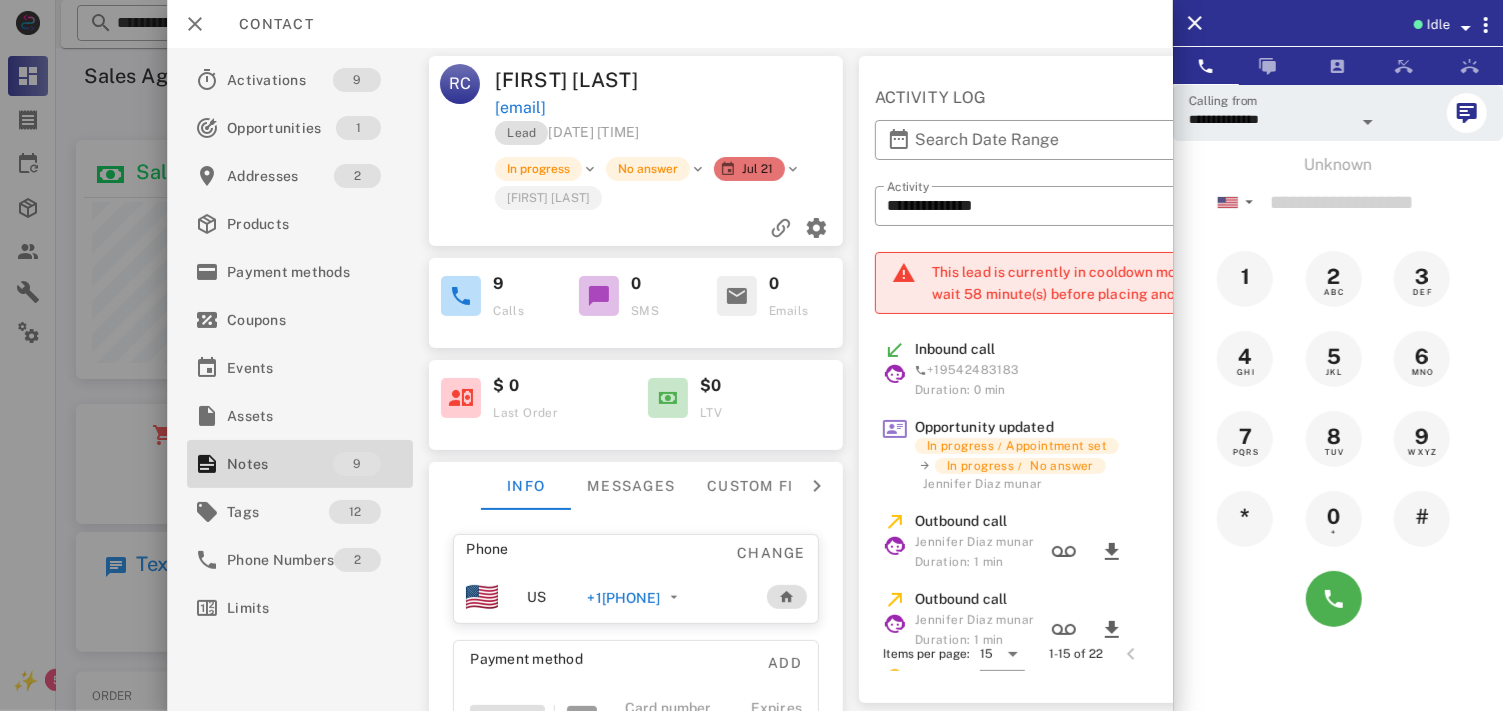 click on "9 Calls 0 SMS 0 Emails" at bounding box center [636, 297] 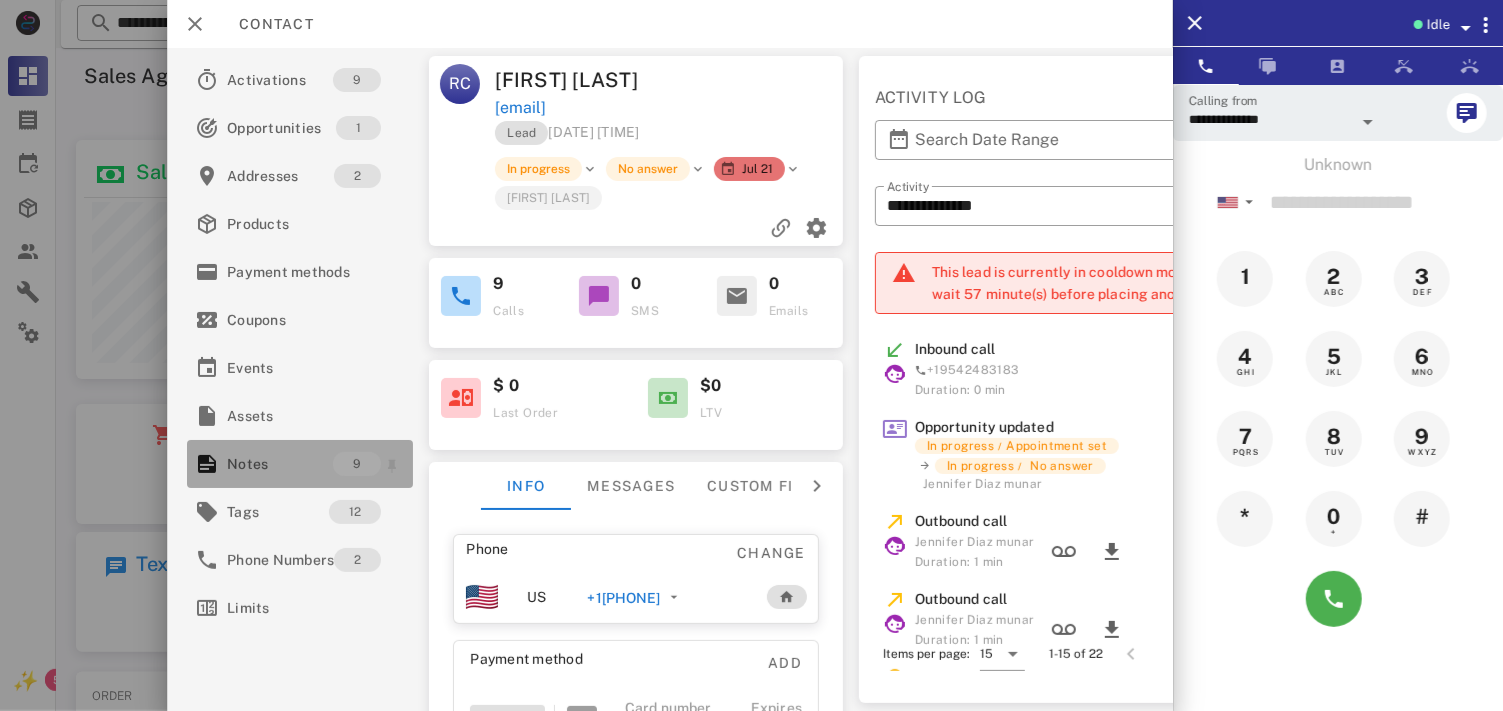 click on "9" at bounding box center (357, 464) 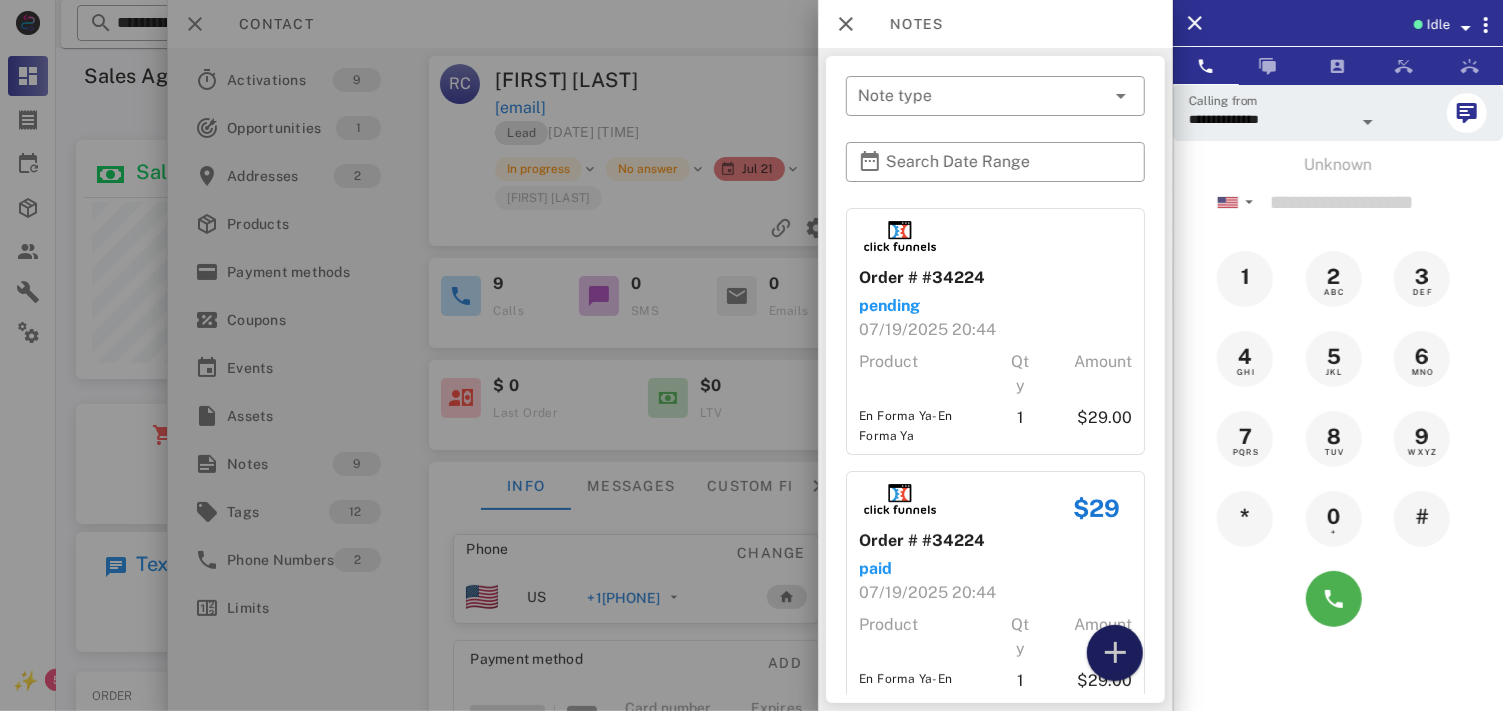 drag, startPoint x: 177, startPoint y: 443, endPoint x: 1115, endPoint y: 646, distance: 959.7151 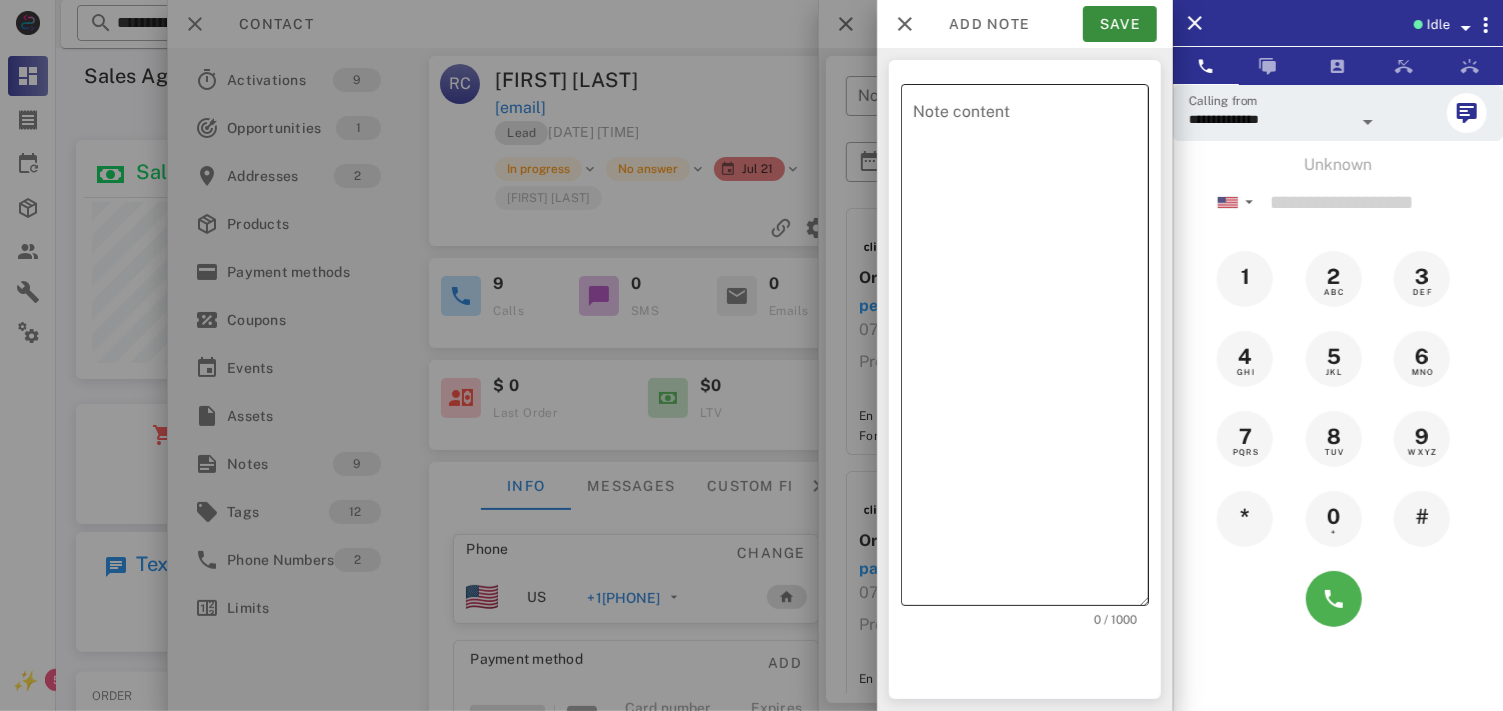 click on "Note content" at bounding box center [1031, 350] 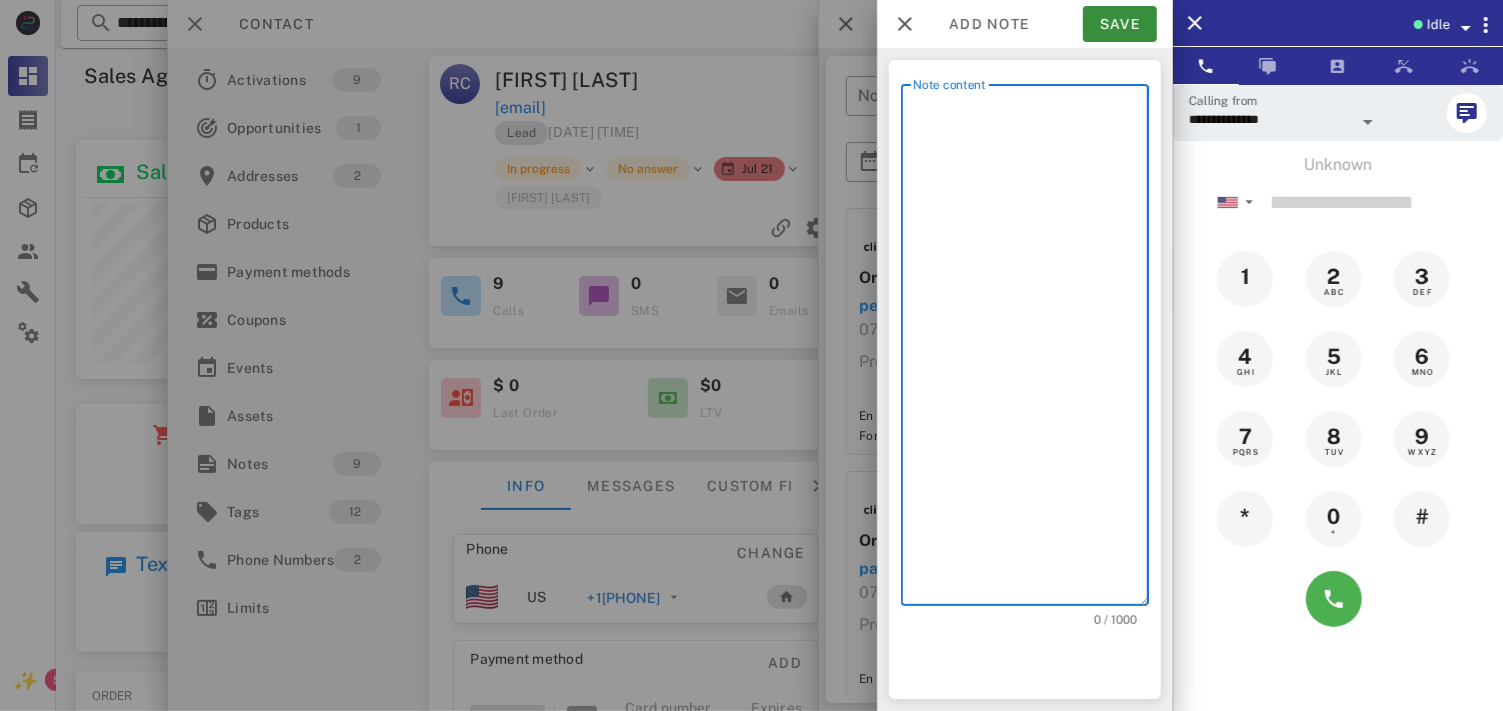 type on "*" 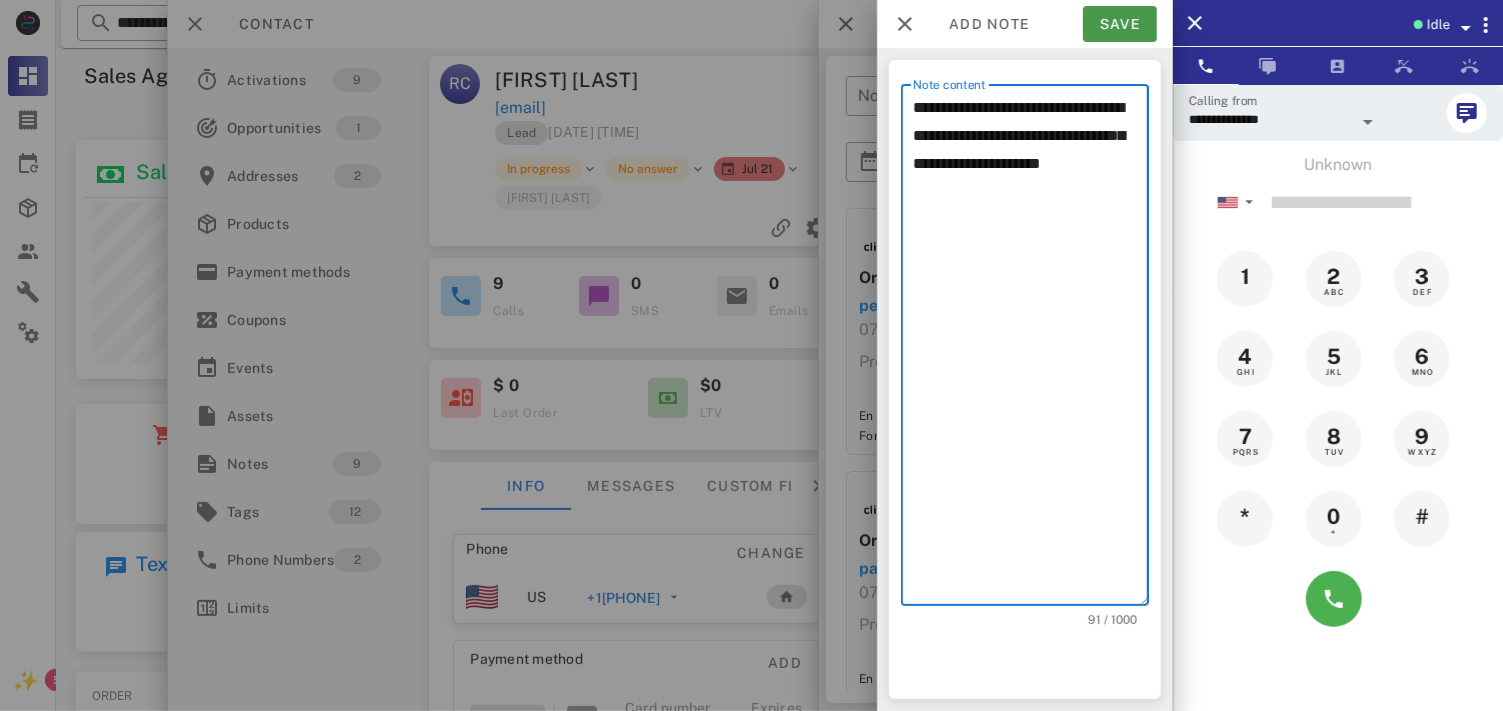 type on "**********" 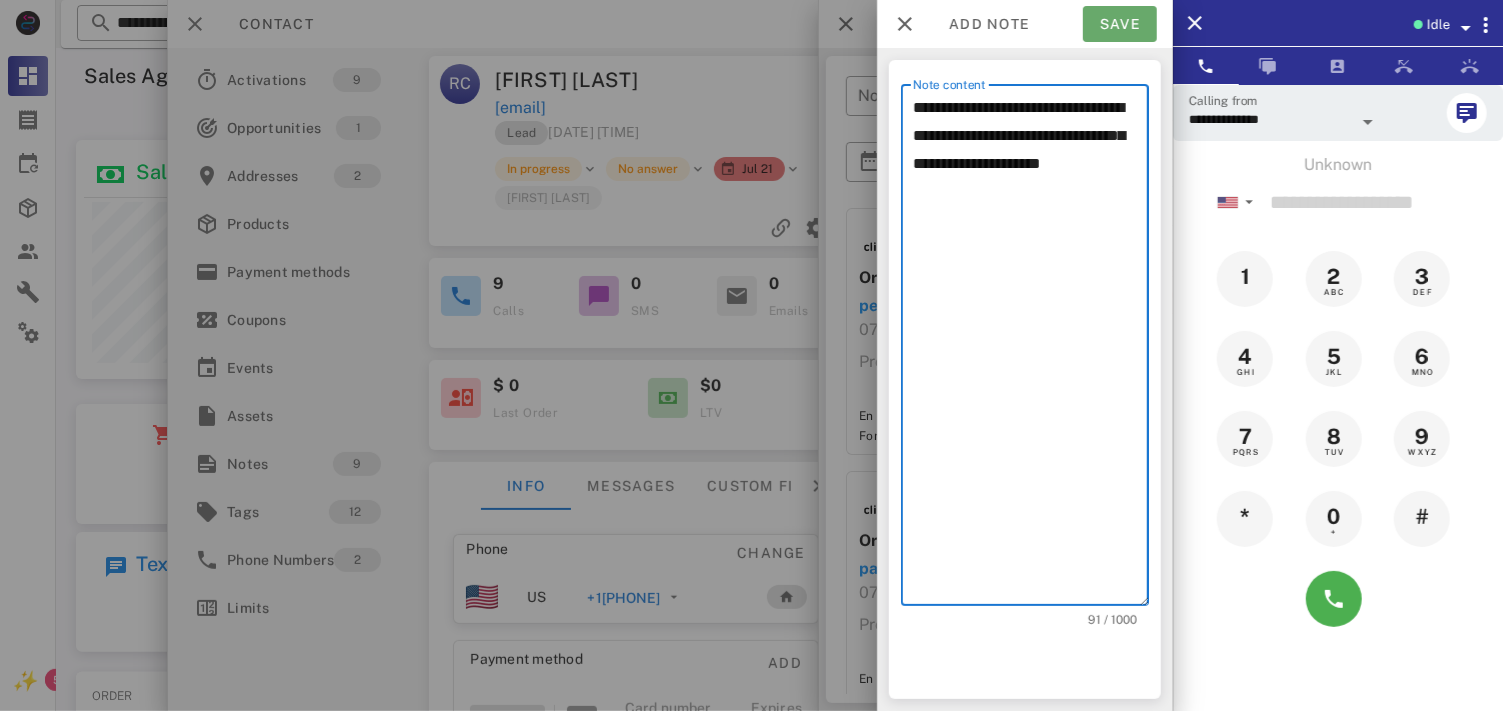click on "Save" at bounding box center [1120, 24] 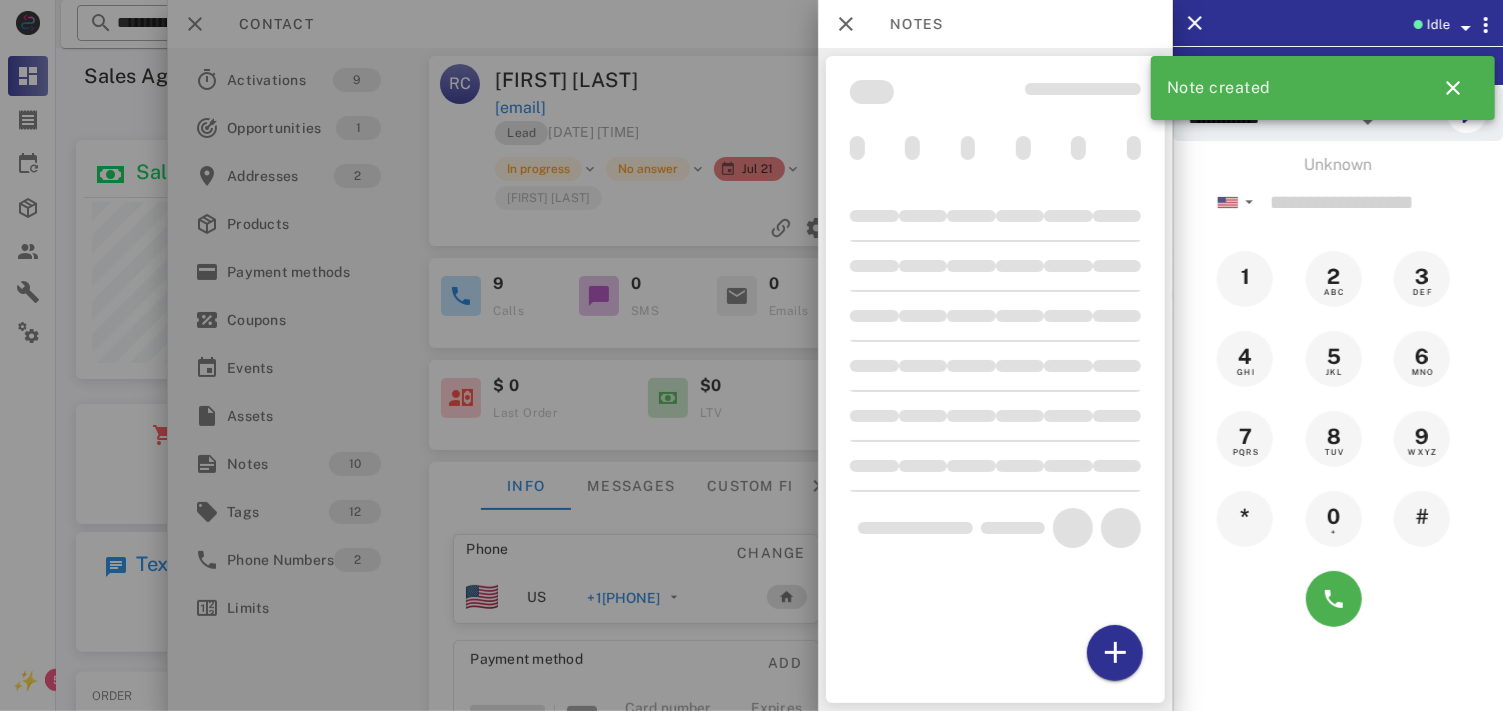 click at bounding box center (751, 355) 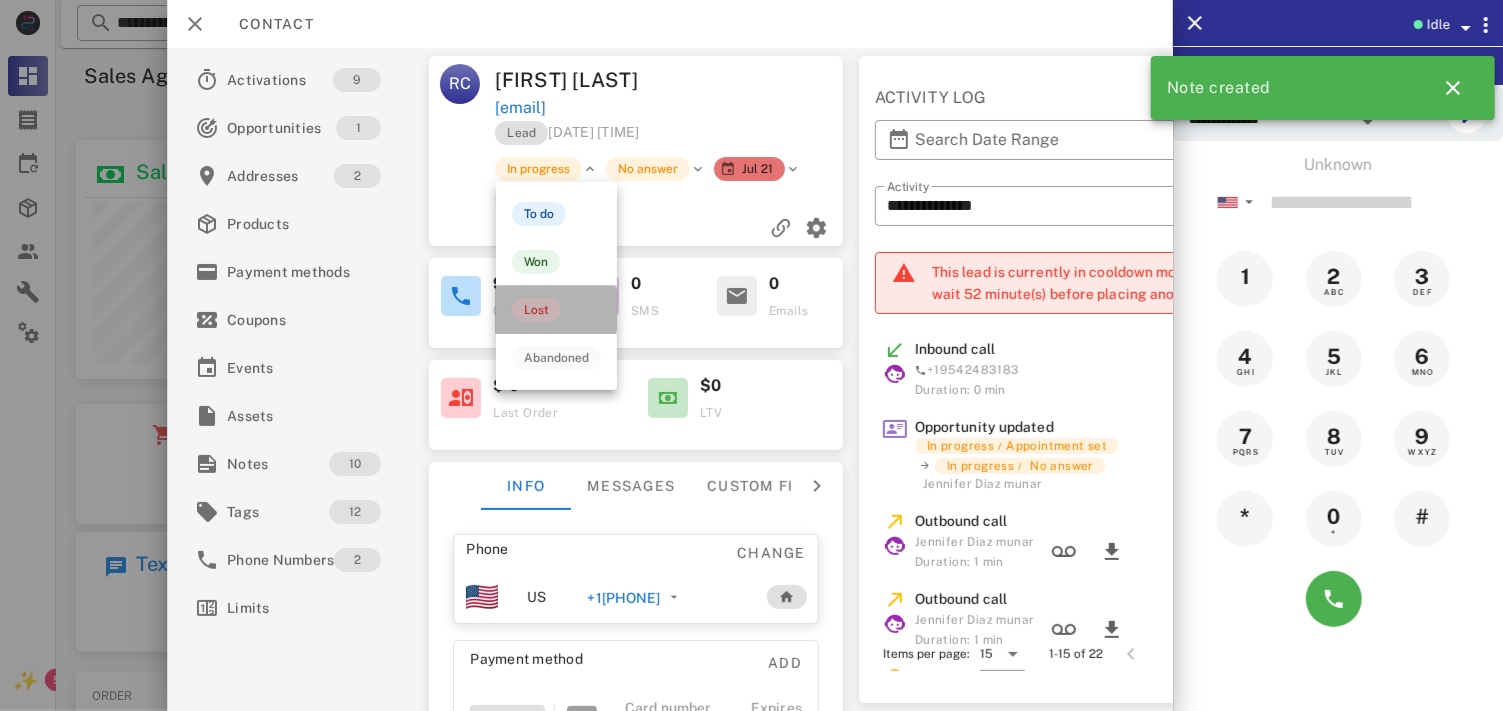click on "Lost" at bounding box center (536, 310) 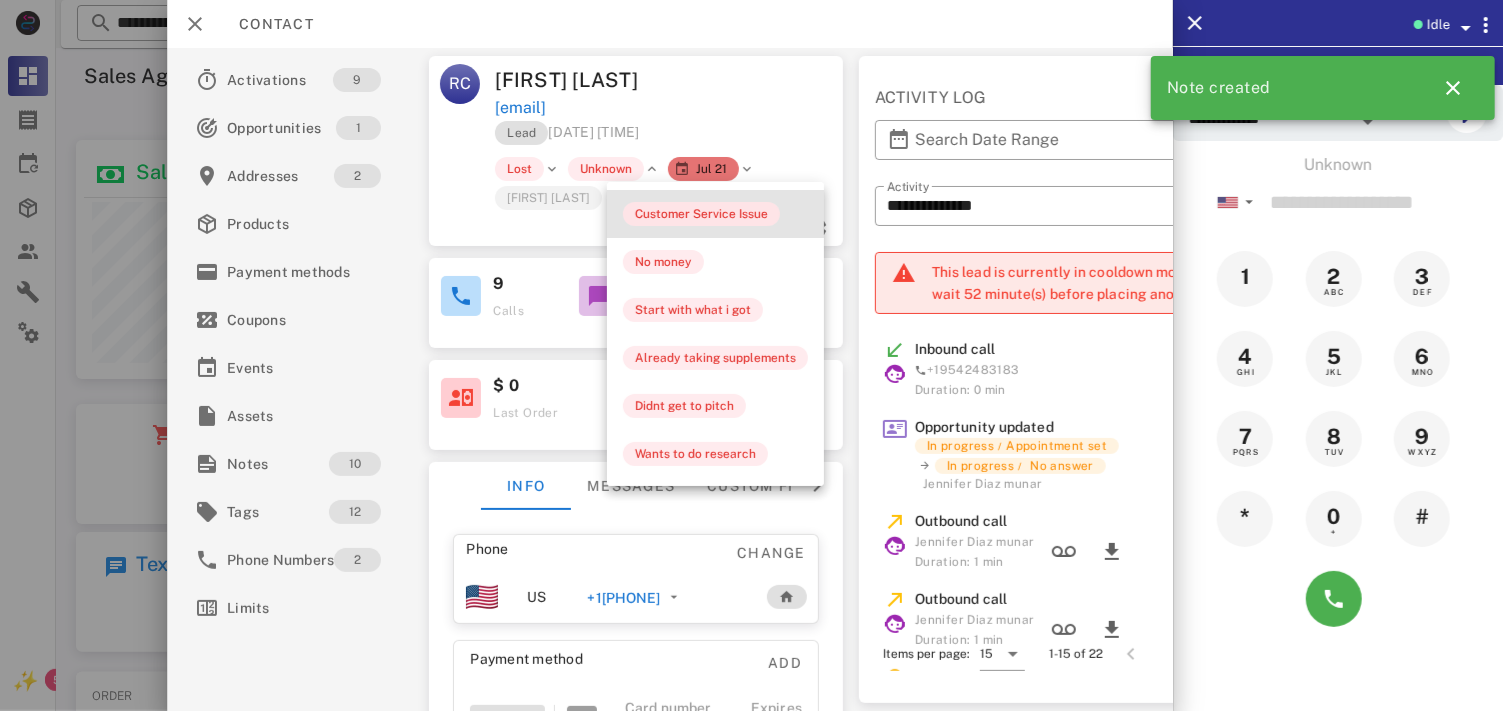 click on "Customer Service Issue" at bounding box center (701, 214) 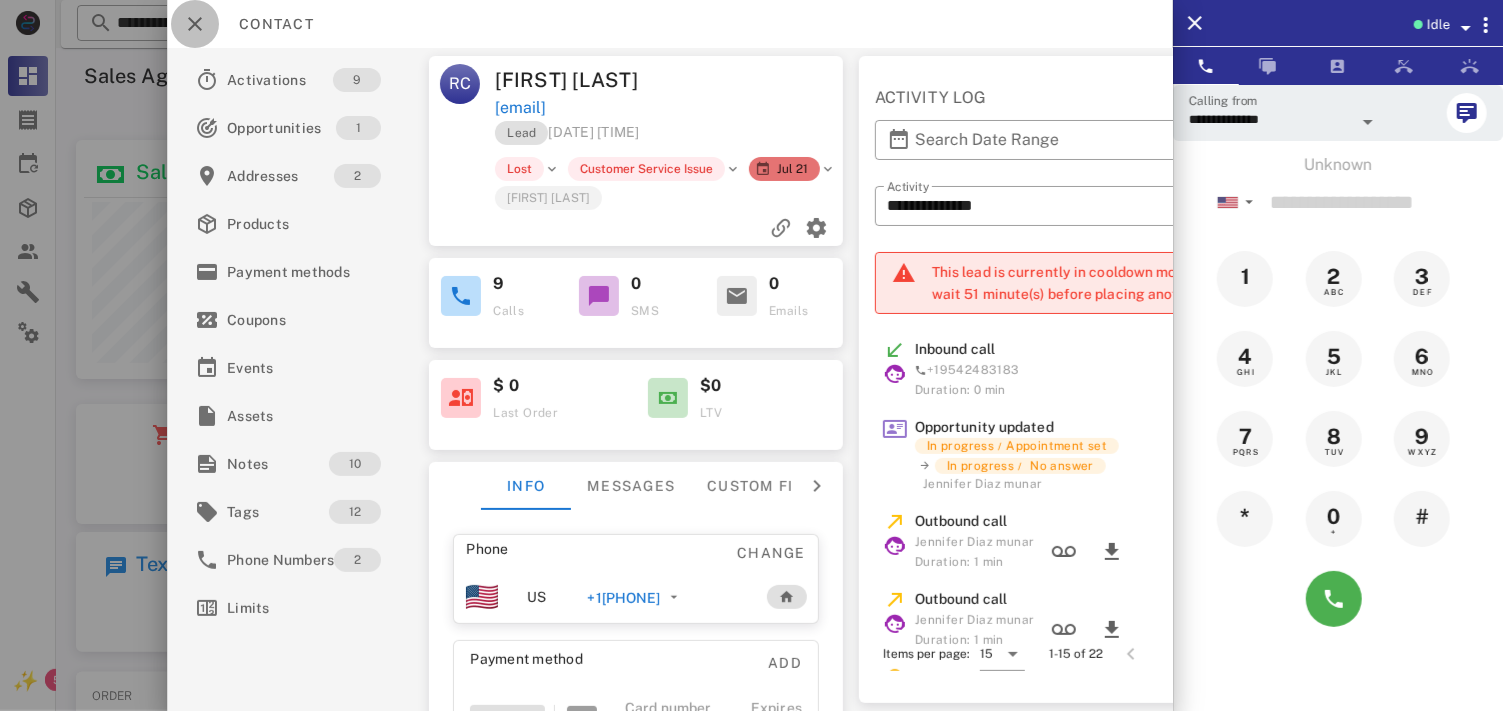 click at bounding box center [195, 24] 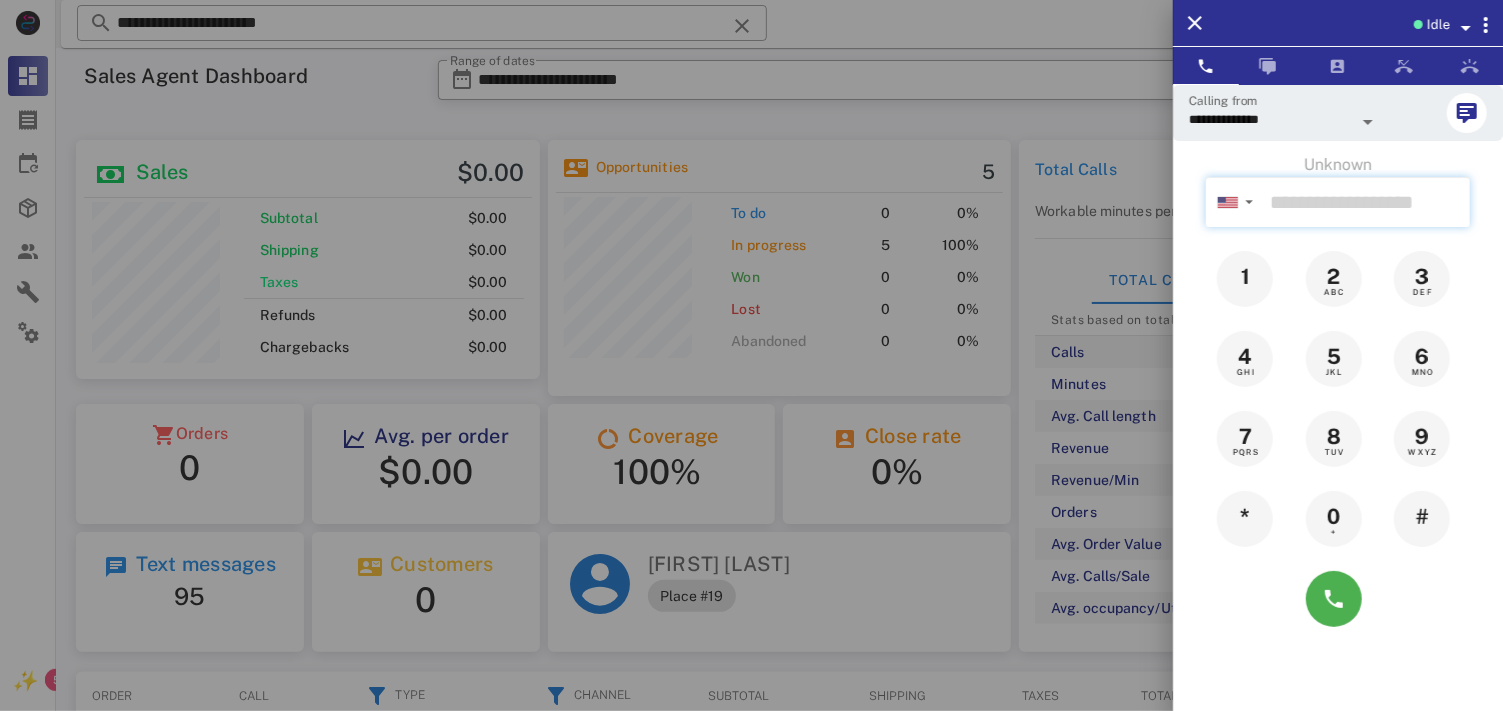 click at bounding box center [1366, 202] 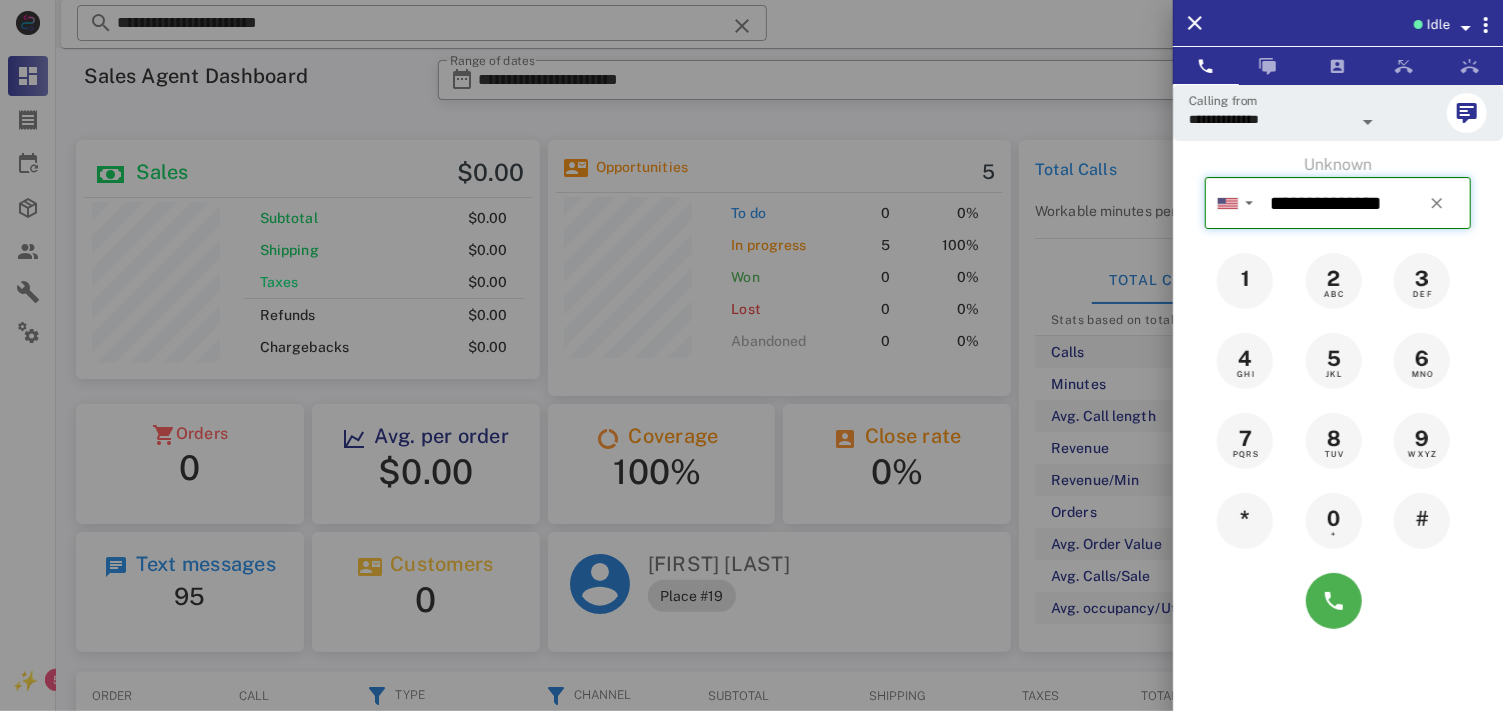 type on "**********" 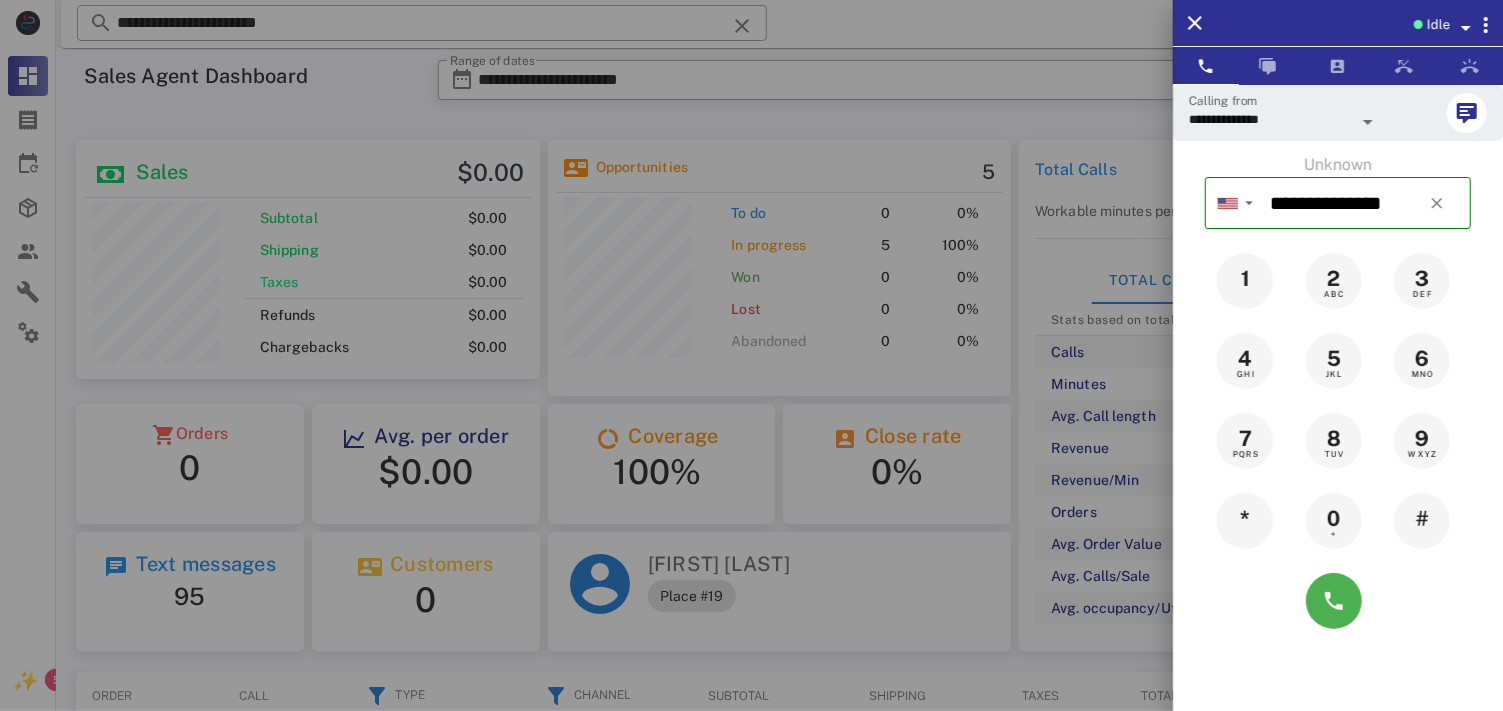 click at bounding box center (751, 355) 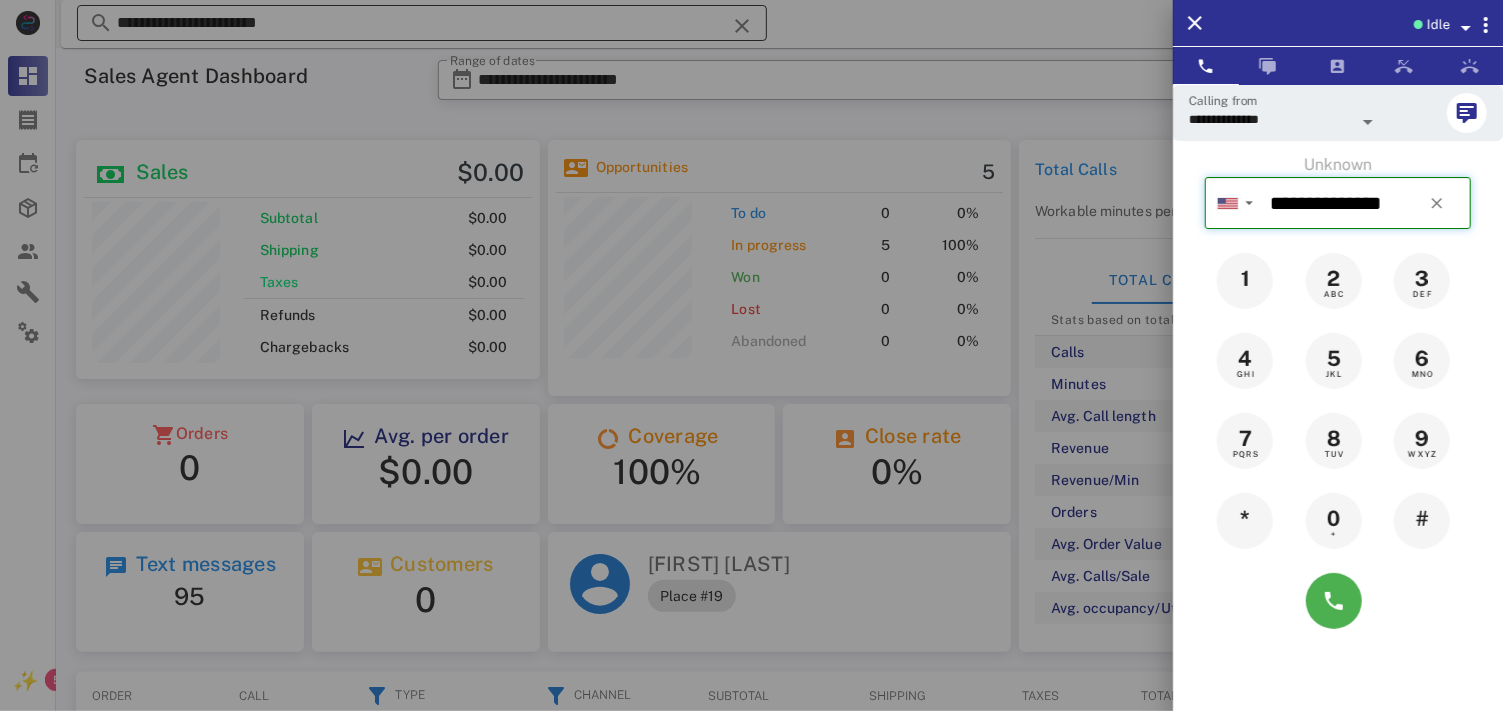 click at bounding box center [743, 26] 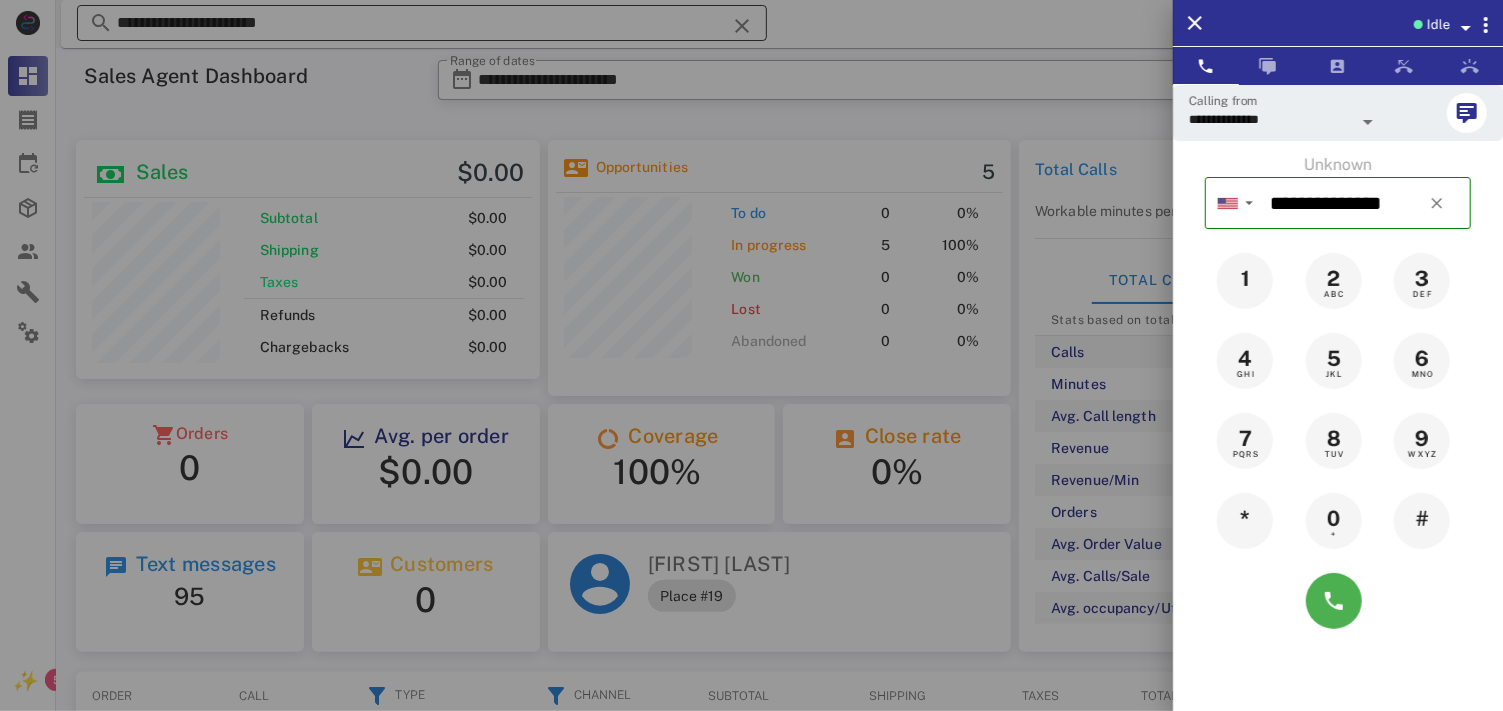 type 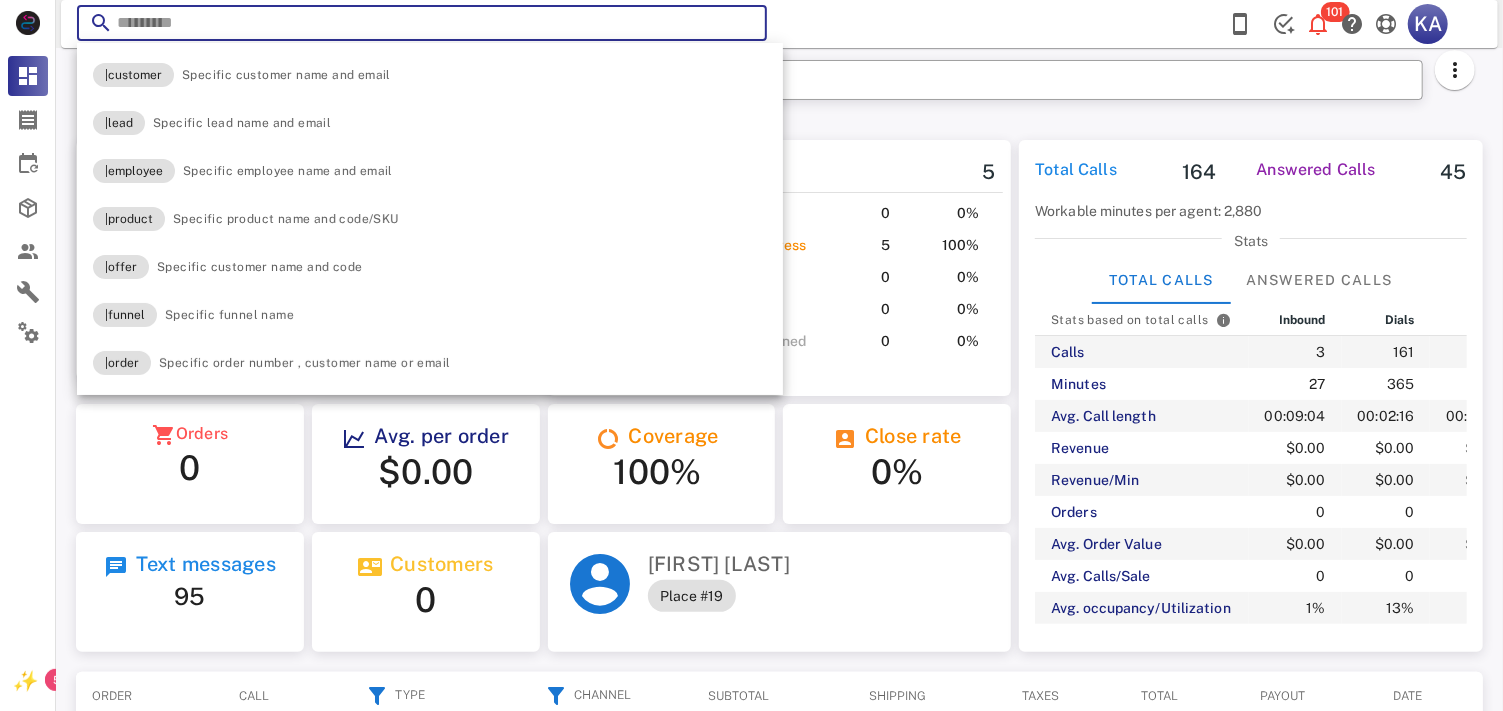 click at bounding box center [743, 26] 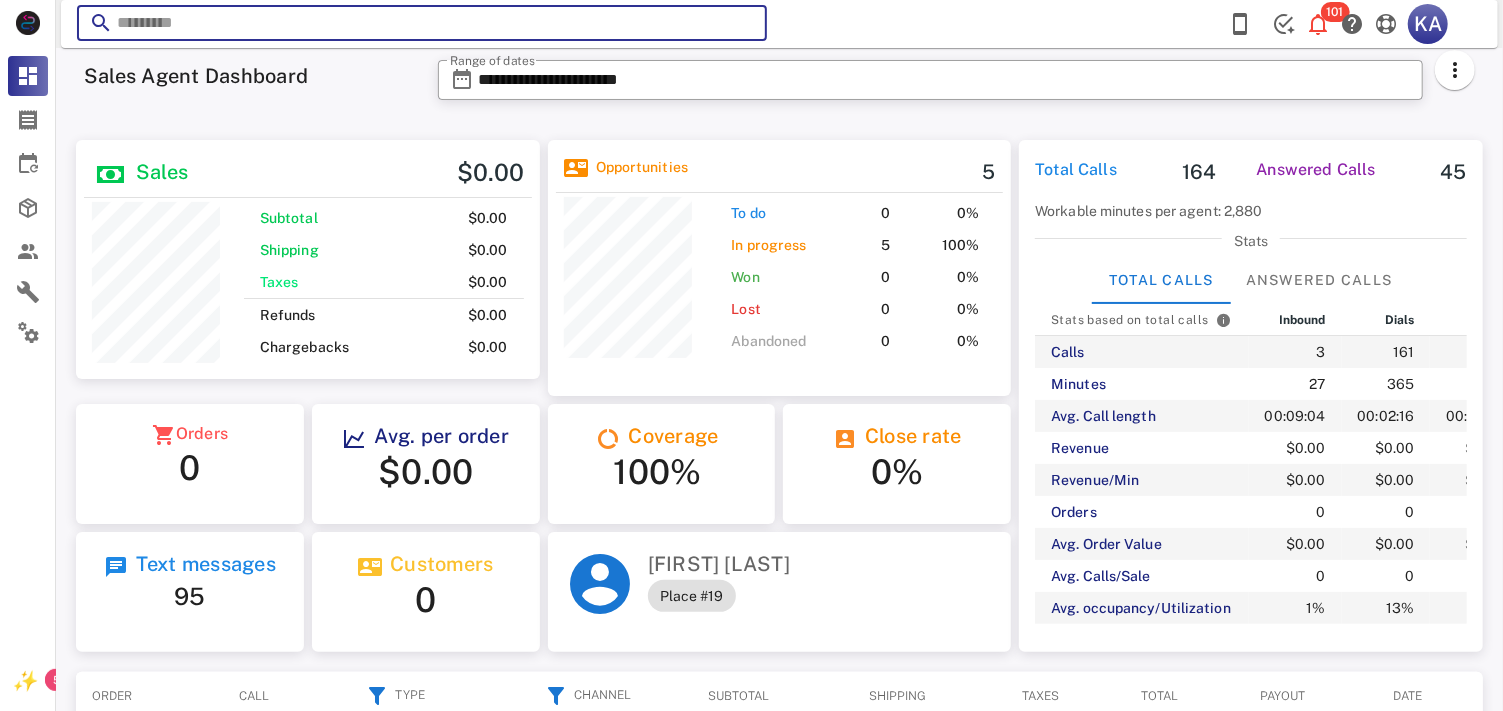 paste on "**********" 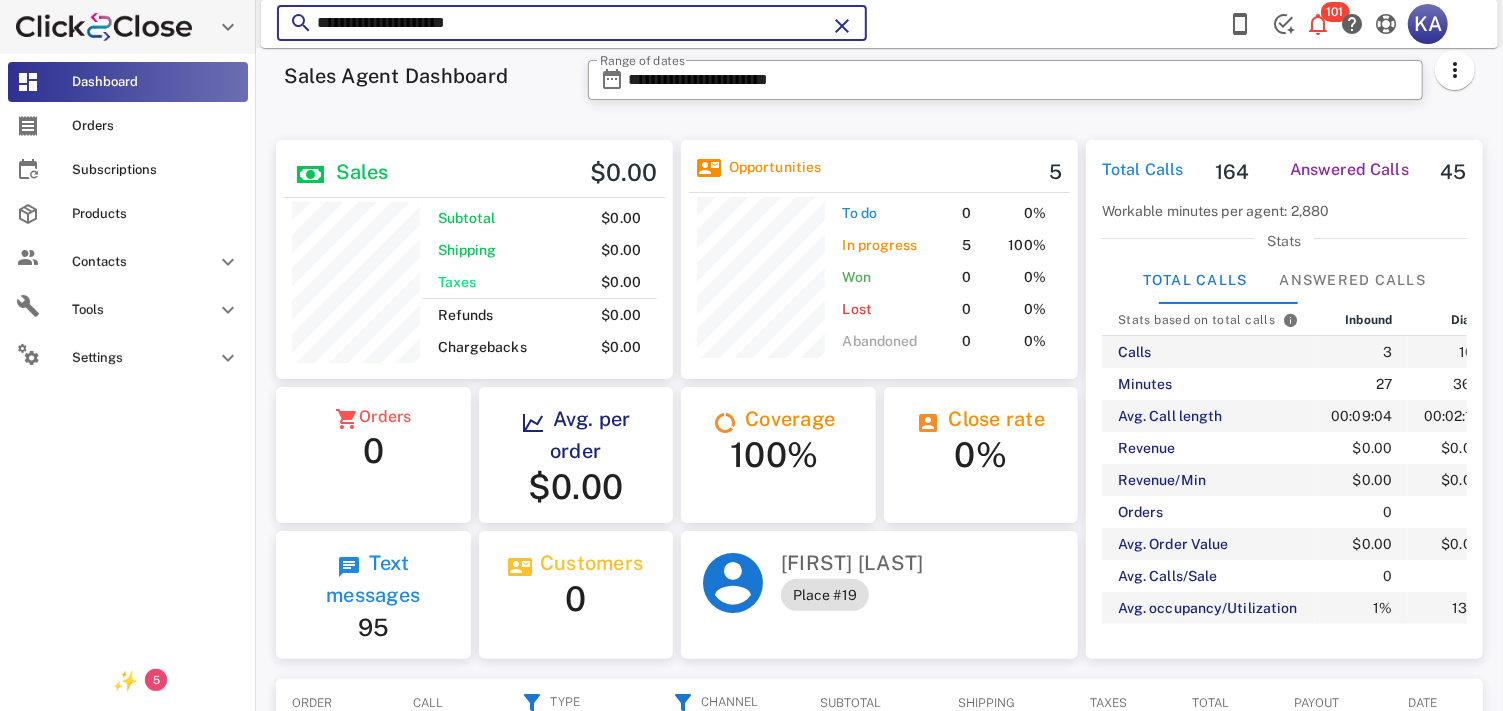 scroll, scrollTop: 238, scrollLeft: 397, axis: both 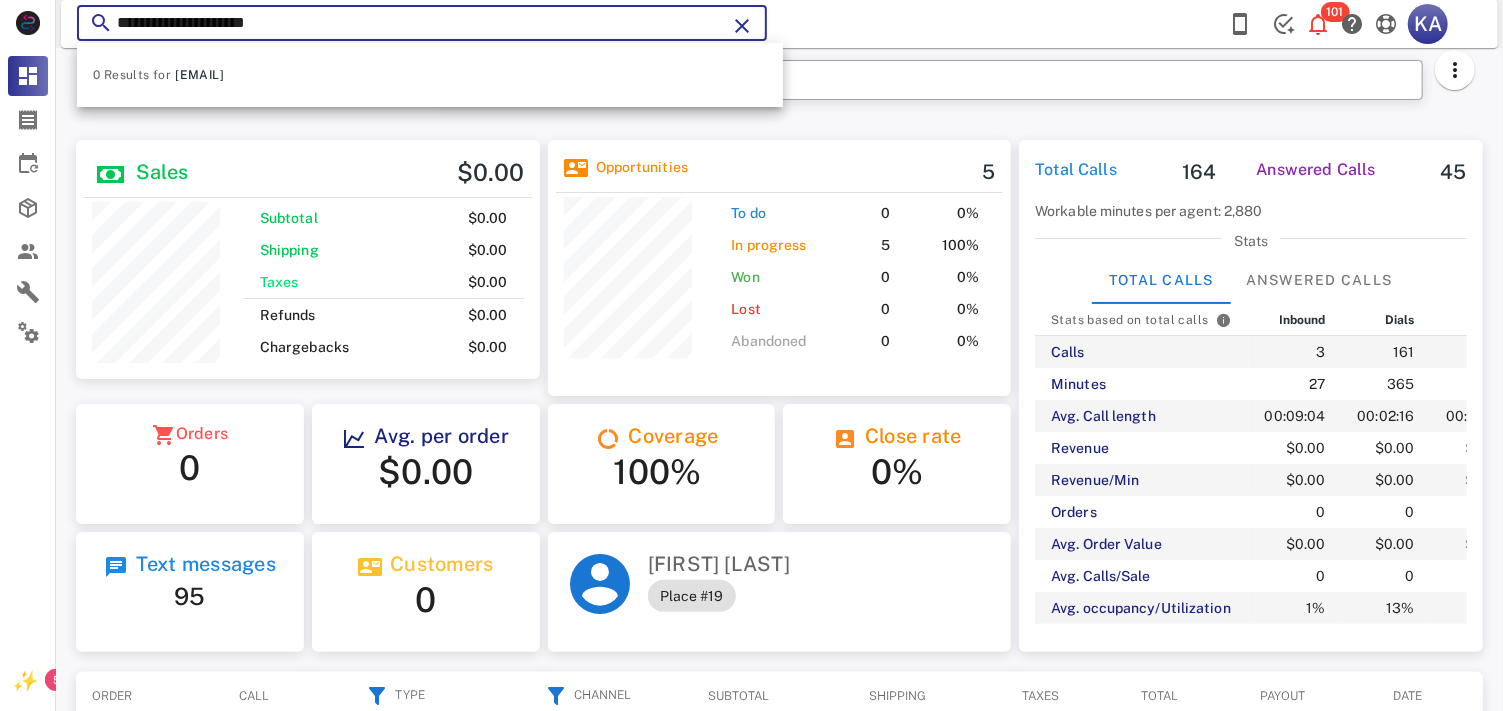 click on "**********" at bounding box center (422, 23) 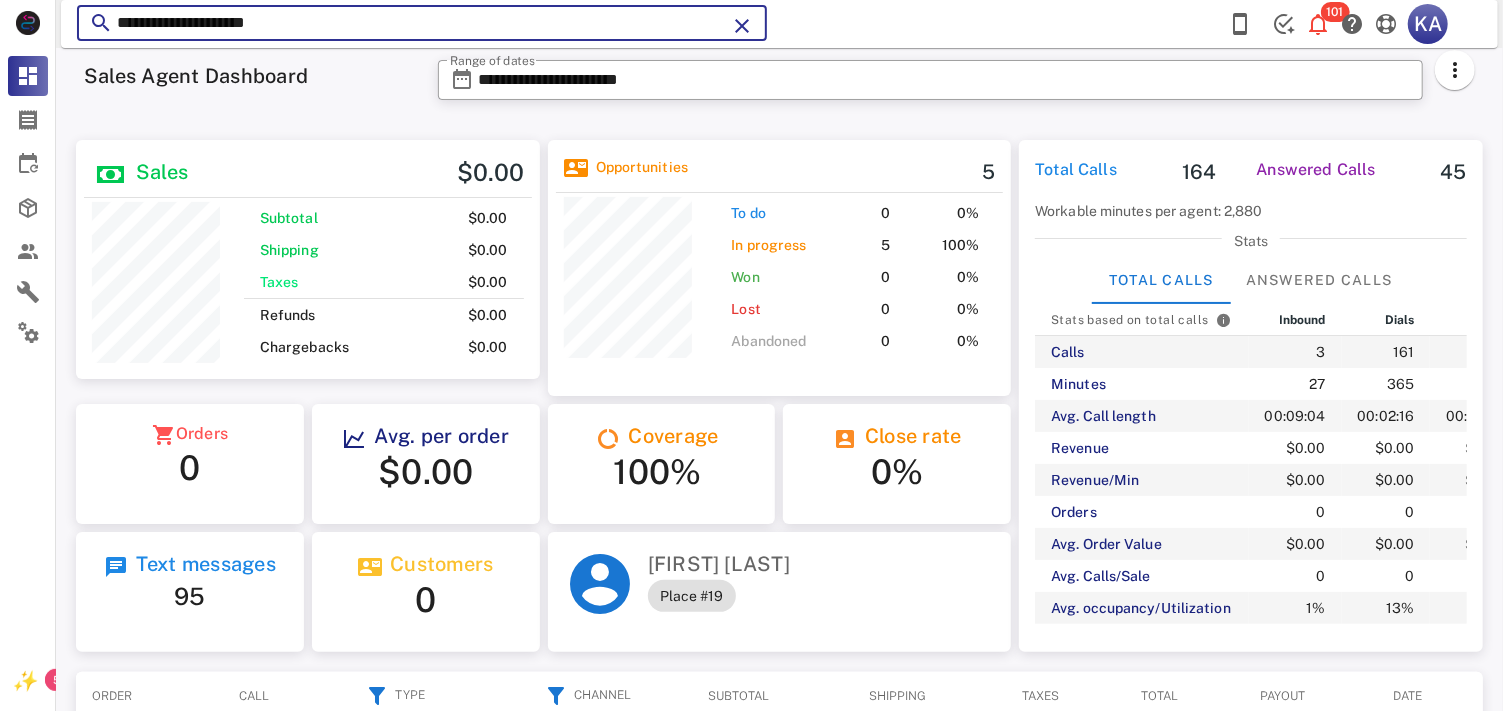 click on "**********" at bounding box center [422, 23] 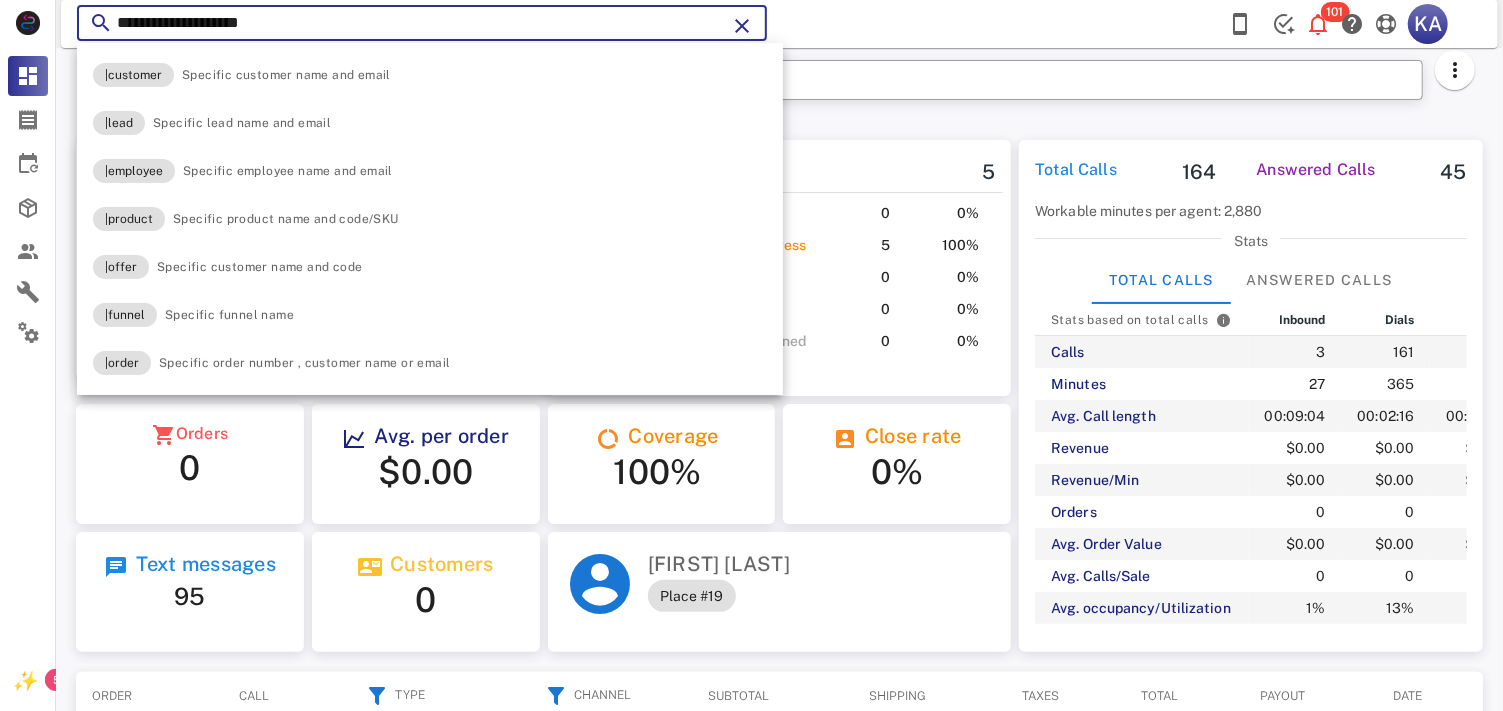 type on "**********" 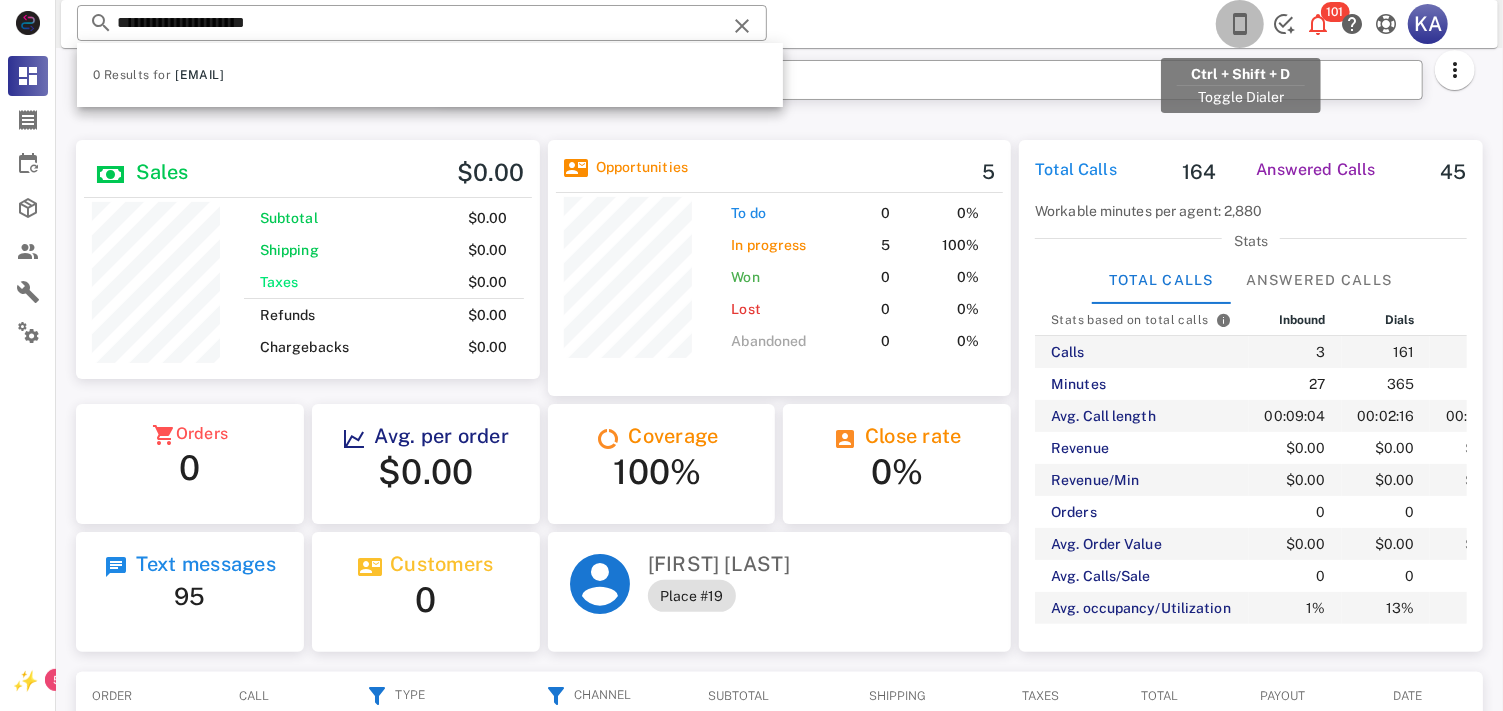 click at bounding box center (1240, 24) 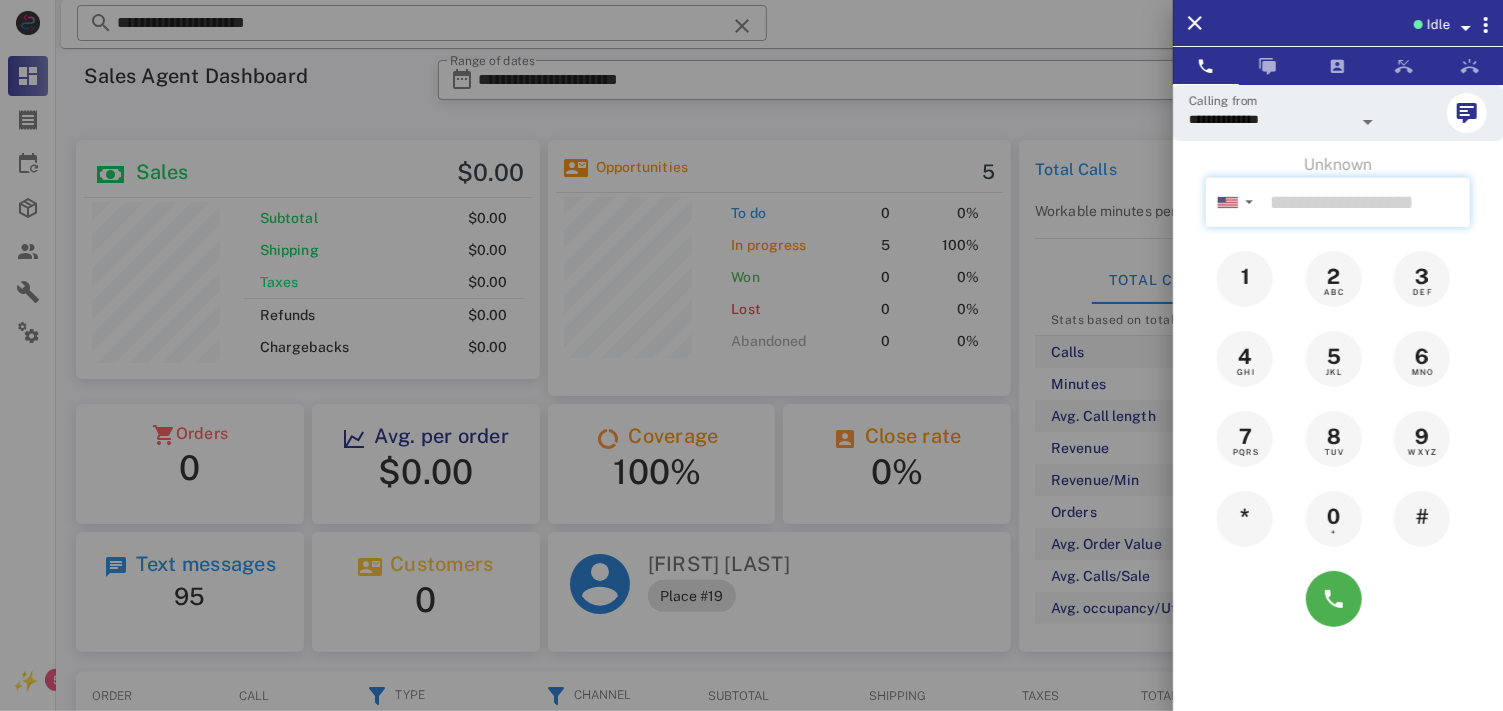 click at bounding box center (1366, 202) 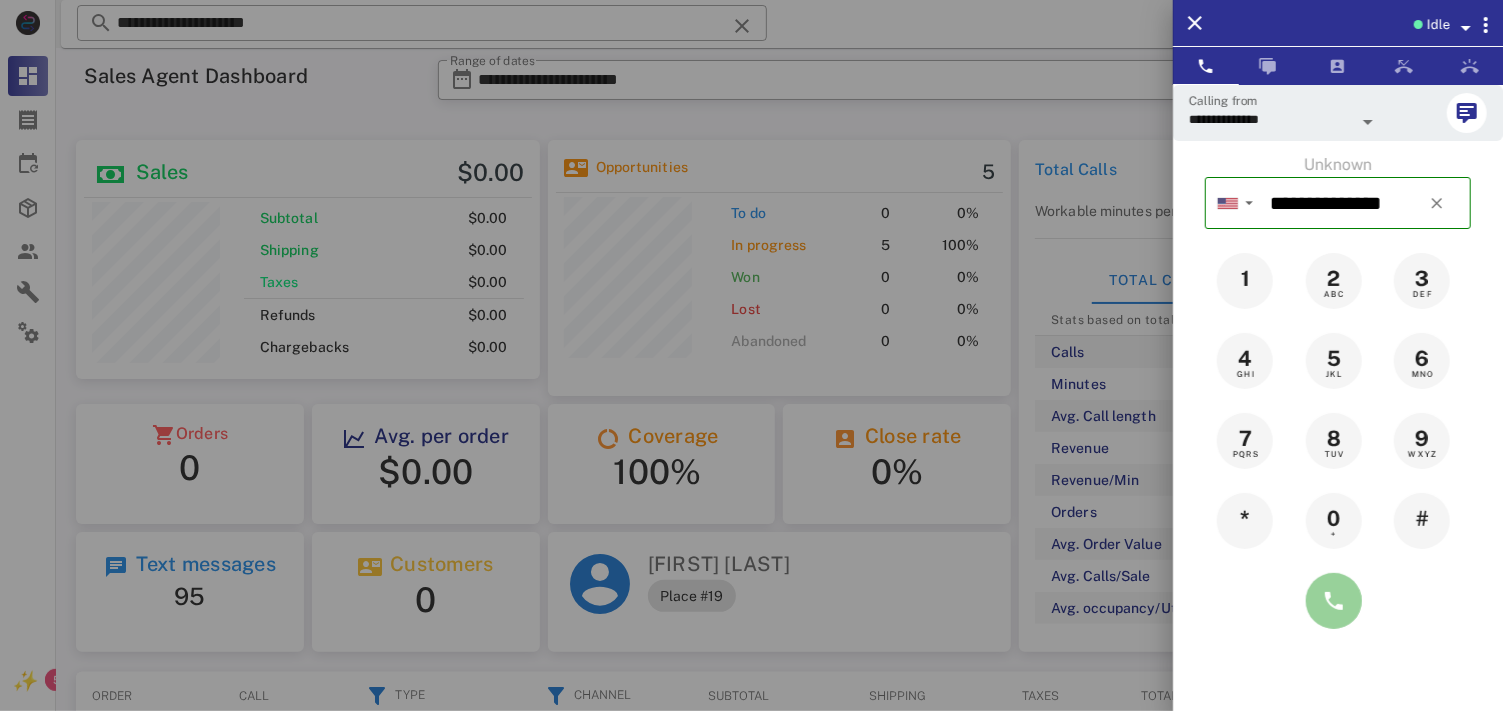 click at bounding box center [1334, 601] 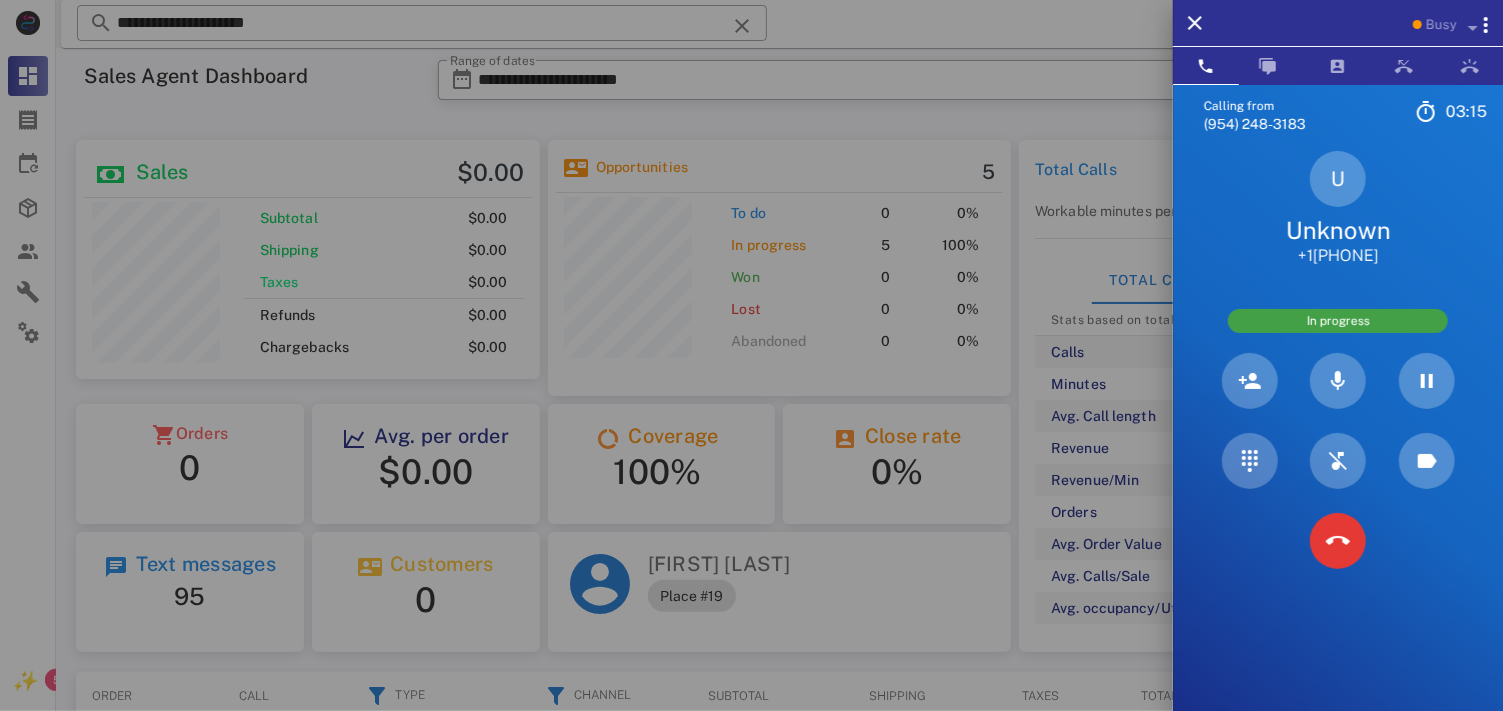 drag, startPoint x: 1406, startPoint y: 248, endPoint x: 1286, endPoint y: 251, distance: 120.03749 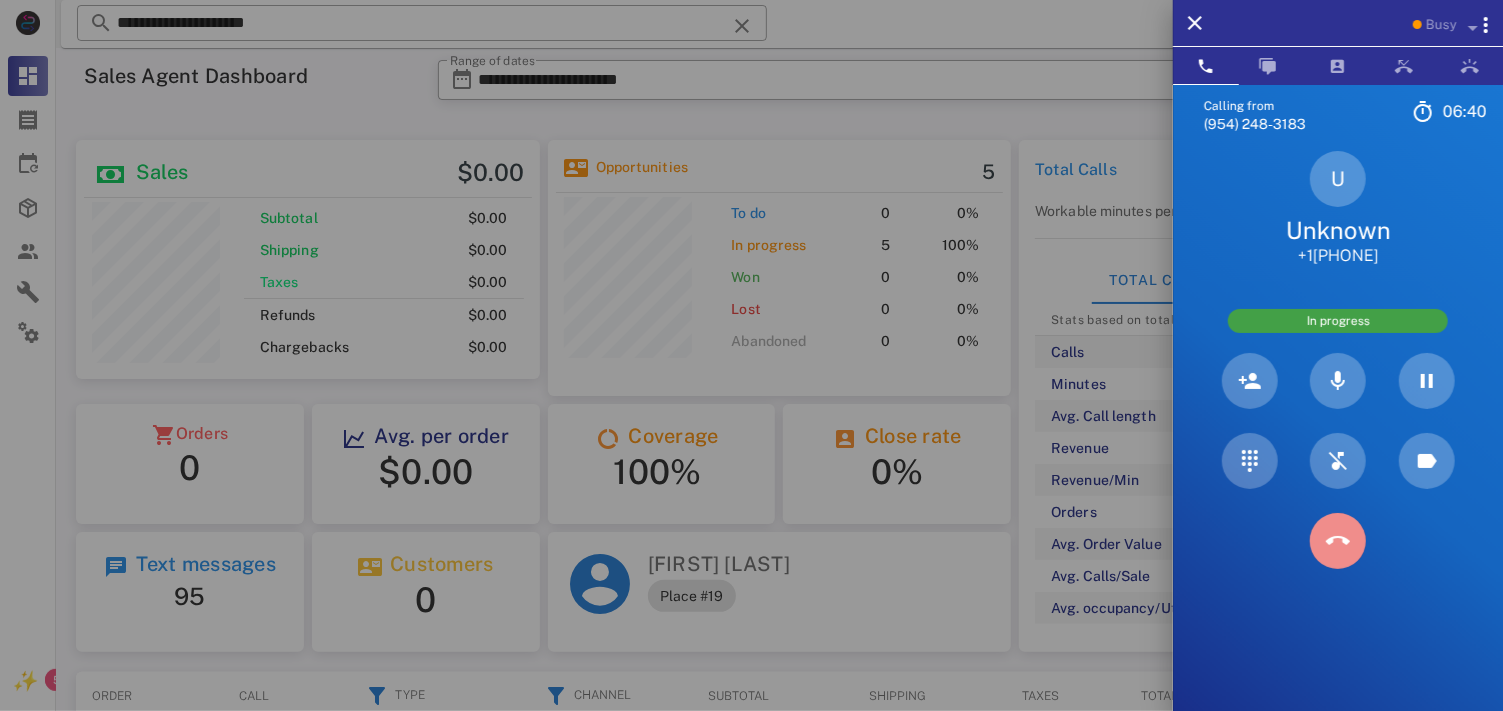 click at bounding box center [1338, 541] 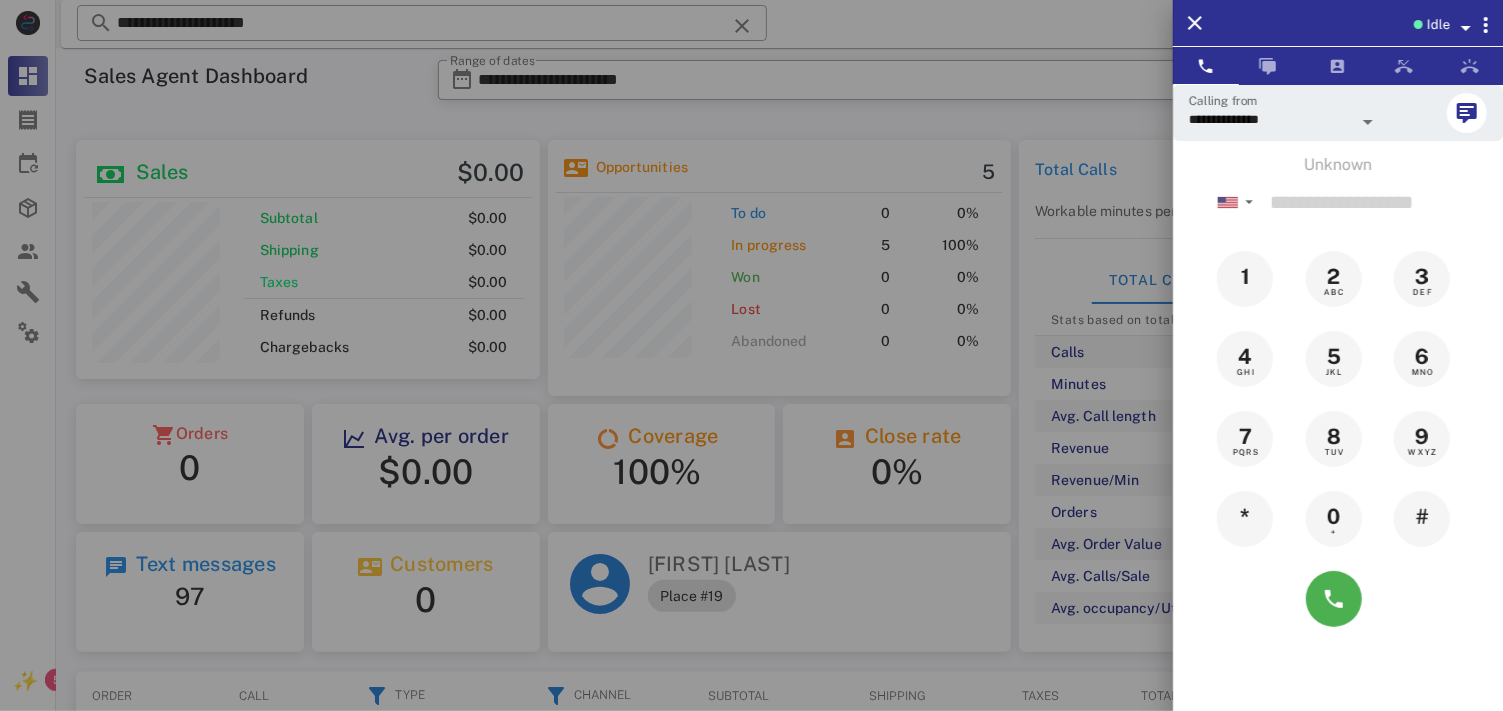 scroll, scrollTop: 999737, scrollLeft: 999536, axis: both 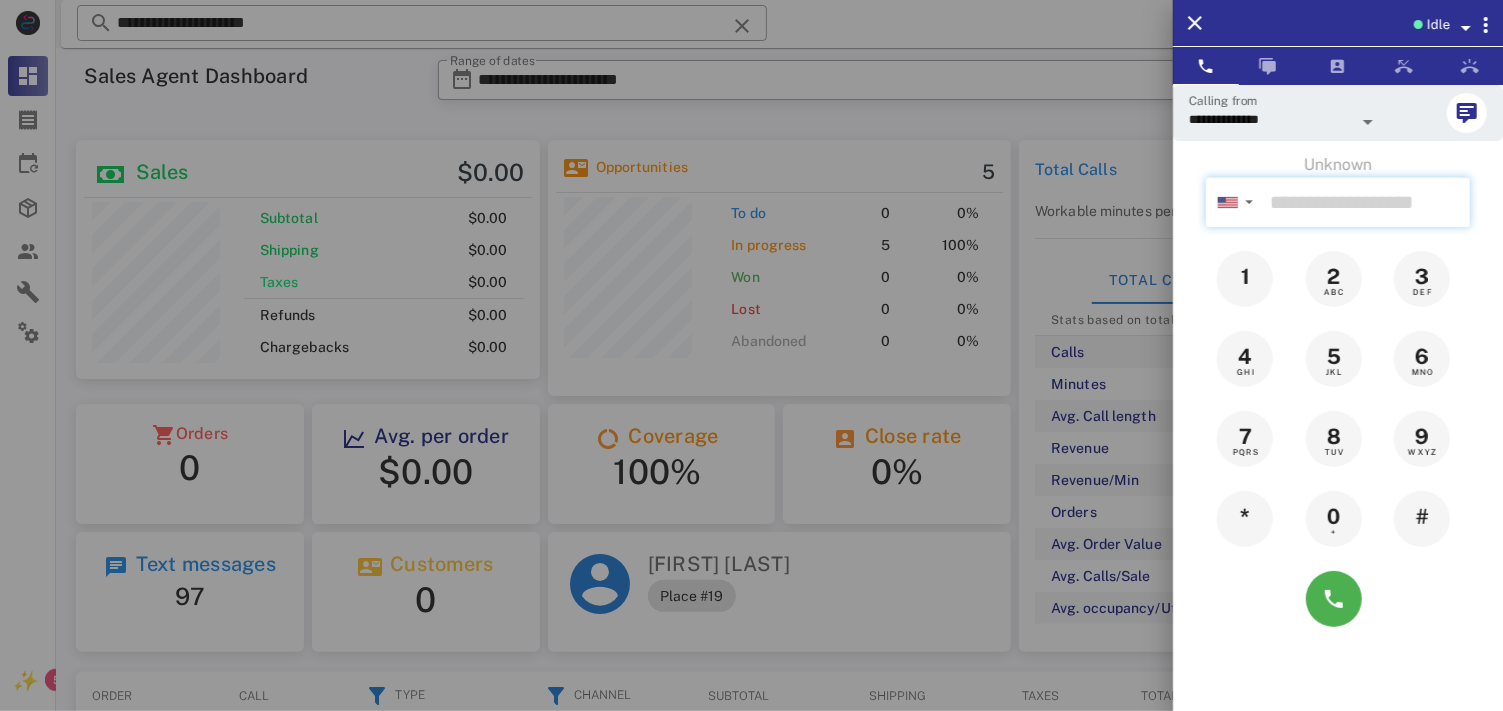 click at bounding box center [1366, 202] 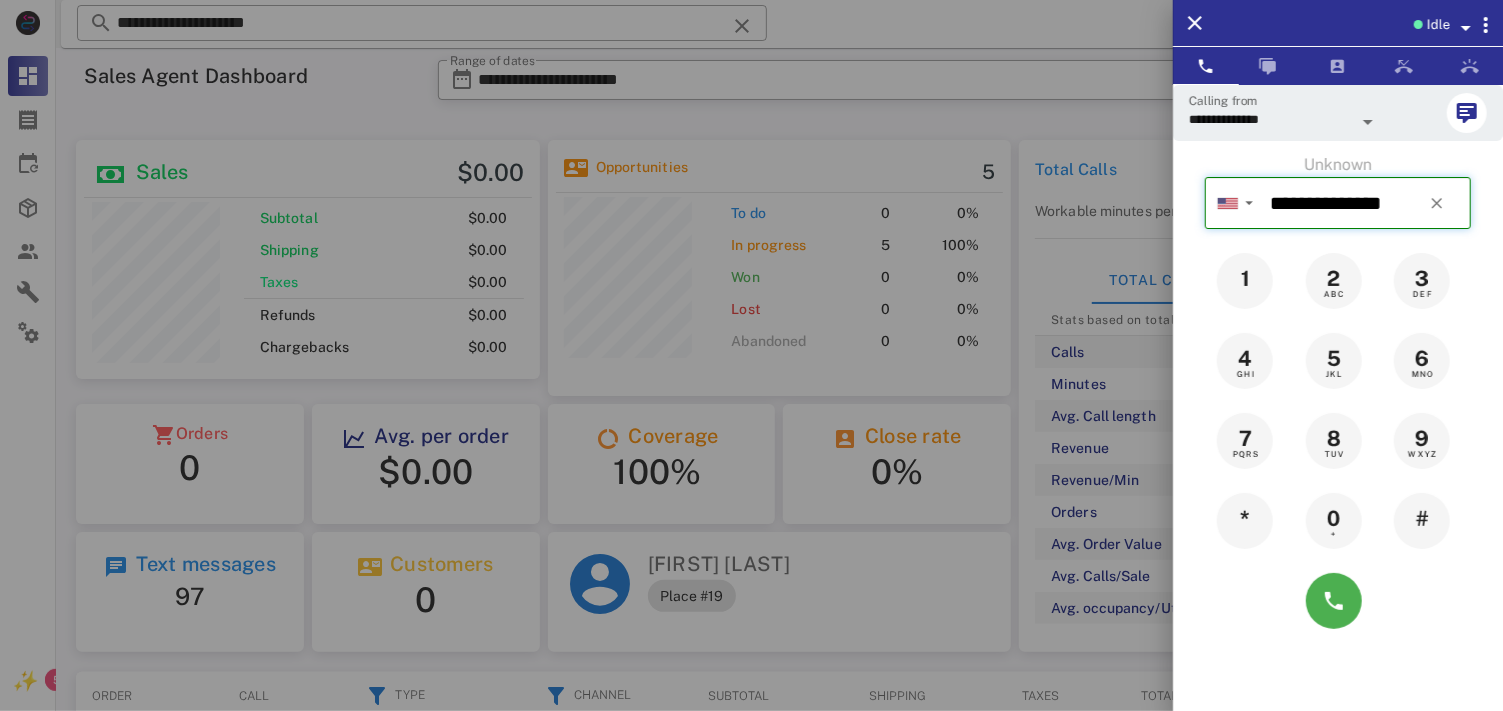 type on "**********" 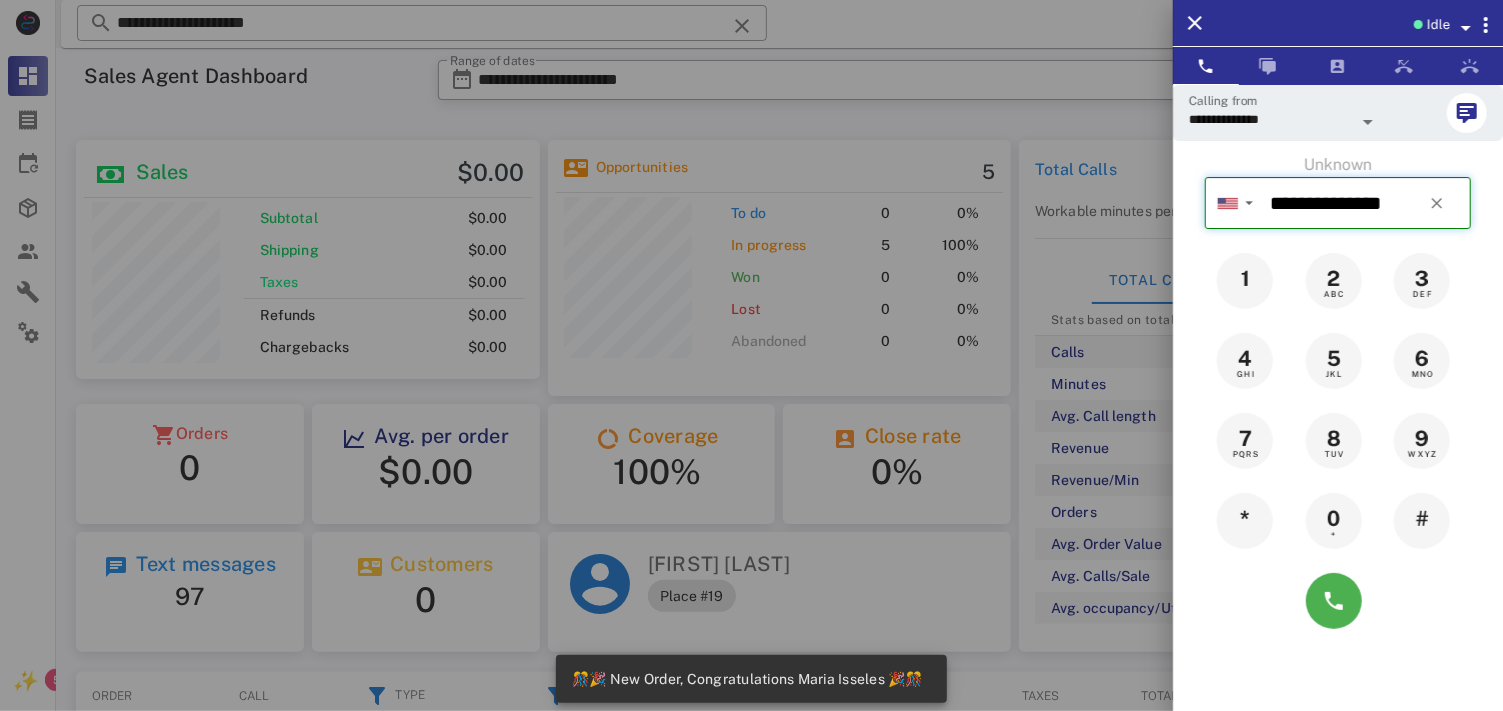scroll, scrollTop: 999761, scrollLeft: 999536, axis: both 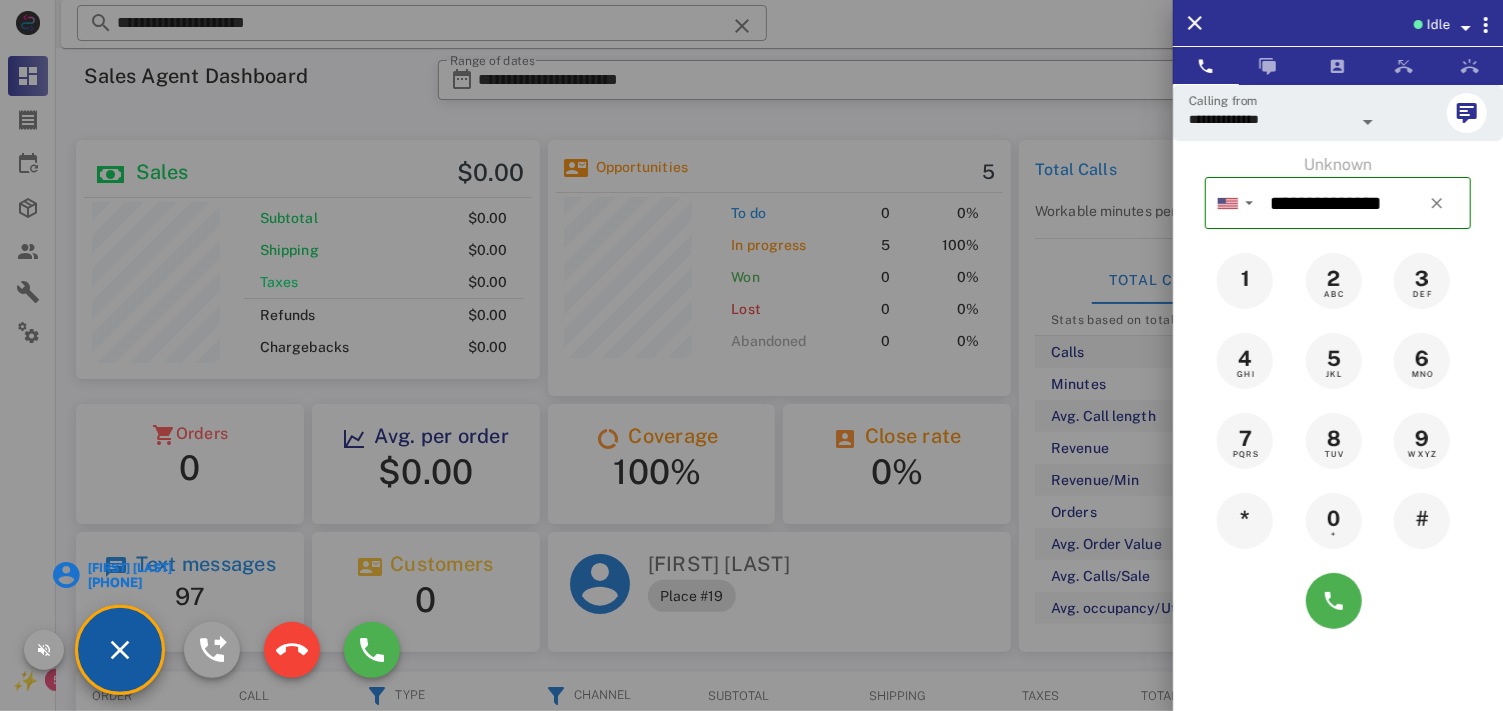 click on "[FIRST] [LAST] +1[PHONE]" at bounding box center (120, 650) 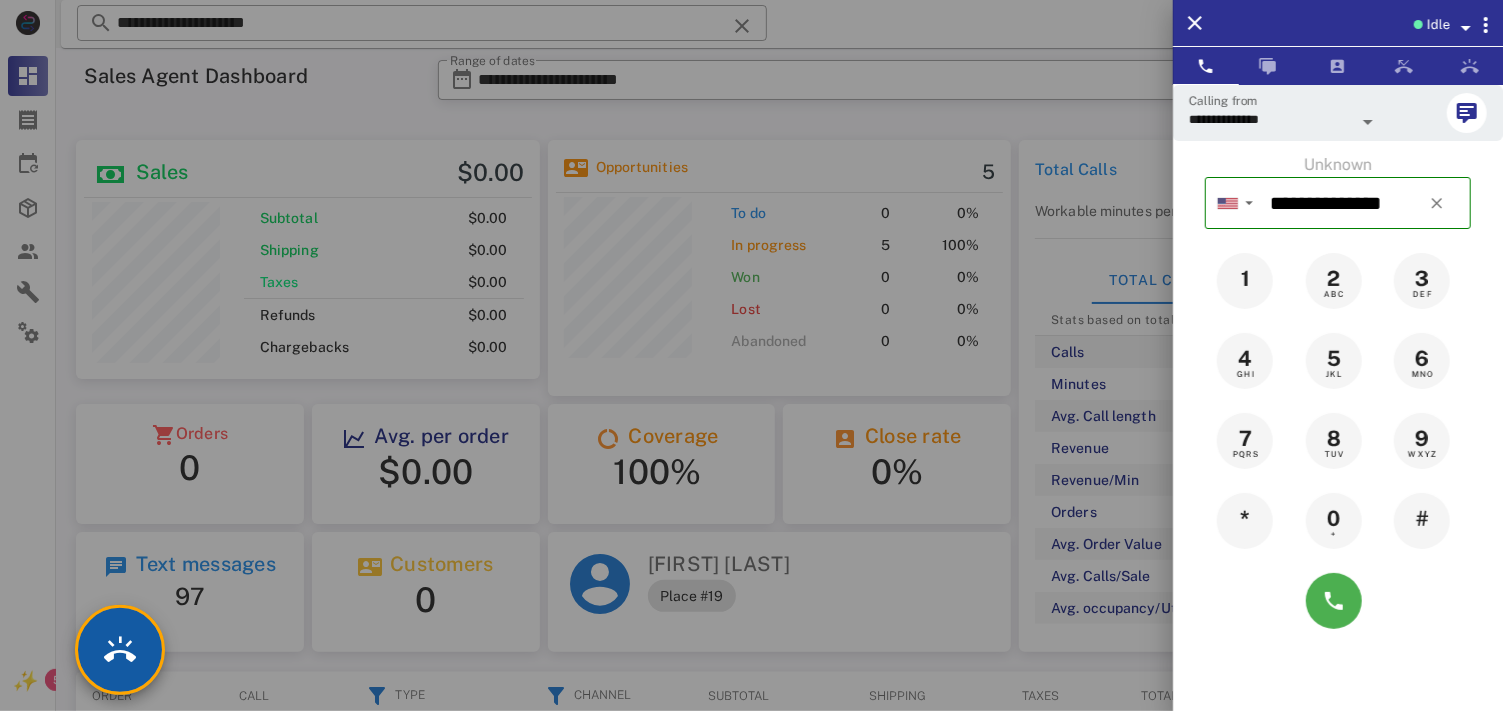 click at bounding box center [120, 650] 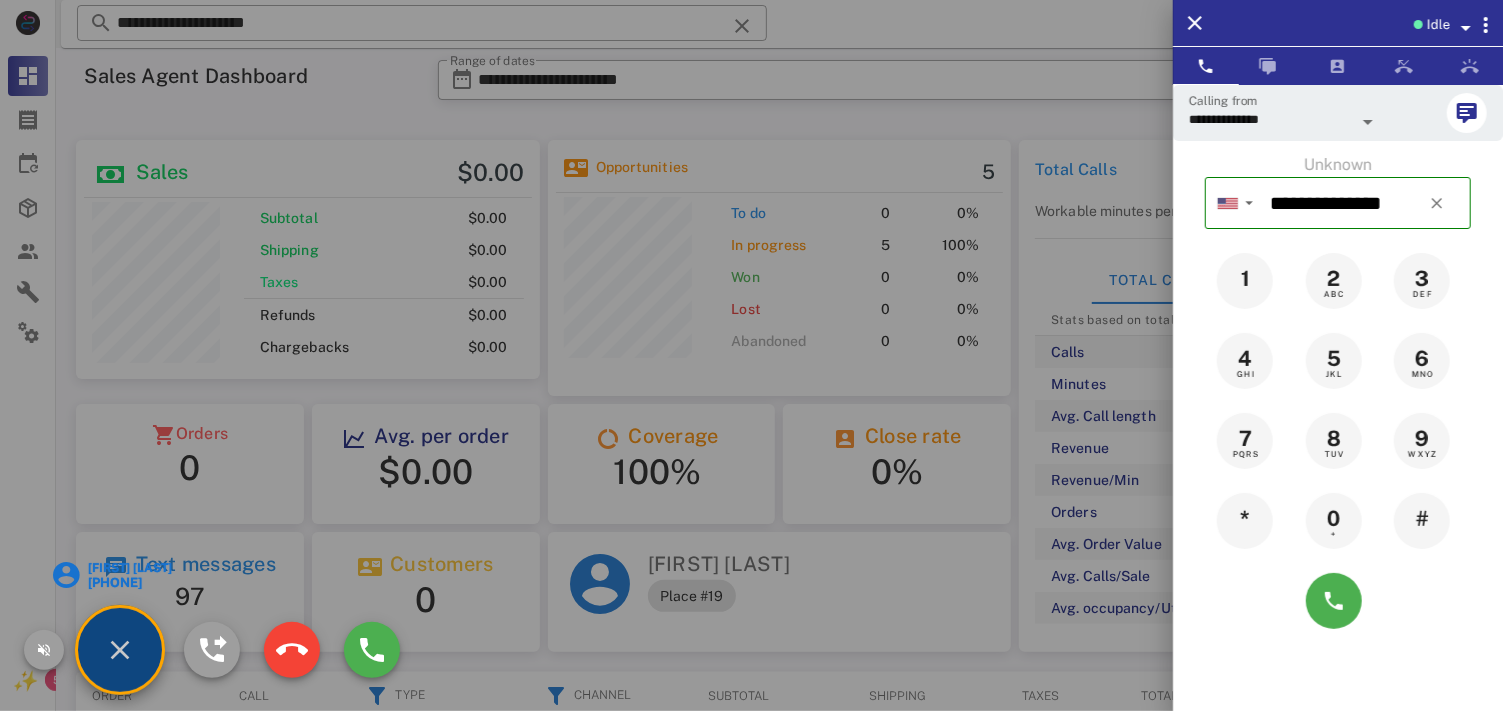 click at bounding box center (66, 575) 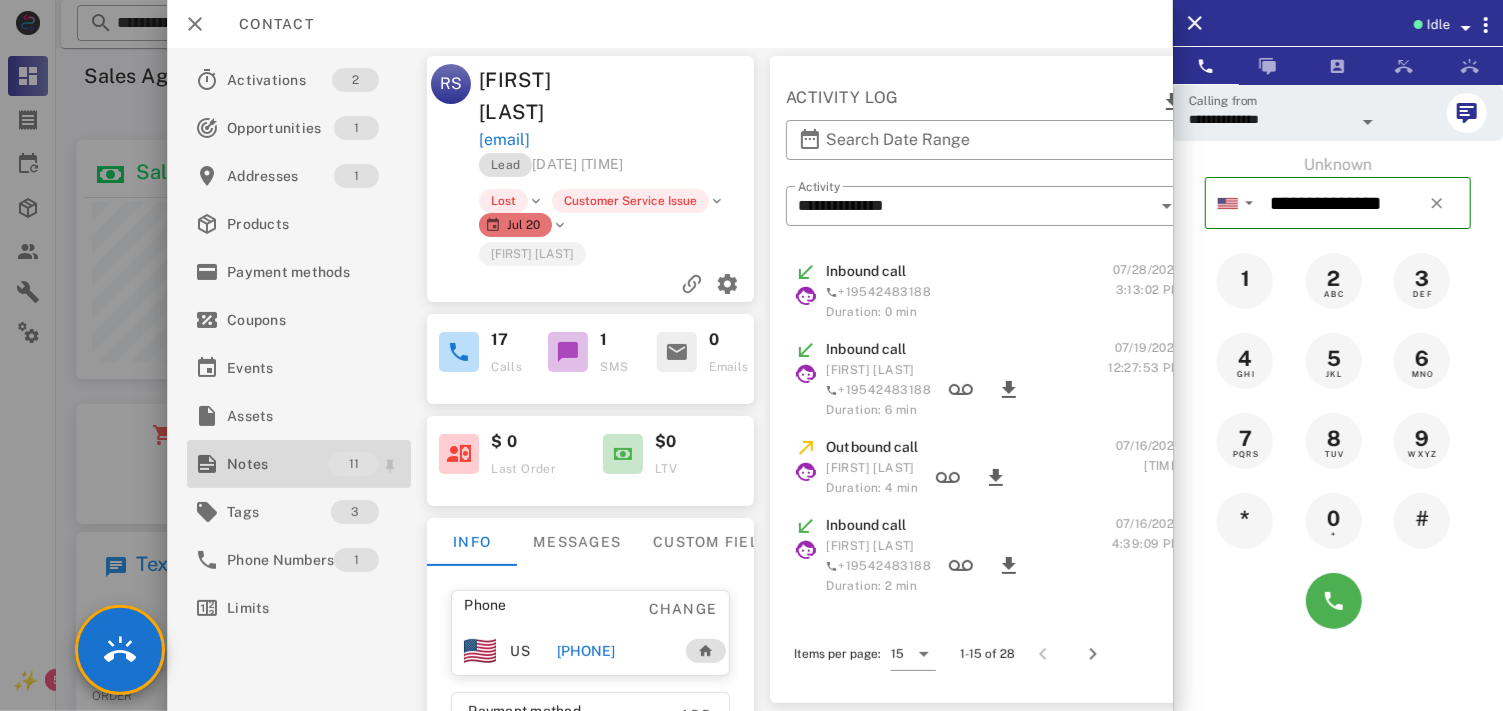 click on "Notes" at bounding box center (278, 464) 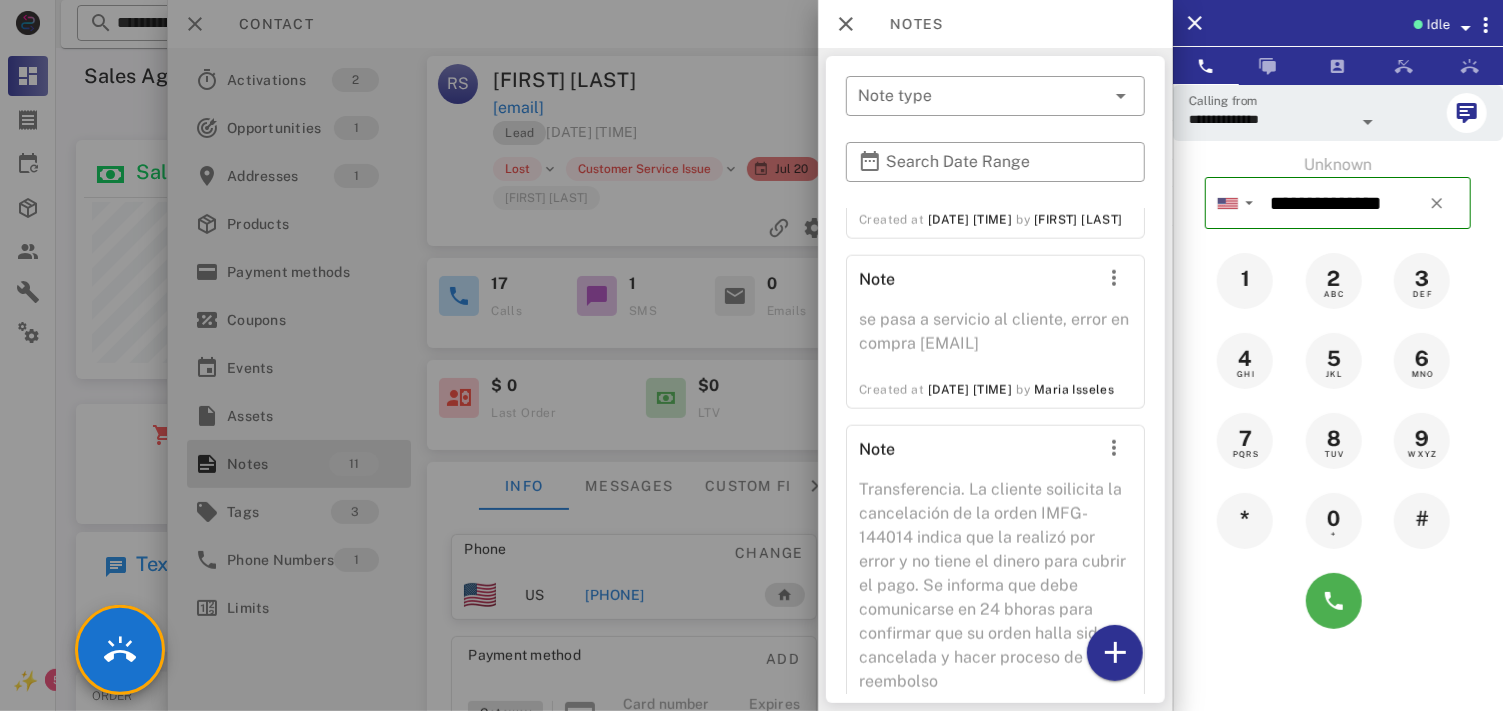scroll, scrollTop: 1988, scrollLeft: 0, axis: vertical 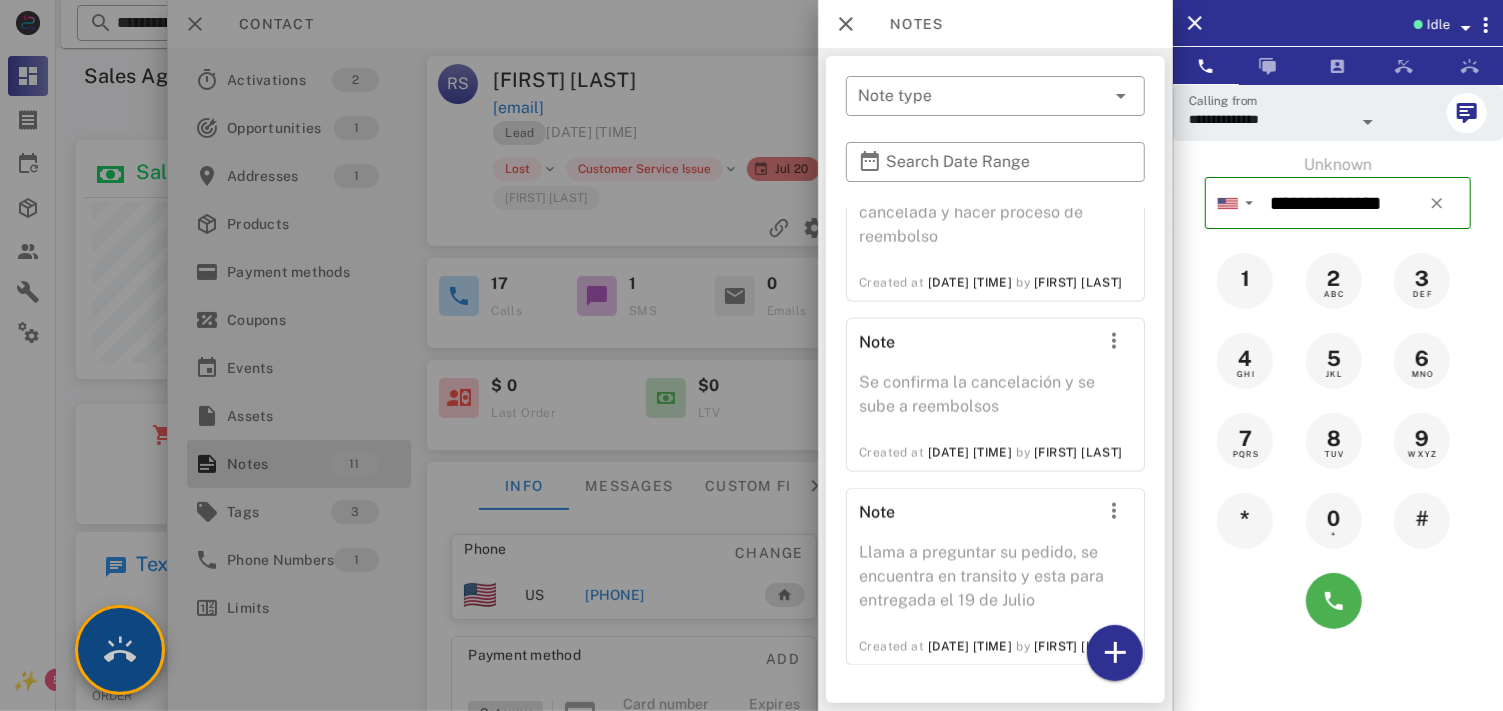 click at bounding box center [120, 650] 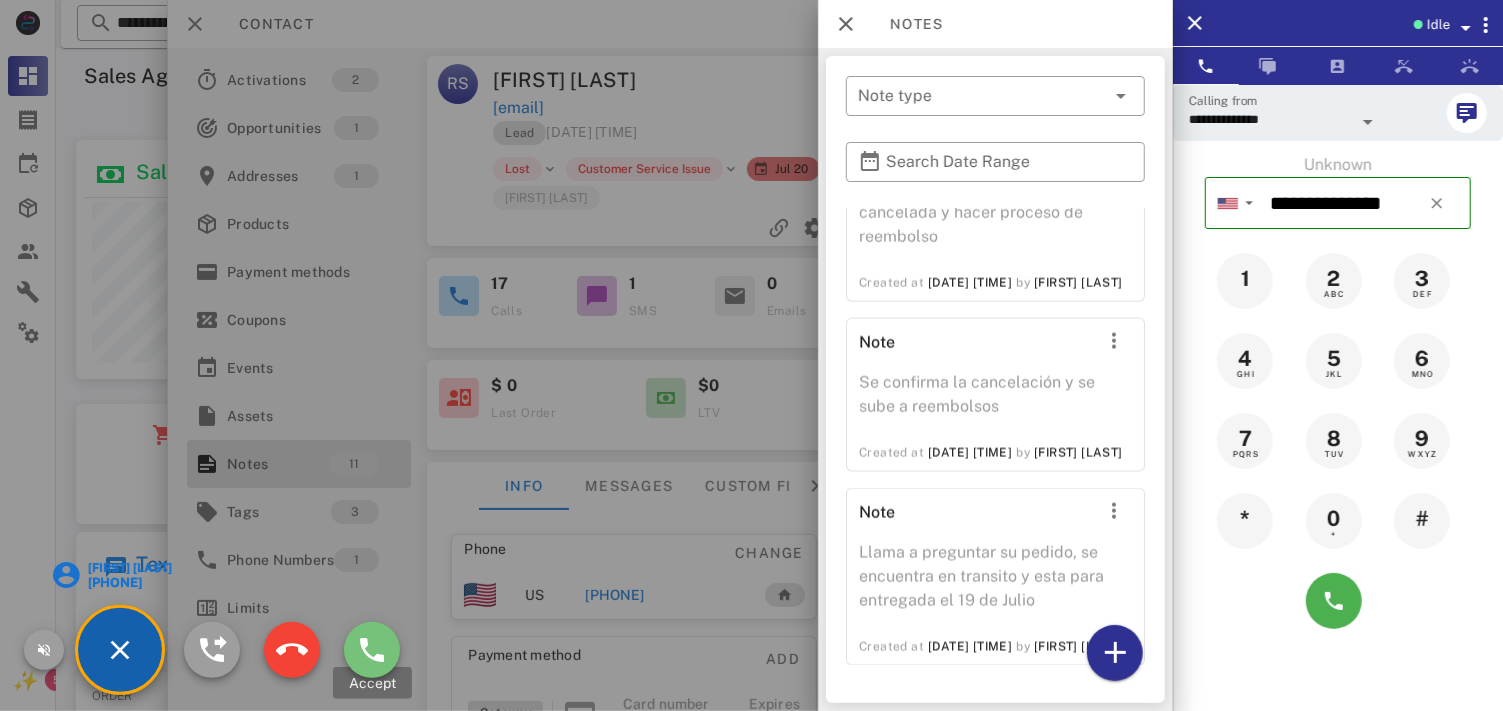 click at bounding box center [372, 650] 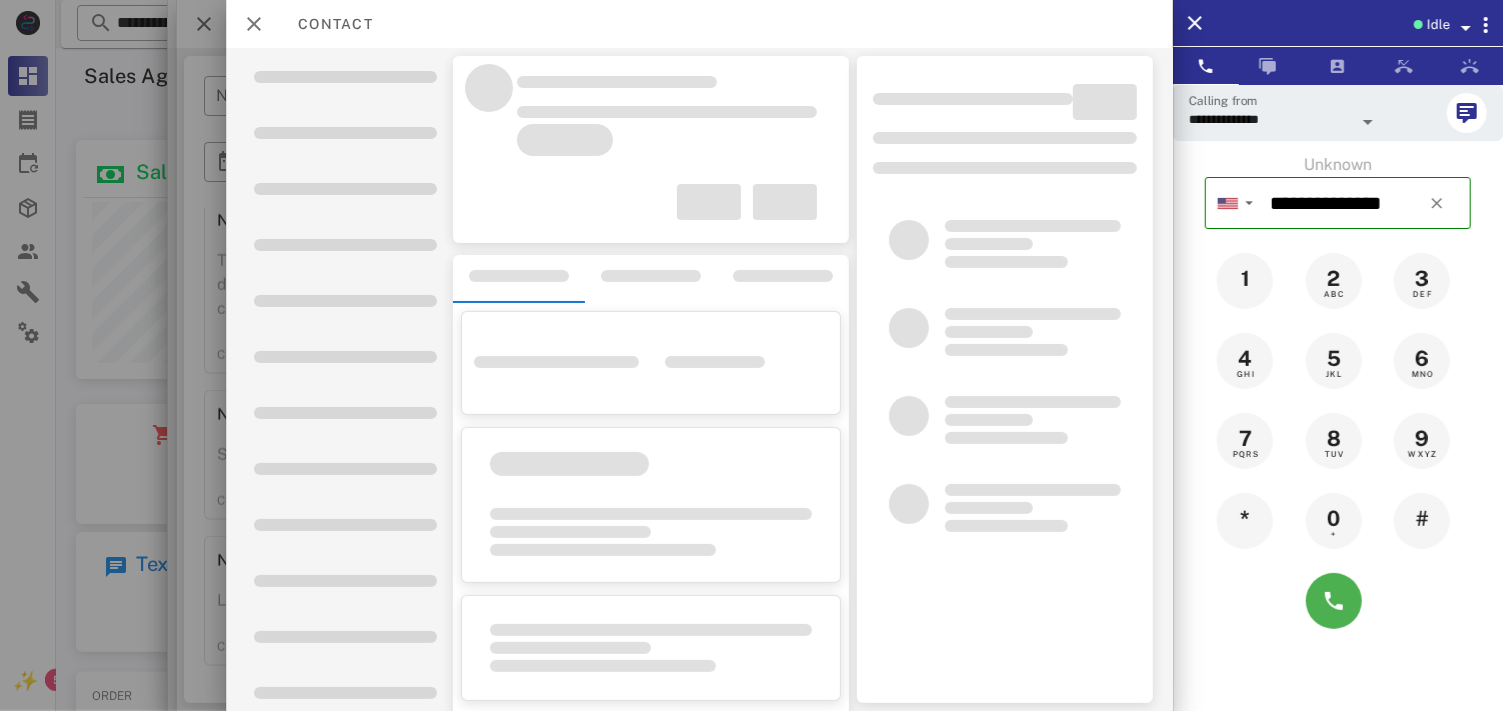scroll, scrollTop: 1528, scrollLeft: 0, axis: vertical 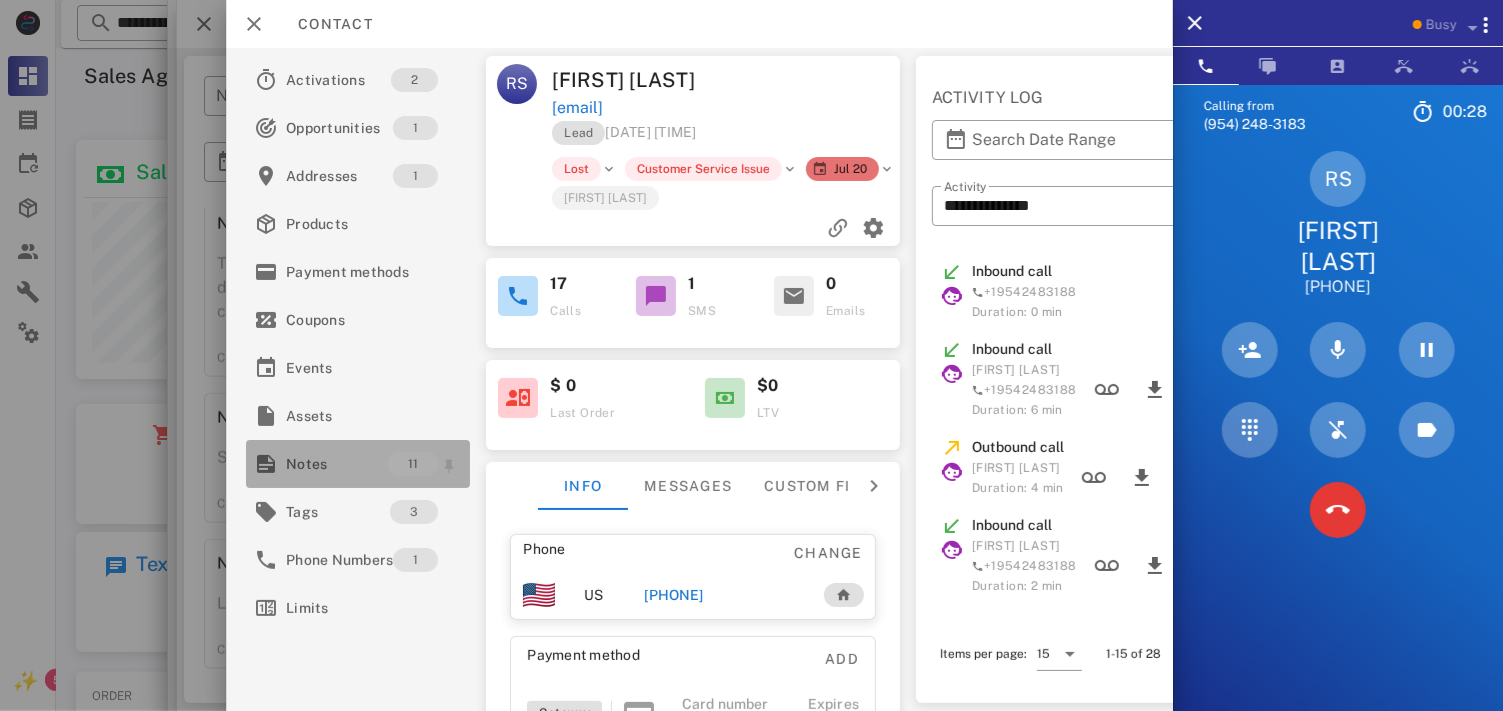 click on "11" at bounding box center [425, 464] 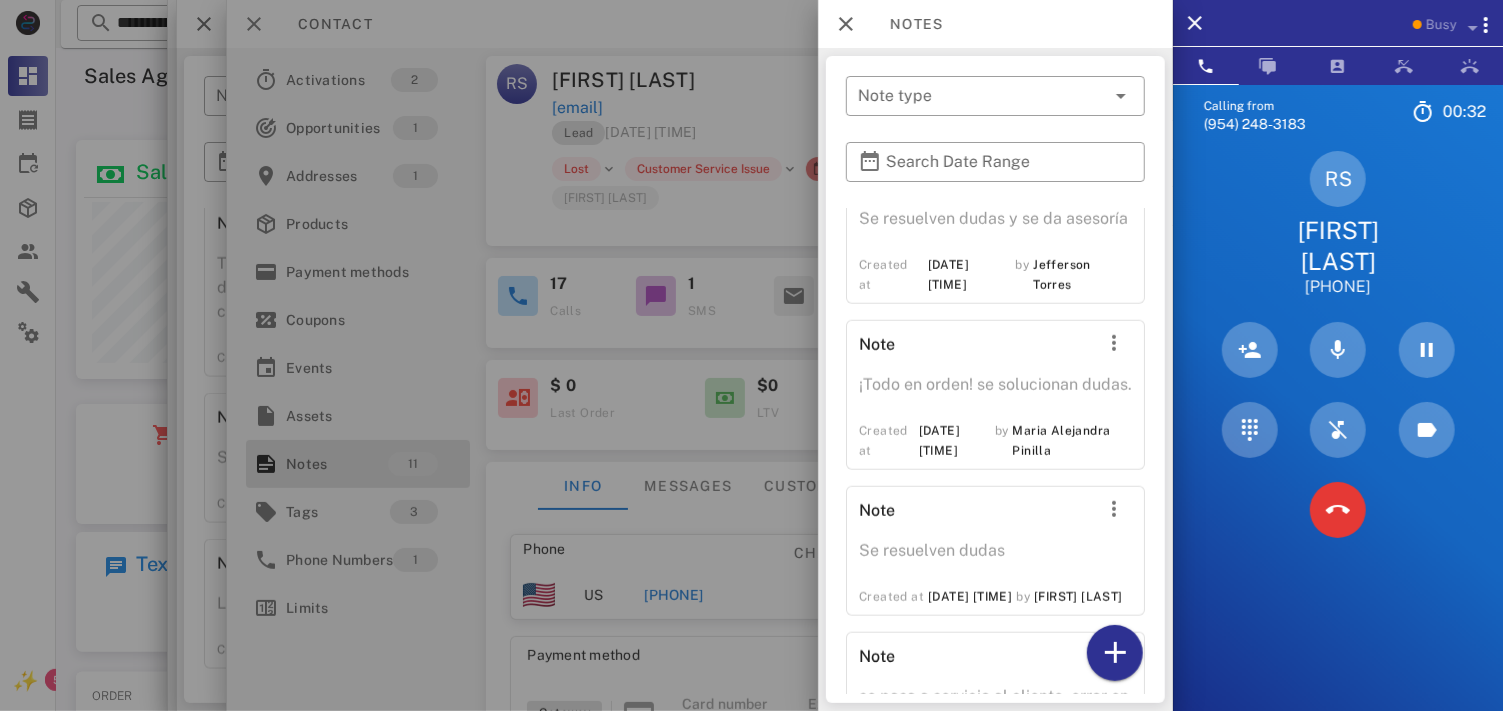 scroll, scrollTop: 1152, scrollLeft: 0, axis: vertical 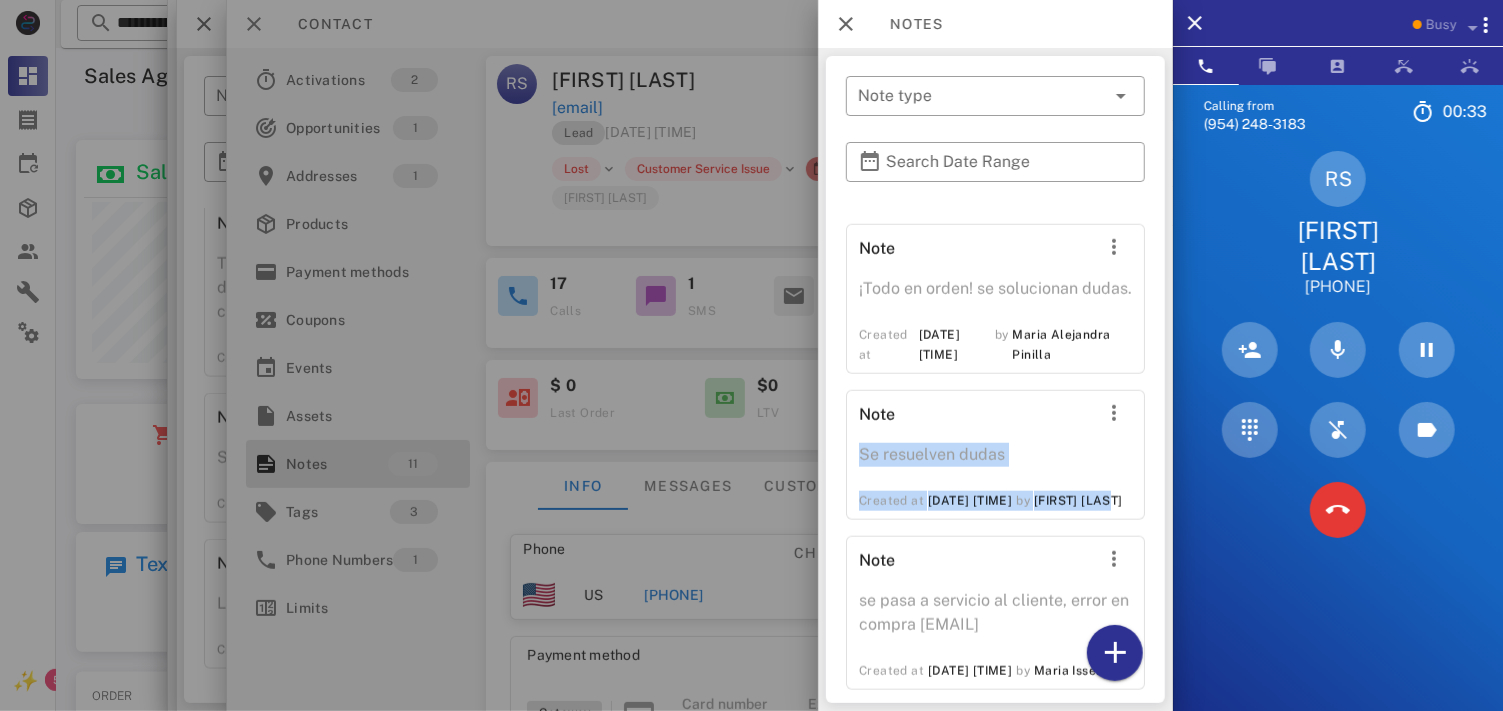 drag, startPoint x: 1164, startPoint y: 486, endPoint x: 1164, endPoint y: 534, distance: 48 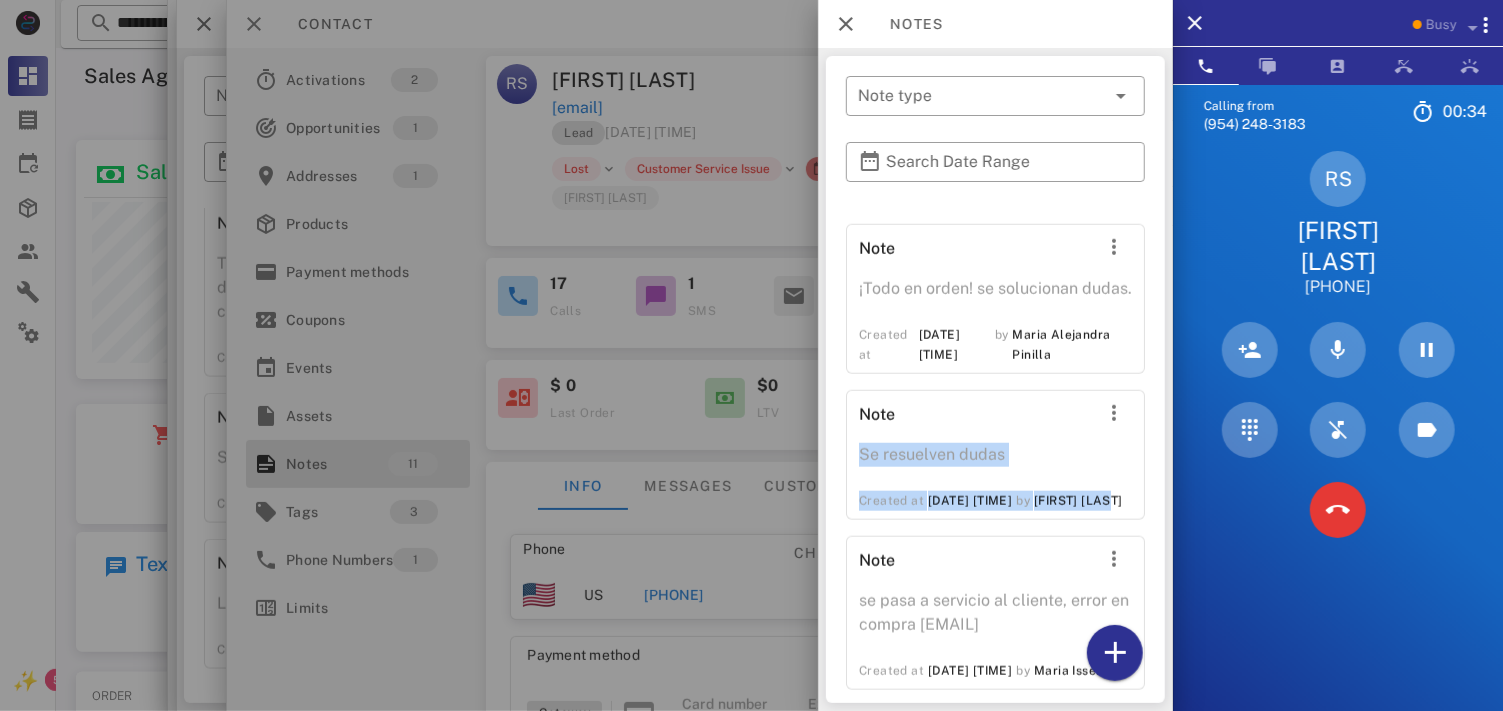 scroll, scrollTop: 1577, scrollLeft: 0, axis: vertical 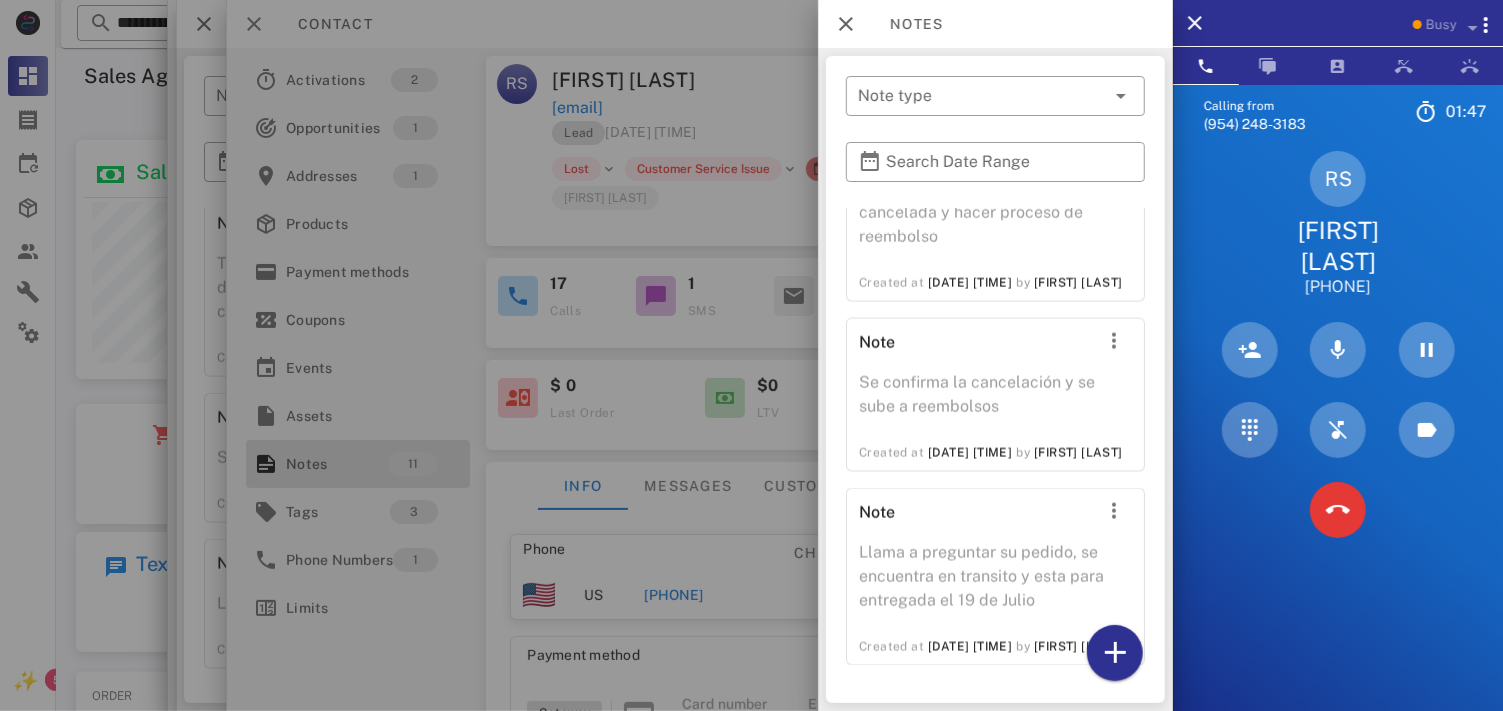 click at bounding box center (751, 355) 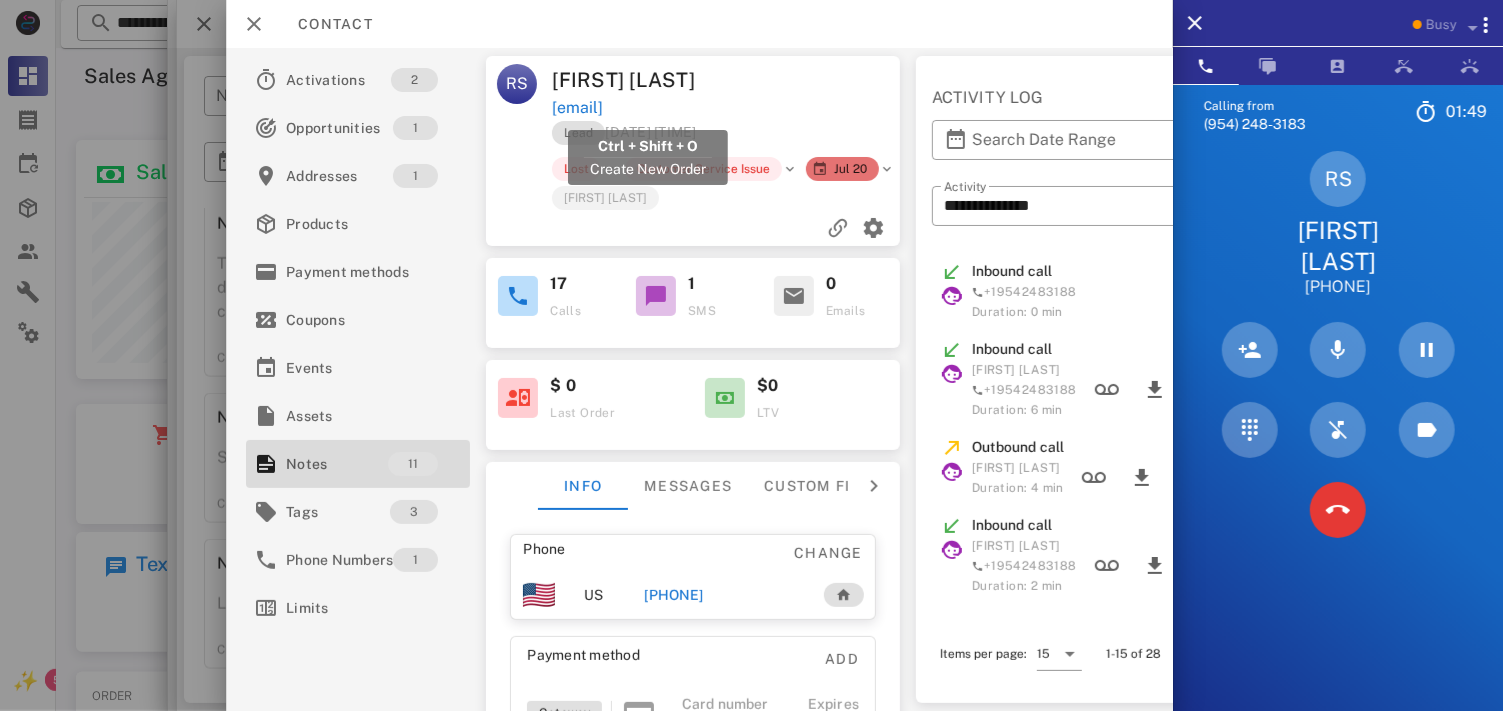 drag, startPoint x: 765, startPoint y: 103, endPoint x: 553, endPoint y: 102, distance: 212.00237 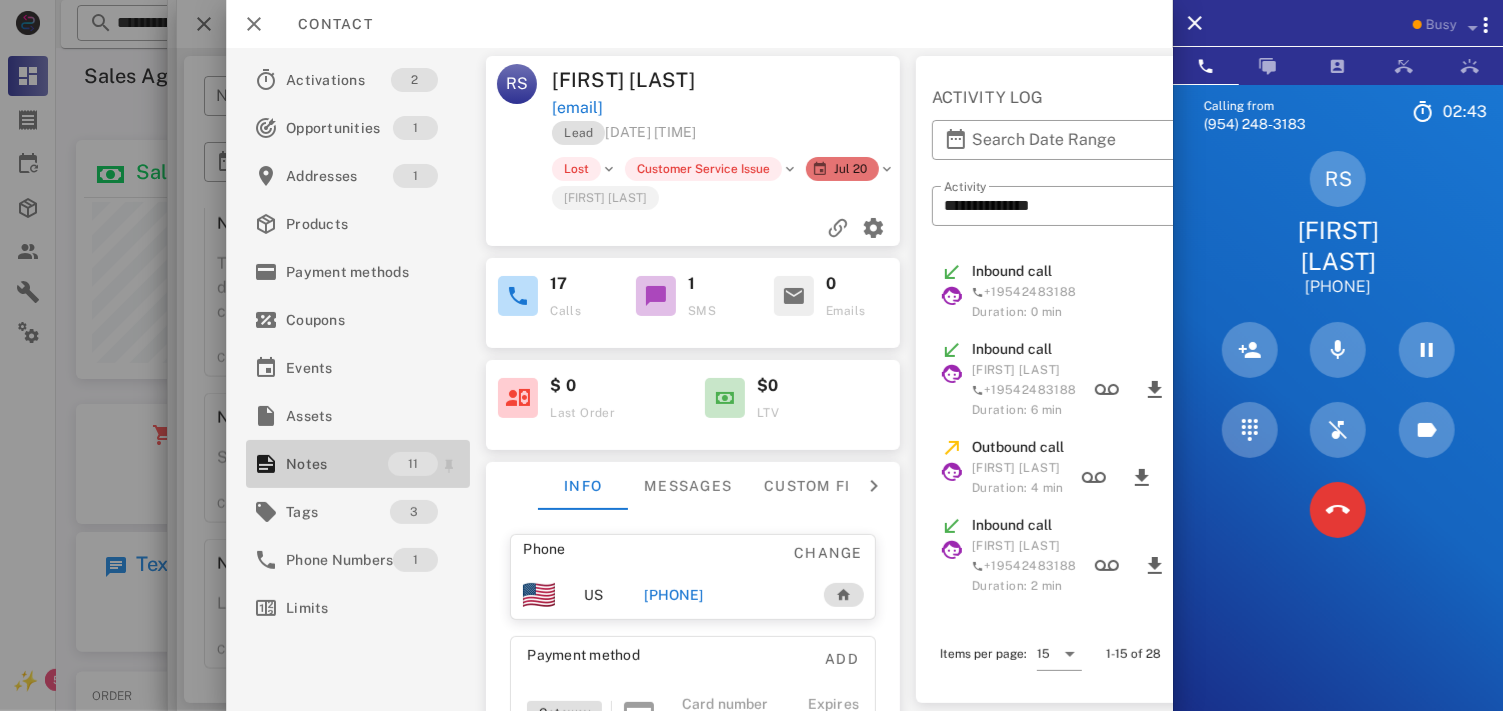 click on "Notes" at bounding box center (337, 464) 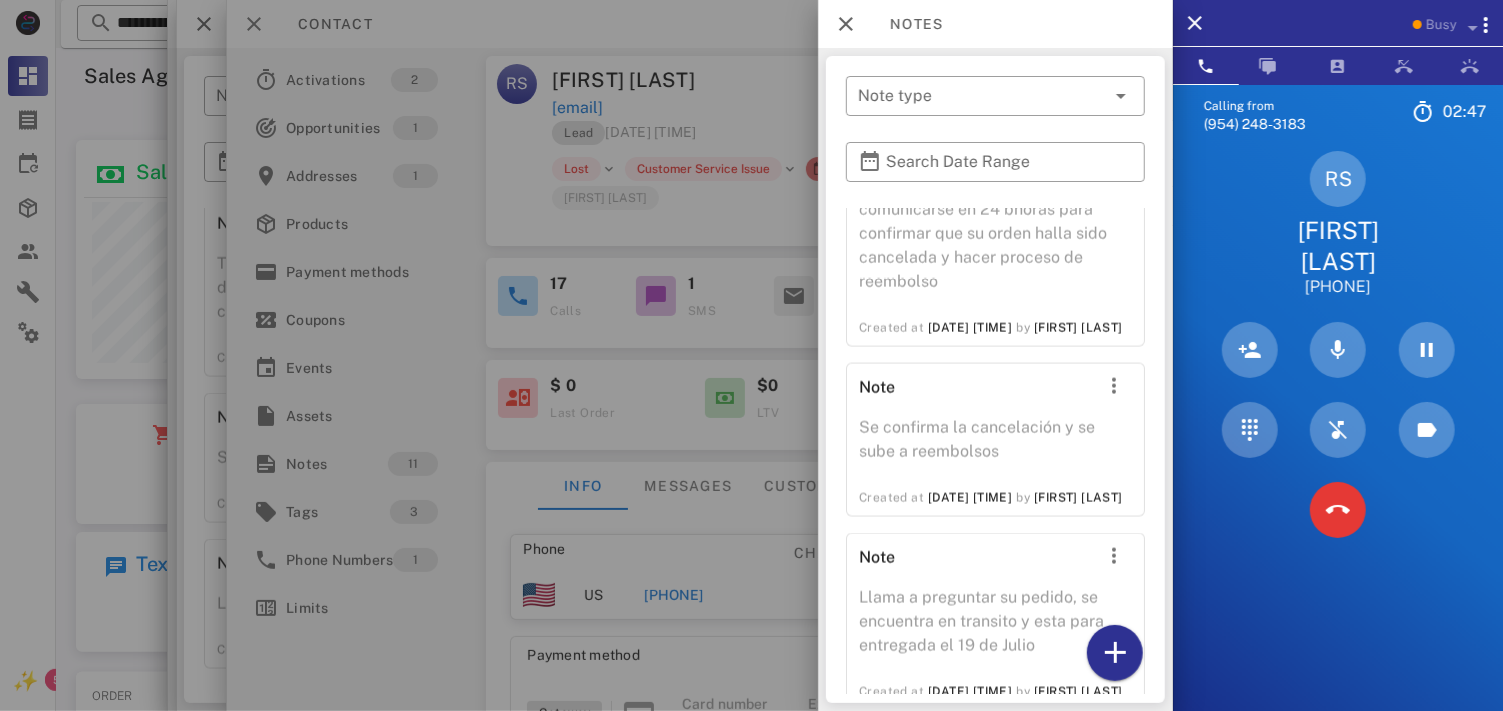 scroll, scrollTop: 1928, scrollLeft: 0, axis: vertical 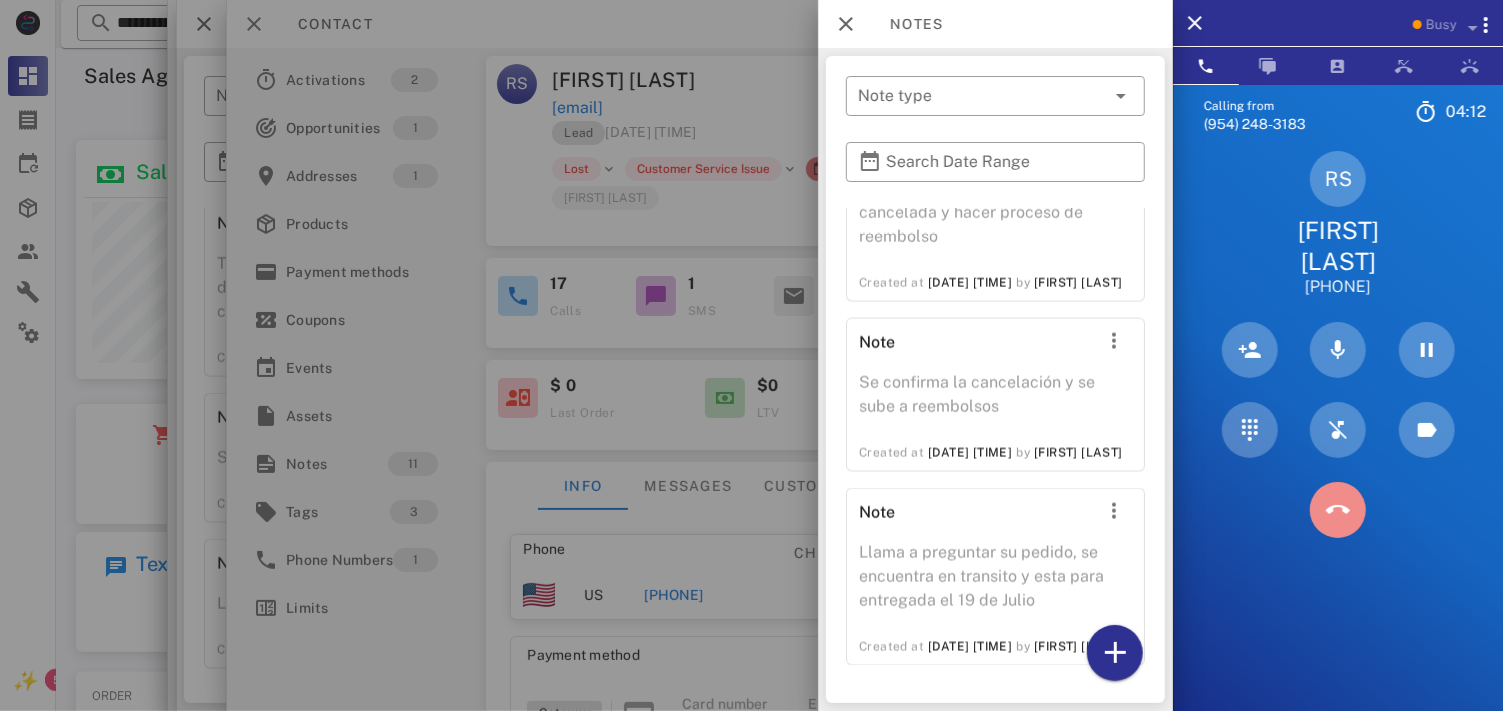 click at bounding box center [1338, 510] 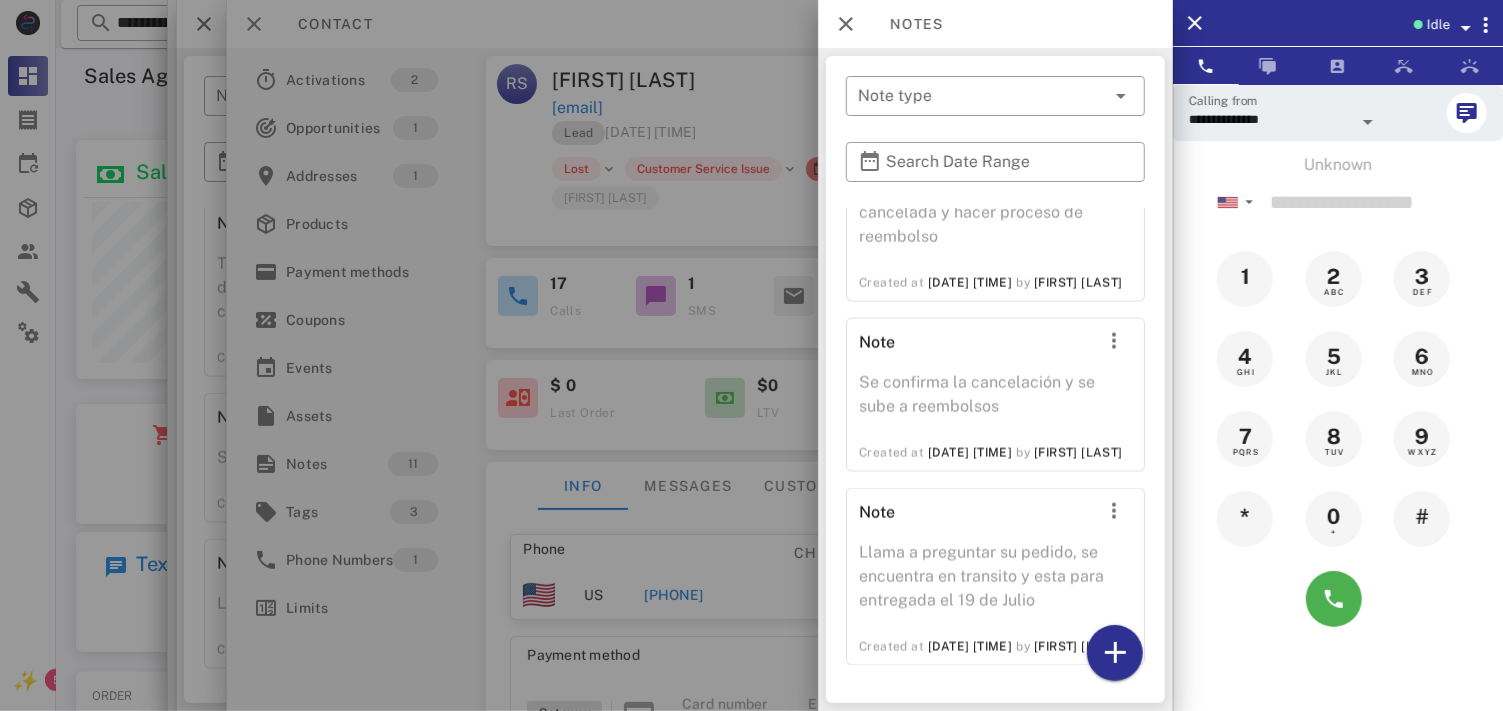 click at bounding box center (751, 355) 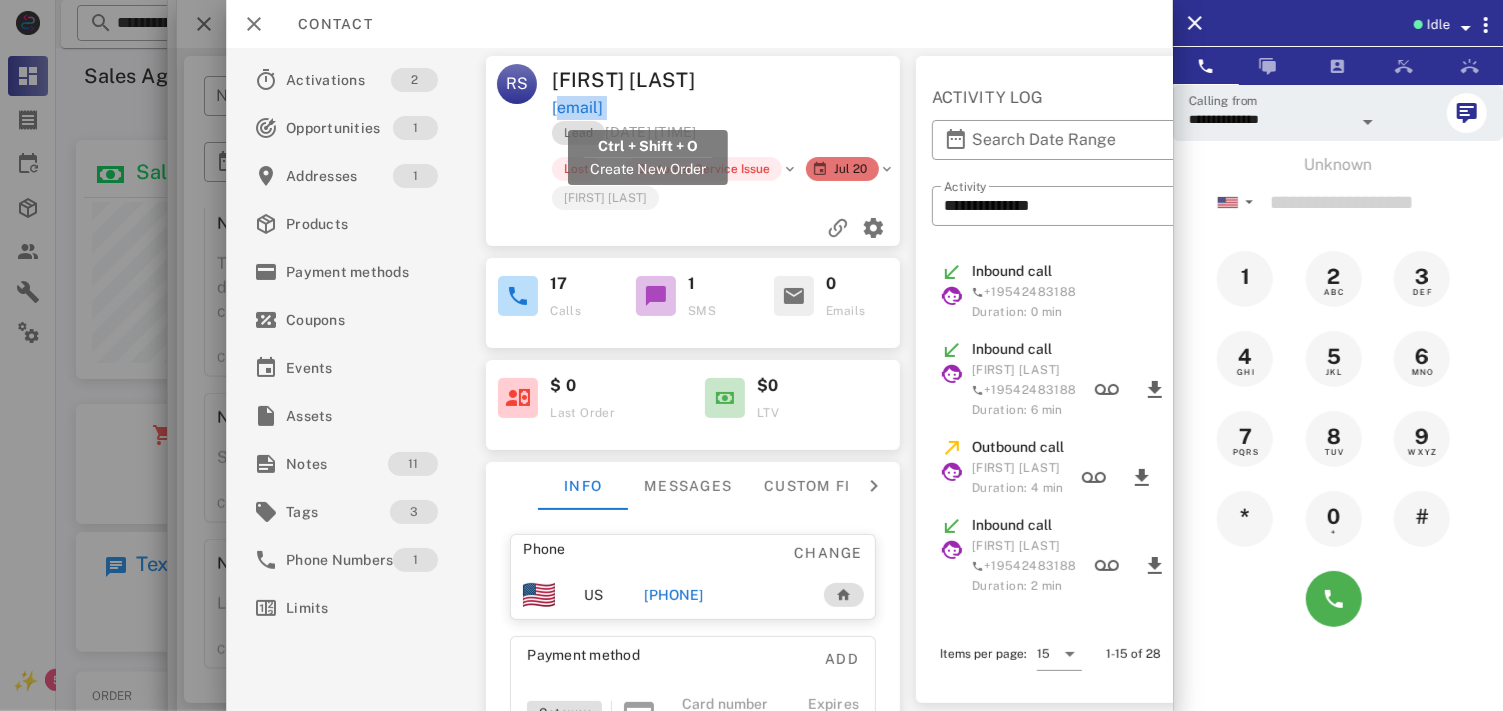 drag, startPoint x: 768, startPoint y: 102, endPoint x: 574, endPoint y: 102, distance: 194 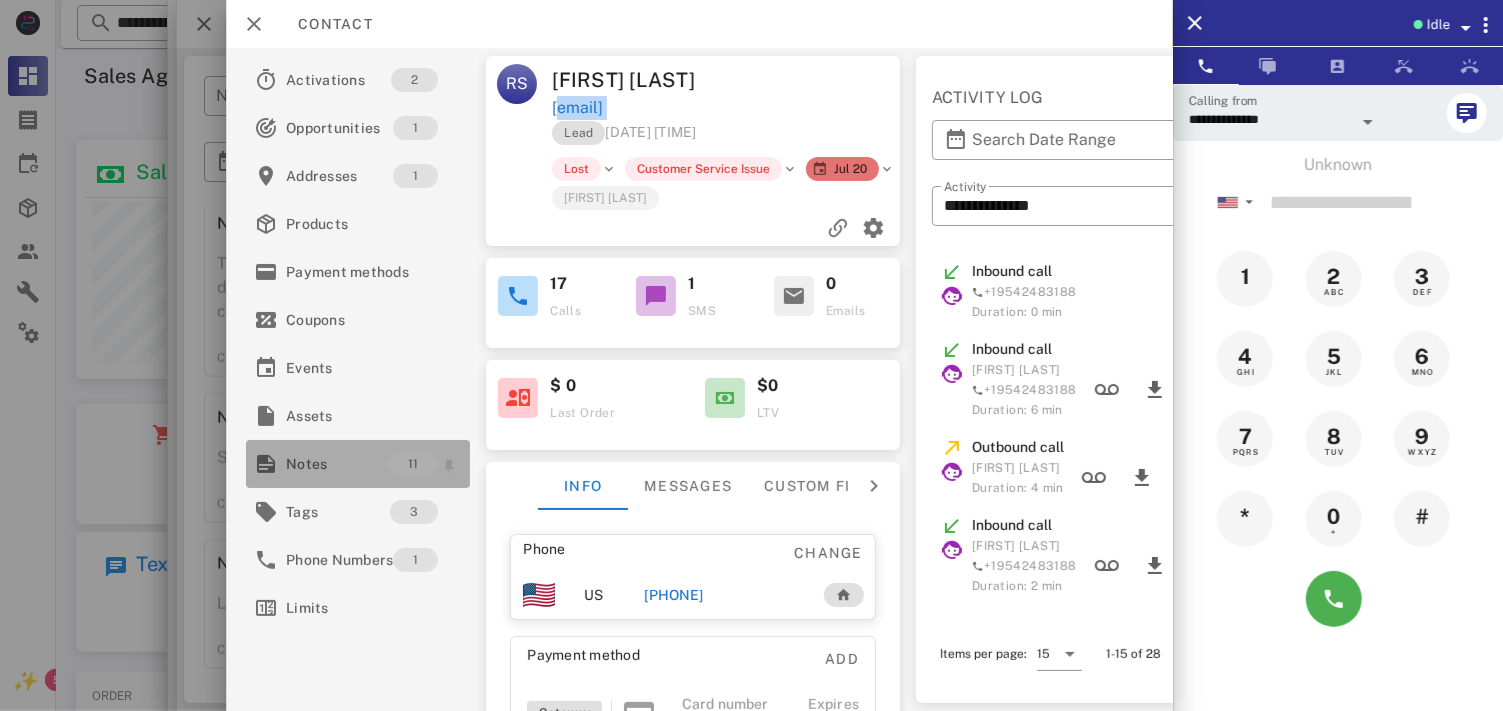 click on "Notes" at bounding box center (337, 464) 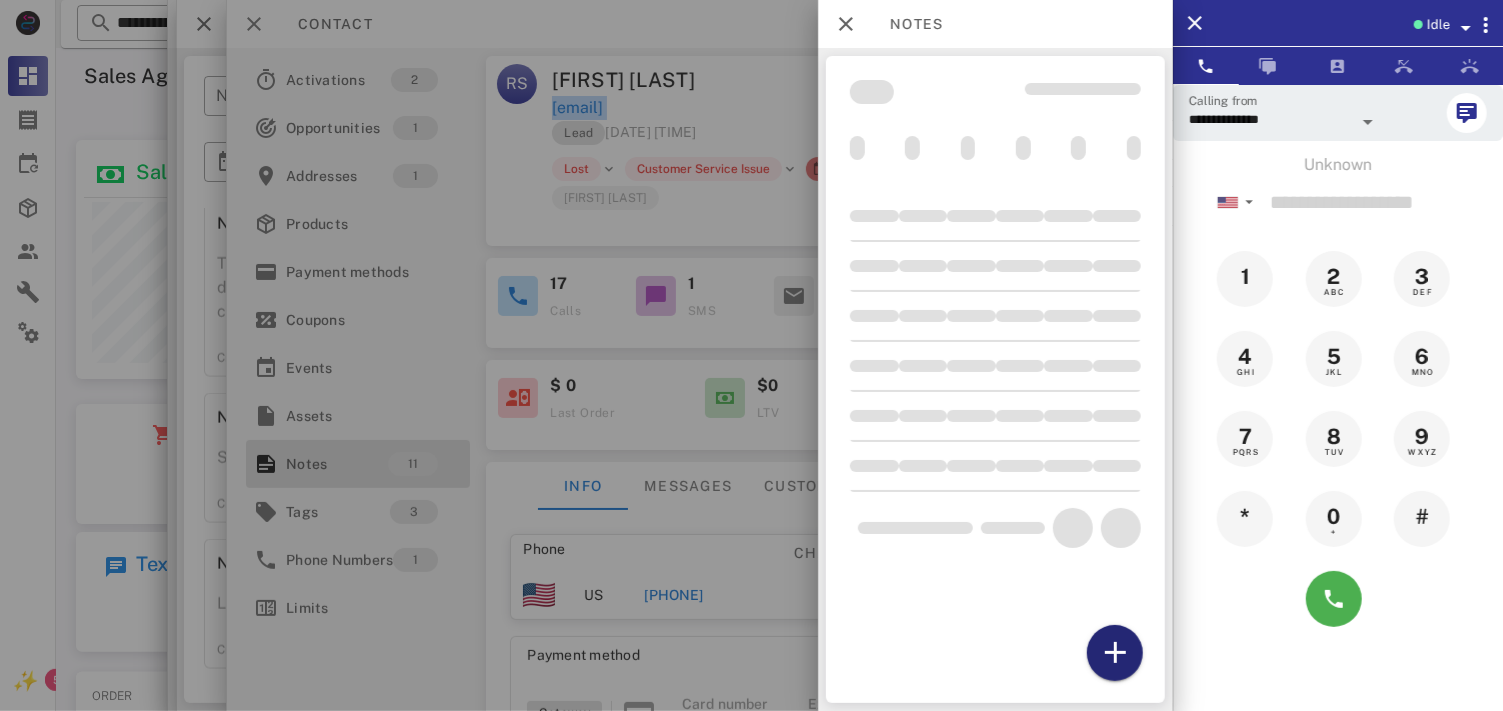click at bounding box center [1115, 653] 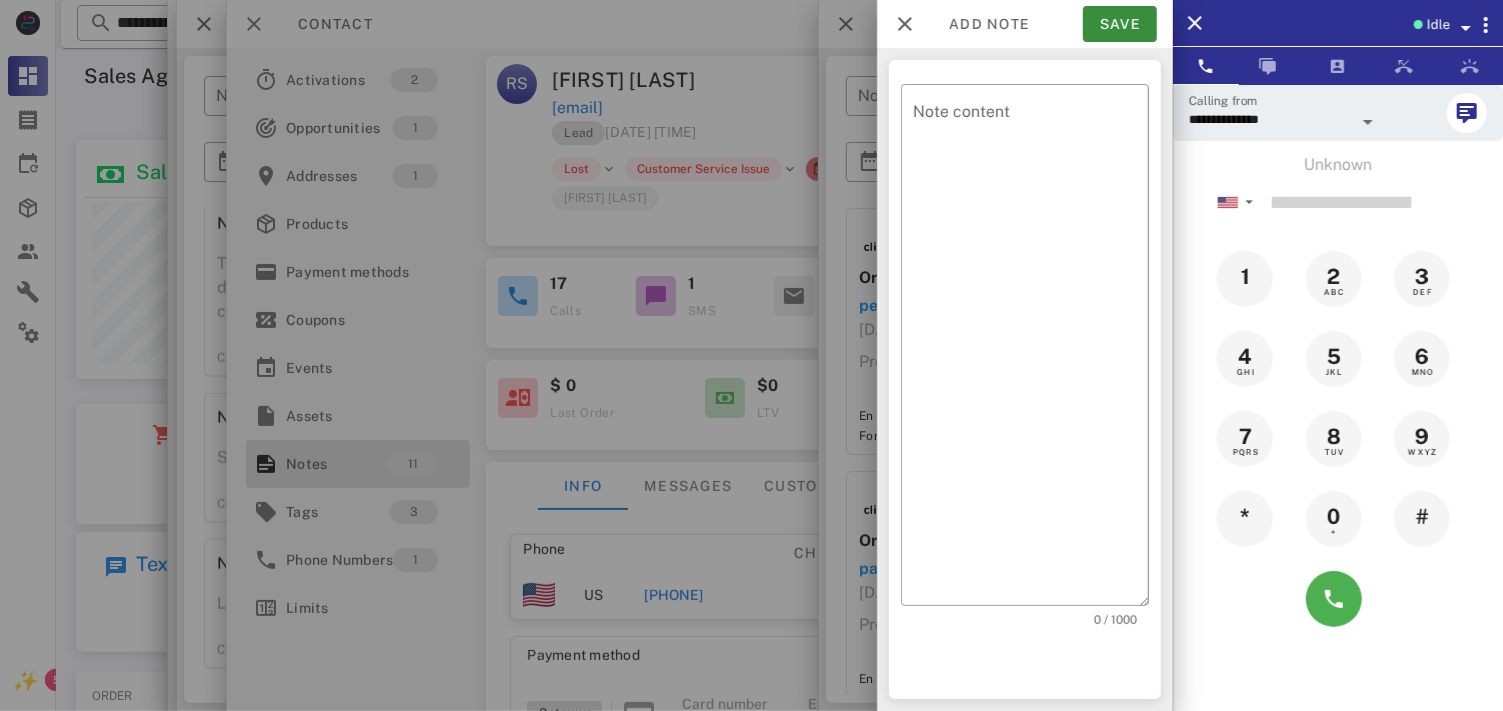 click on "​ Note content 0 / 1000" at bounding box center [1025, 379] 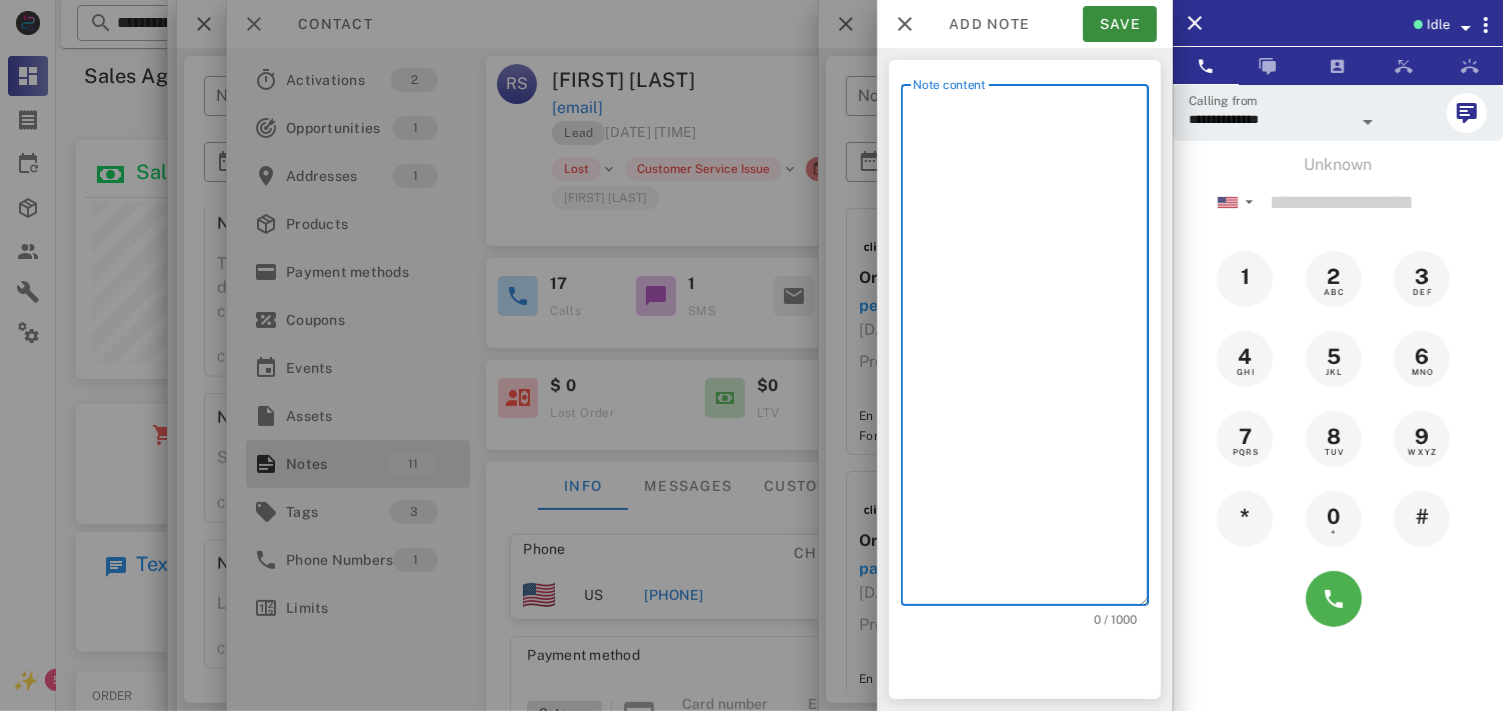 click on "Note content" at bounding box center (1031, 350) 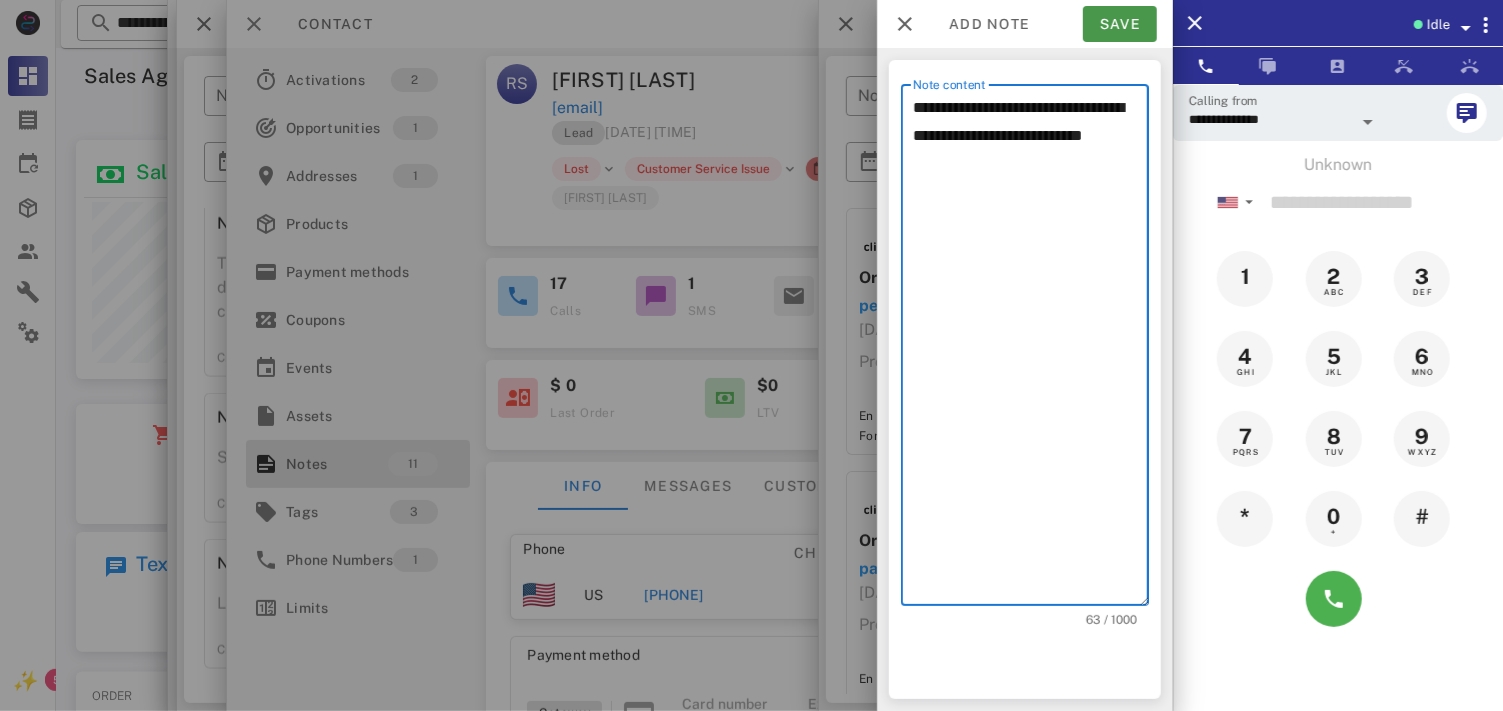 type on "**********" 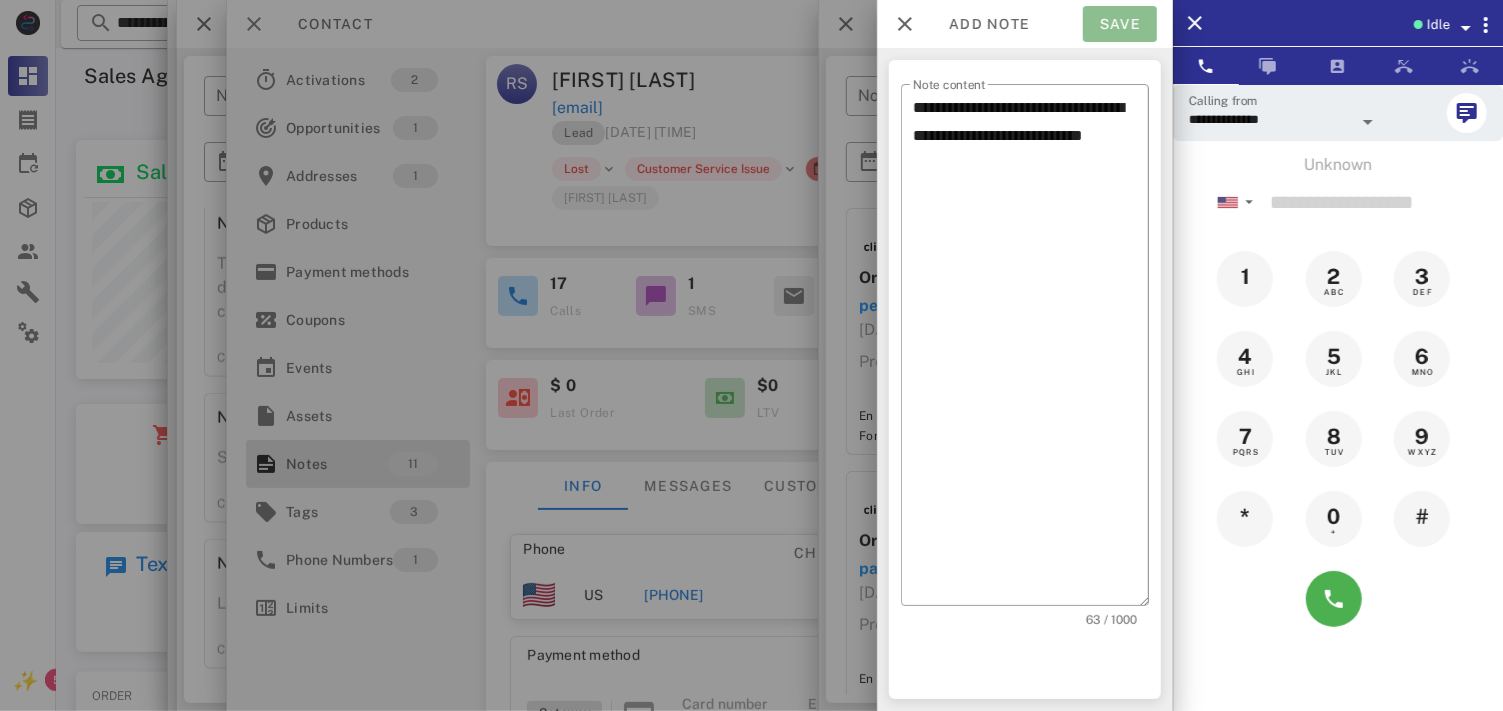 click on "Save" at bounding box center (1120, 24) 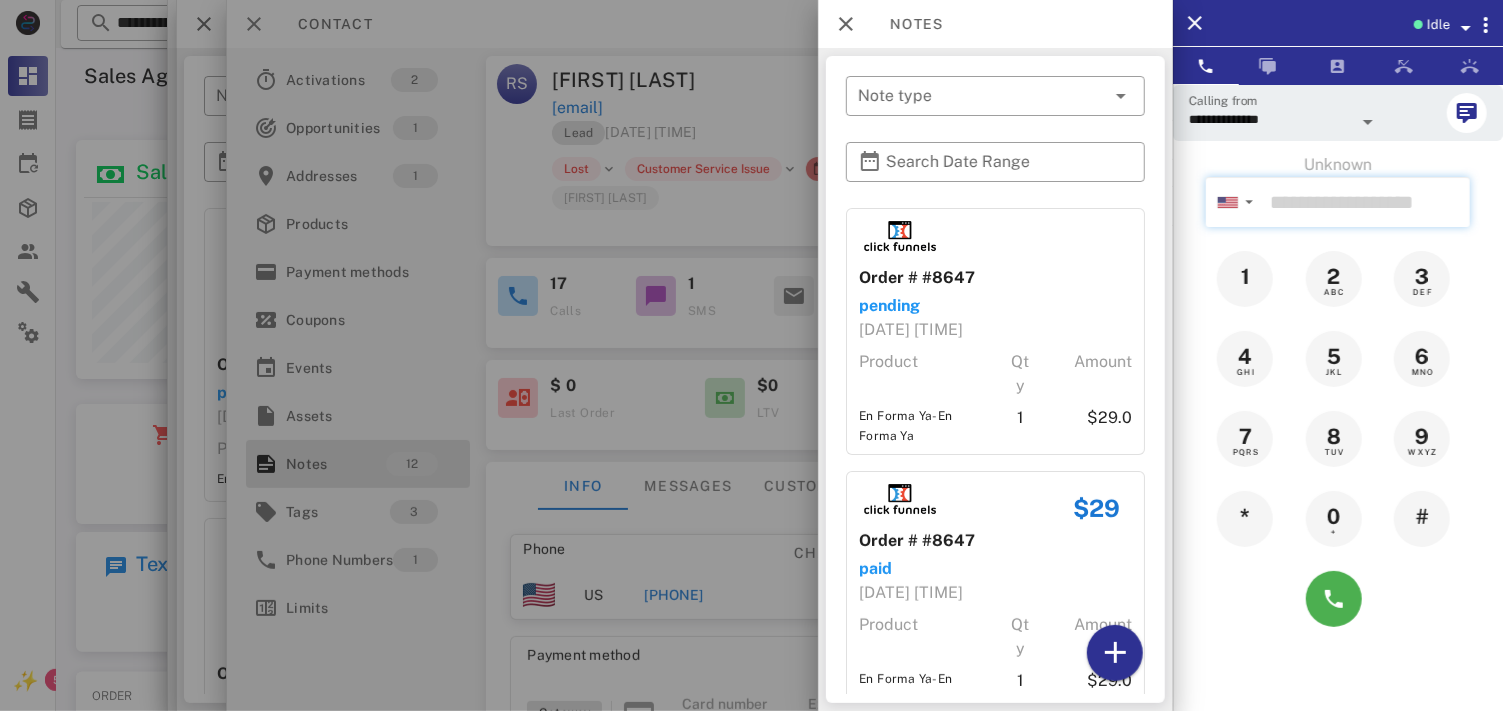 click at bounding box center (1366, 202) 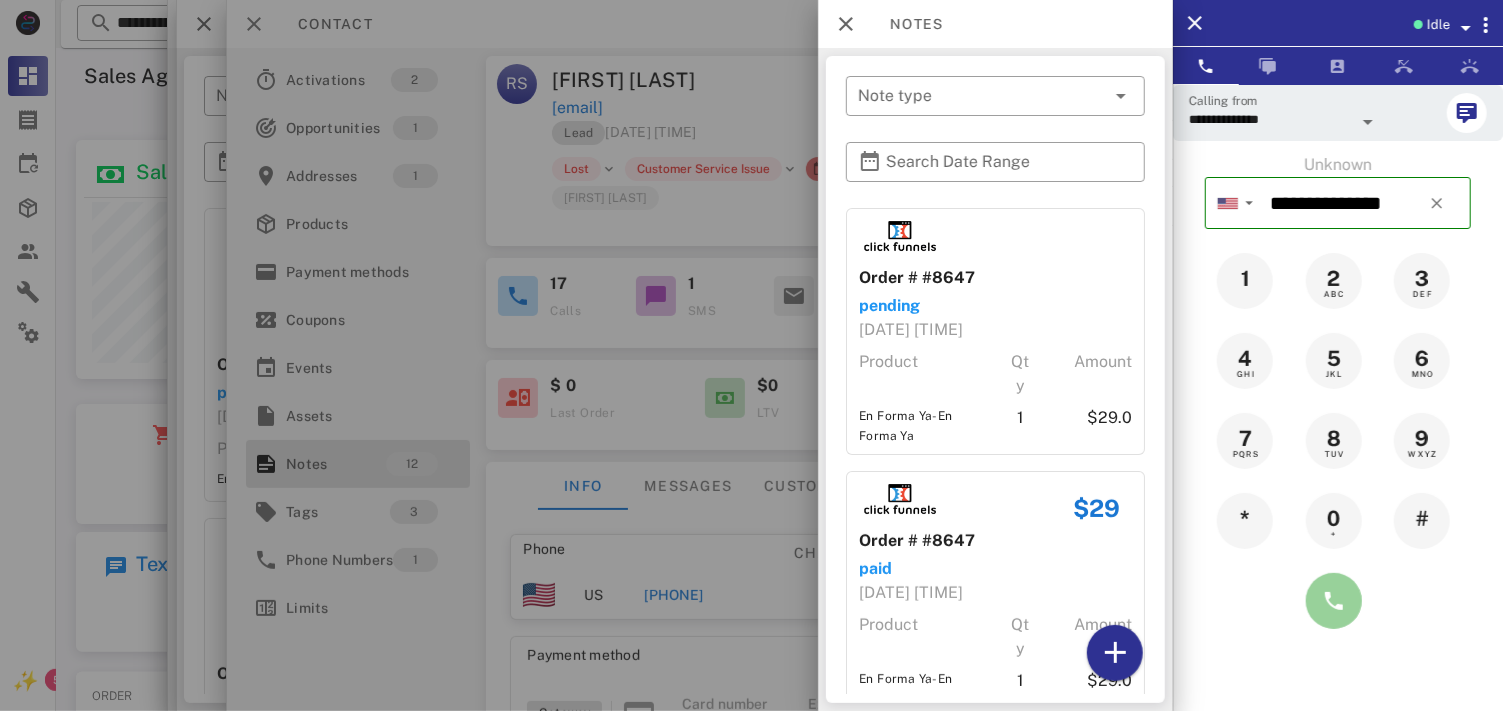 click at bounding box center (1334, 601) 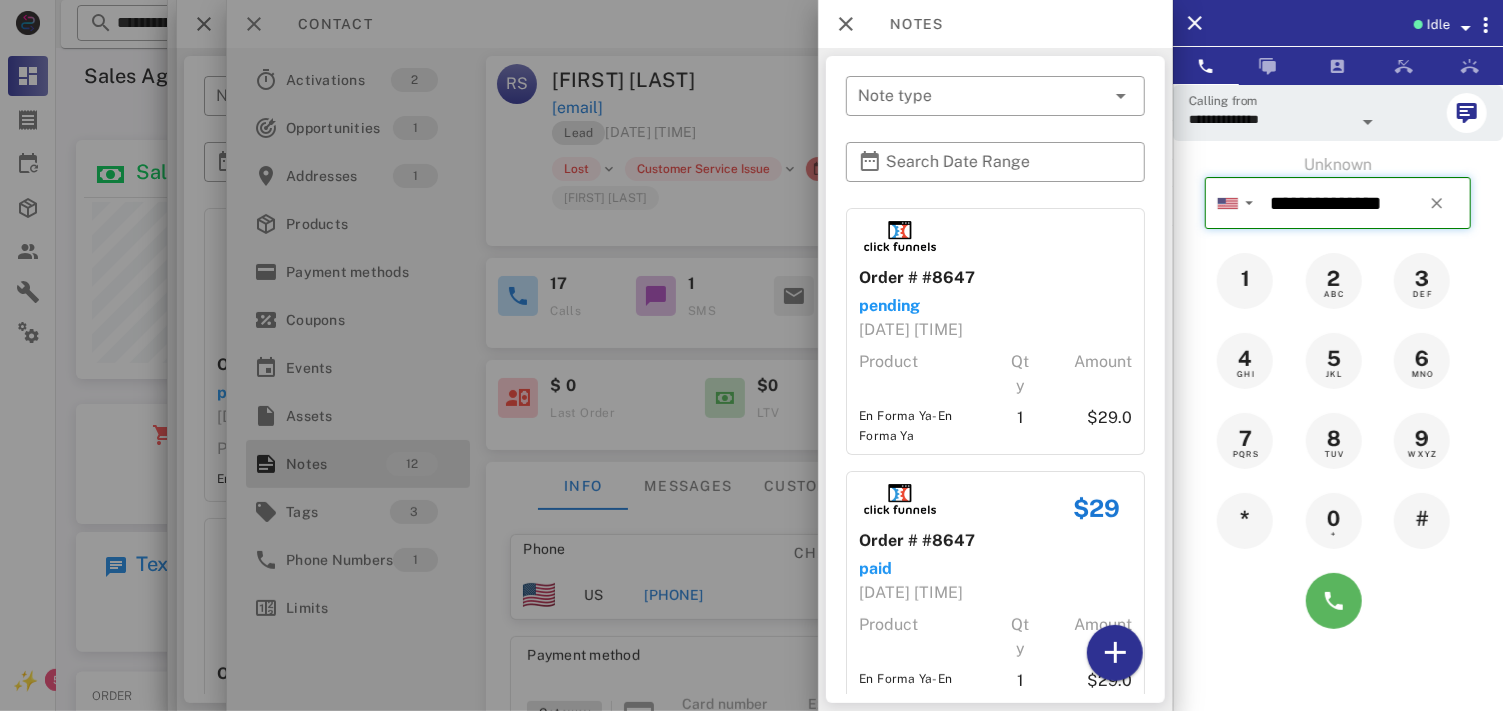 type on "**********" 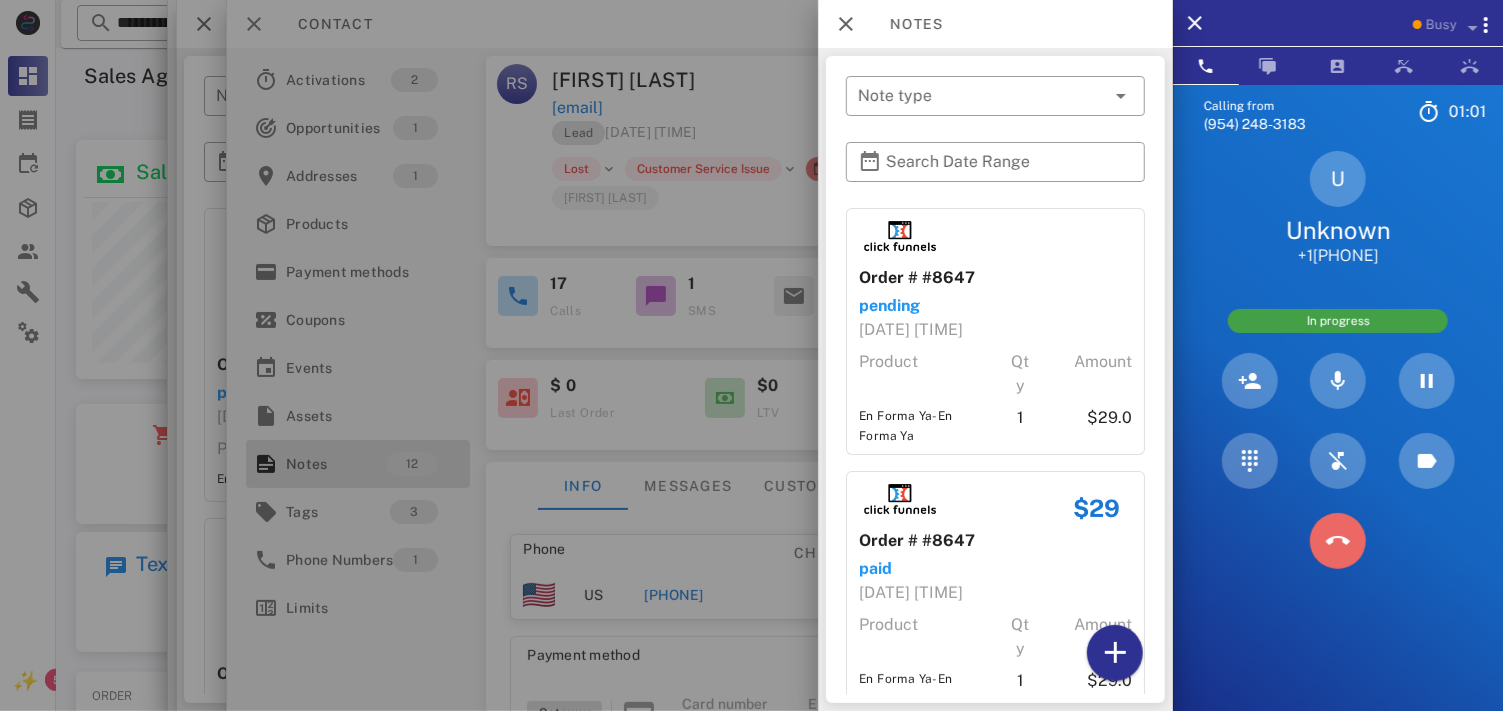 click at bounding box center [1338, 541] 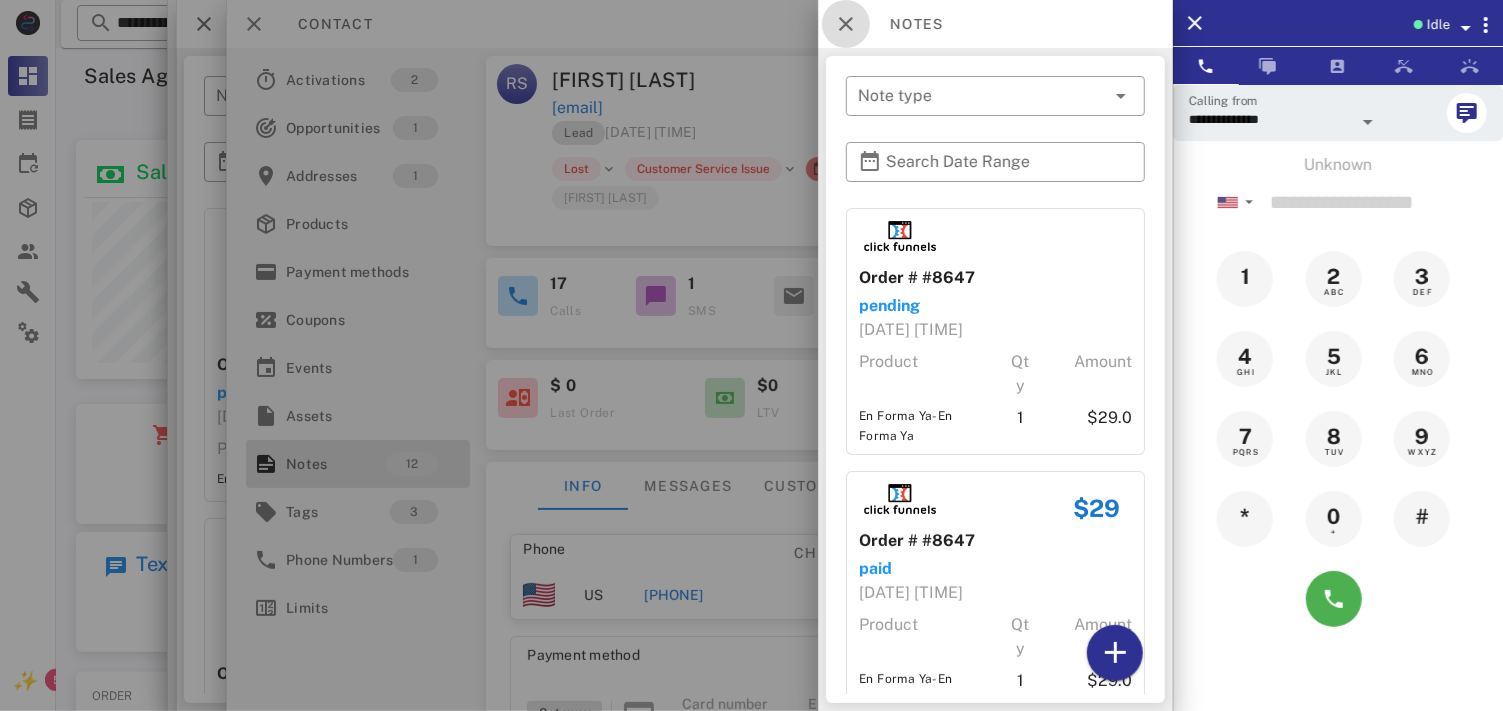 drag, startPoint x: 847, startPoint y: 45, endPoint x: 322, endPoint y: 34, distance: 525.11523 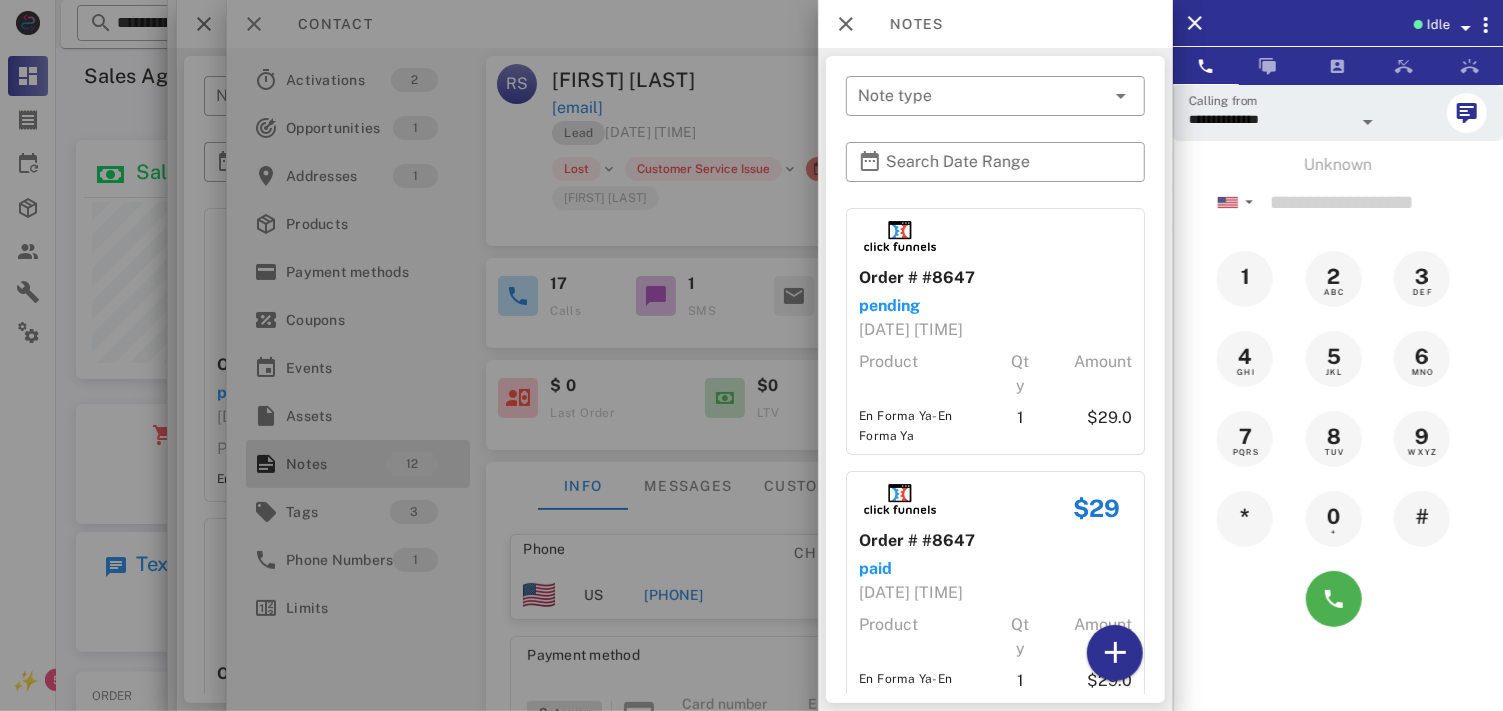 click at bounding box center [751, 355] 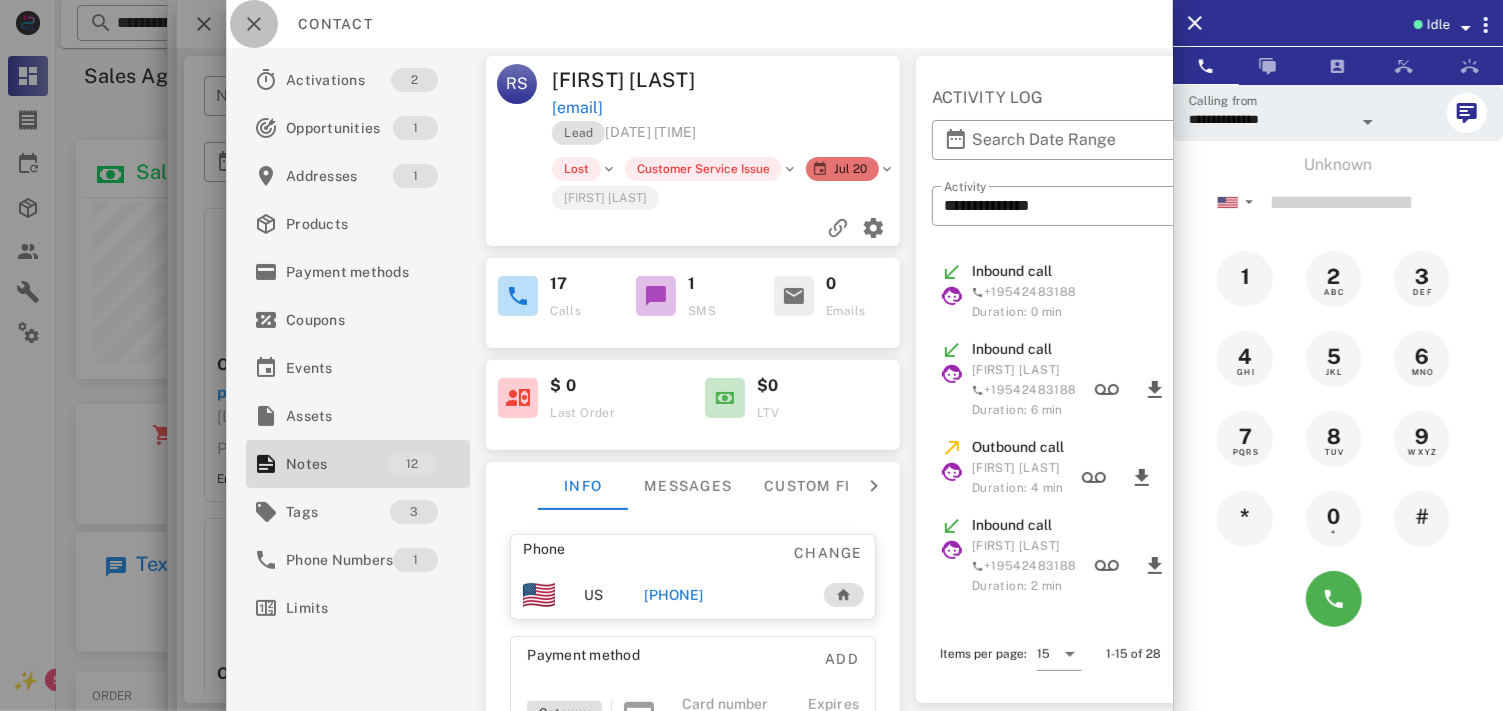 click at bounding box center [254, 24] 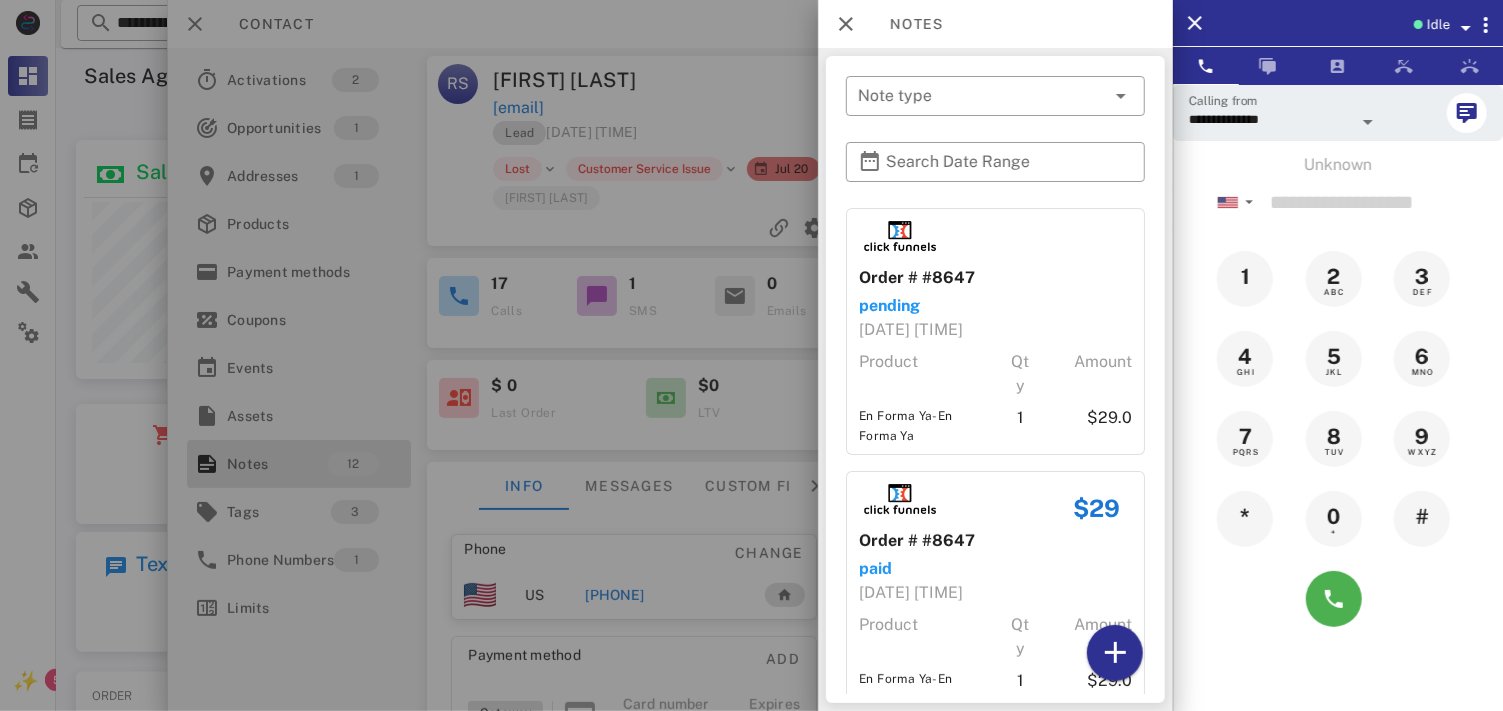 click at bounding box center [751, 355] 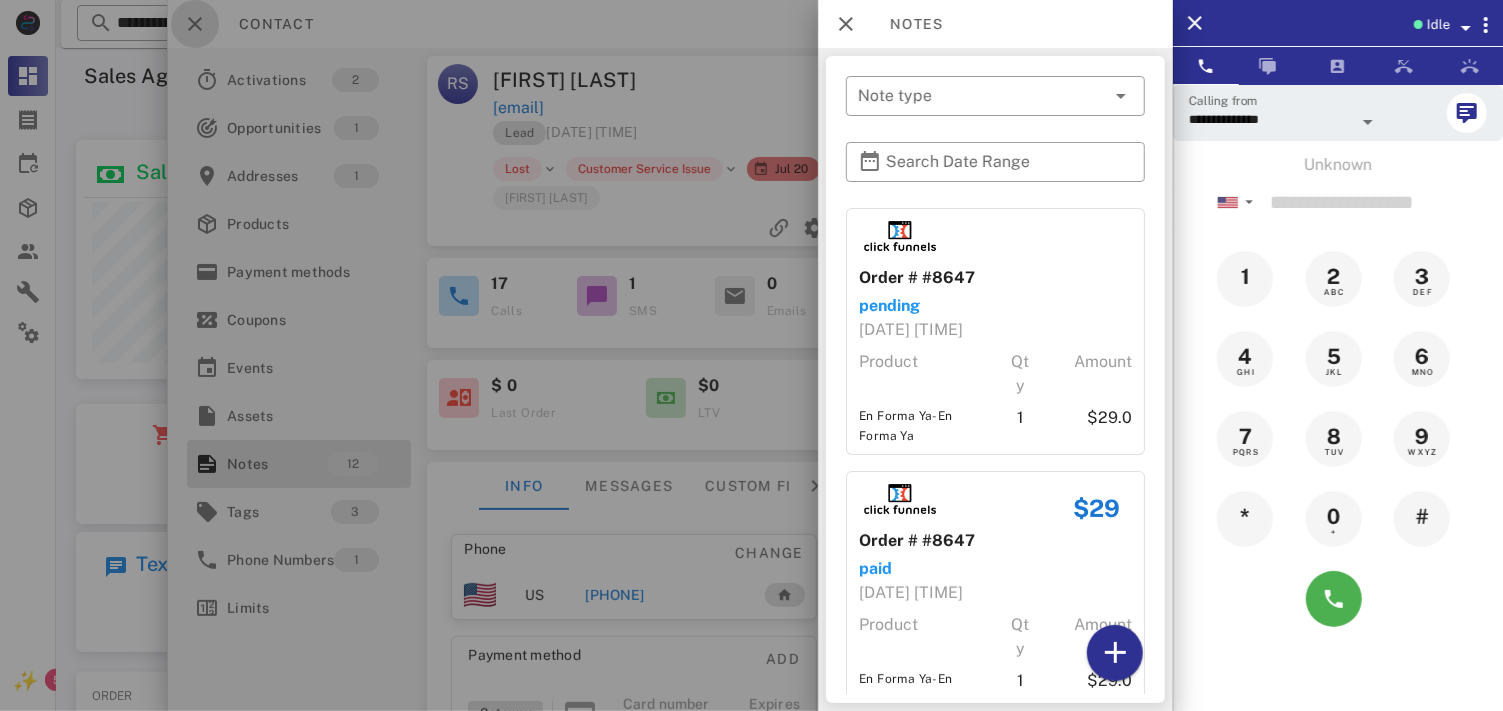 click at bounding box center [195, 24] 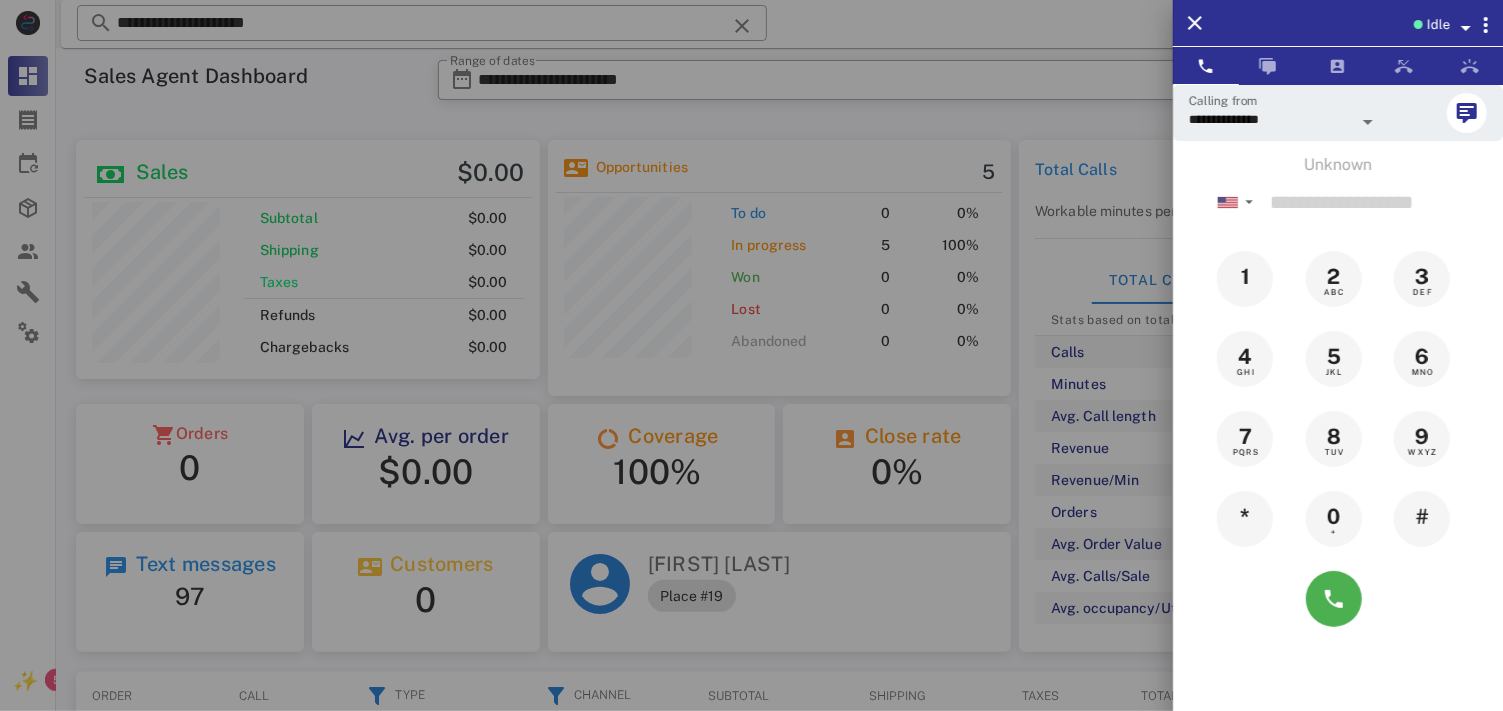 click at bounding box center [751, 355] 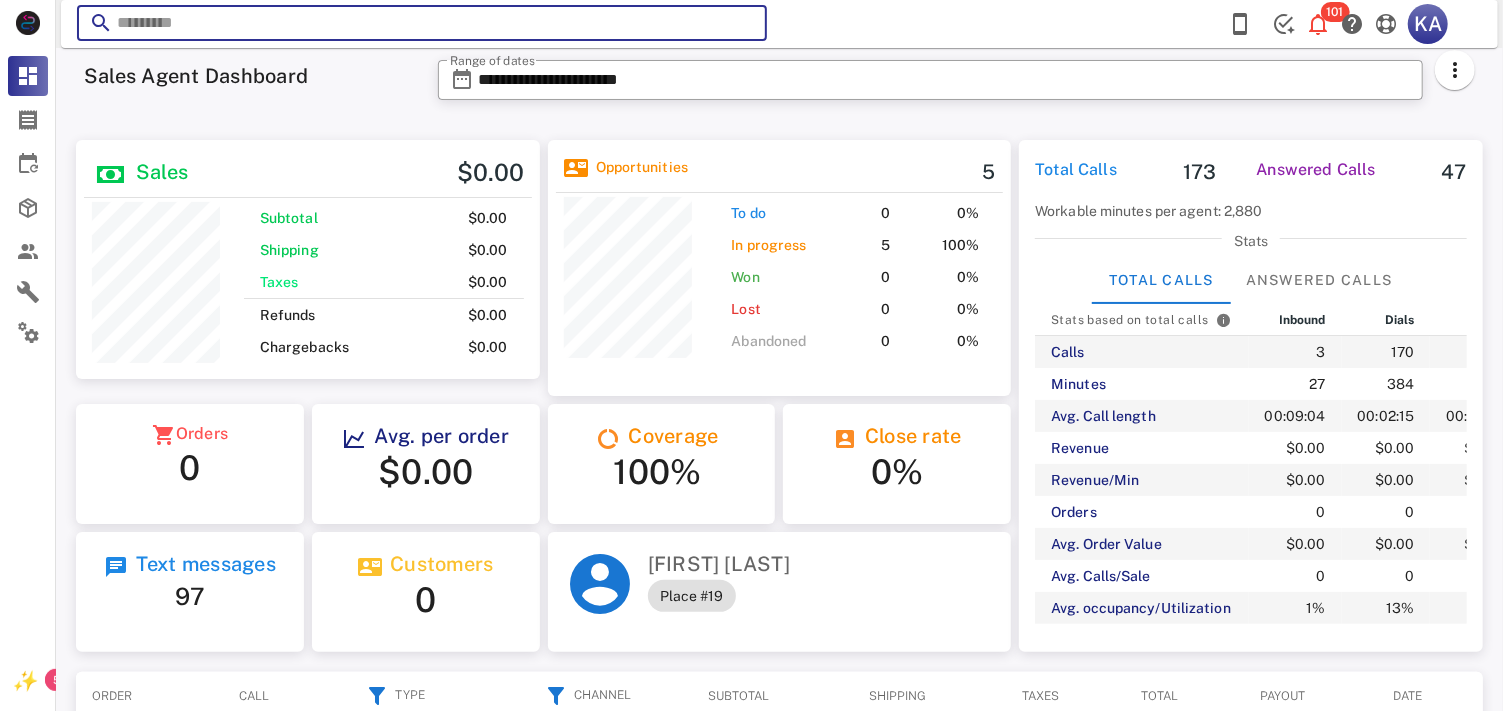 click at bounding box center (743, 26) 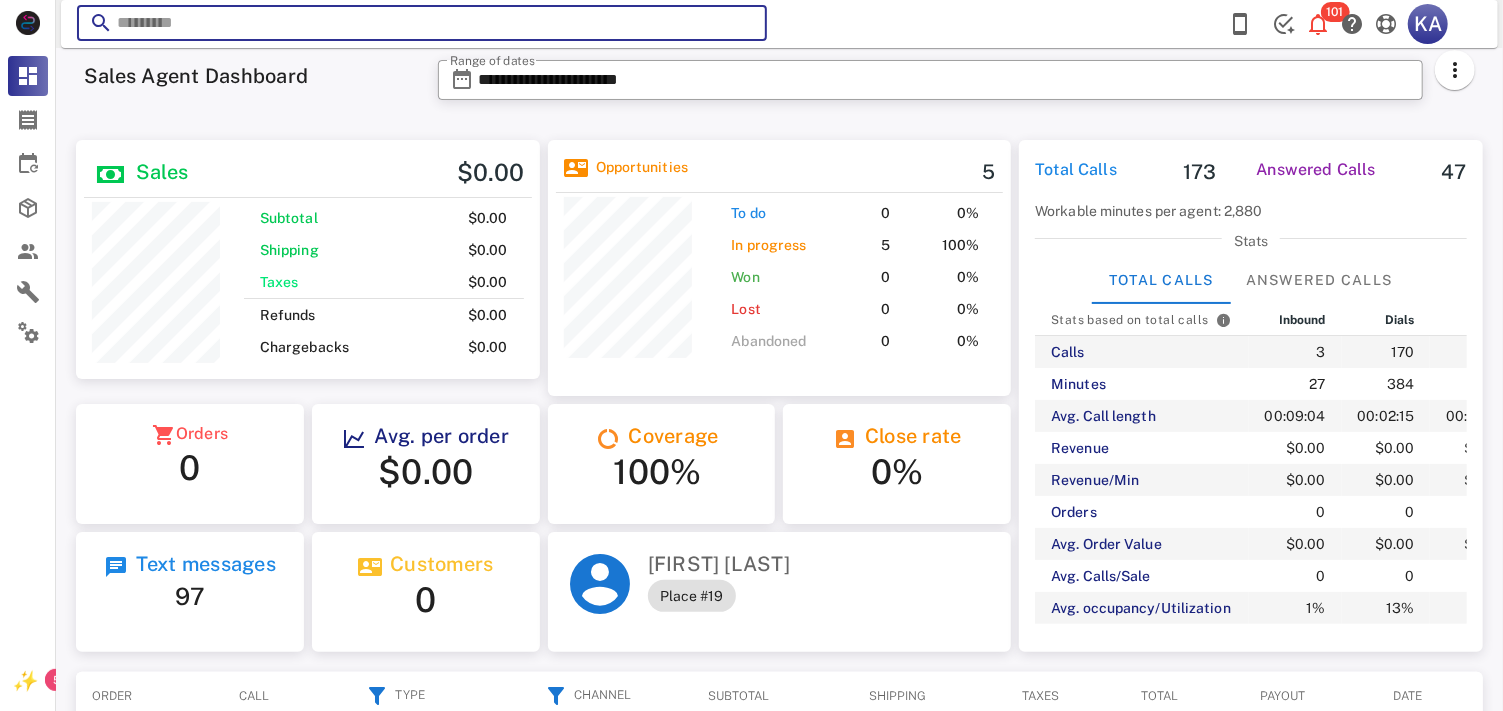 paste on "**********" 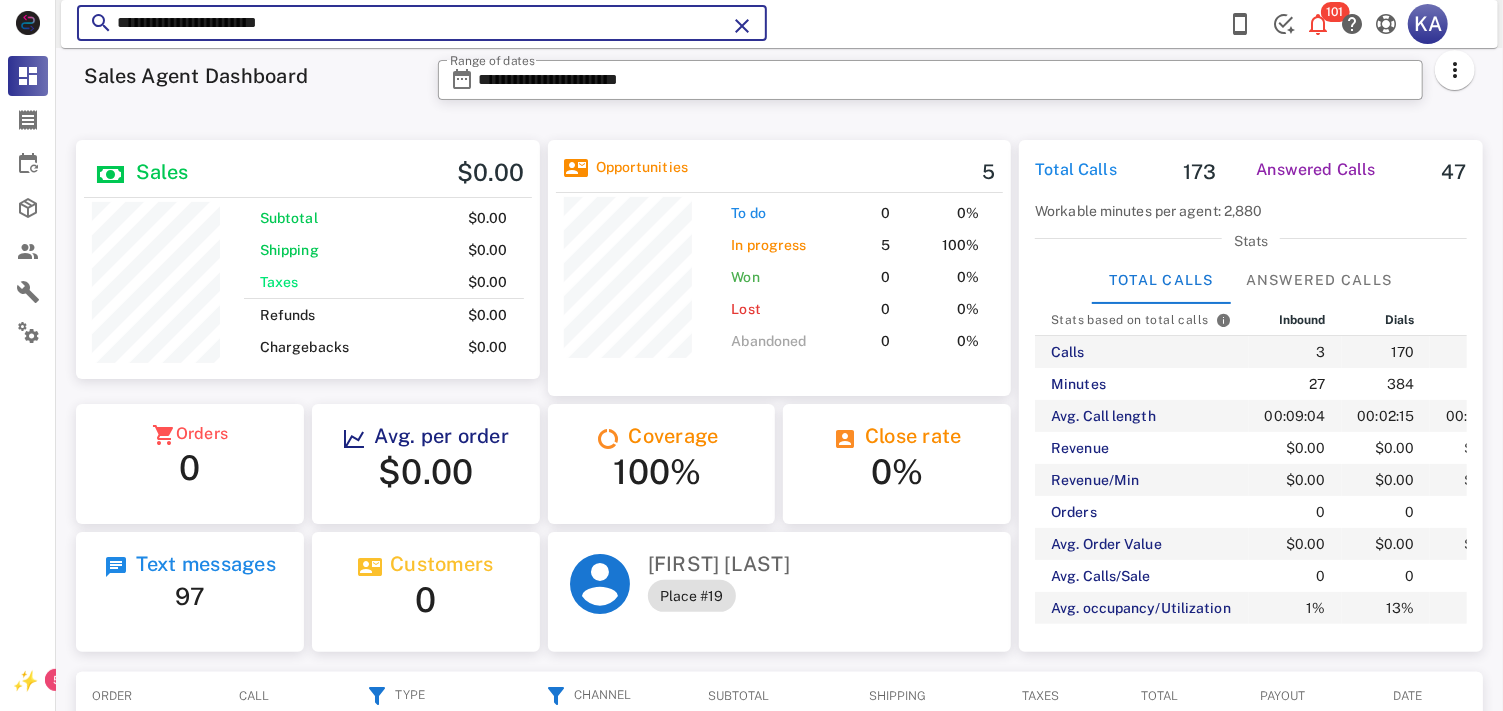 type on "**********" 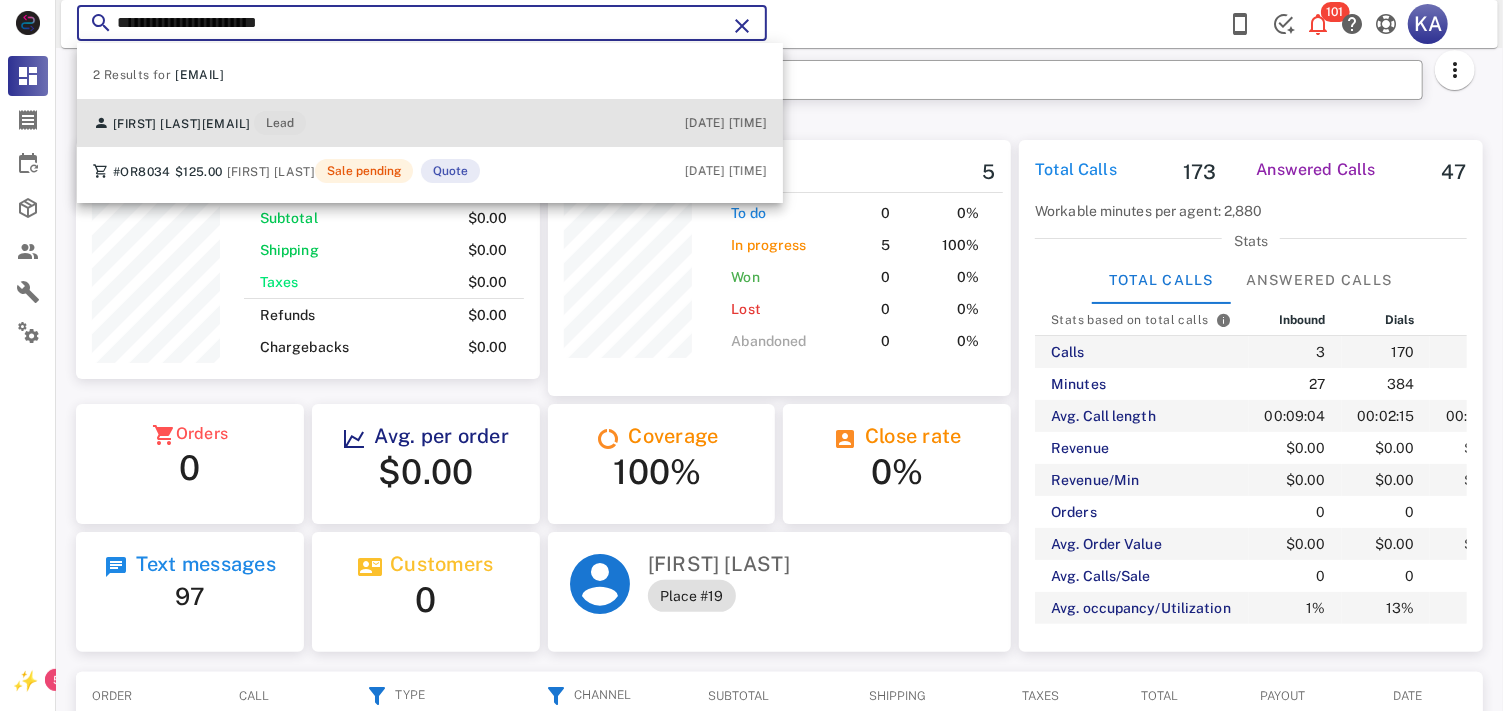 click on "[FIRST] [LAST] [EMAIL] Lead [DATE] [TIME]" at bounding box center [430, 123] 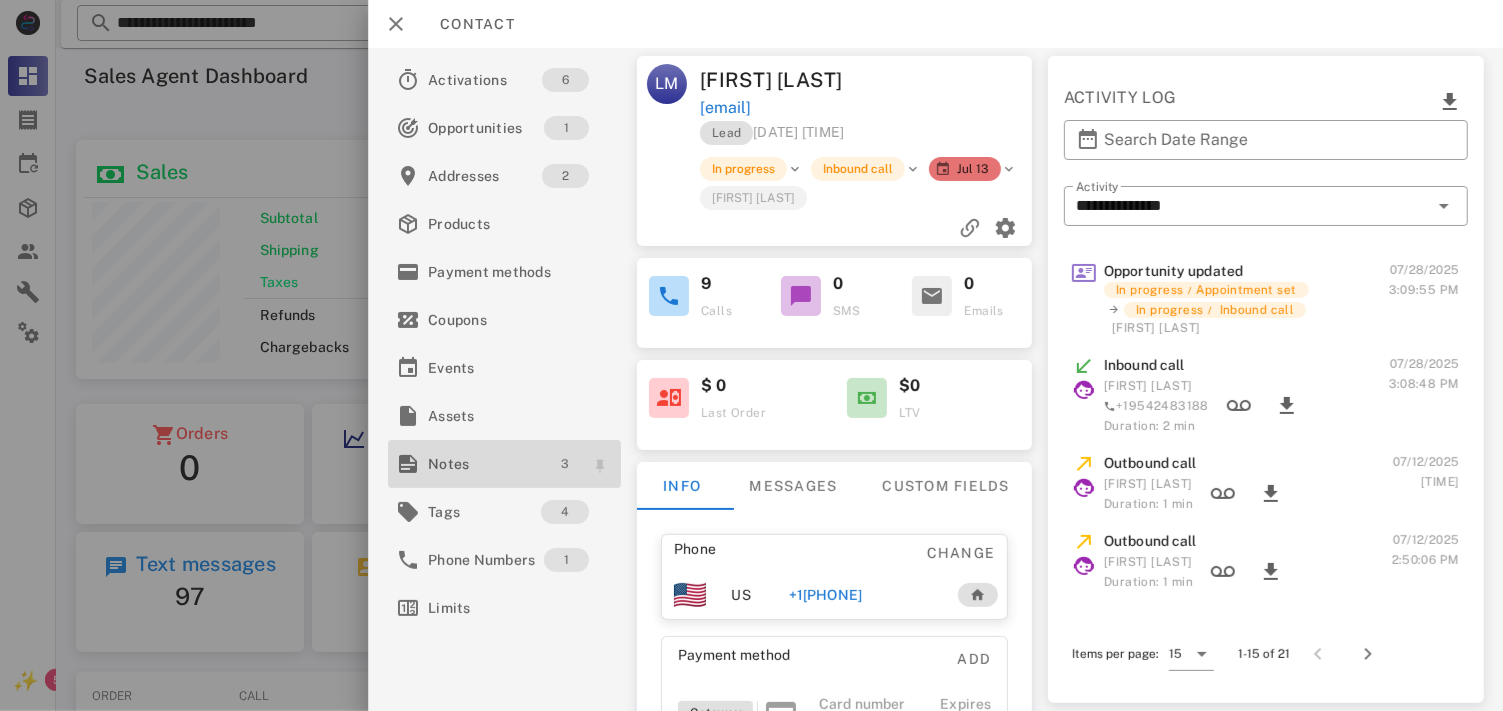 click on "3" at bounding box center [564, 464] 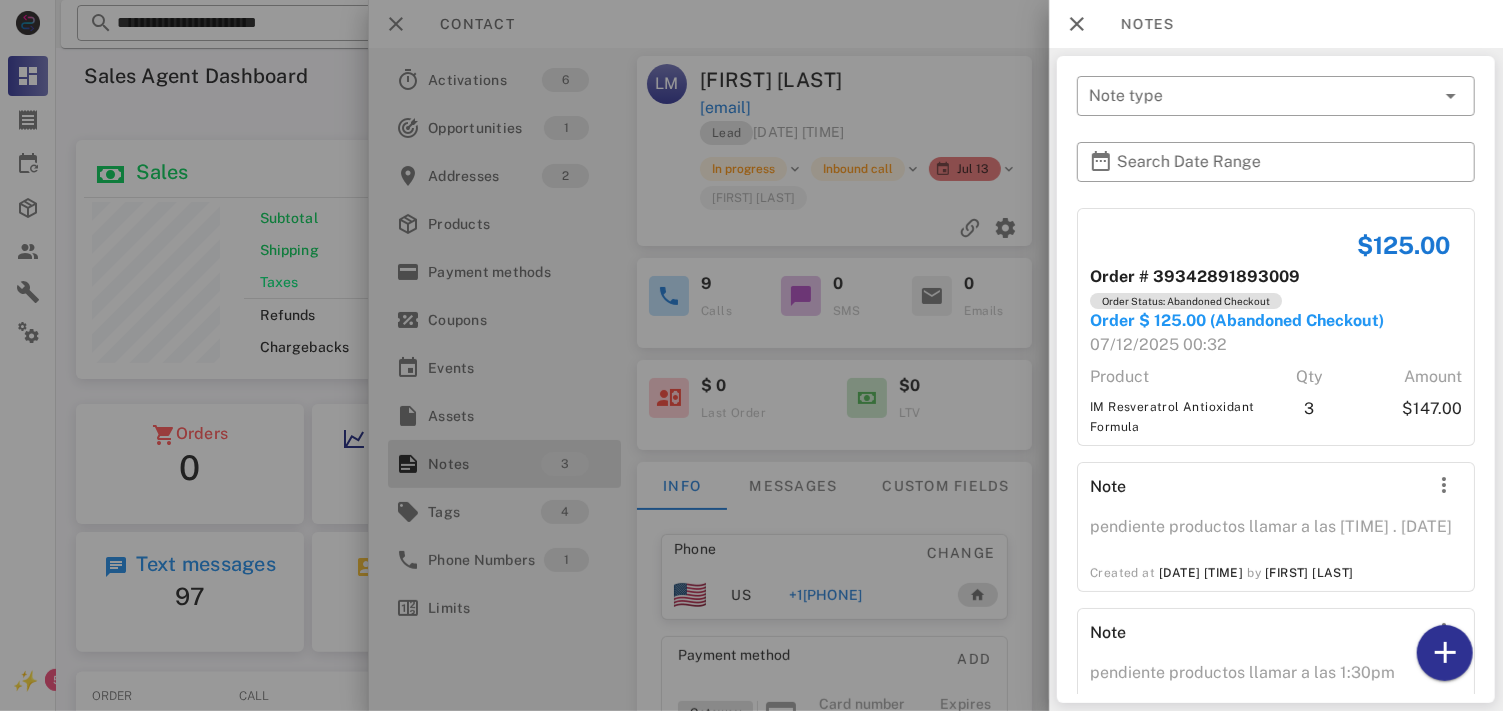 scroll, scrollTop: 95, scrollLeft: 0, axis: vertical 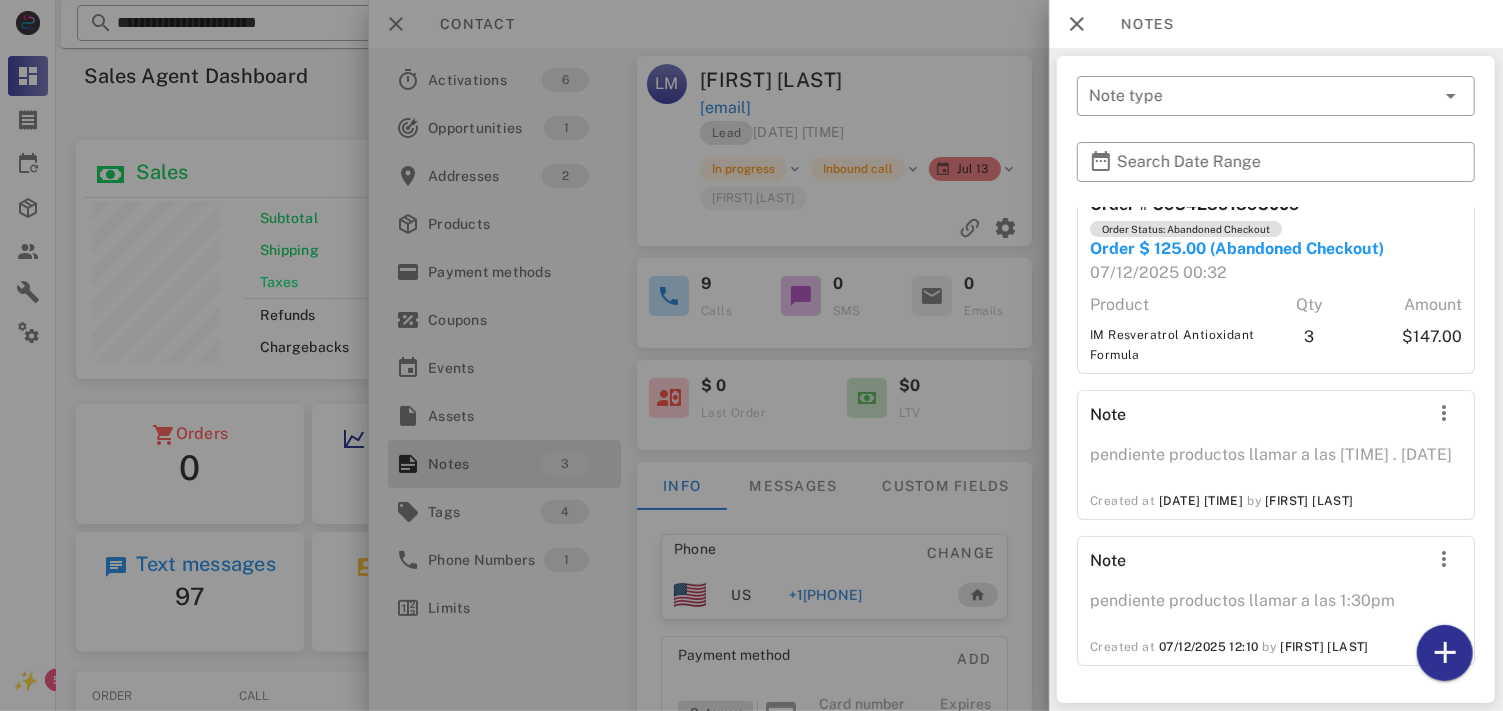 click at bounding box center [751, 355] 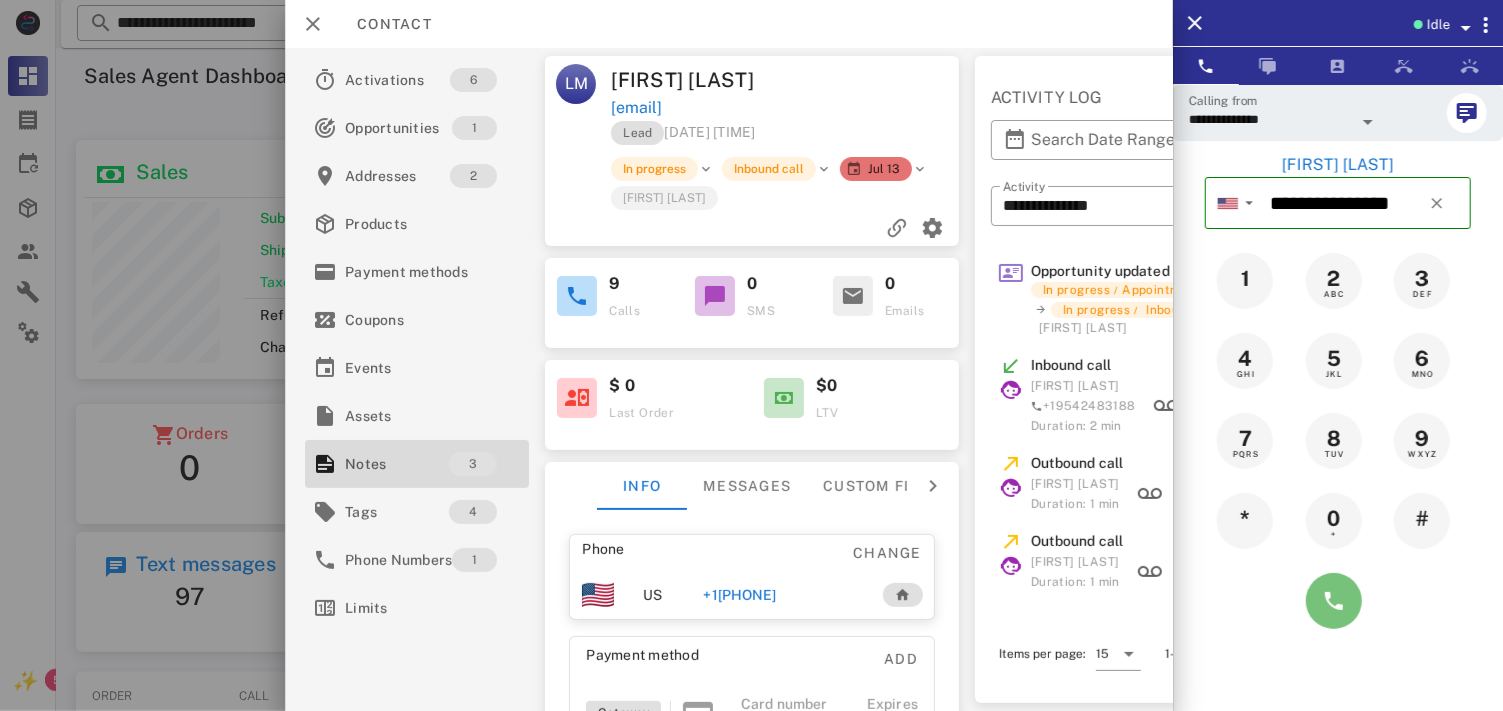 click at bounding box center [1334, 601] 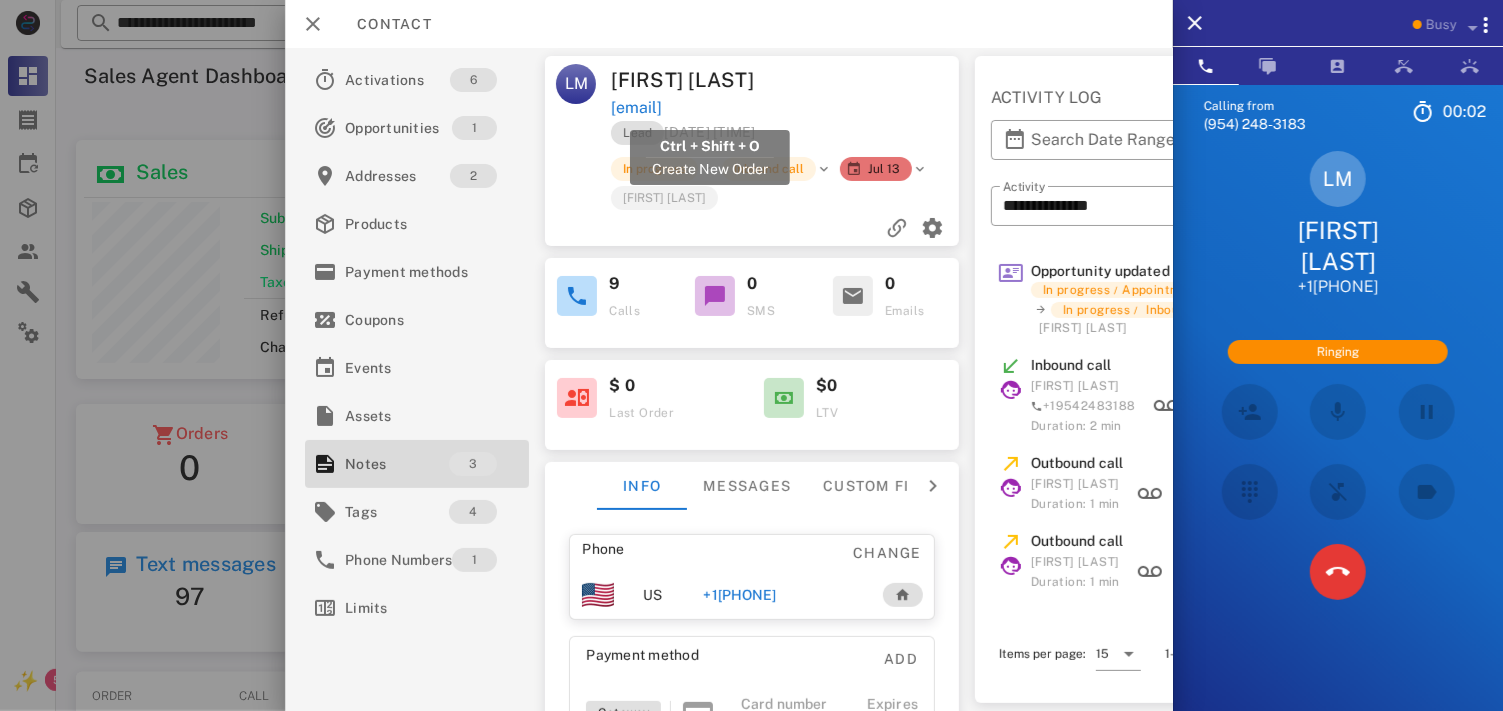 drag, startPoint x: 838, startPoint y: 104, endPoint x: 615, endPoint y: 115, distance: 223.27113 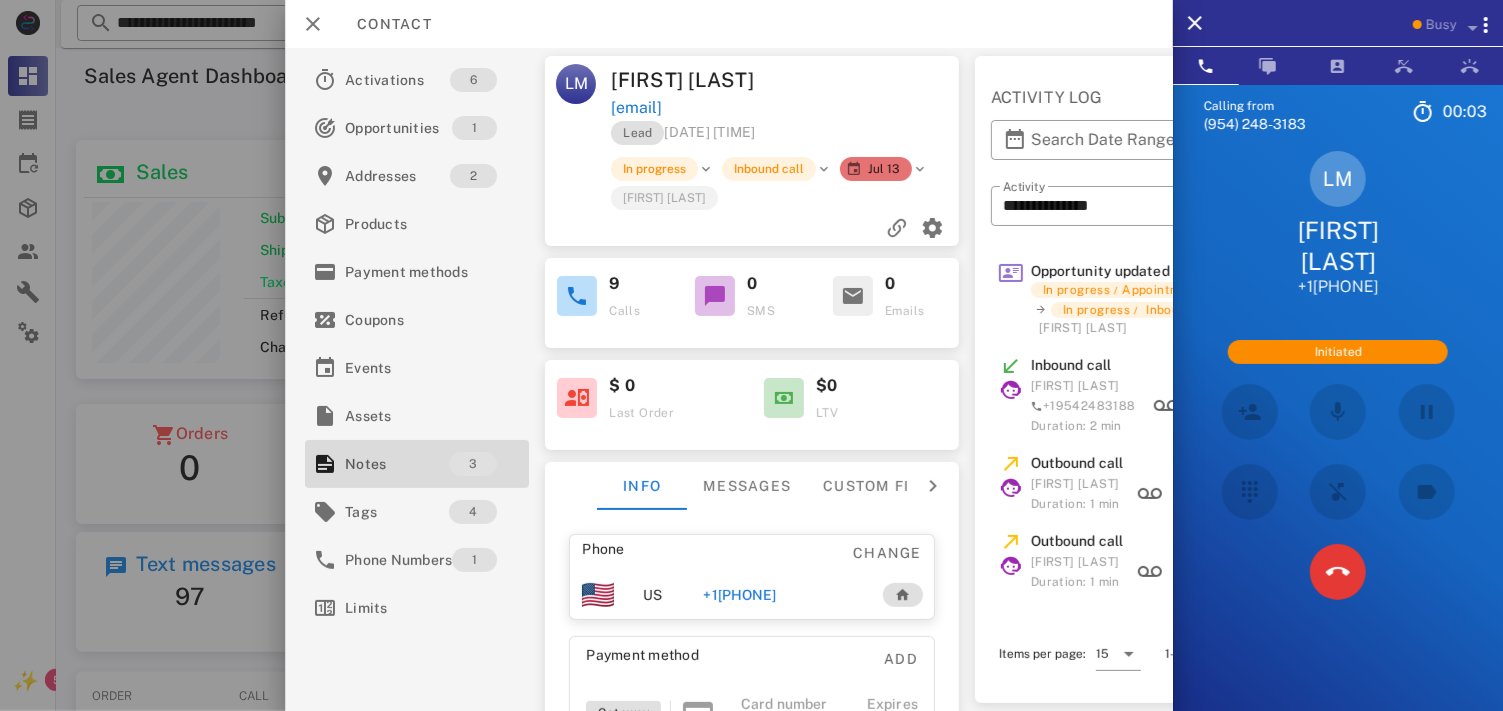 click on "[EMAIL]" at bounding box center (786, 108) 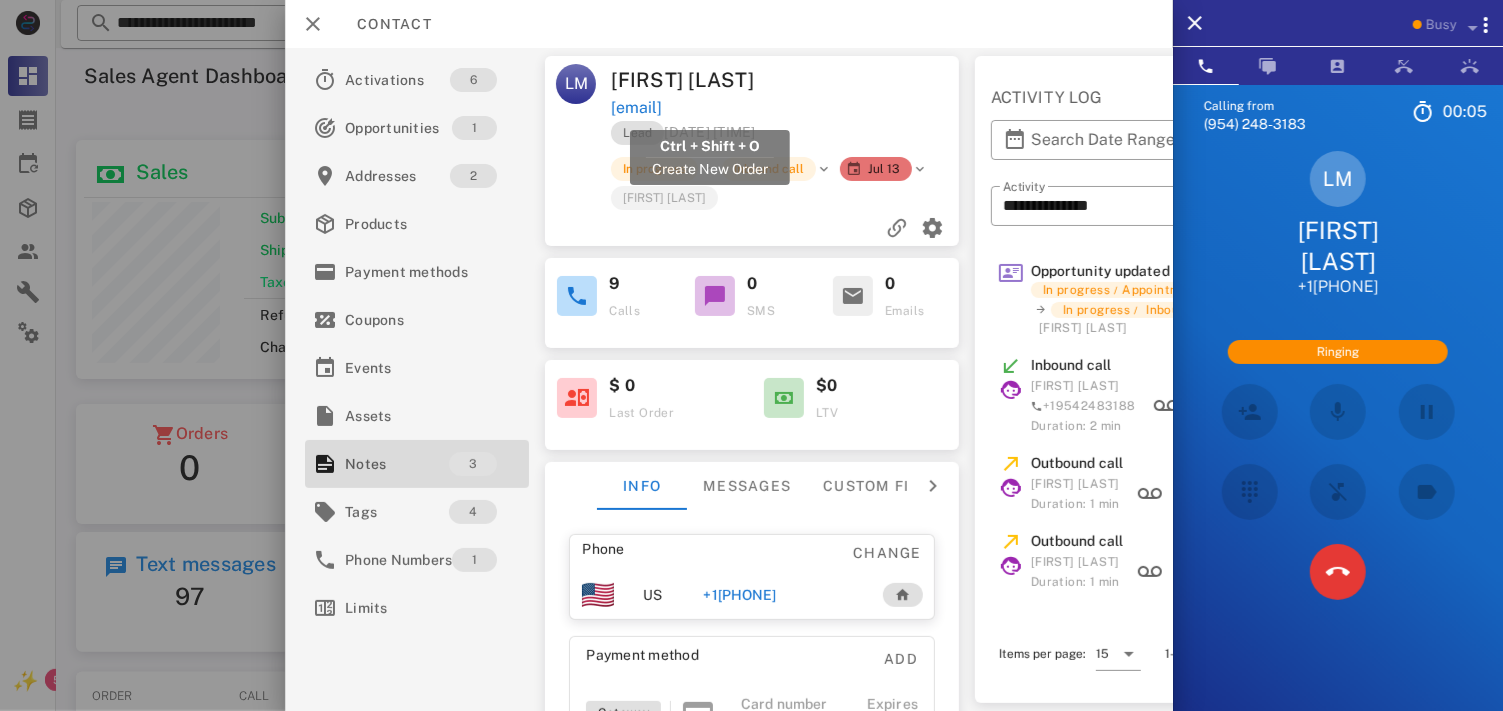drag, startPoint x: 801, startPoint y: 106, endPoint x: 612, endPoint y: 108, distance: 189.01057 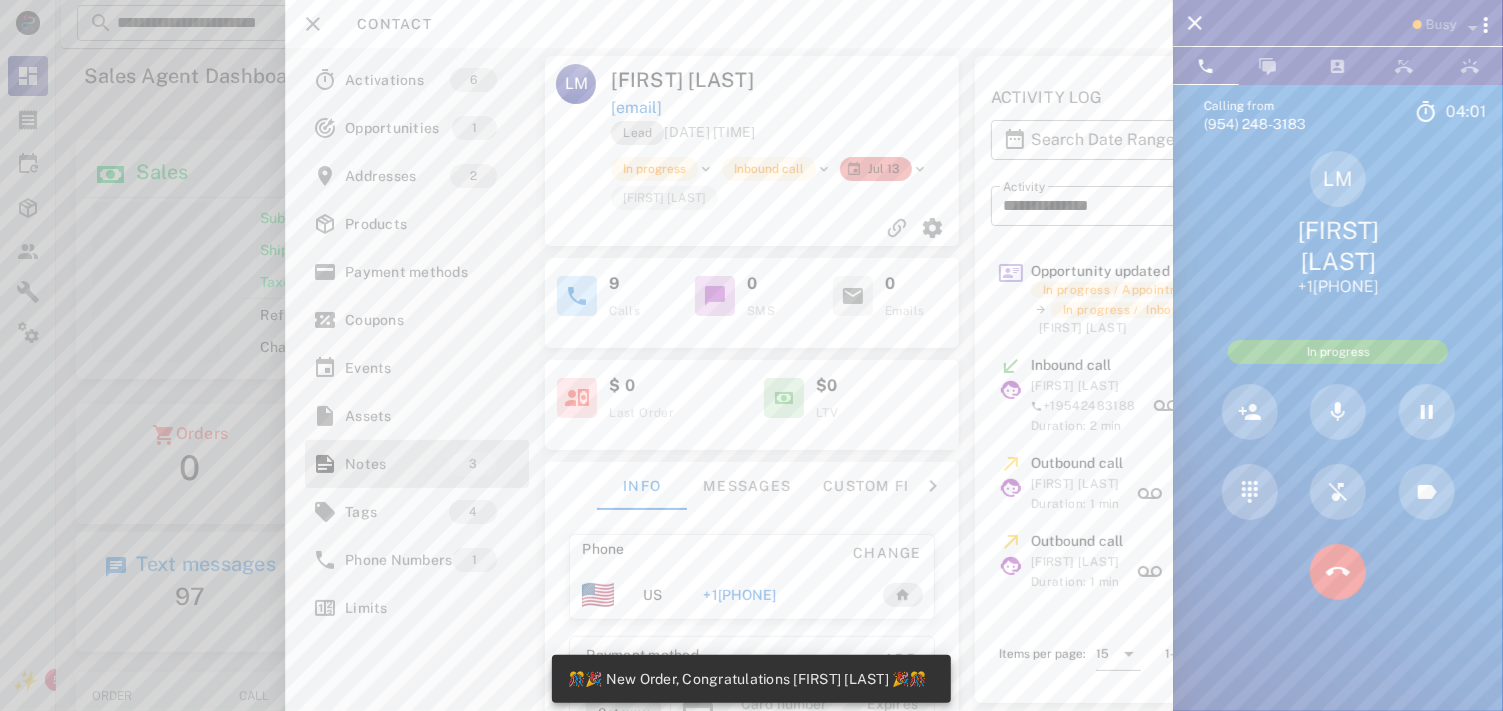 scroll, scrollTop: 999737, scrollLeft: 999536, axis: both 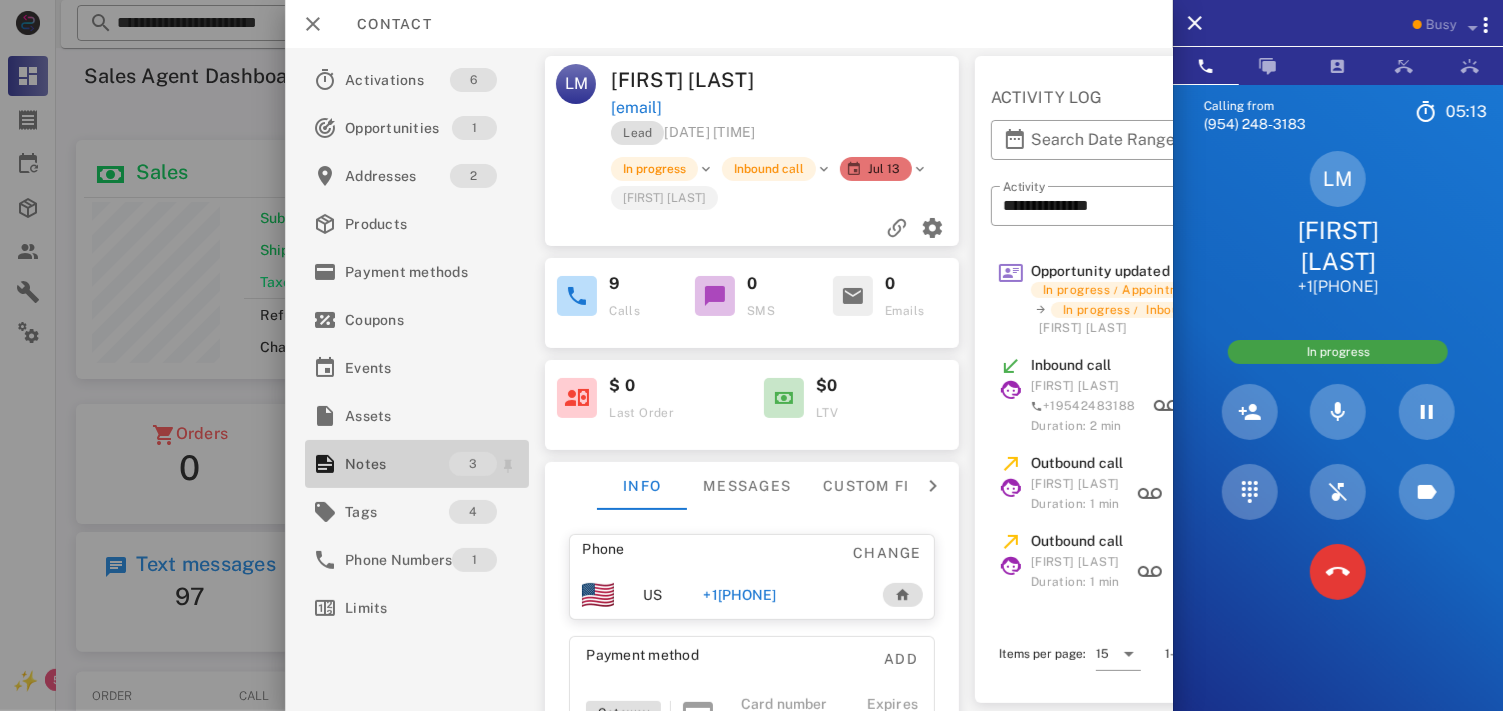 click on "3" at bounding box center [473, 464] 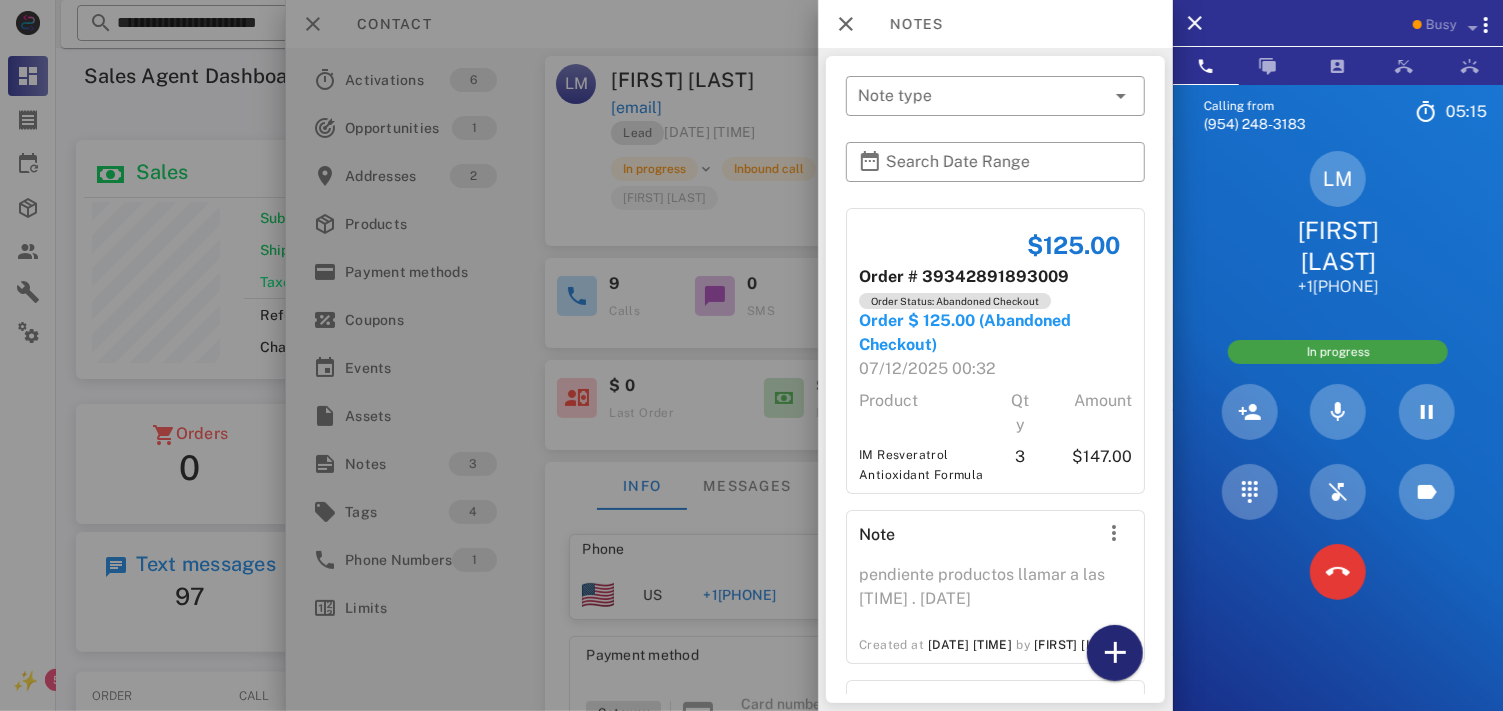 click at bounding box center [1115, 653] 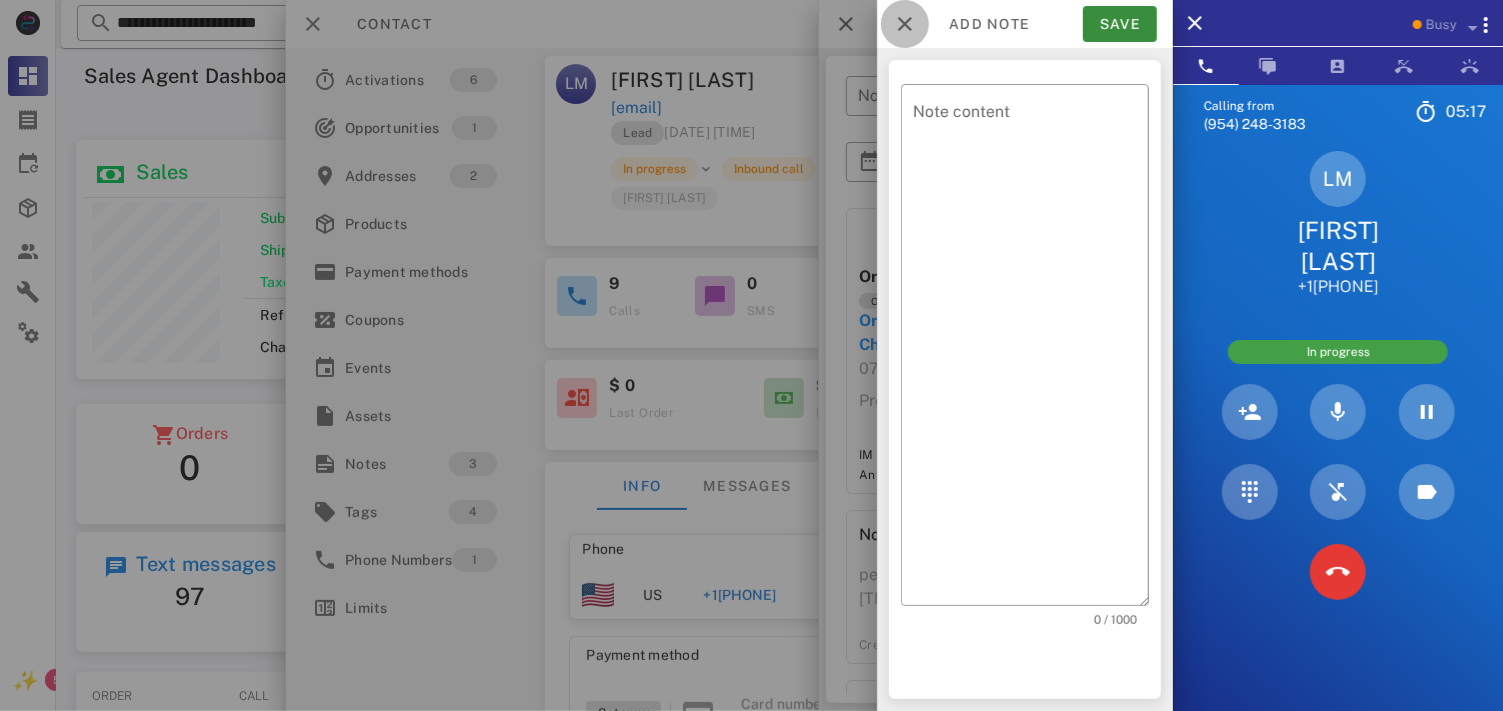 click at bounding box center (905, 24) 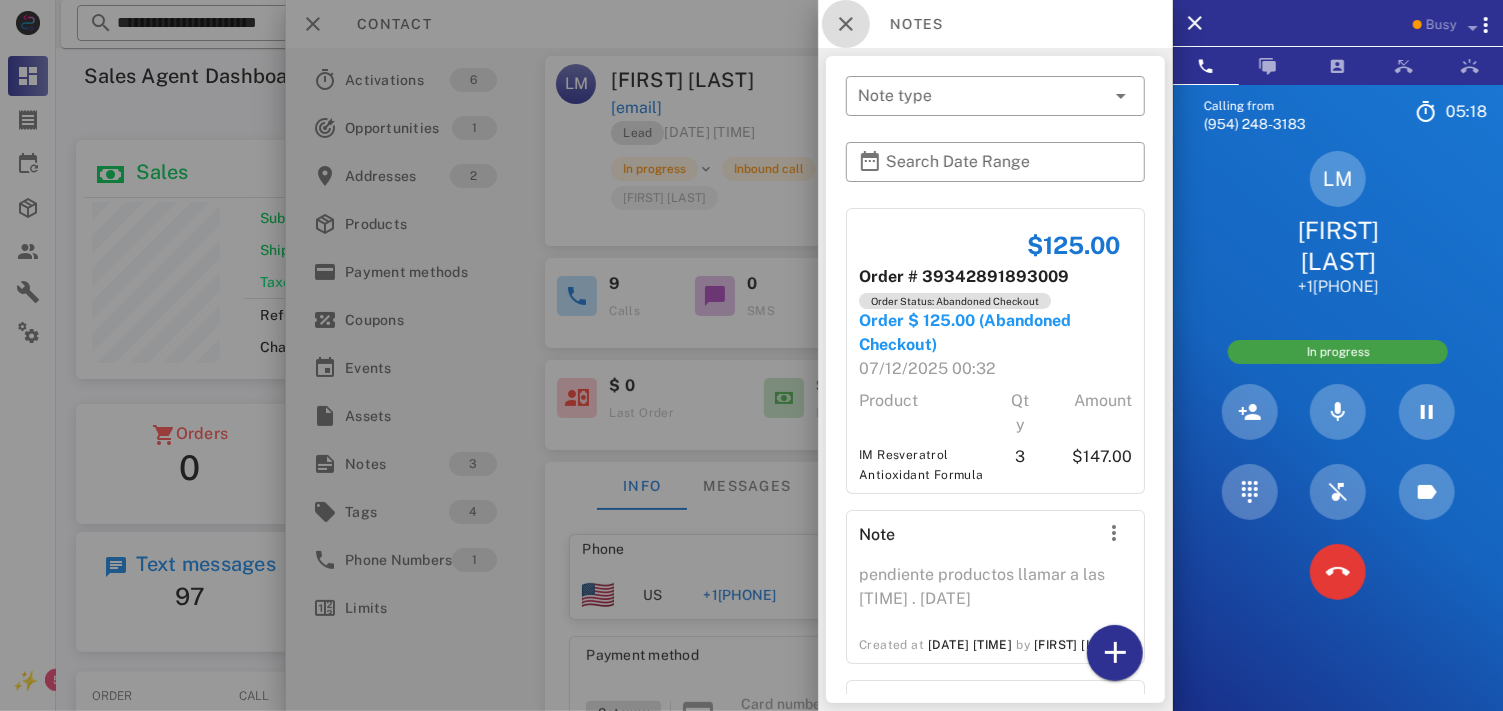 click at bounding box center (846, 24) 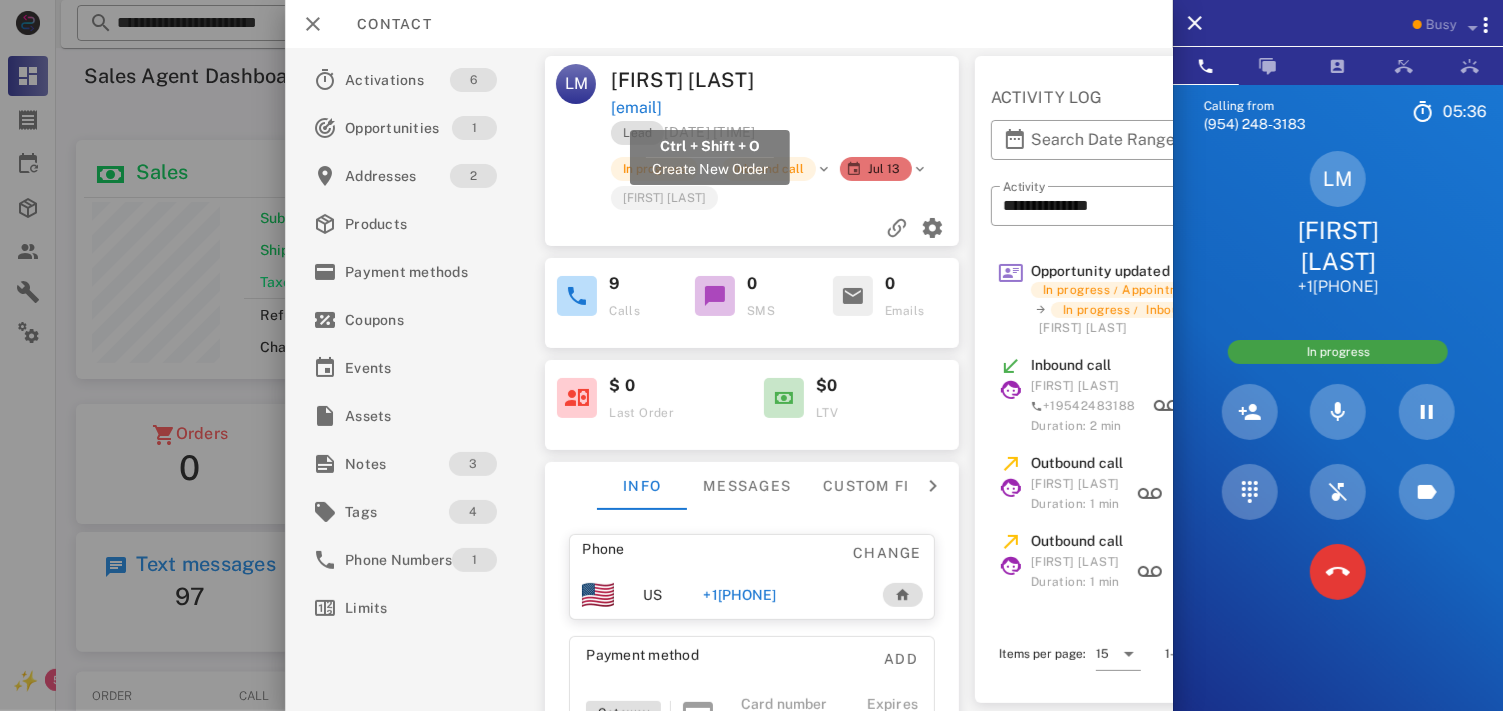 drag, startPoint x: 815, startPoint y: 117, endPoint x: 612, endPoint y: 112, distance: 203.06157 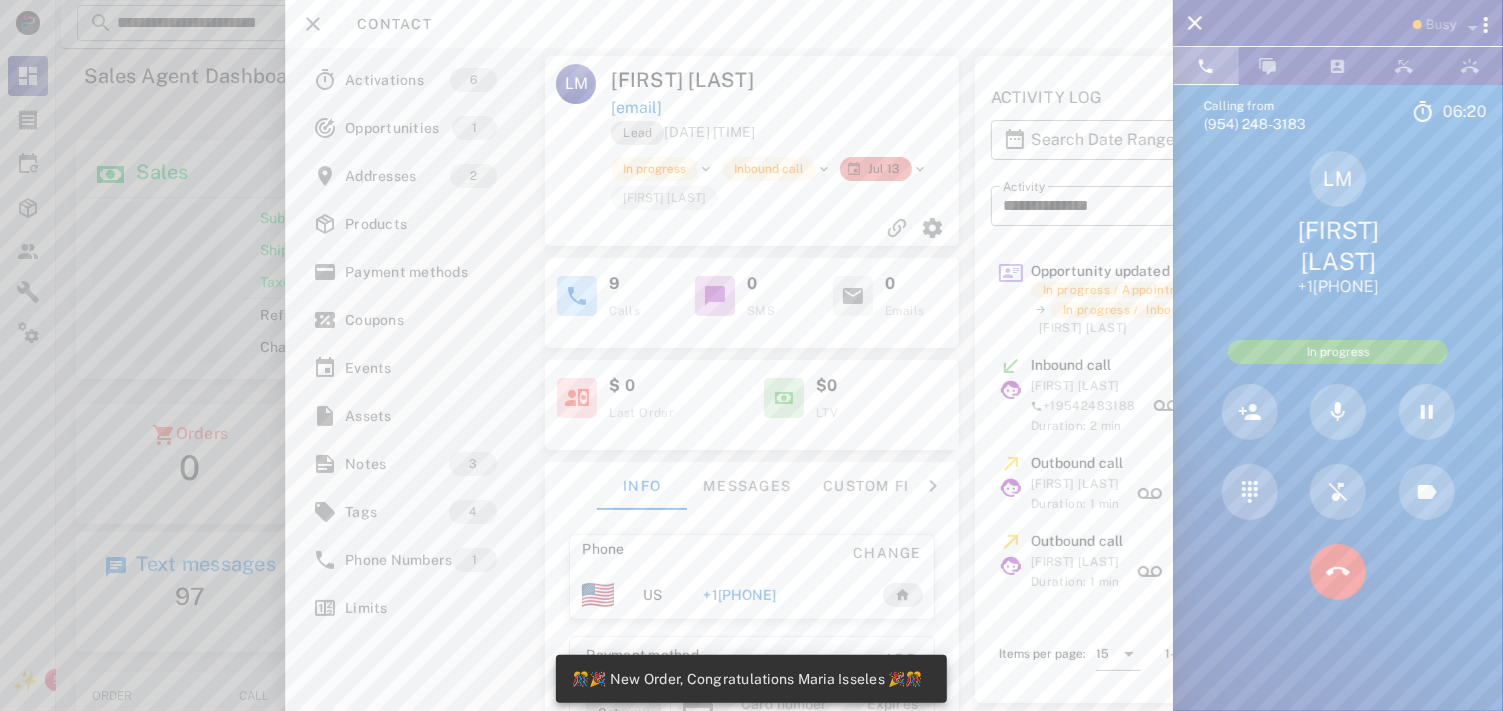 scroll, scrollTop: 999737, scrollLeft: 999536, axis: both 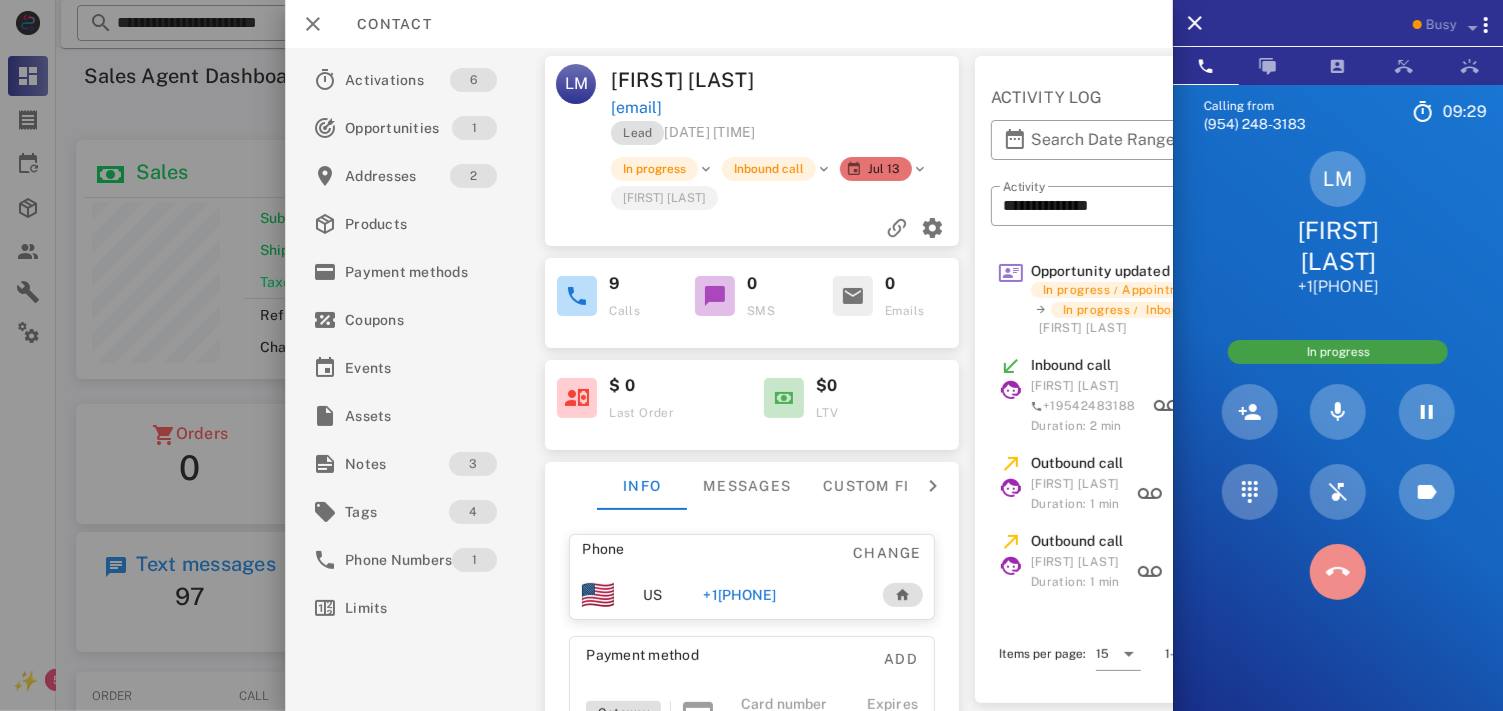 click at bounding box center (1338, 572) 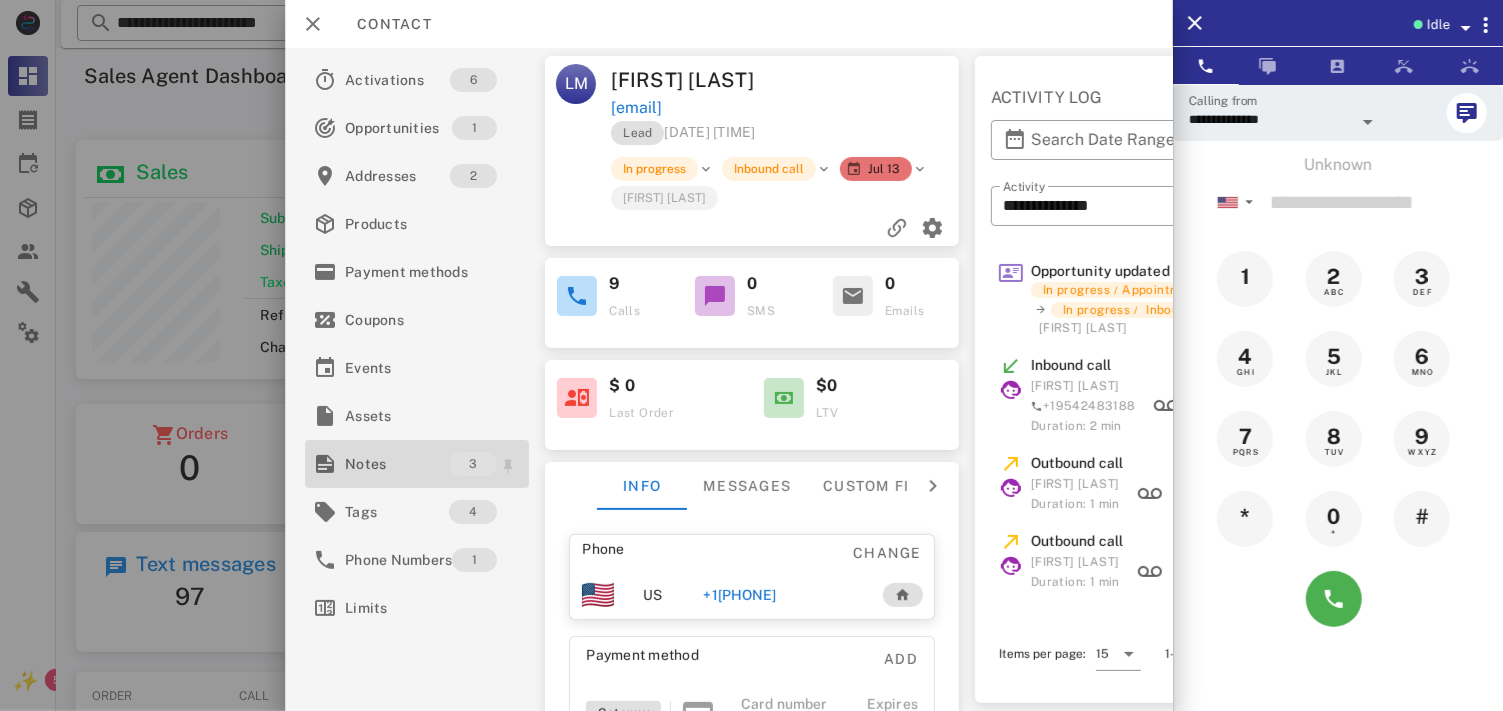 click on "Notes" at bounding box center [397, 464] 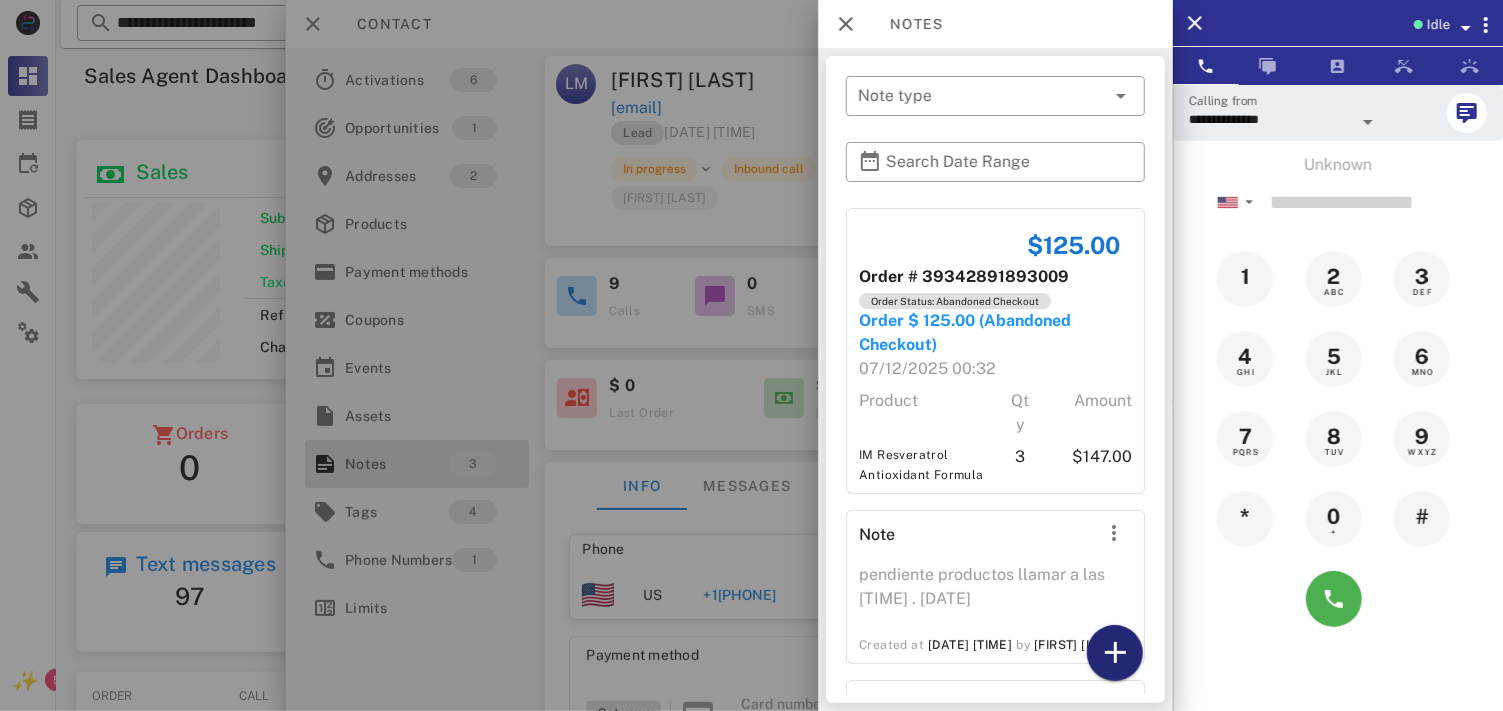 click at bounding box center [1115, 653] 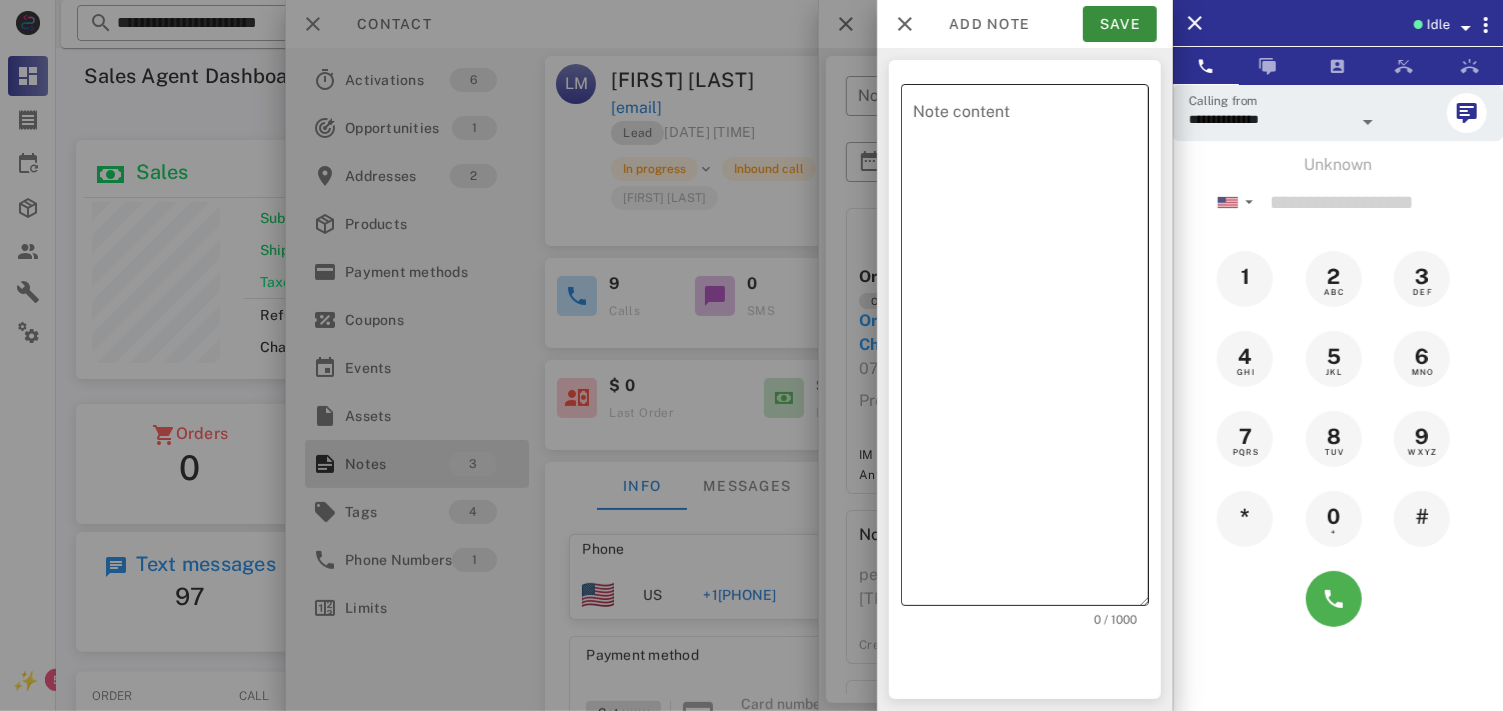 click on "Note content" at bounding box center (1031, 350) 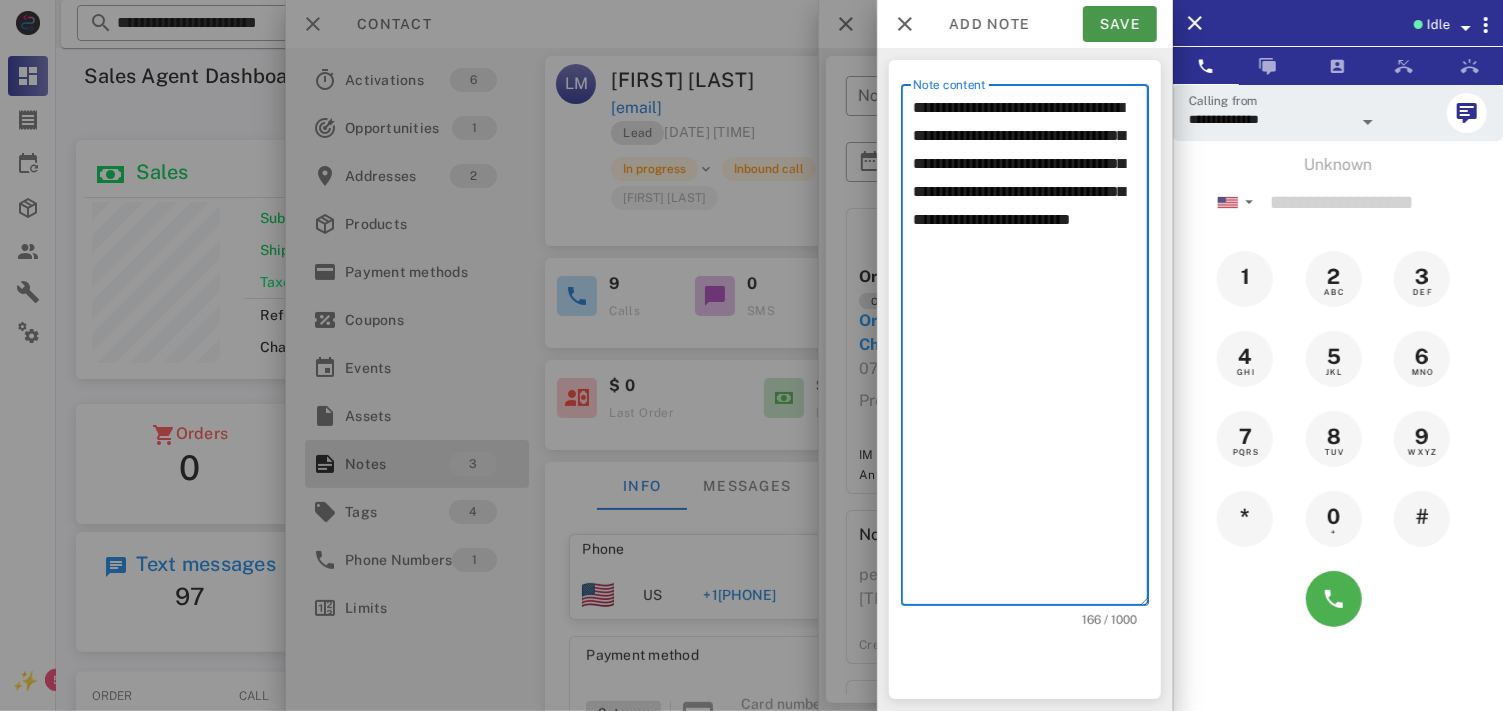 type on "**********" 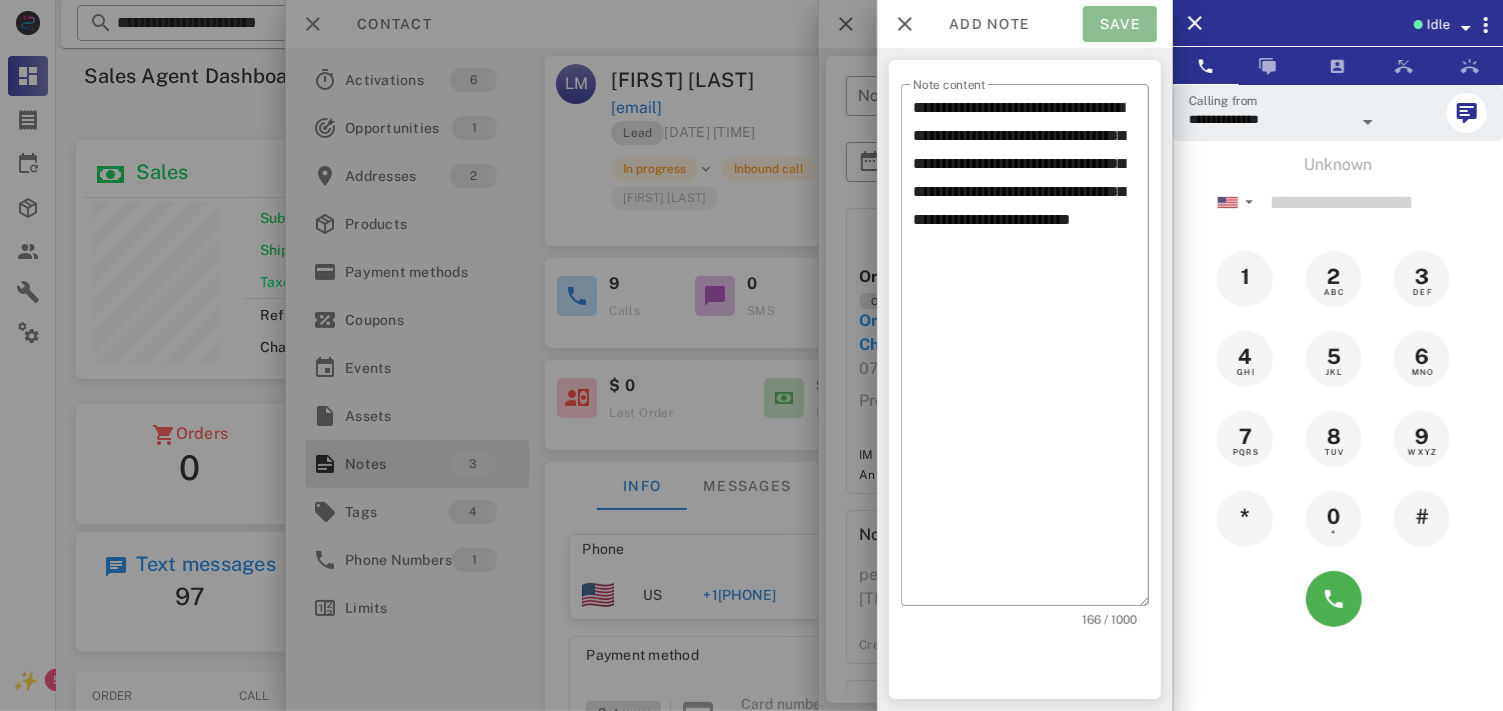 click on "Save" at bounding box center (1120, 24) 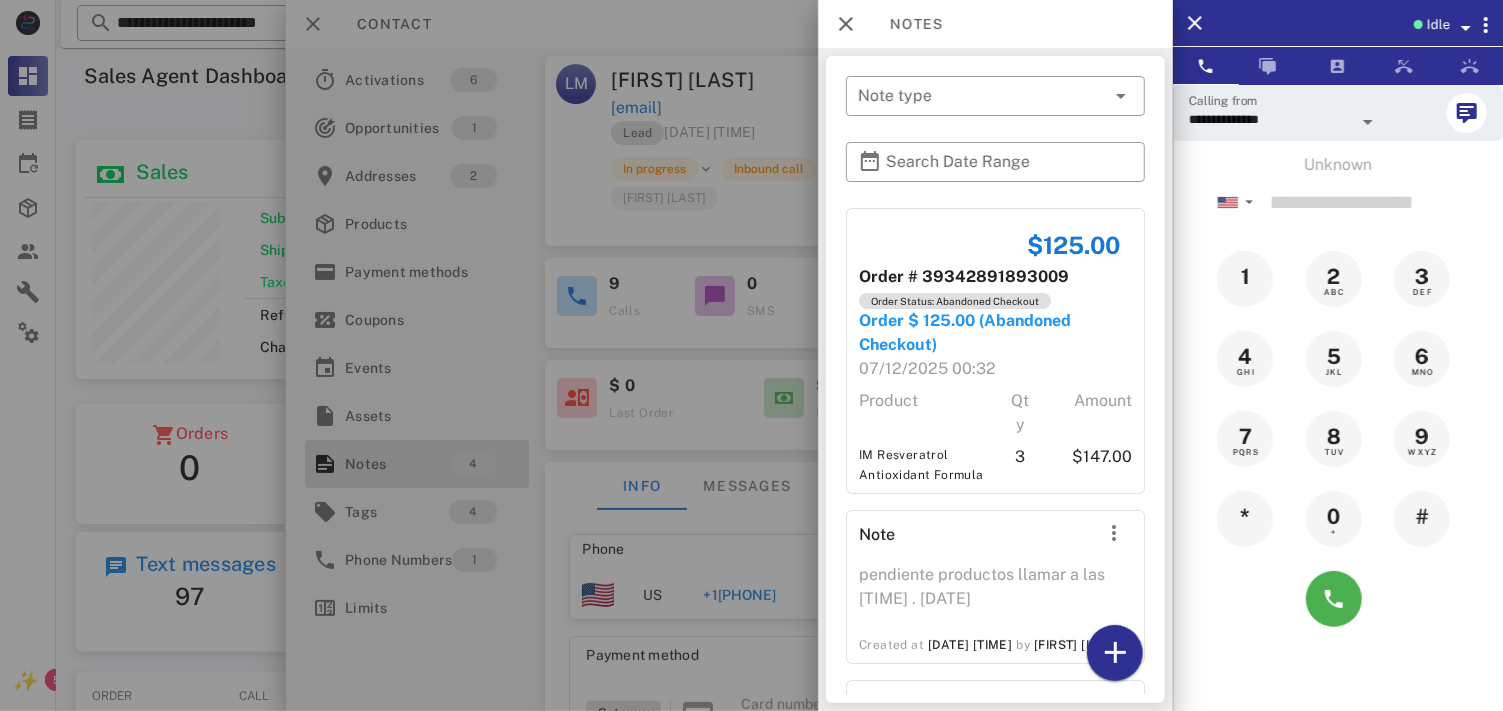 click at bounding box center [751, 355] 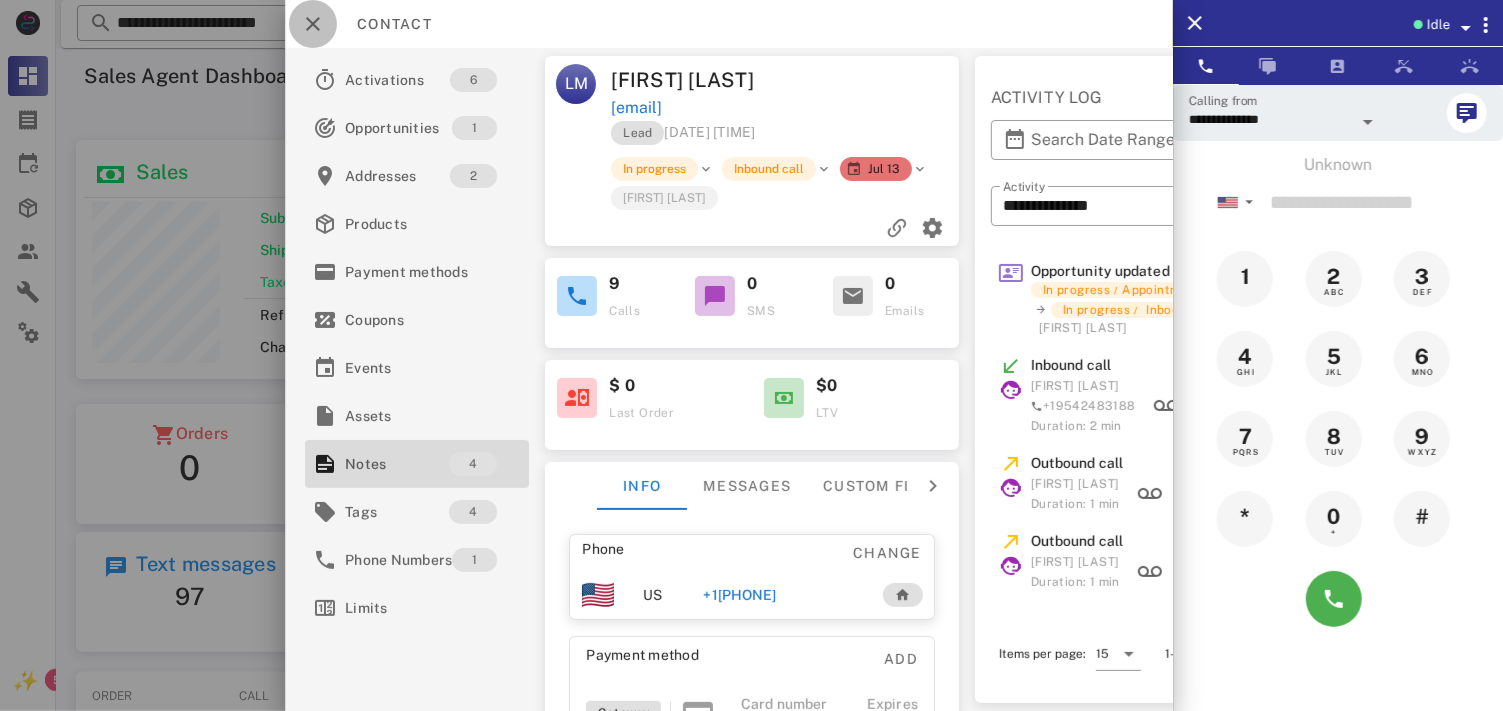 click at bounding box center [313, 24] 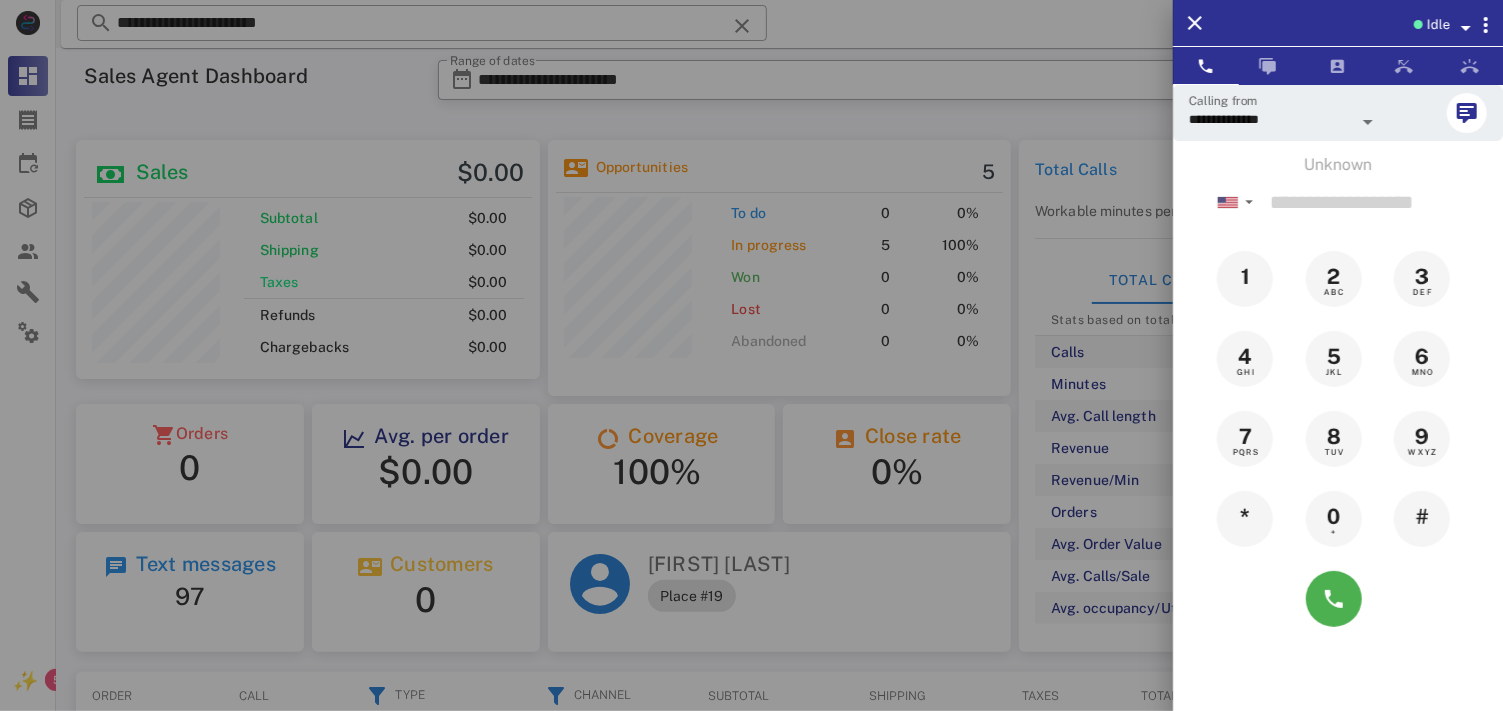click at bounding box center (751, 355) 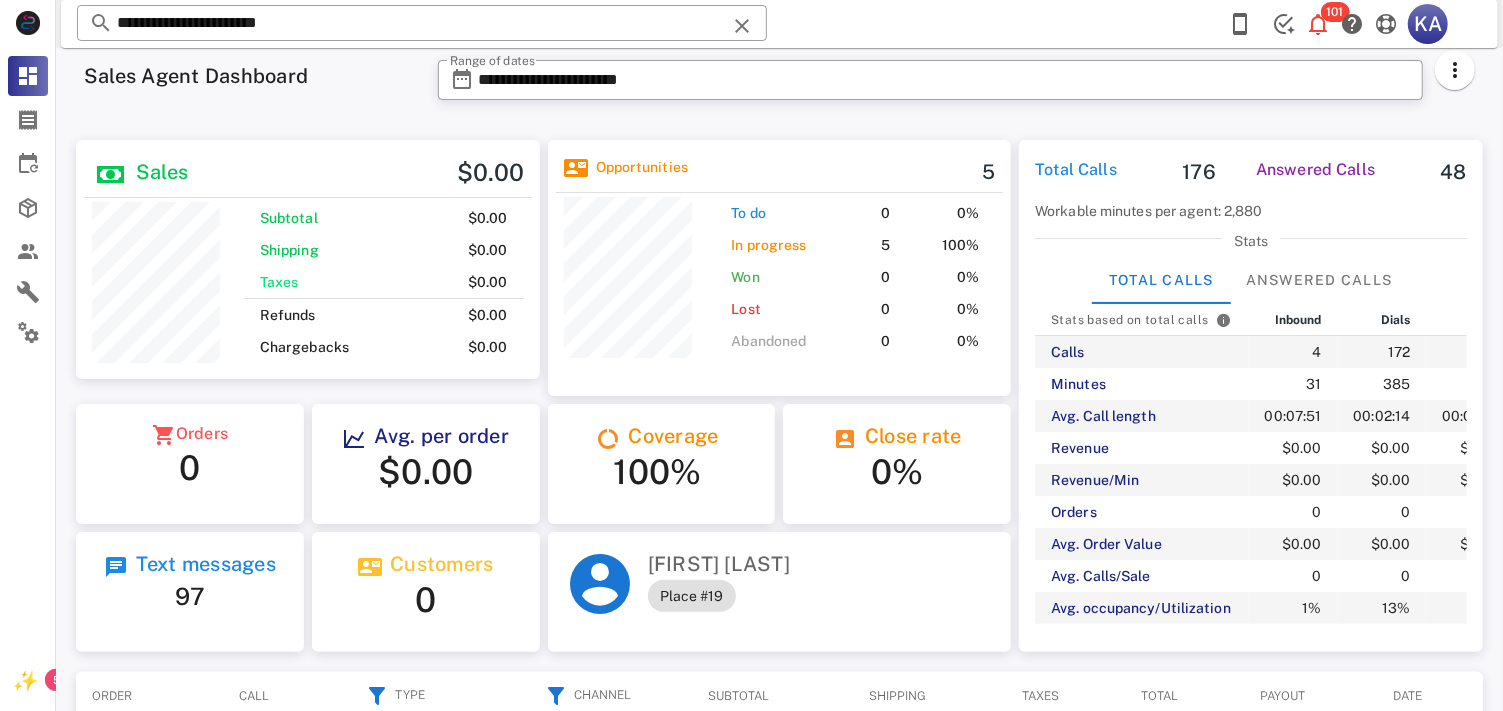 click at bounding box center [743, 26] 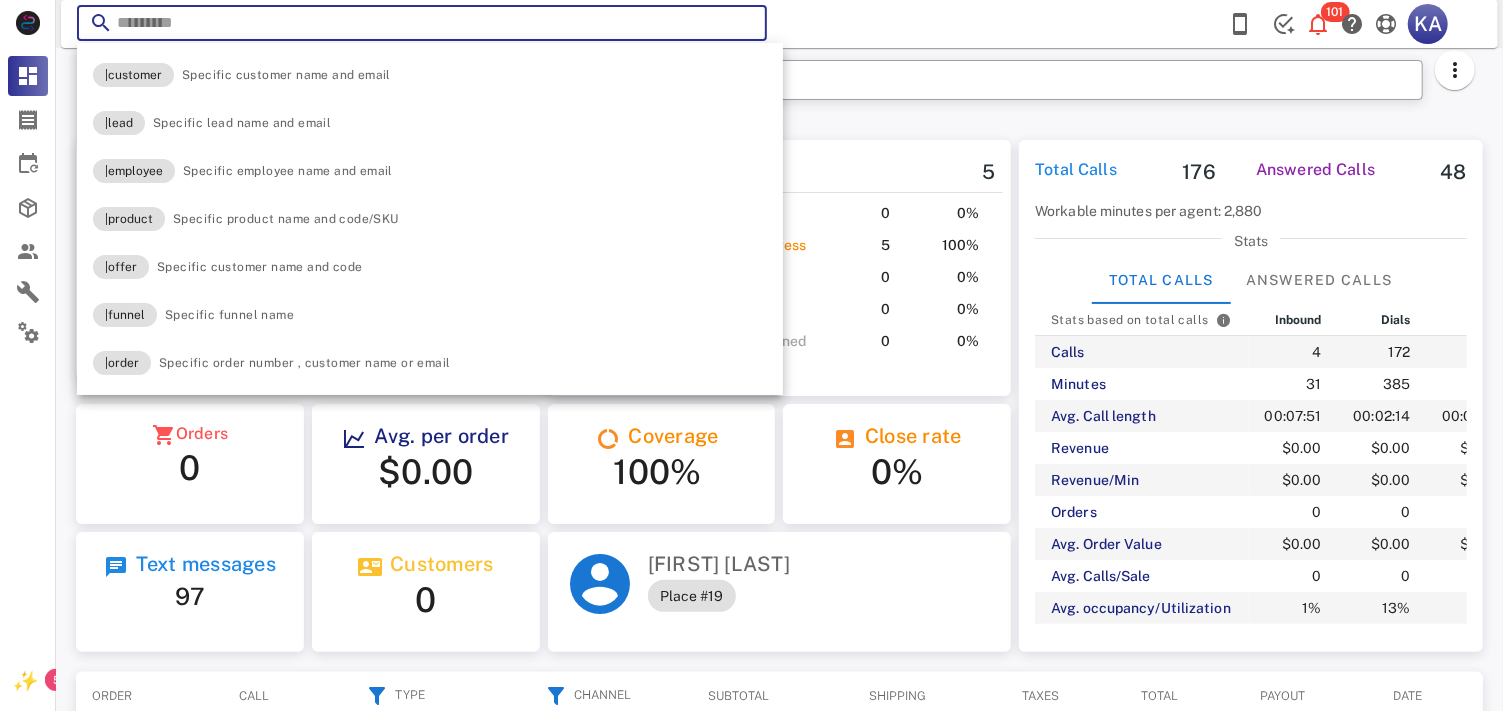 paste on "**********" 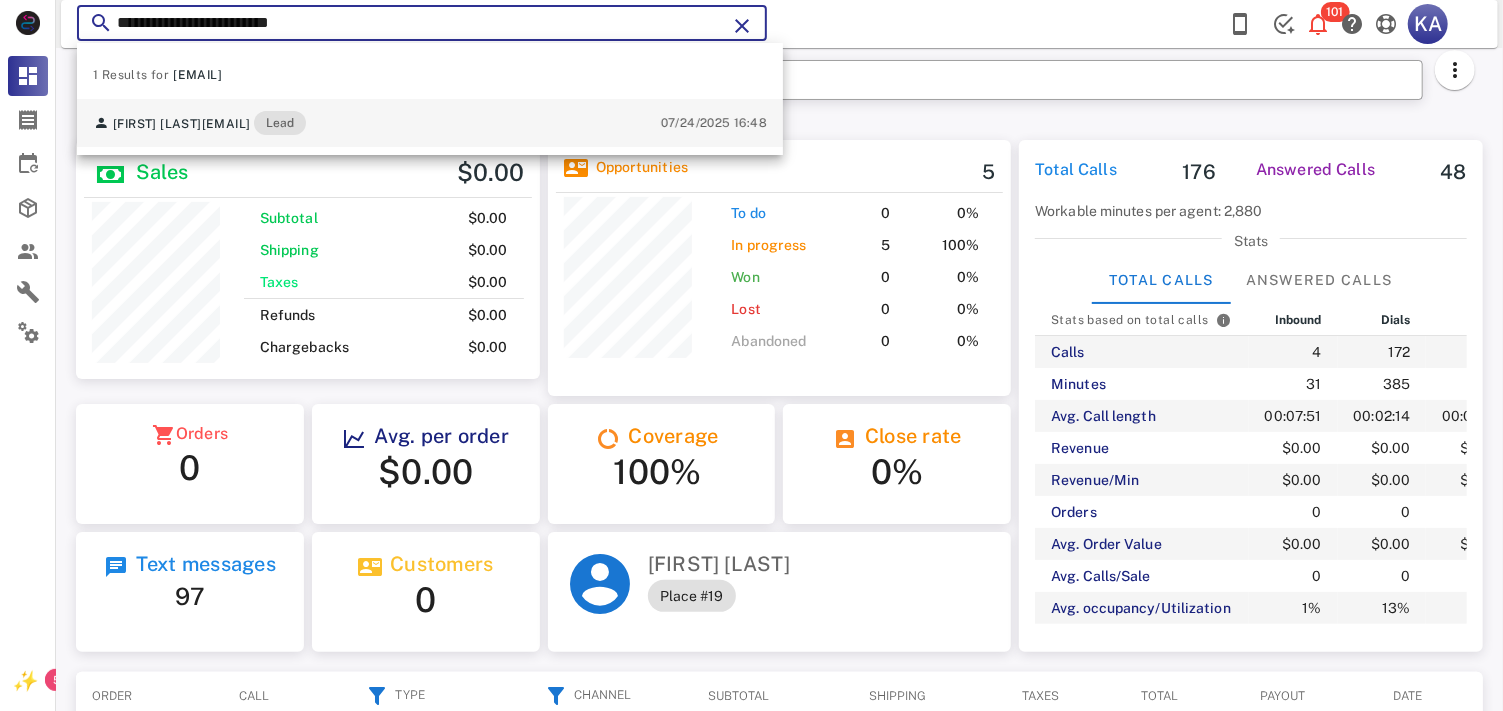type on "**********" 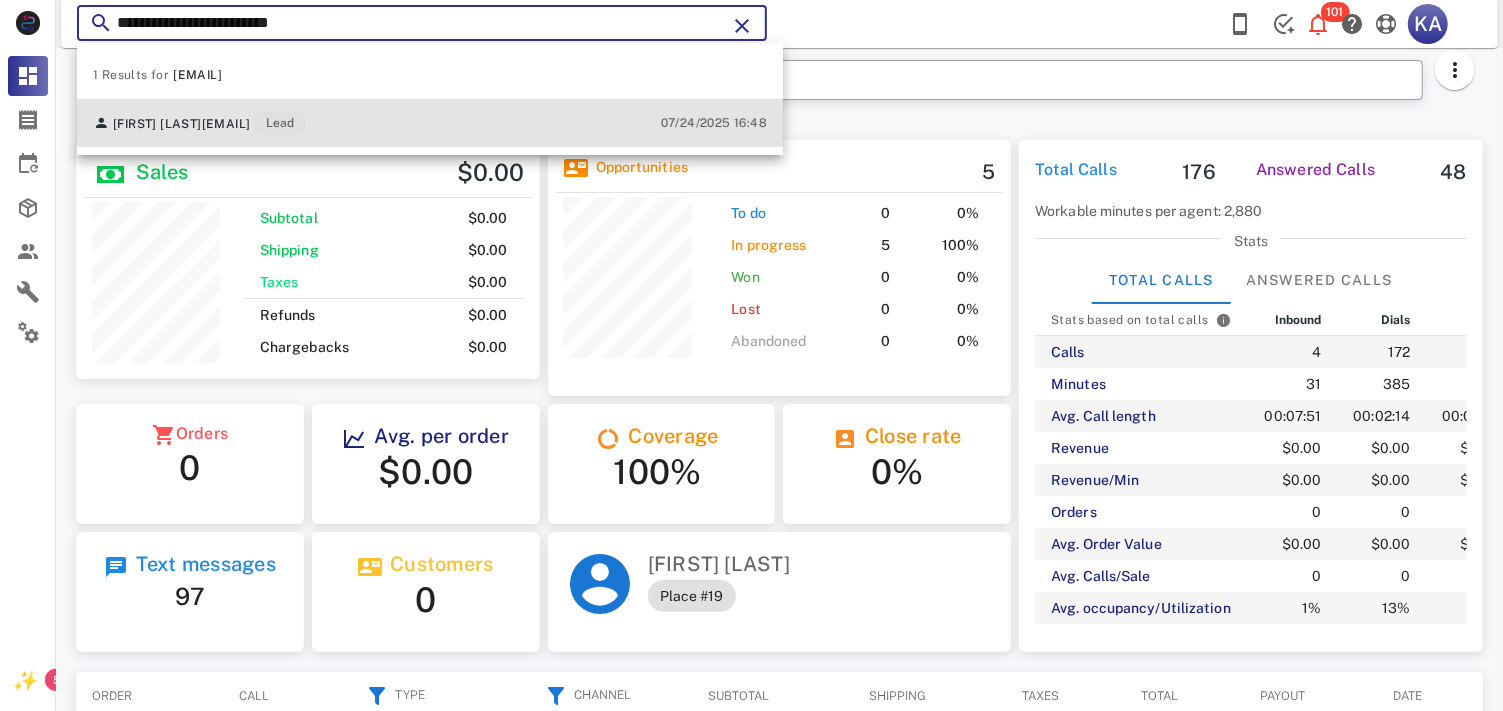 click on "[FIRST] [LAST] [EMAIL] Lead [DATE] [TIME]" at bounding box center (430, 123) 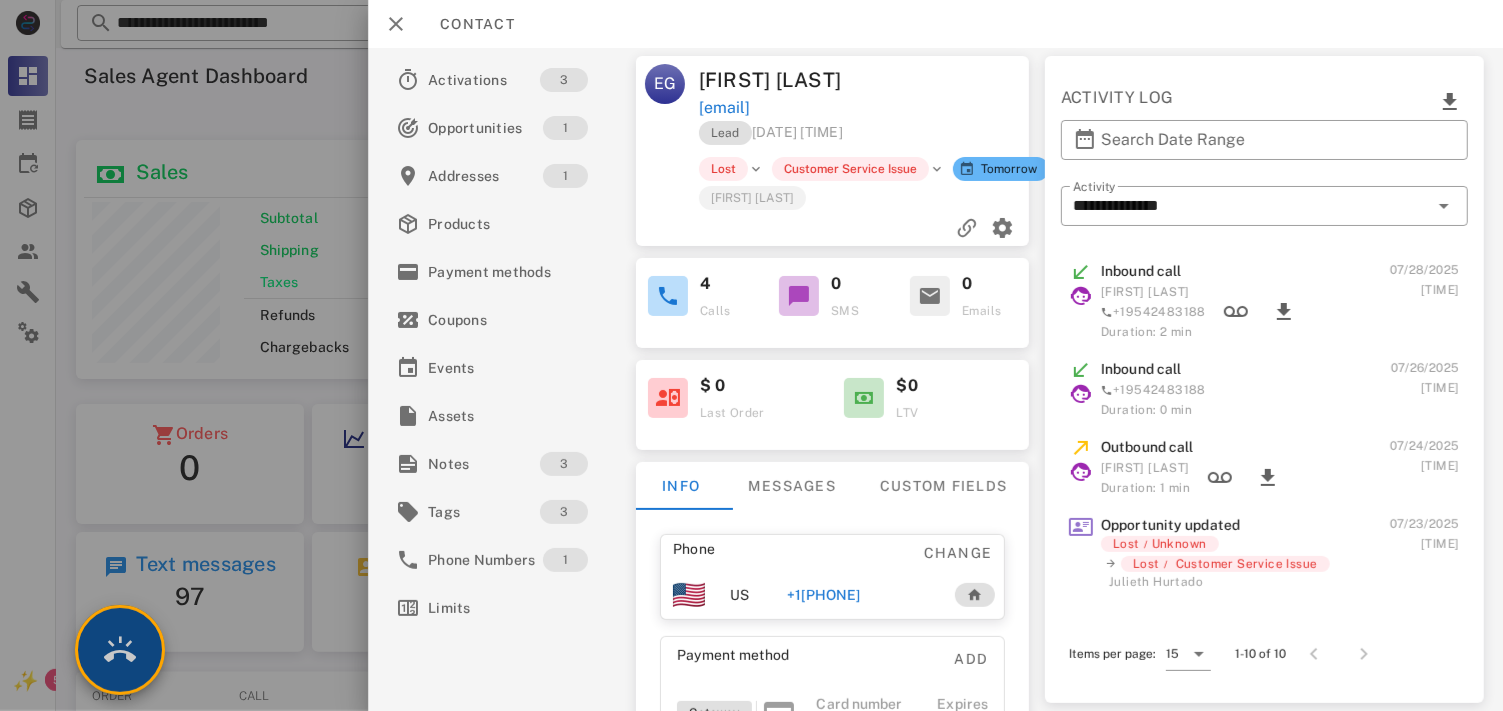 click at bounding box center [120, 650] 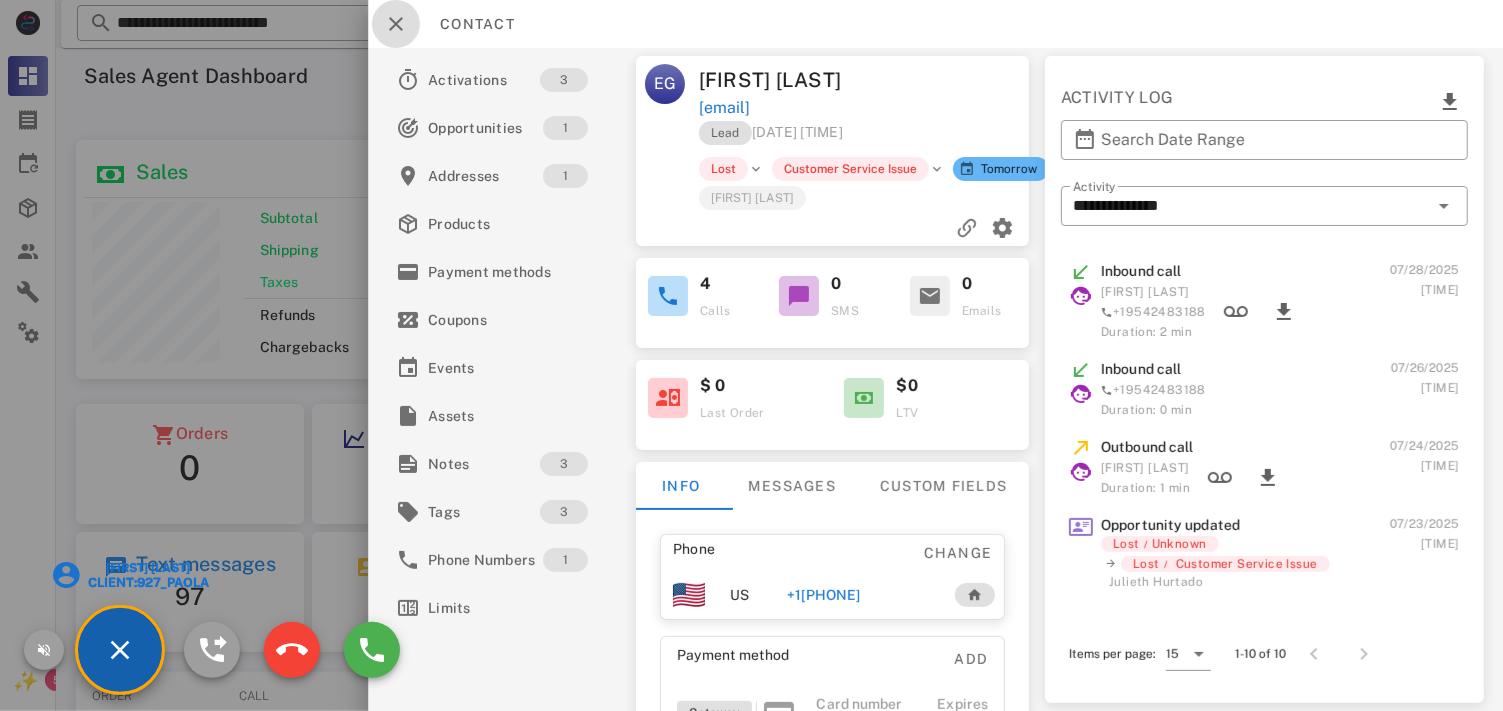 click at bounding box center (396, 24) 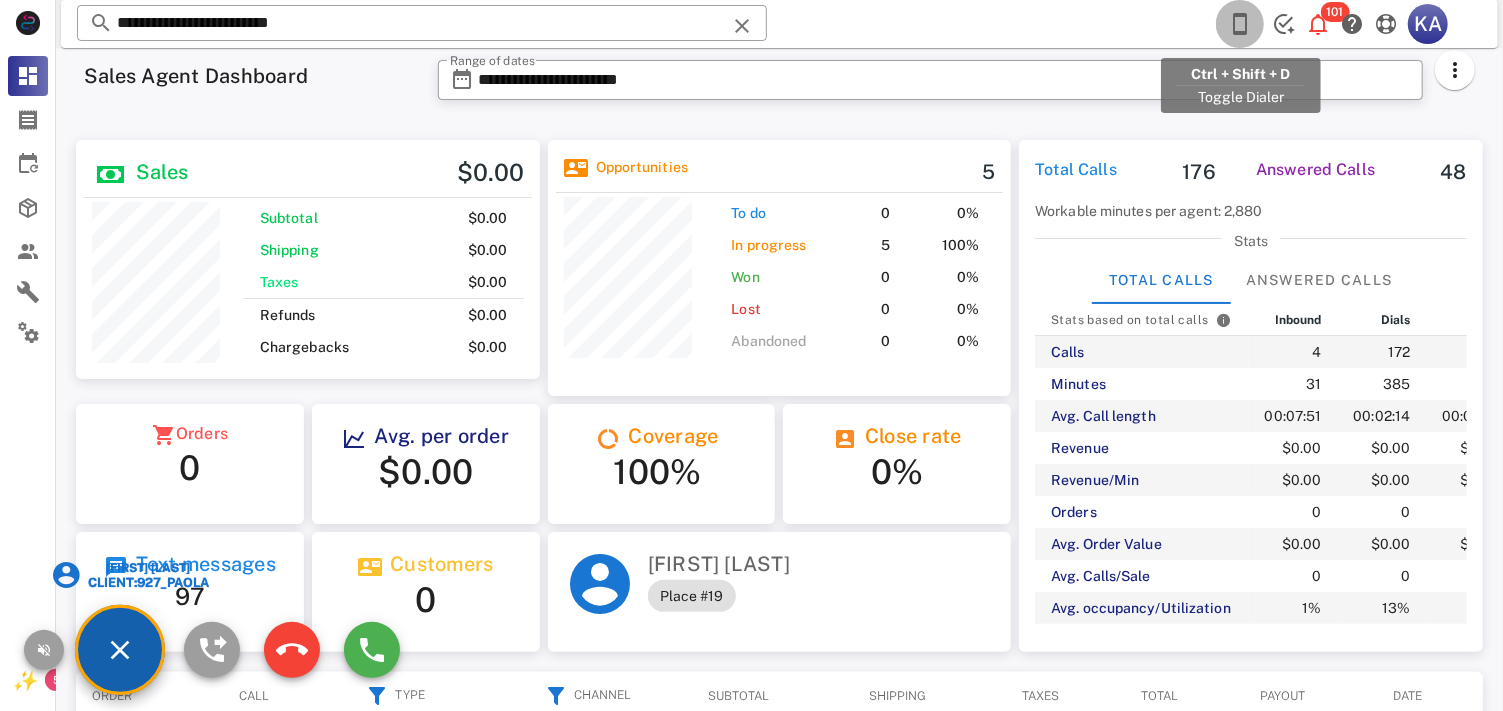 click at bounding box center [1240, 24] 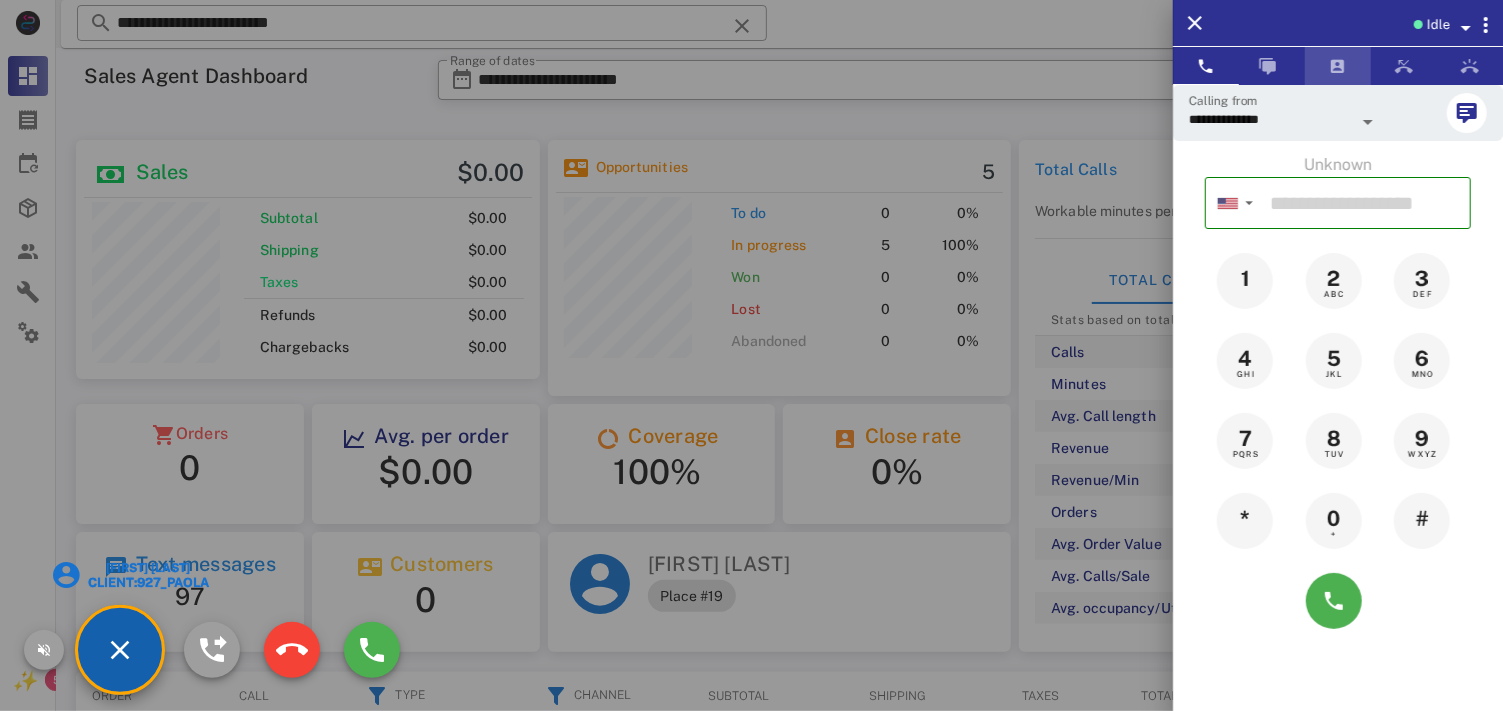 click at bounding box center (1338, 66) 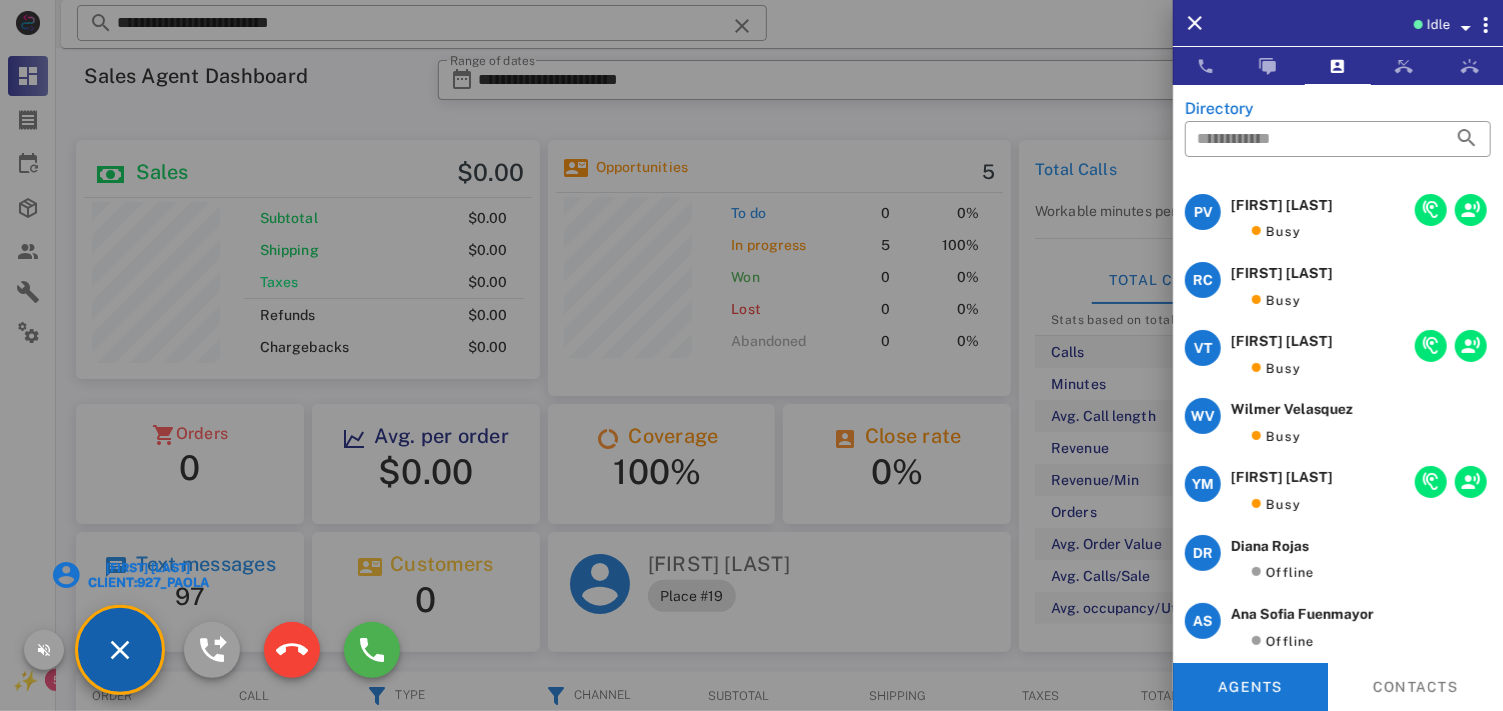 scroll, scrollTop: 0, scrollLeft: 0, axis: both 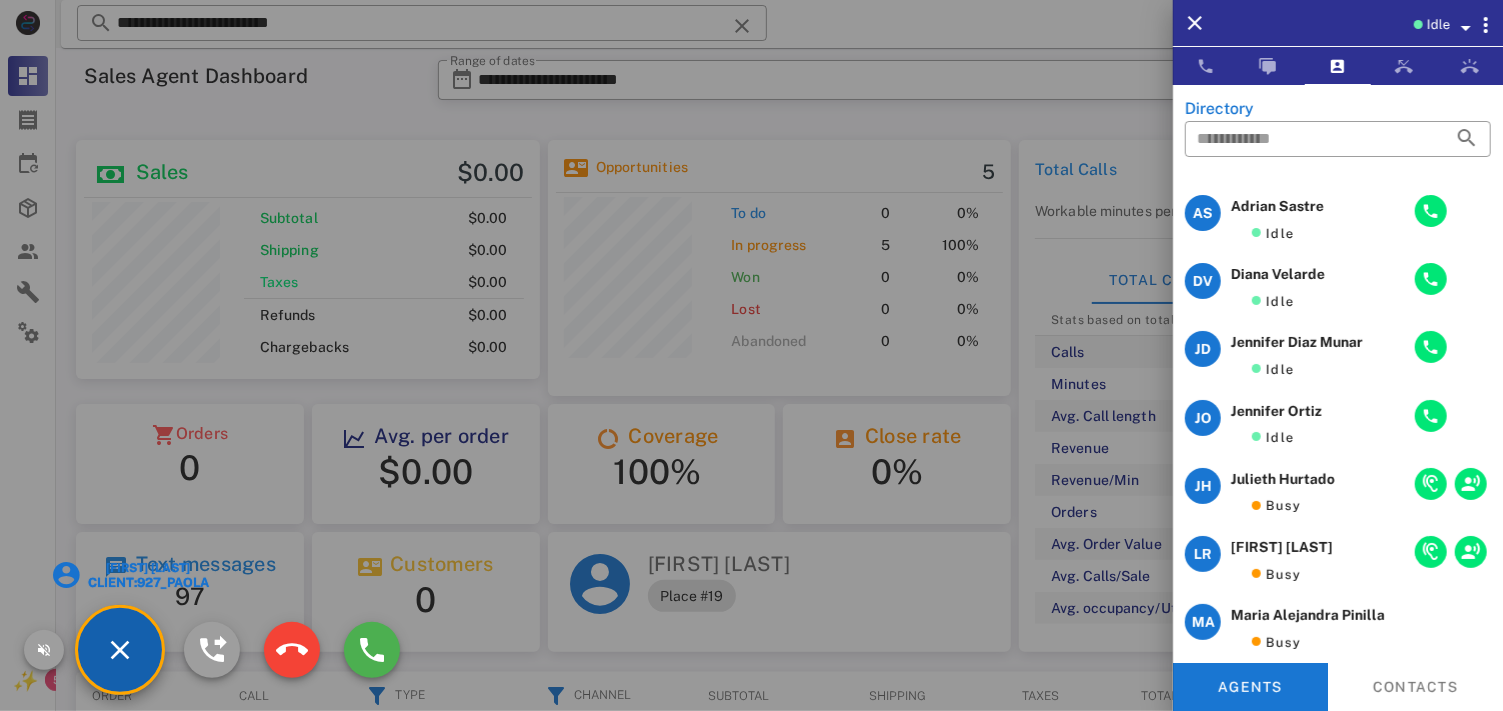click at bounding box center (751, 355) 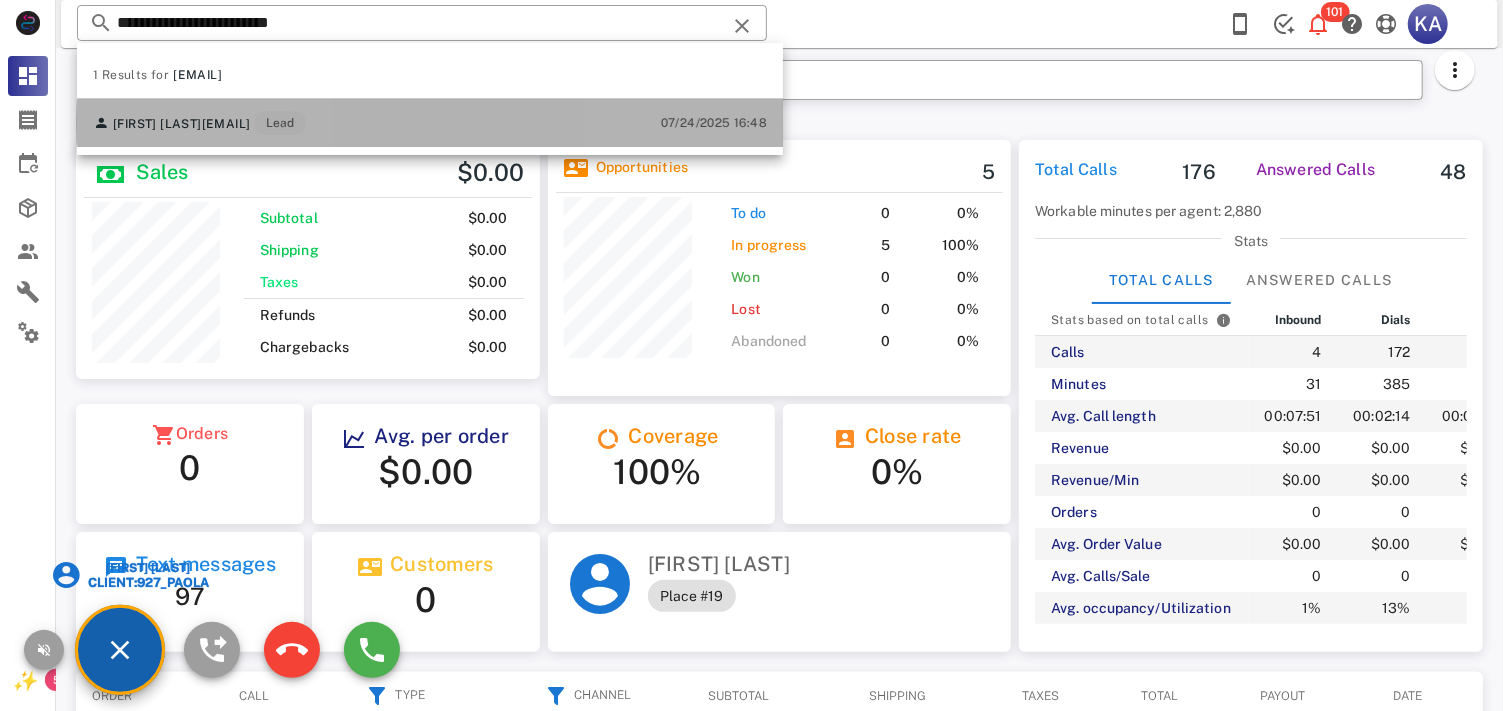 click on "[FIRST] [LAST] [EMAIL] Lead [DATE] [TIME]" at bounding box center (430, 123) 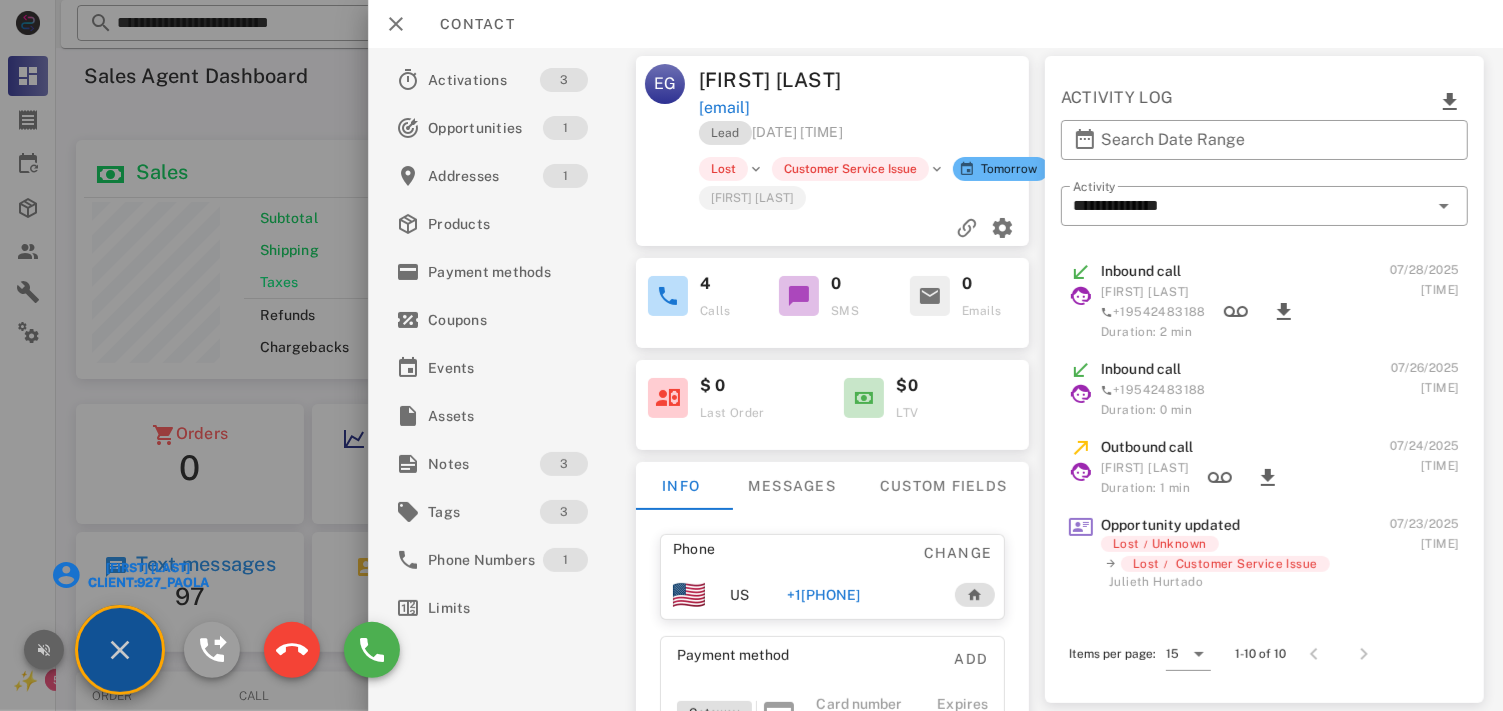 click at bounding box center (44, 650) 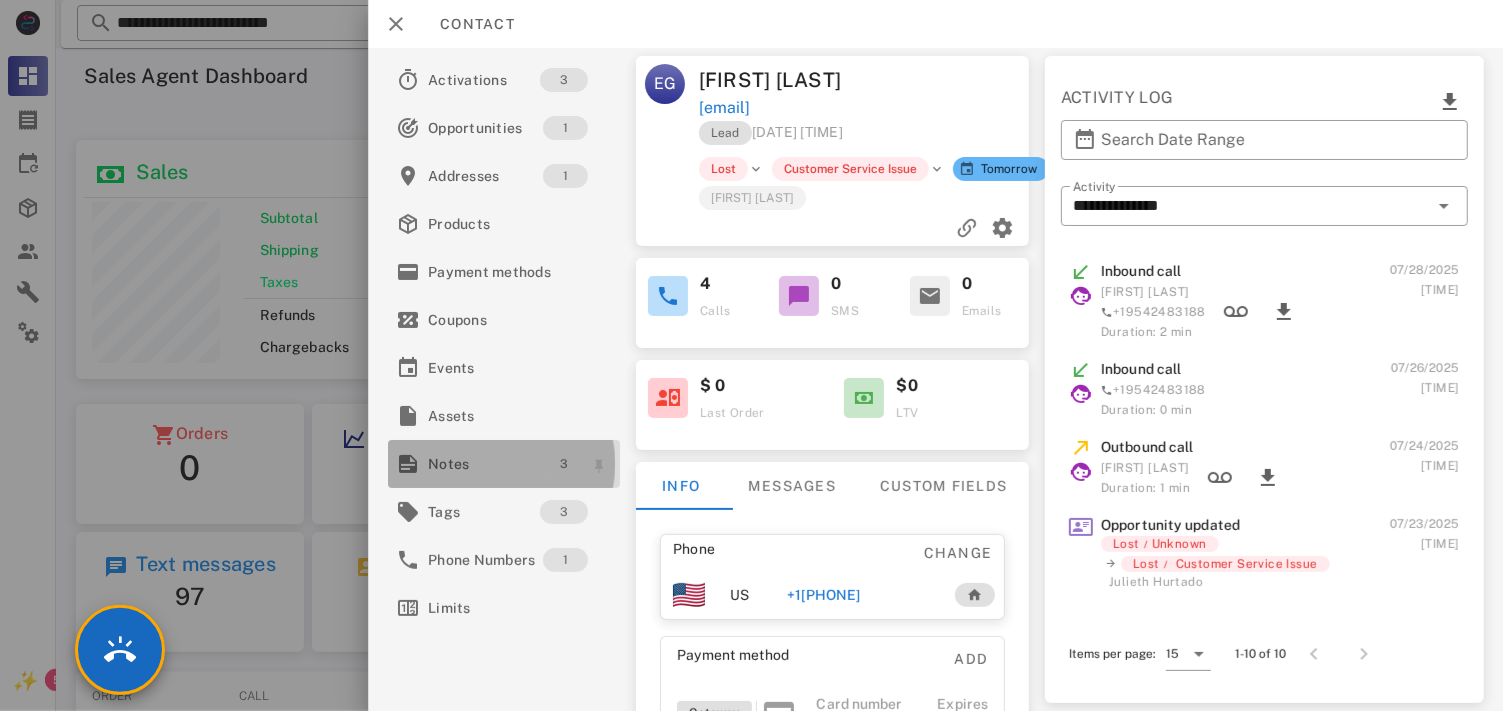 click on "3" at bounding box center [563, 464] 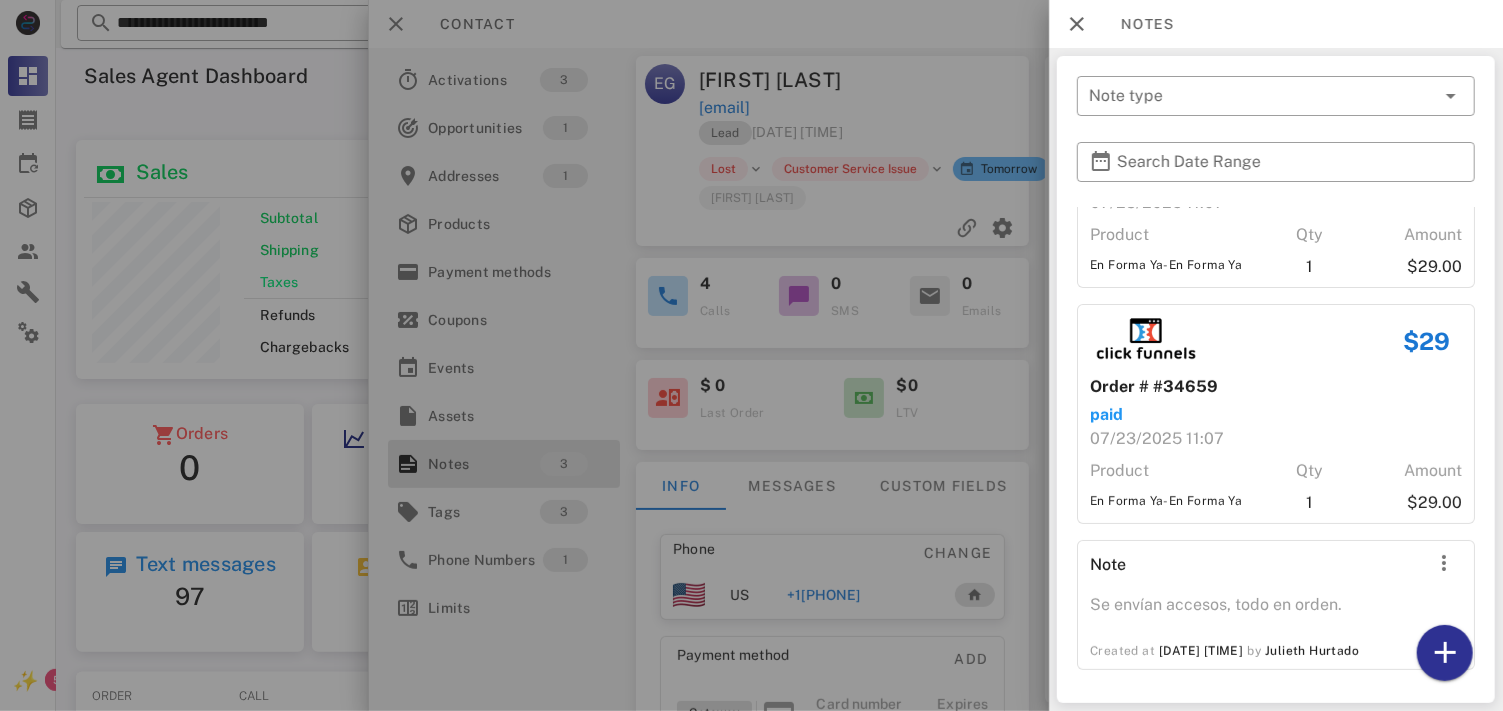 scroll, scrollTop: 141, scrollLeft: 0, axis: vertical 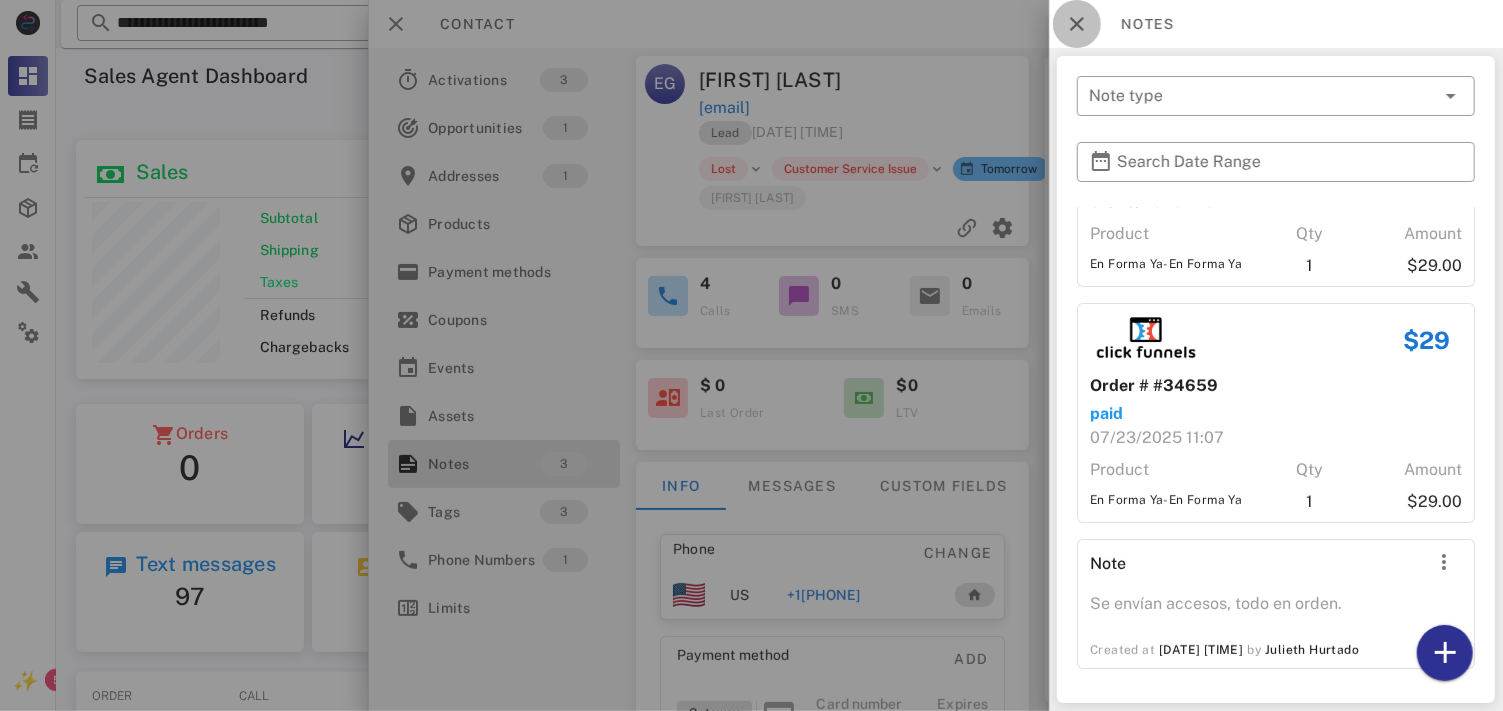 click at bounding box center (1077, 24) 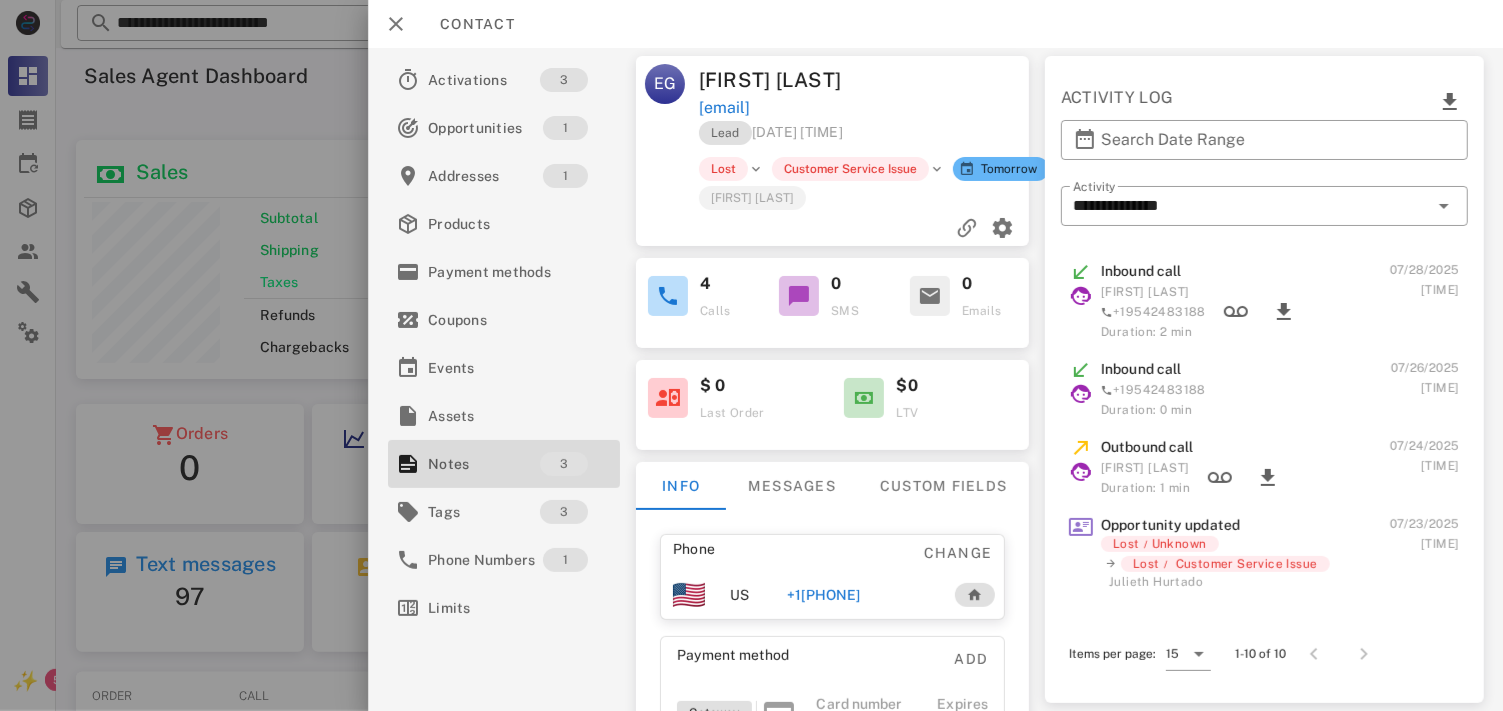 click on "+1[PHONE]" at bounding box center [823, 595] 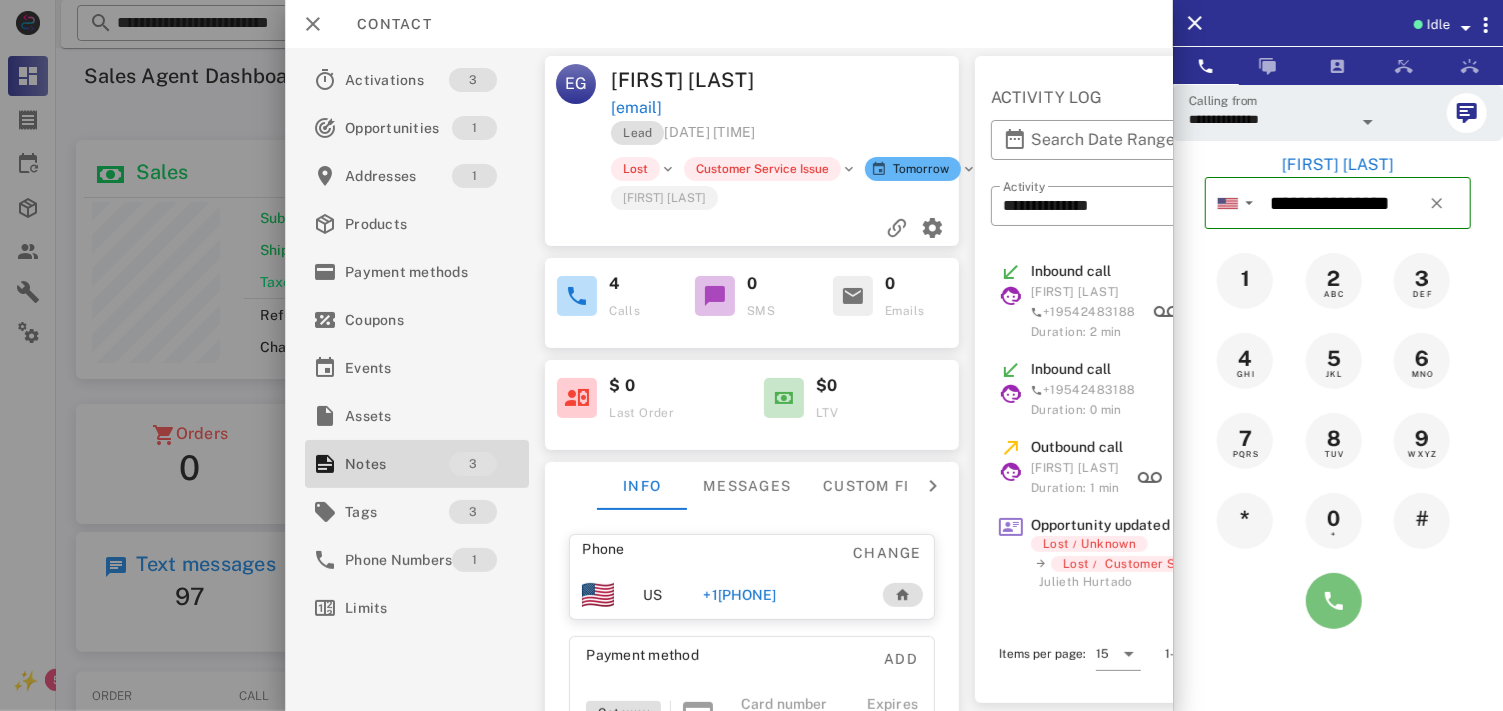 click at bounding box center (1334, 601) 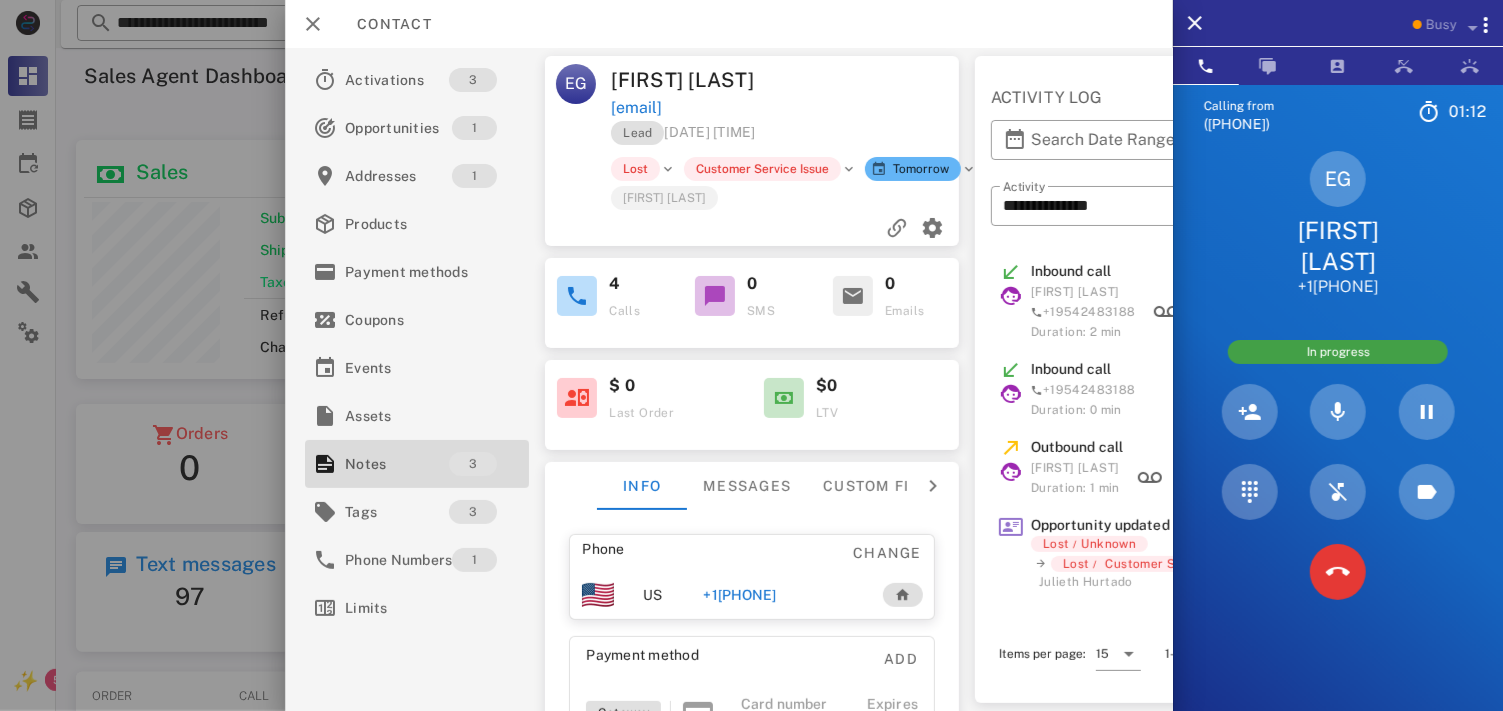 click on "[FIRST] [LAST]" at bounding box center (822, 197) 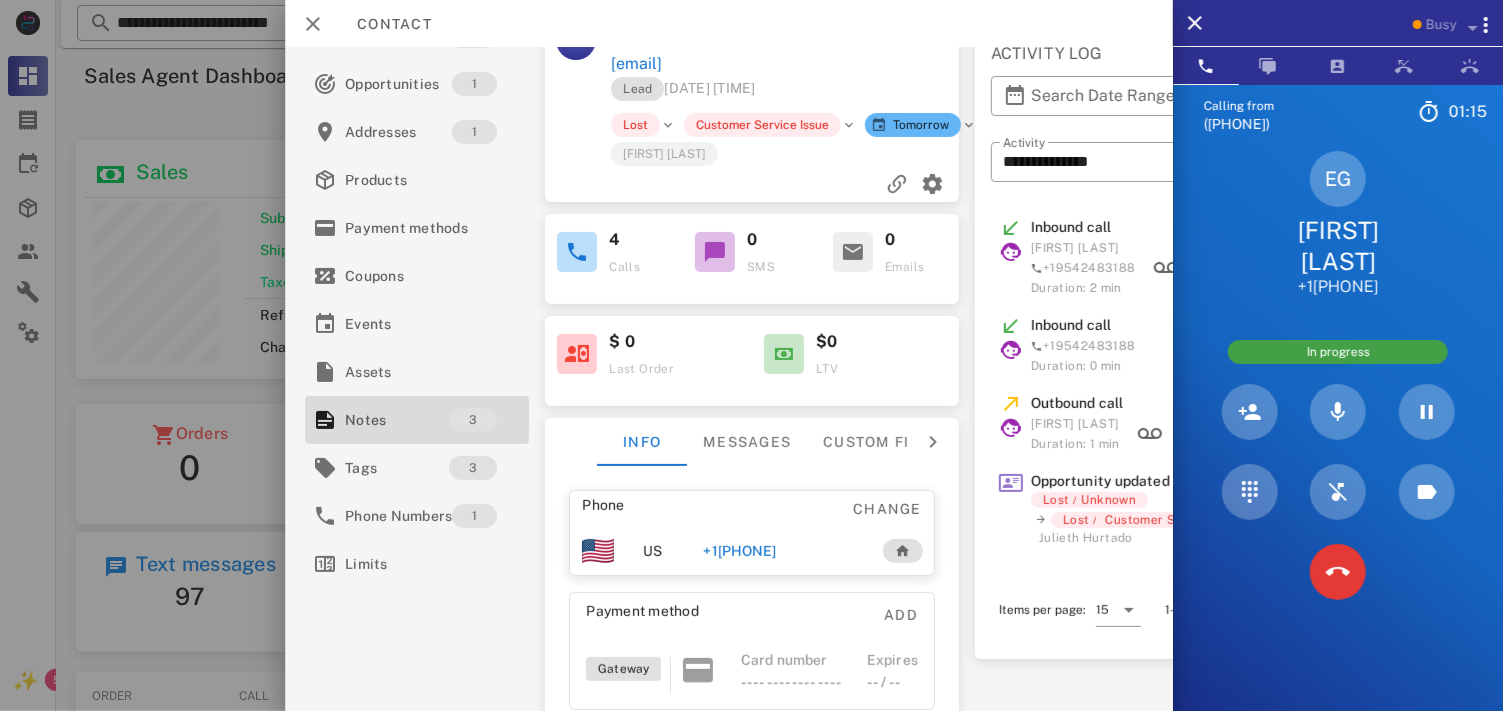 scroll, scrollTop: 232, scrollLeft: 0, axis: vertical 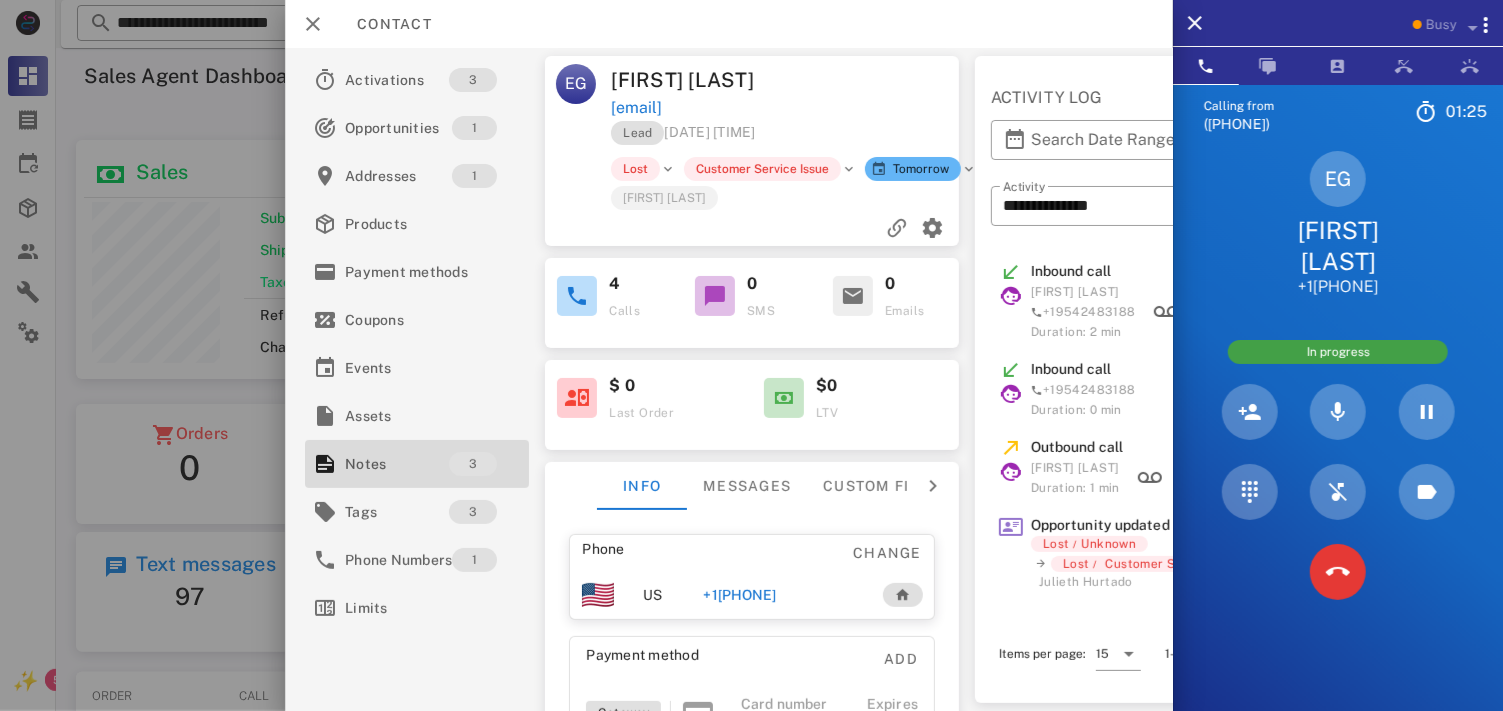 click on "**********" at bounding box center (729, 379) 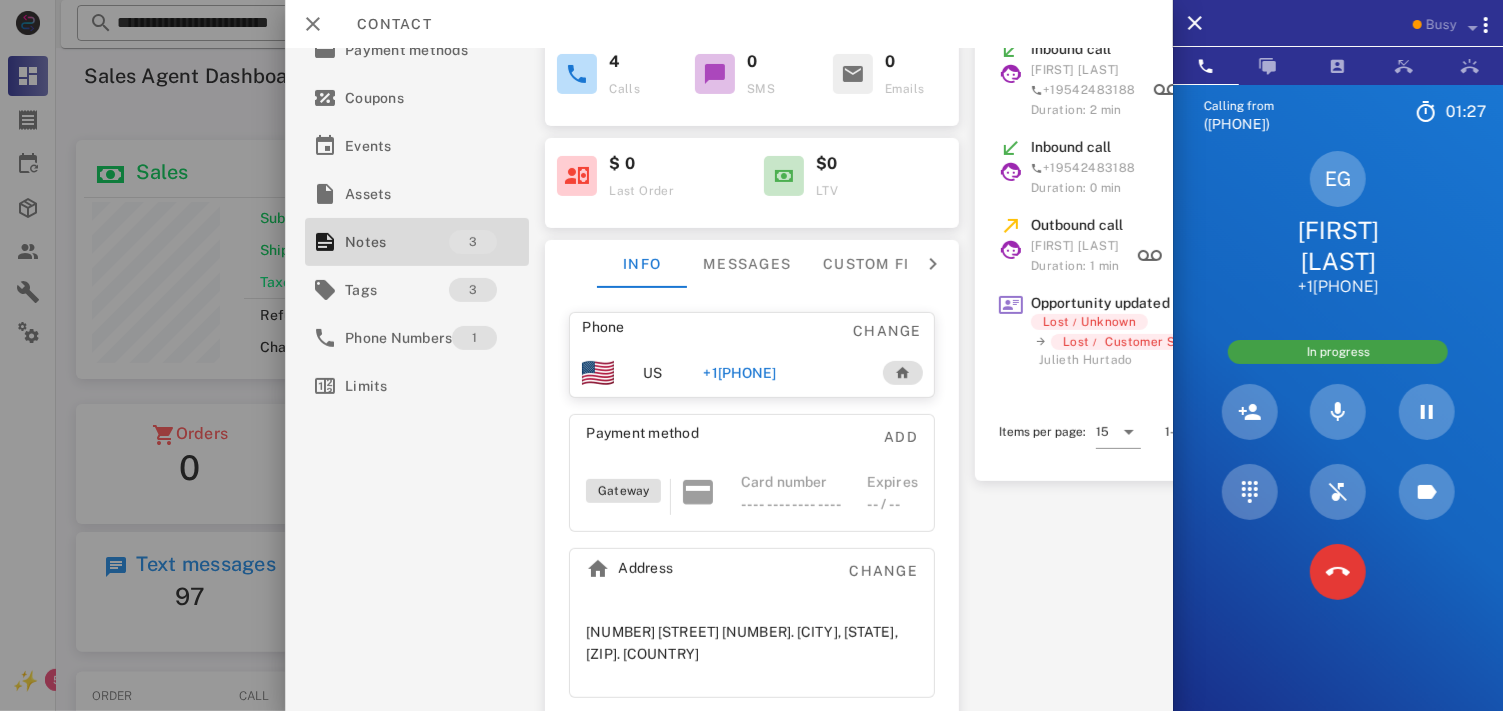 scroll, scrollTop: 245, scrollLeft: 0, axis: vertical 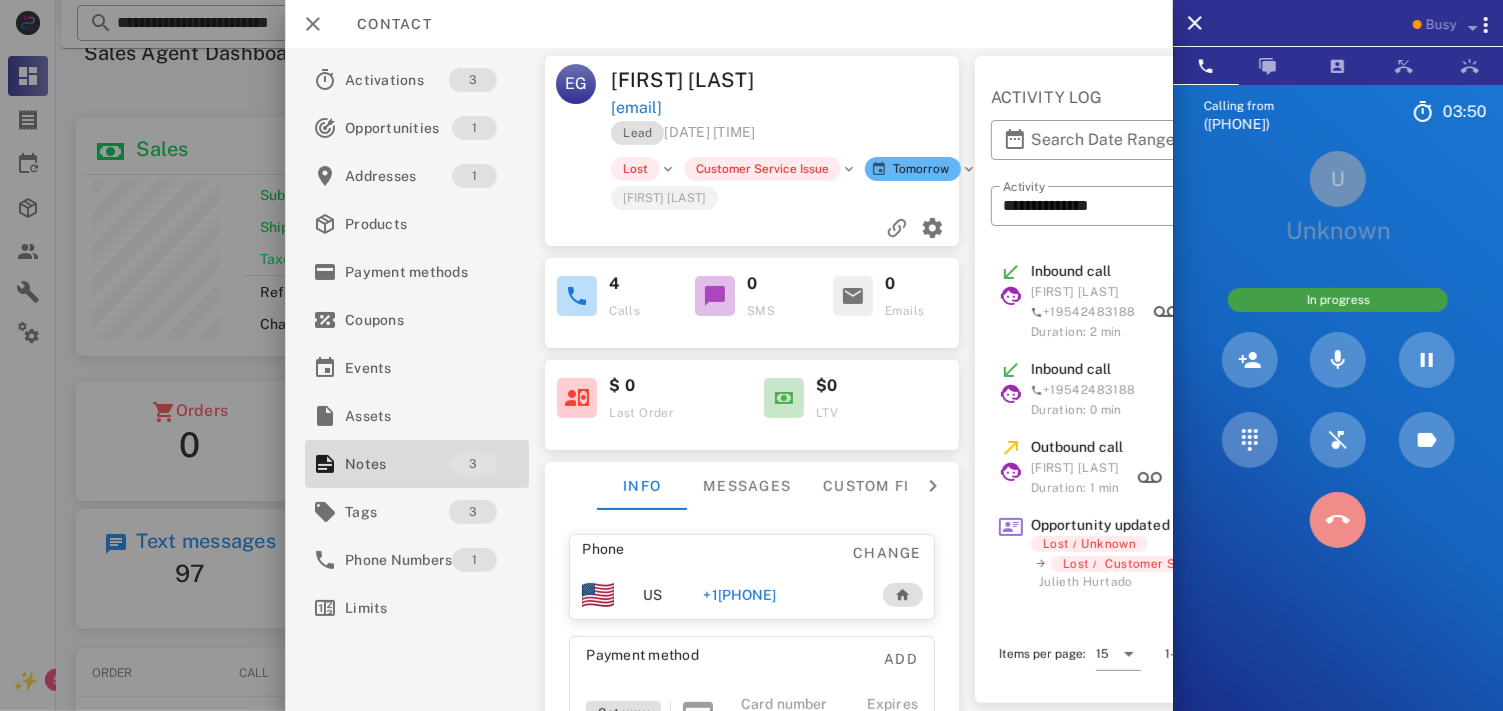click at bounding box center (1338, 520) 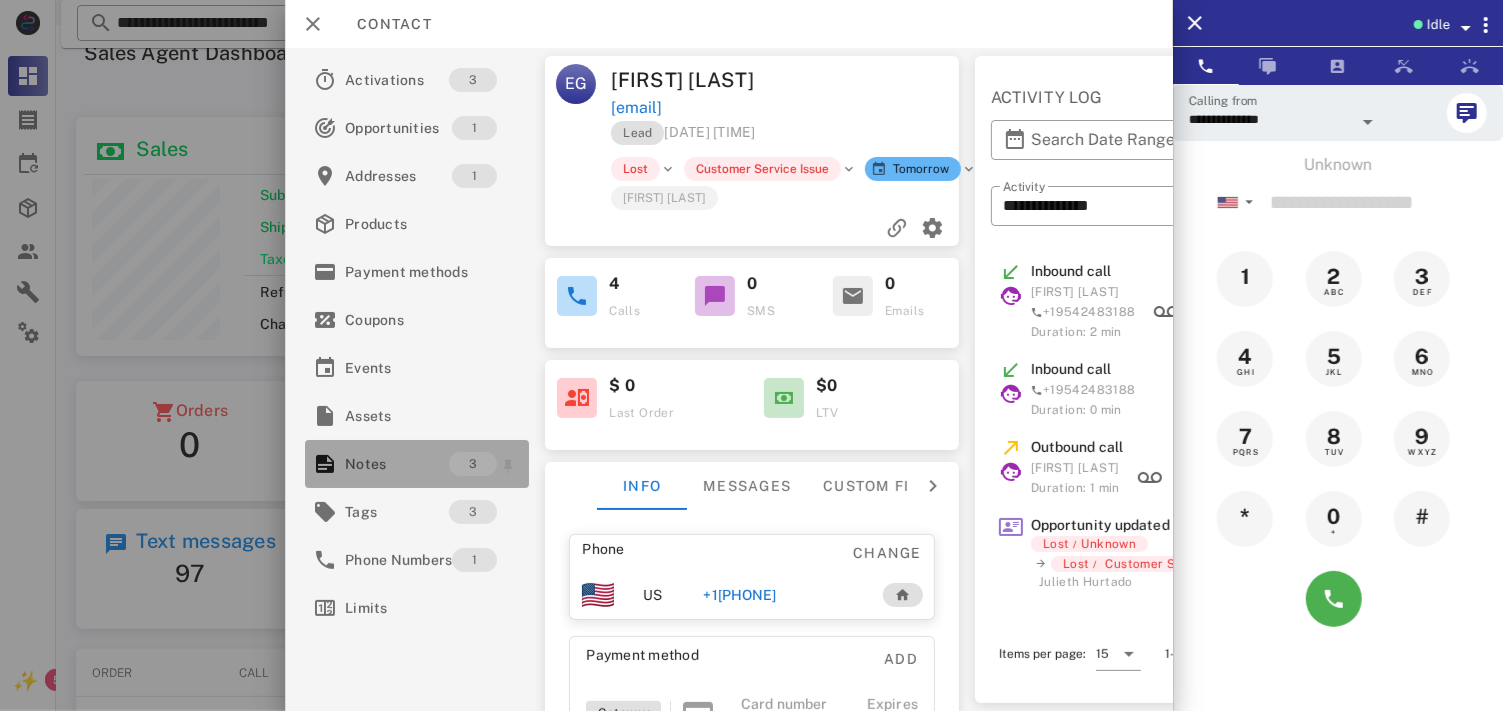 click on "Notes" at bounding box center (397, 464) 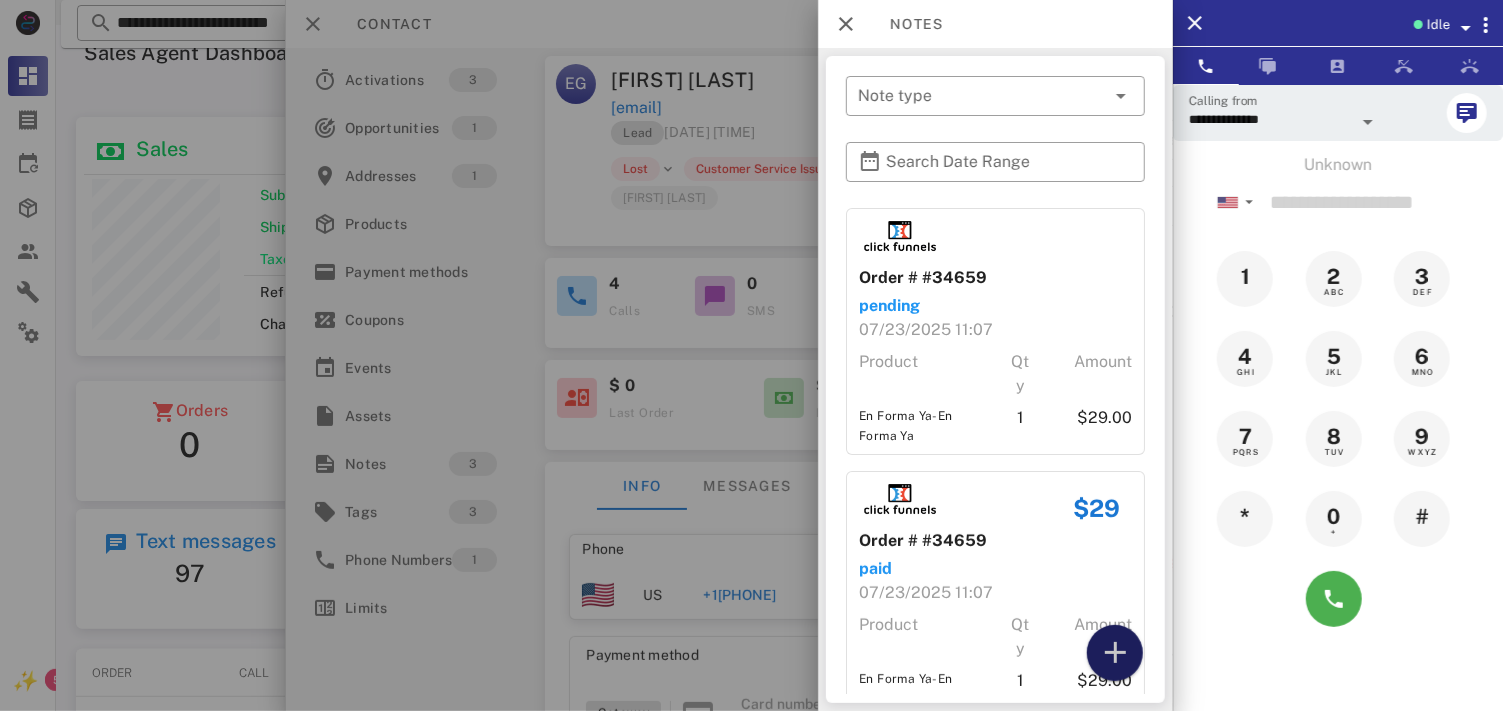 click at bounding box center [1115, 653] 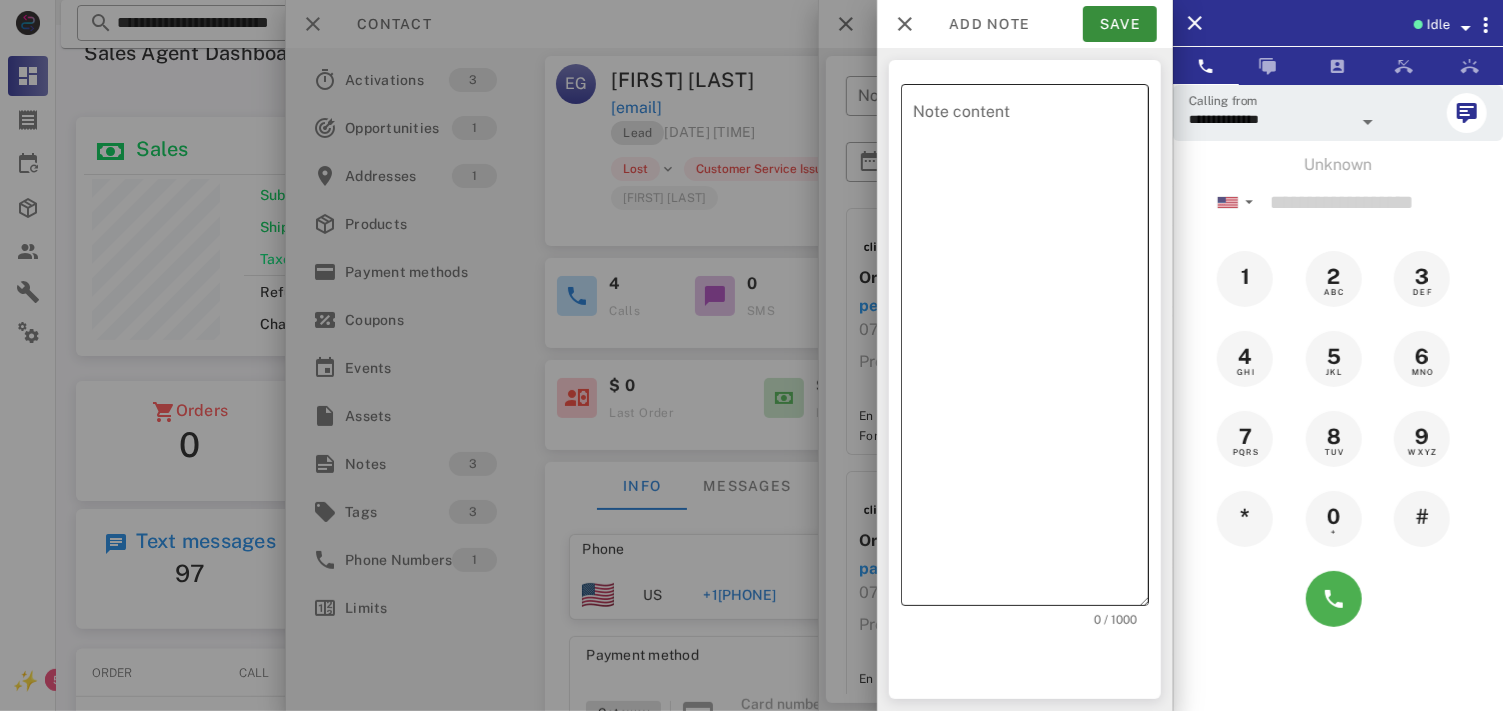 click on "Note content" at bounding box center [1031, 350] 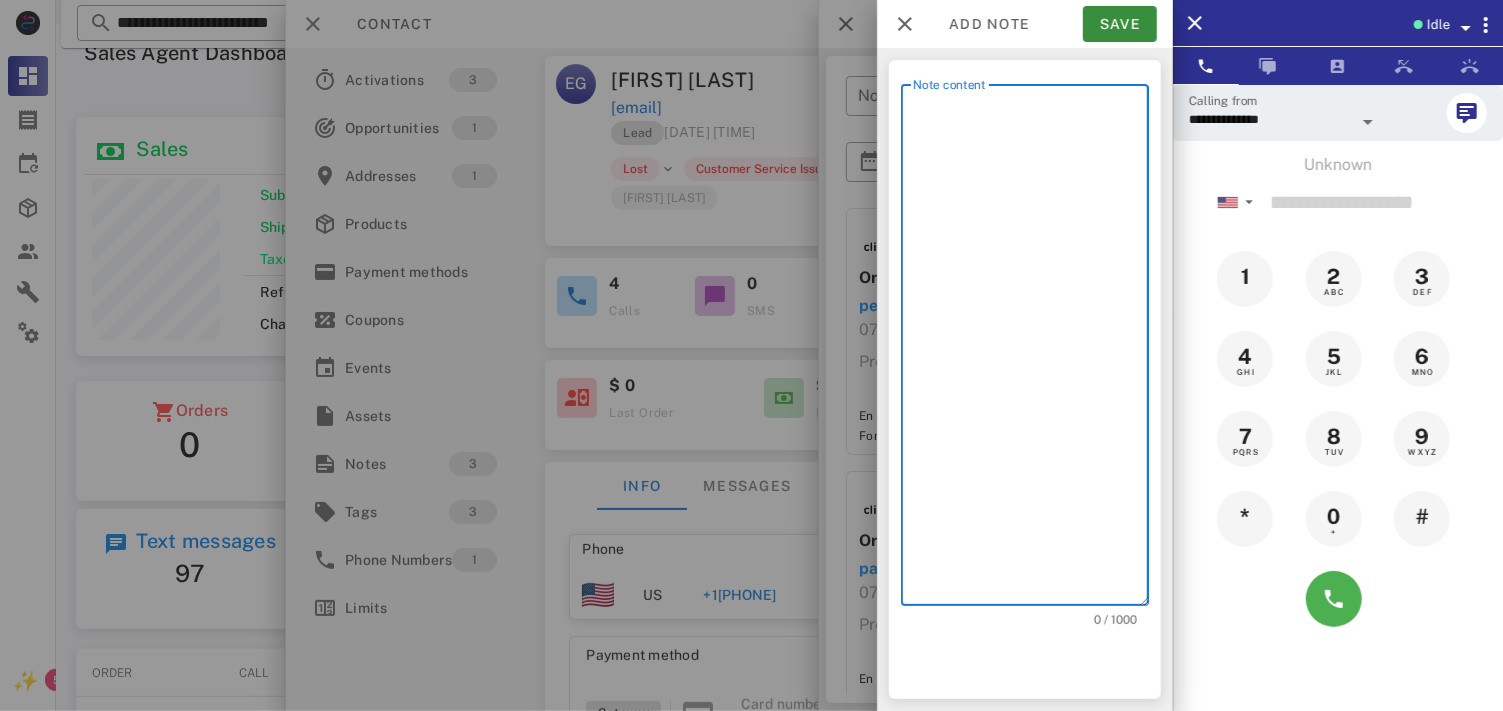 type on "*" 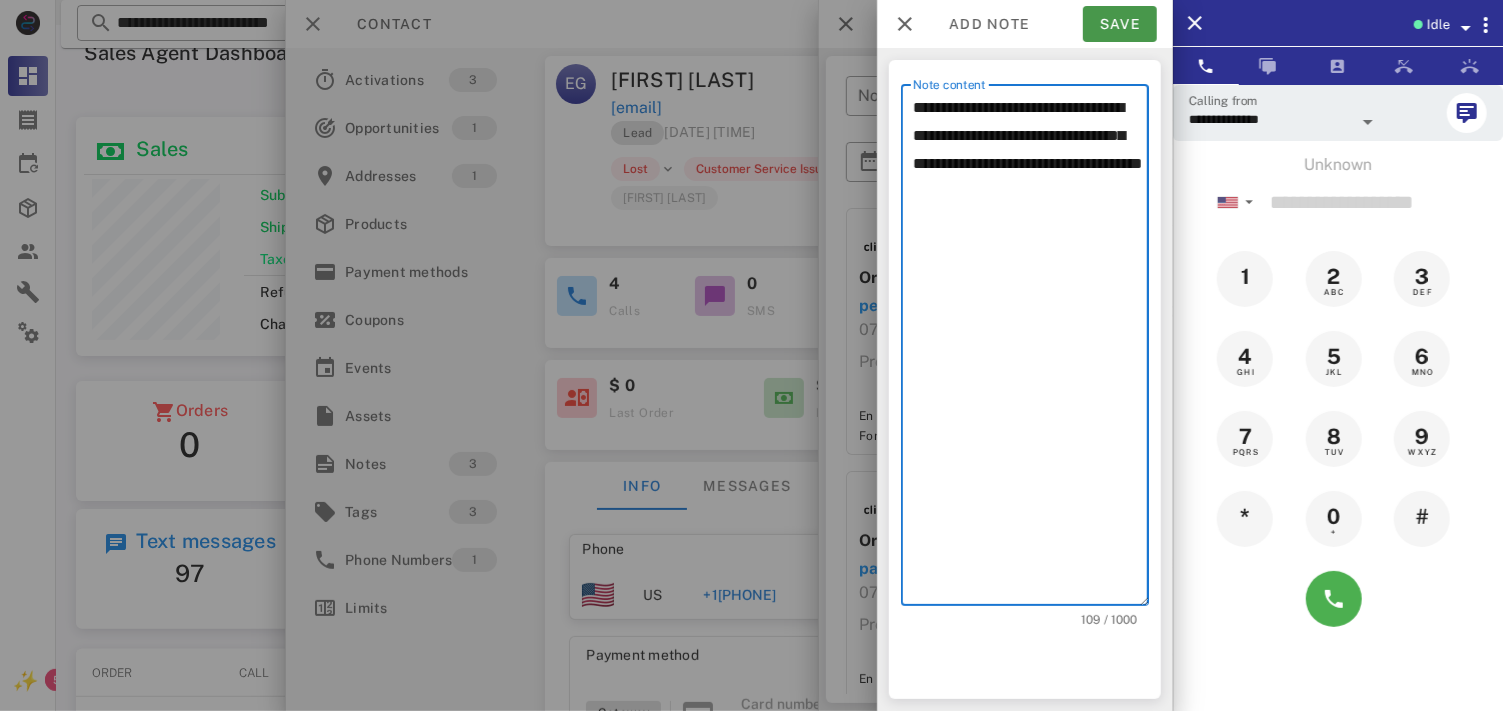 type on "**********" 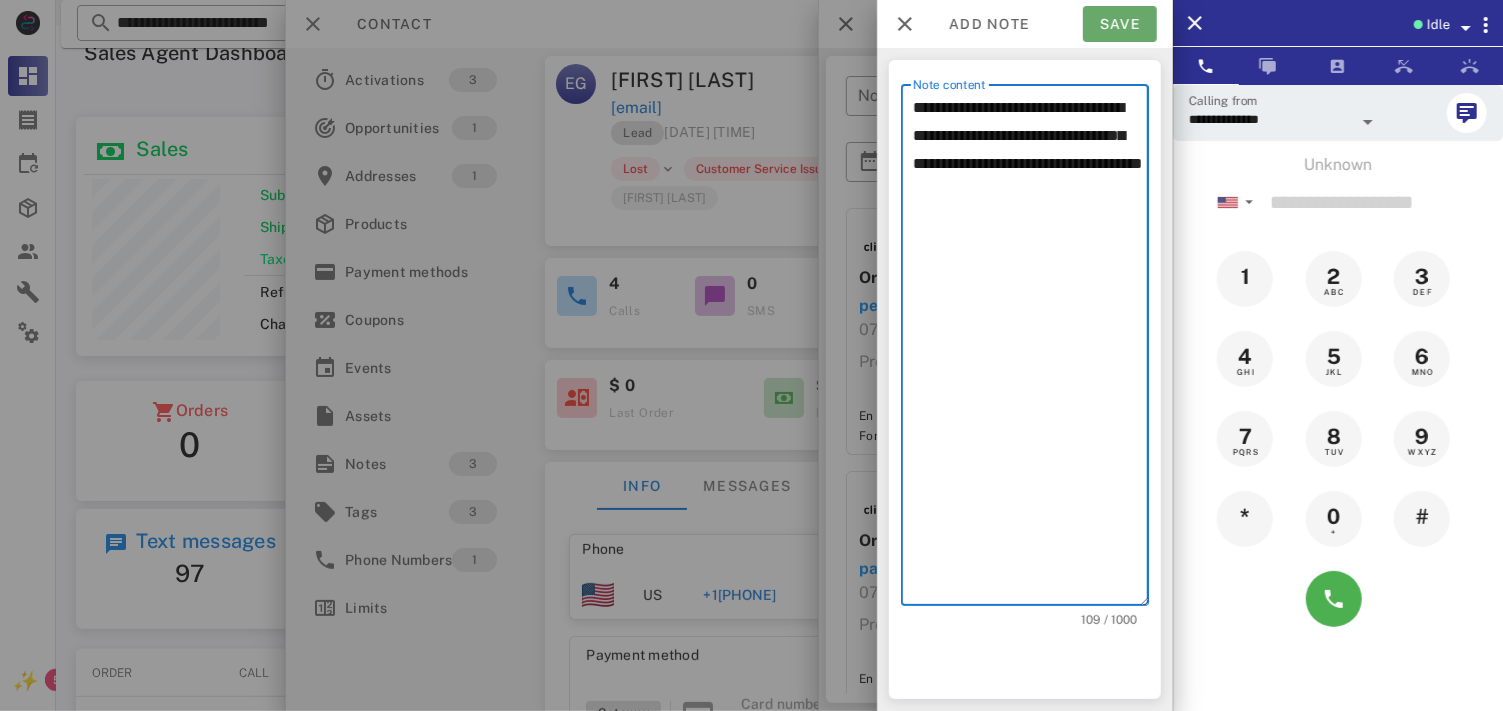 click on "Save" at bounding box center (1120, 24) 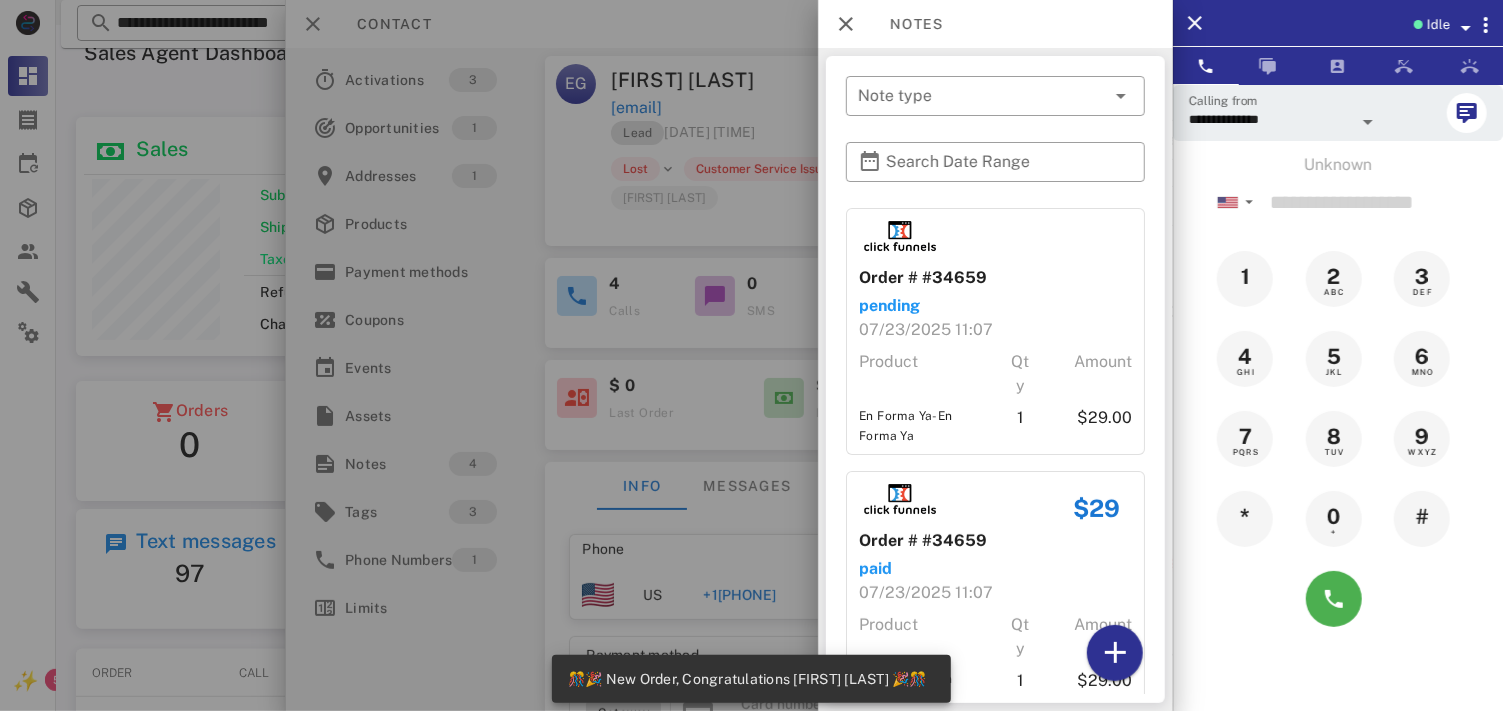scroll, scrollTop: 999761, scrollLeft: 999536, axis: both 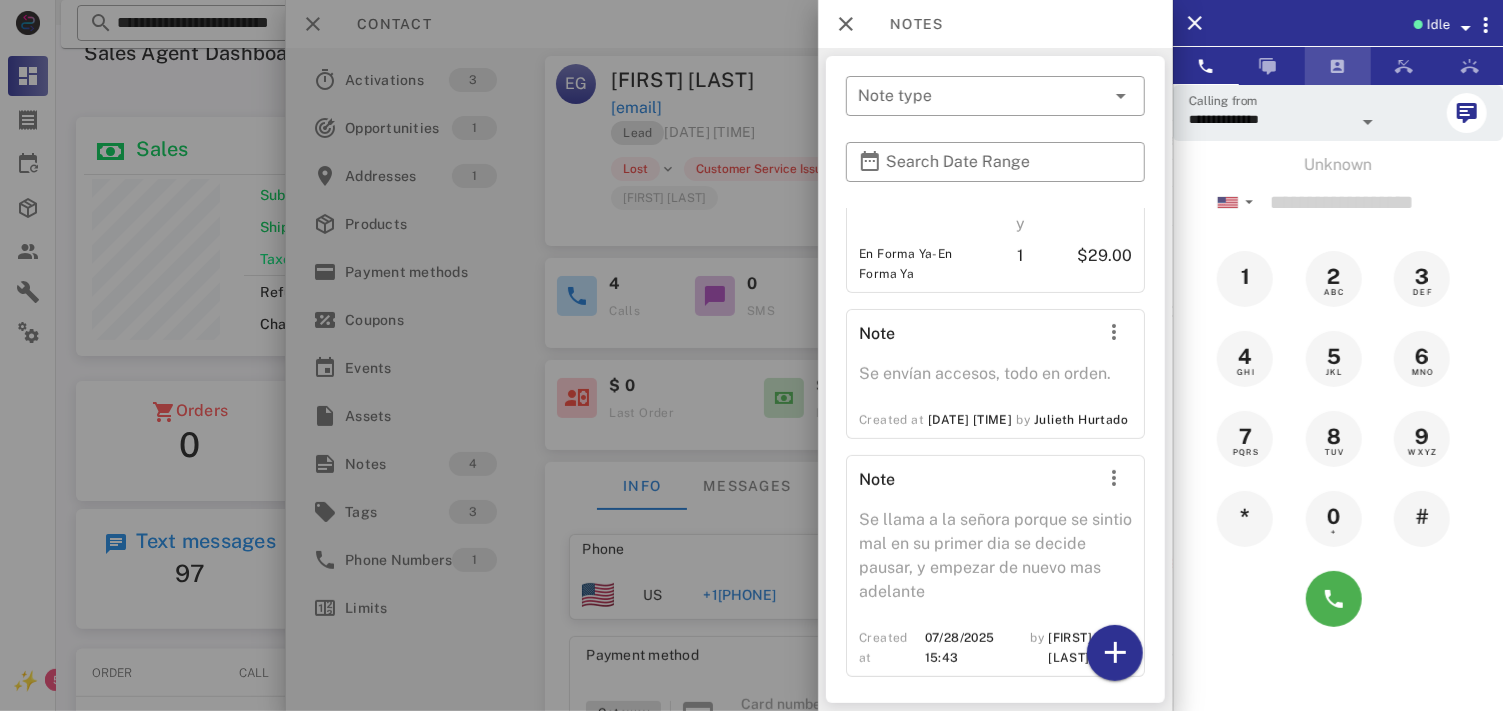 click at bounding box center [1338, 66] 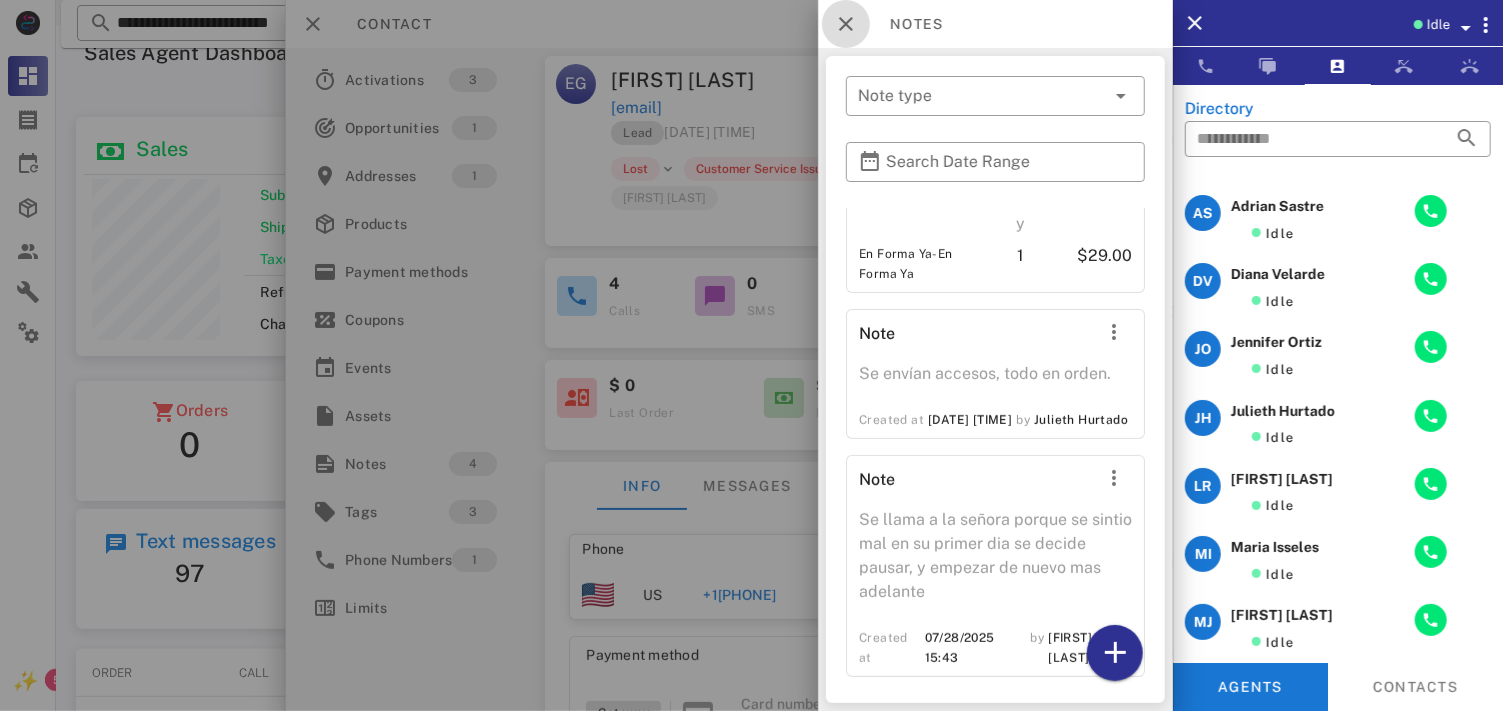 click at bounding box center [846, 24] 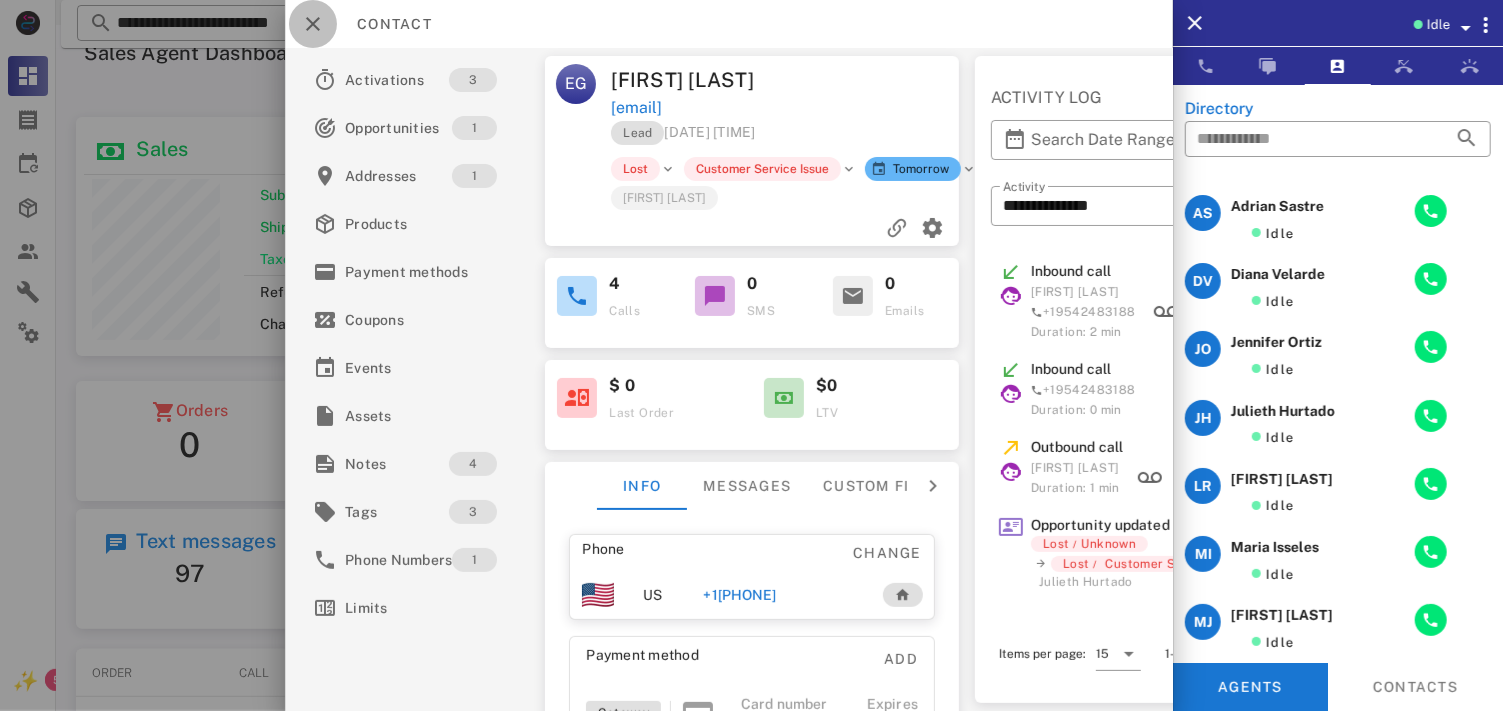 click at bounding box center [313, 24] 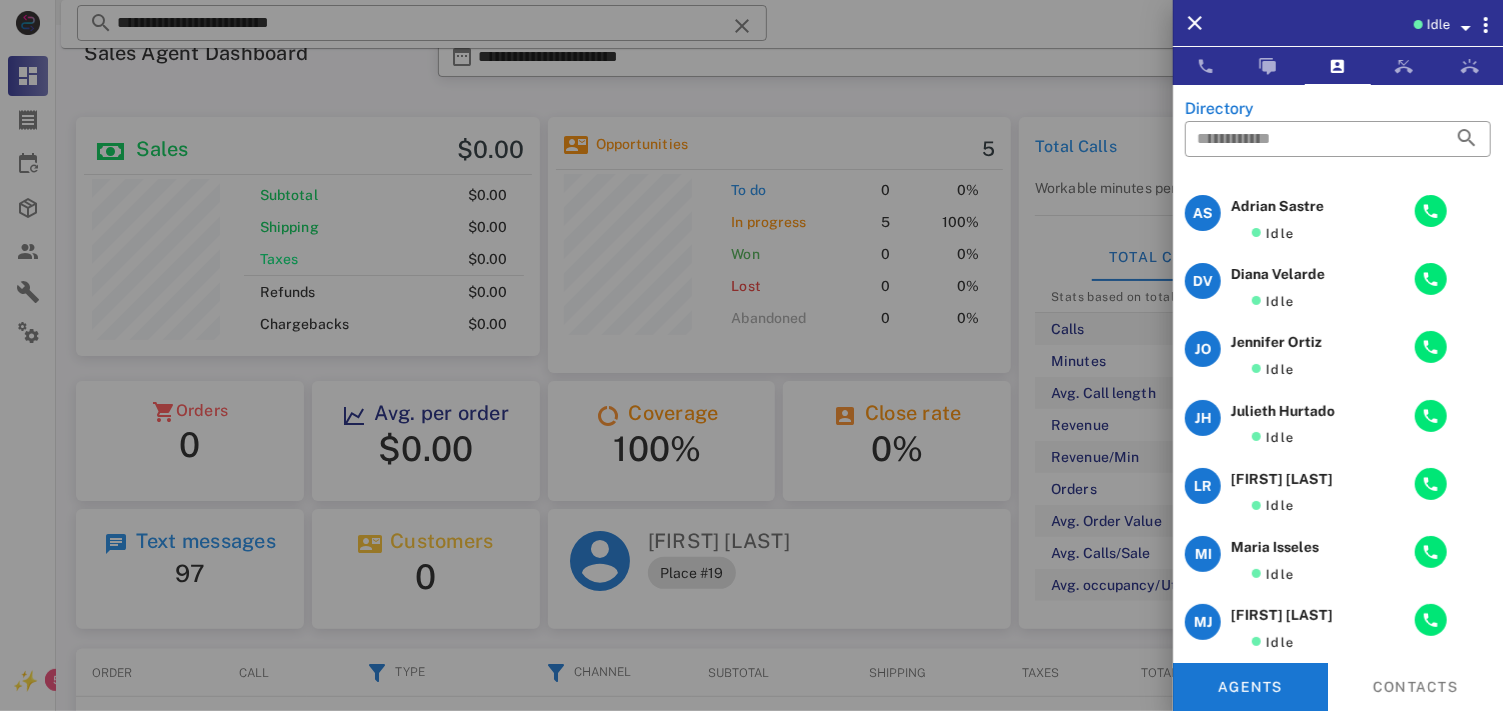 click at bounding box center [751, 355] 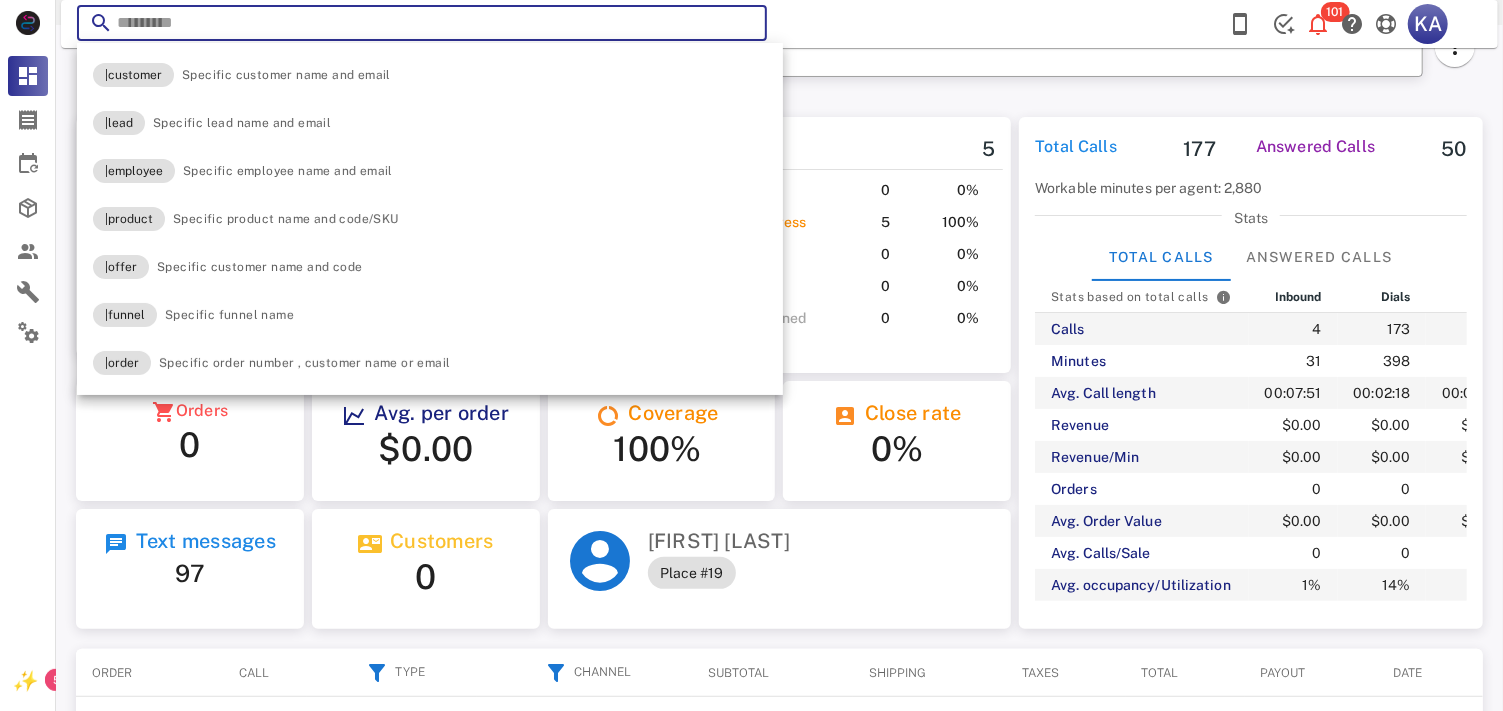 paste on "**********" 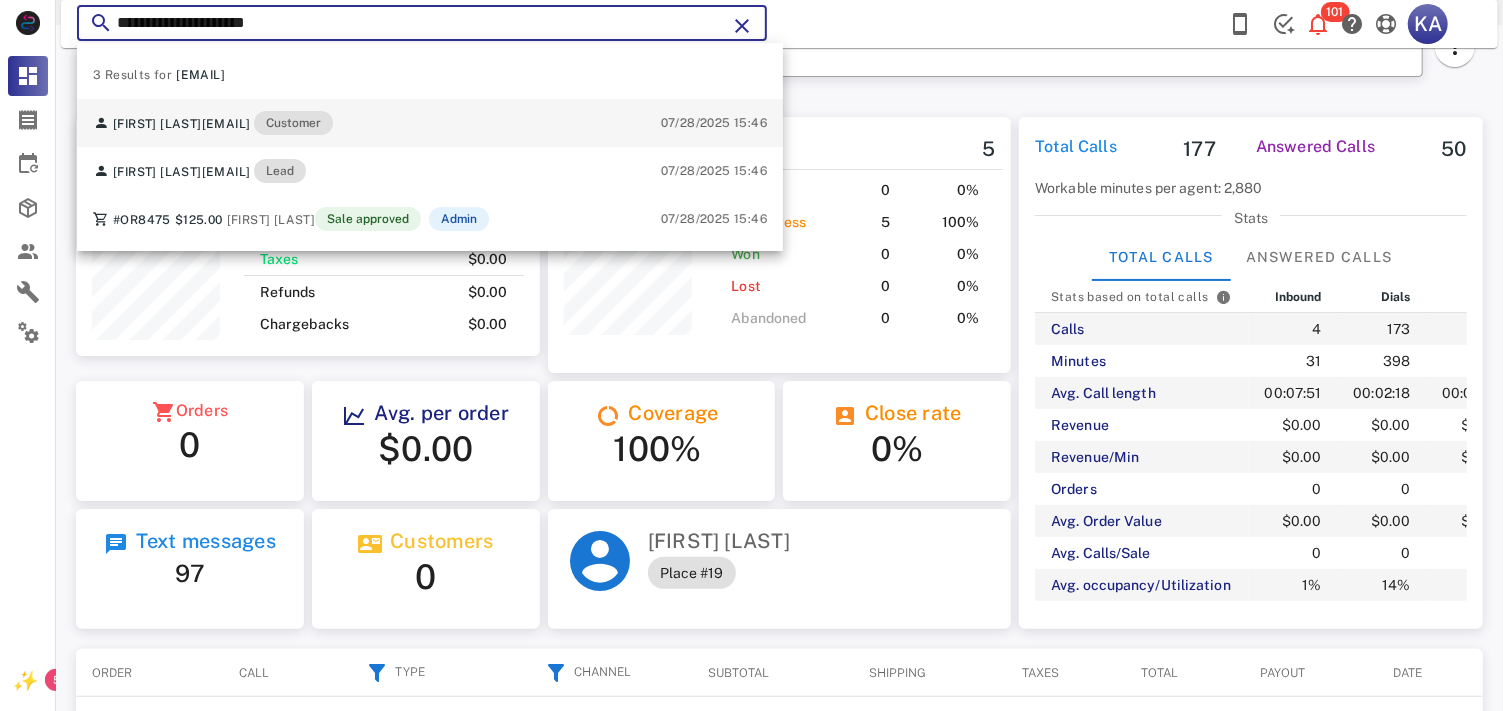 type on "**********" 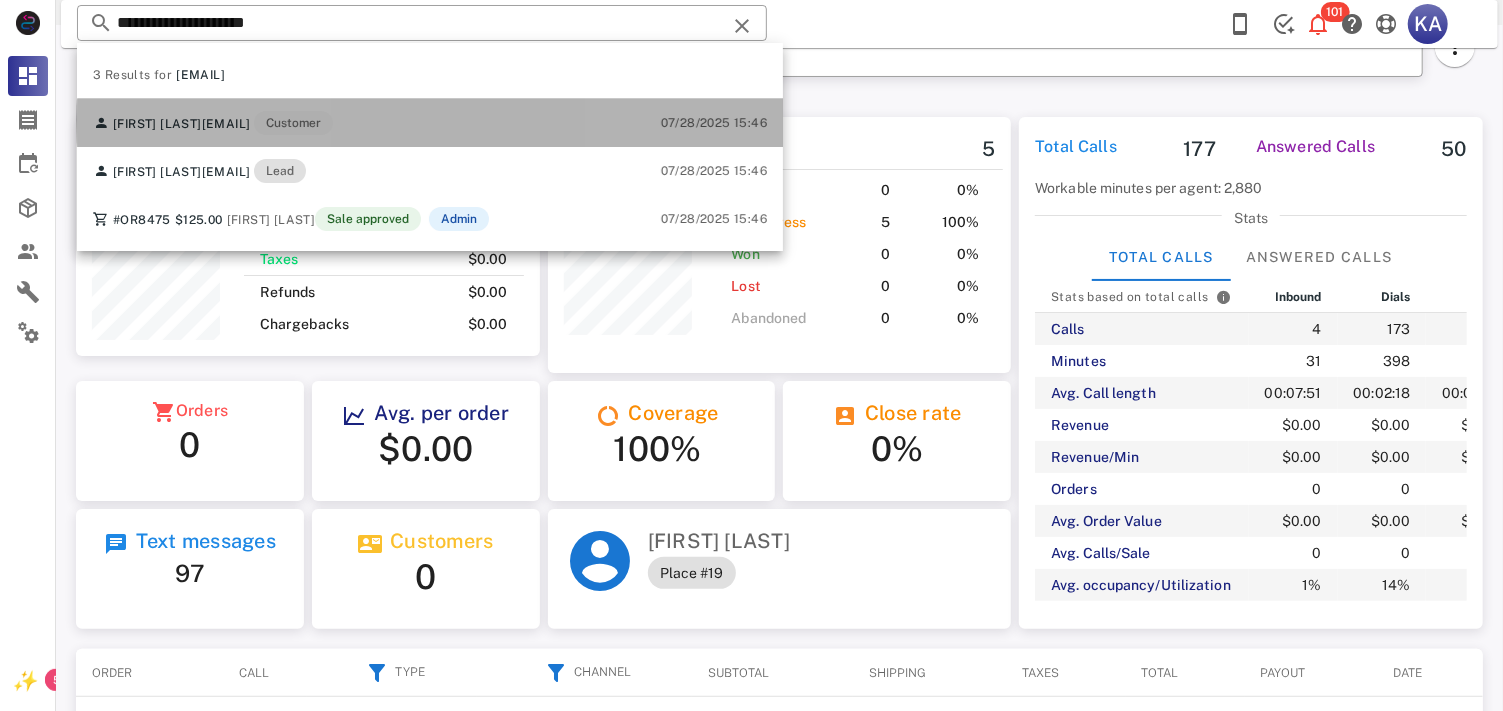 click on "07/28/2025 15:46" at bounding box center [714, 123] 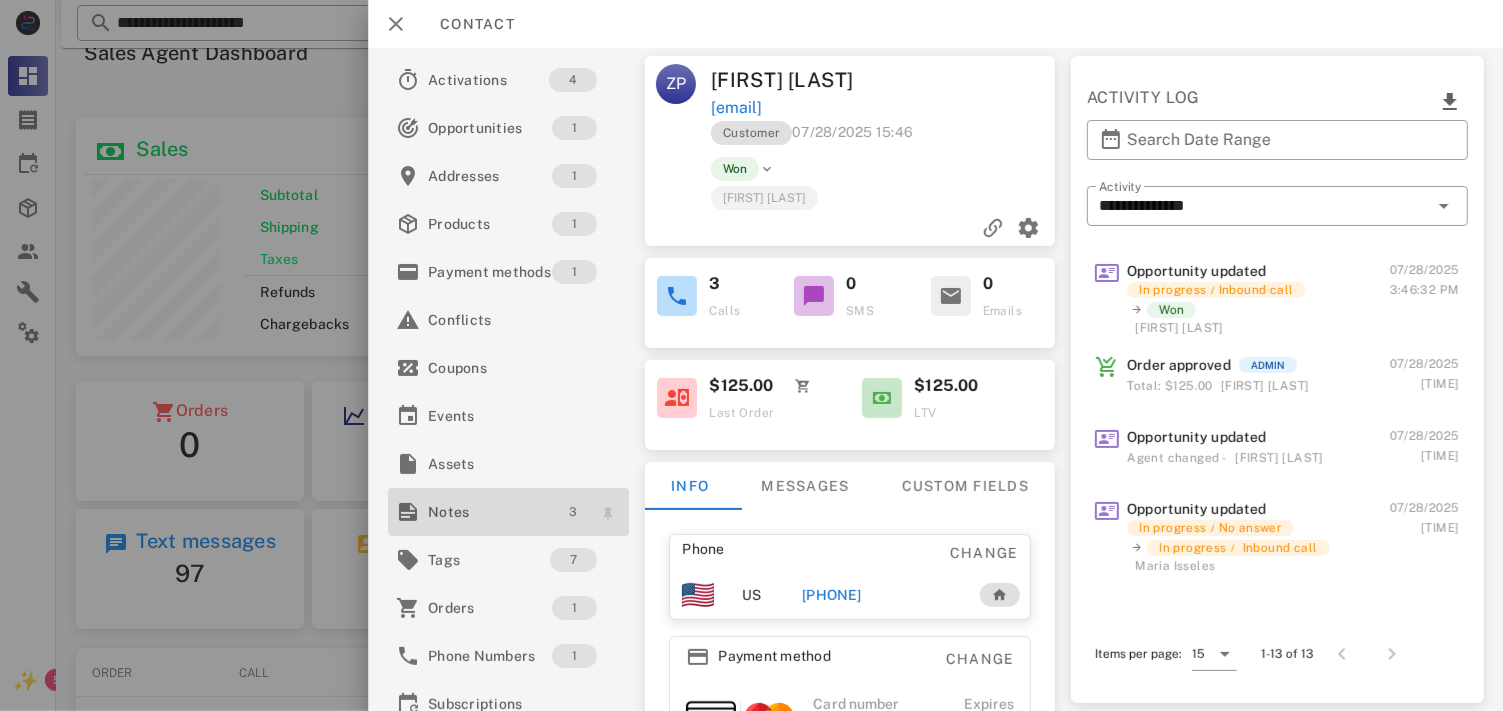 click on "3" at bounding box center (573, 512) 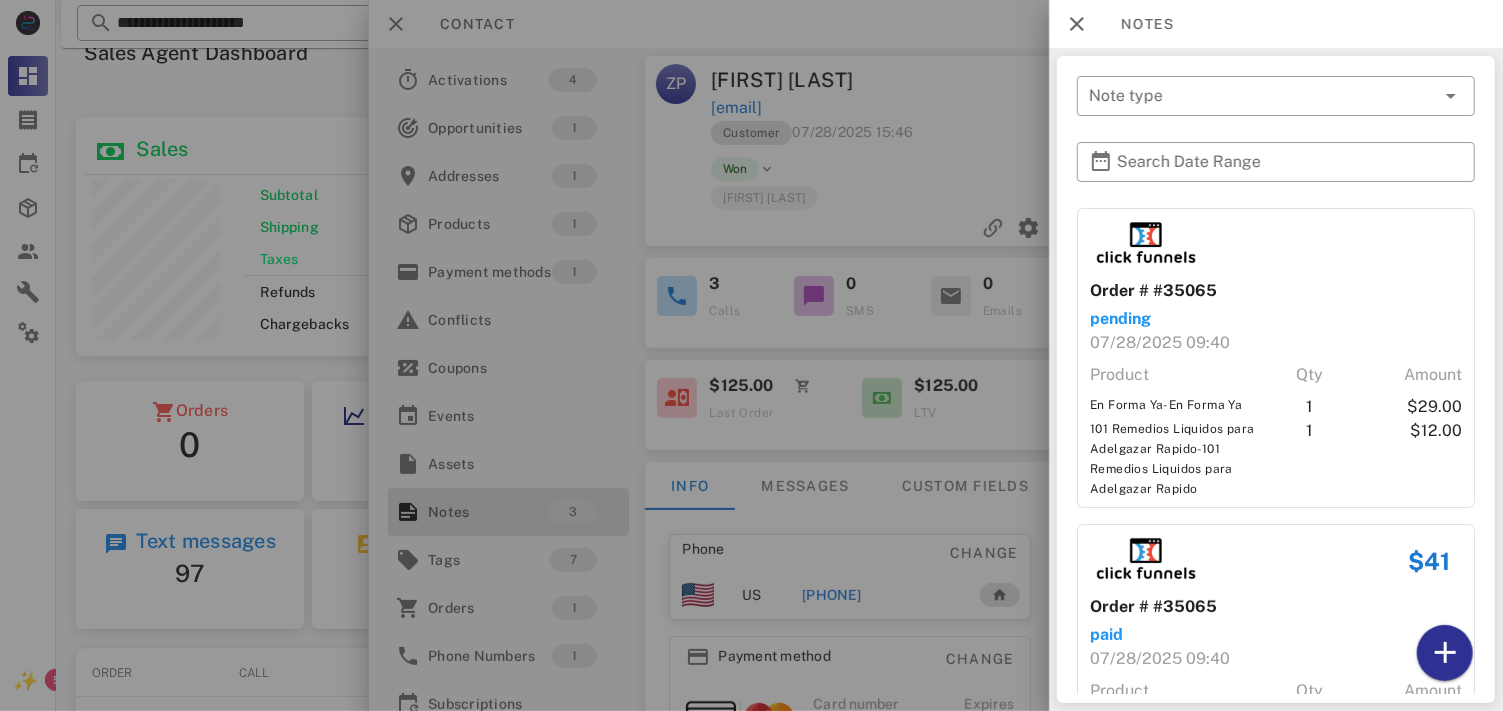 scroll, scrollTop: 301, scrollLeft: 0, axis: vertical 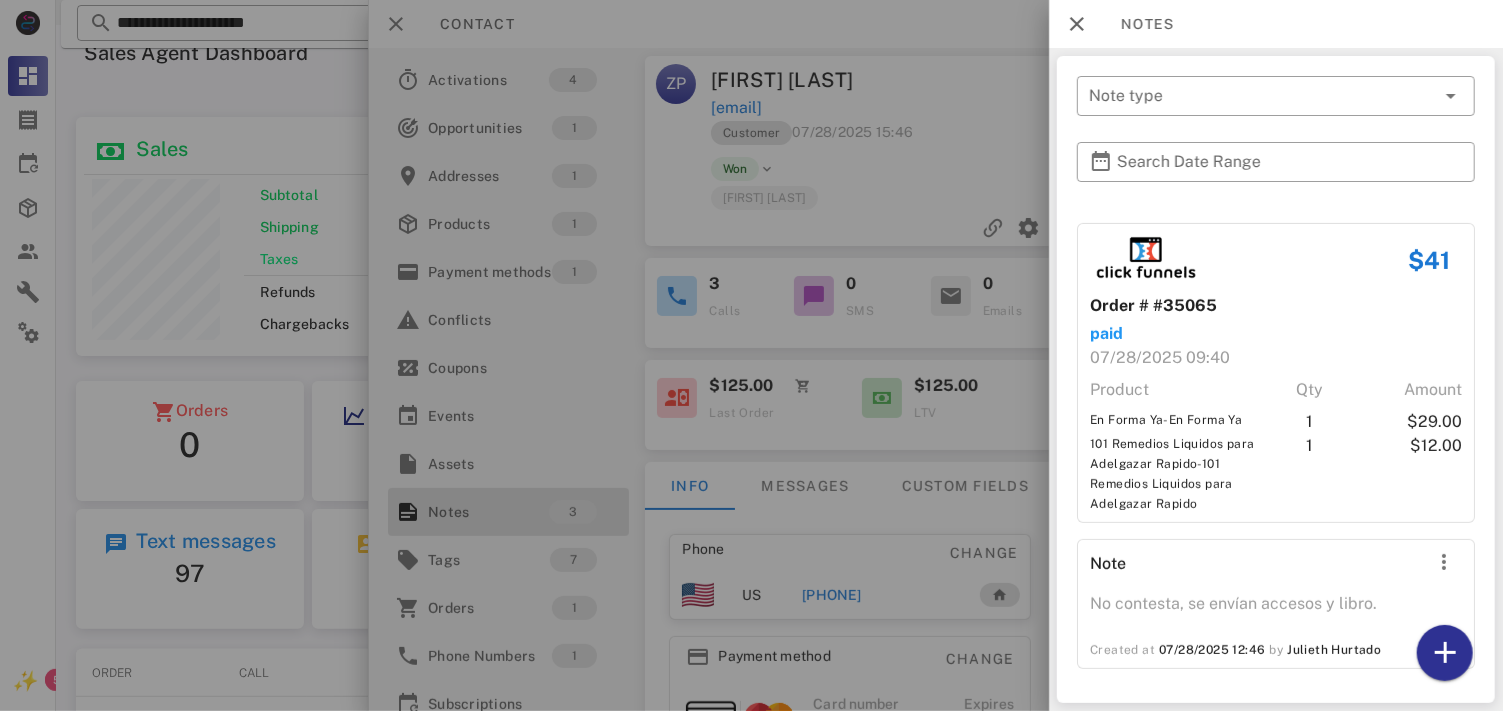click at bounding box center [751, 355] 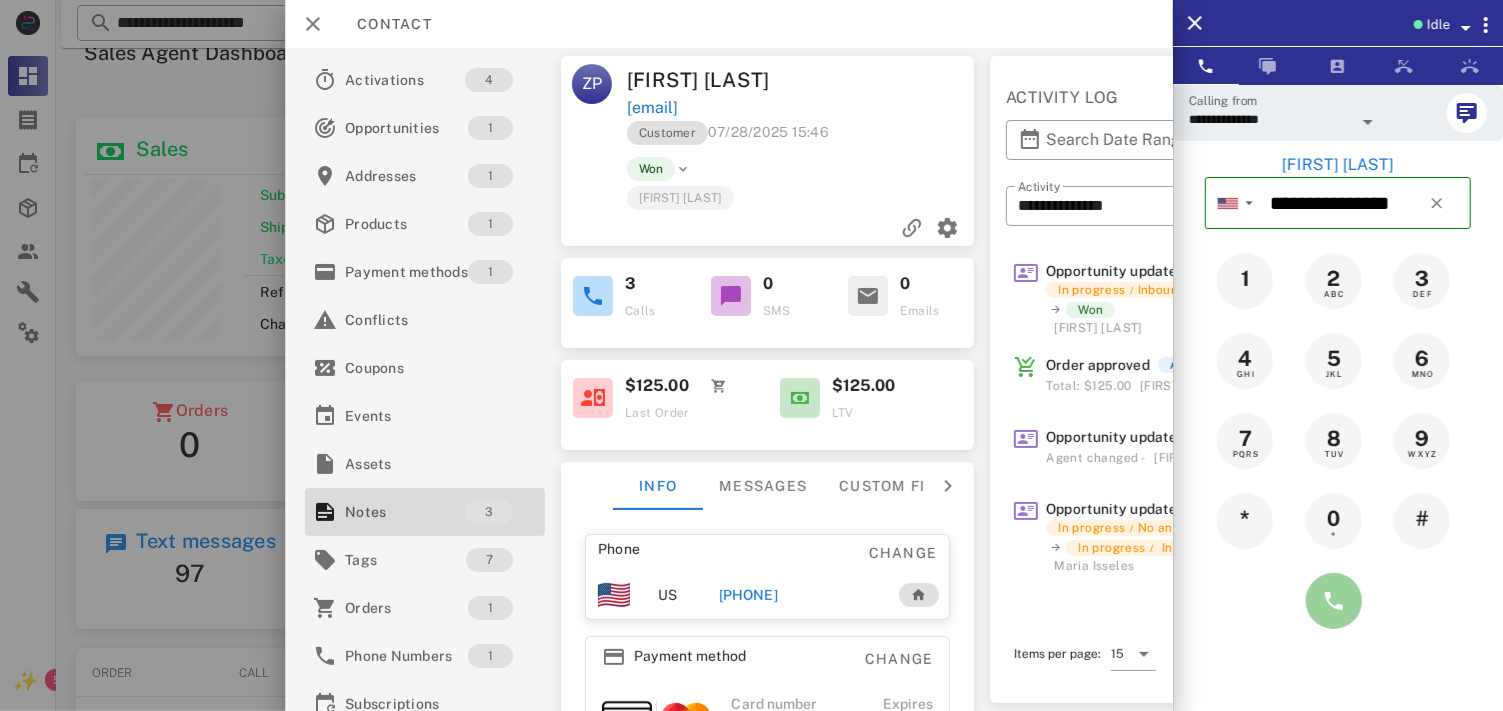 click at bounding box center [1334, 601] 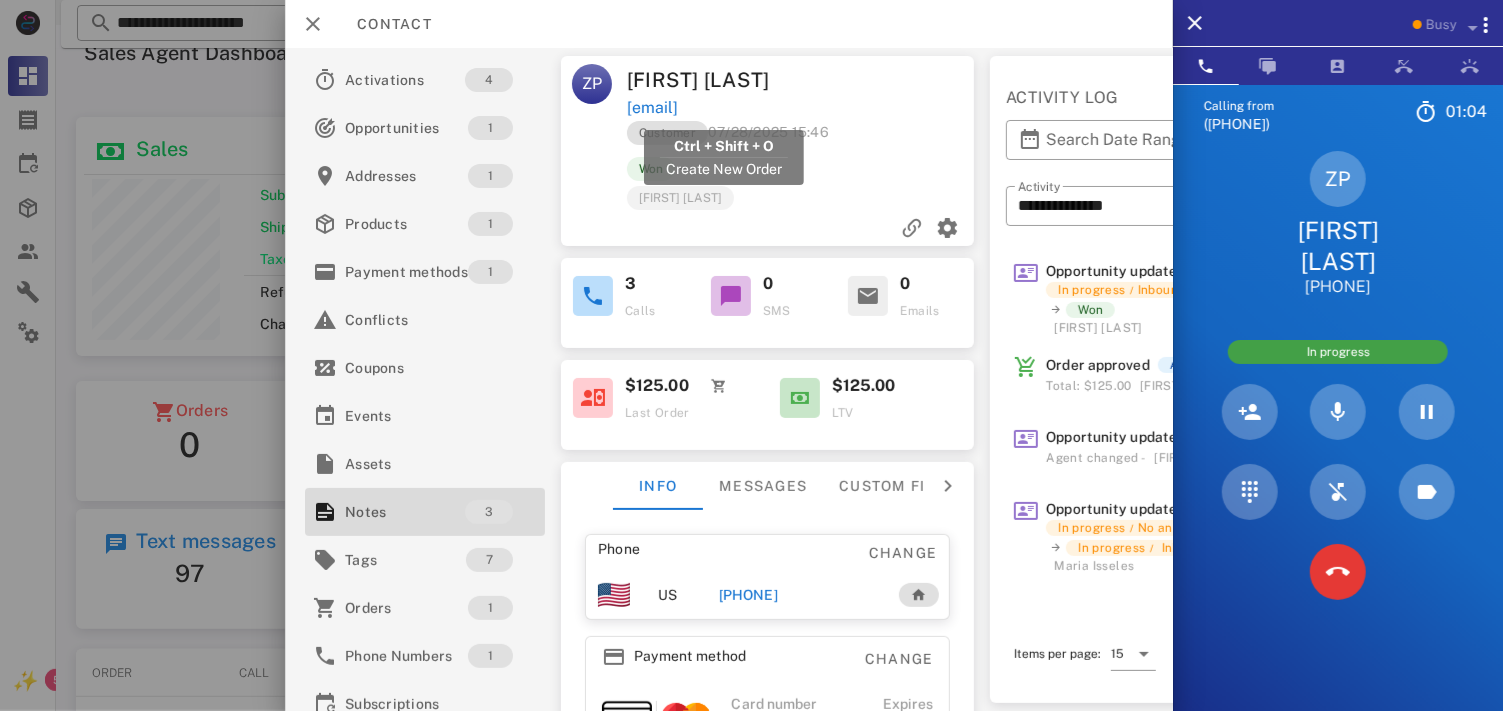 drag, startPoint x: 817, startPoint y: 106, endPoint x: 625, endPoint y: 113, distance: 192.12756 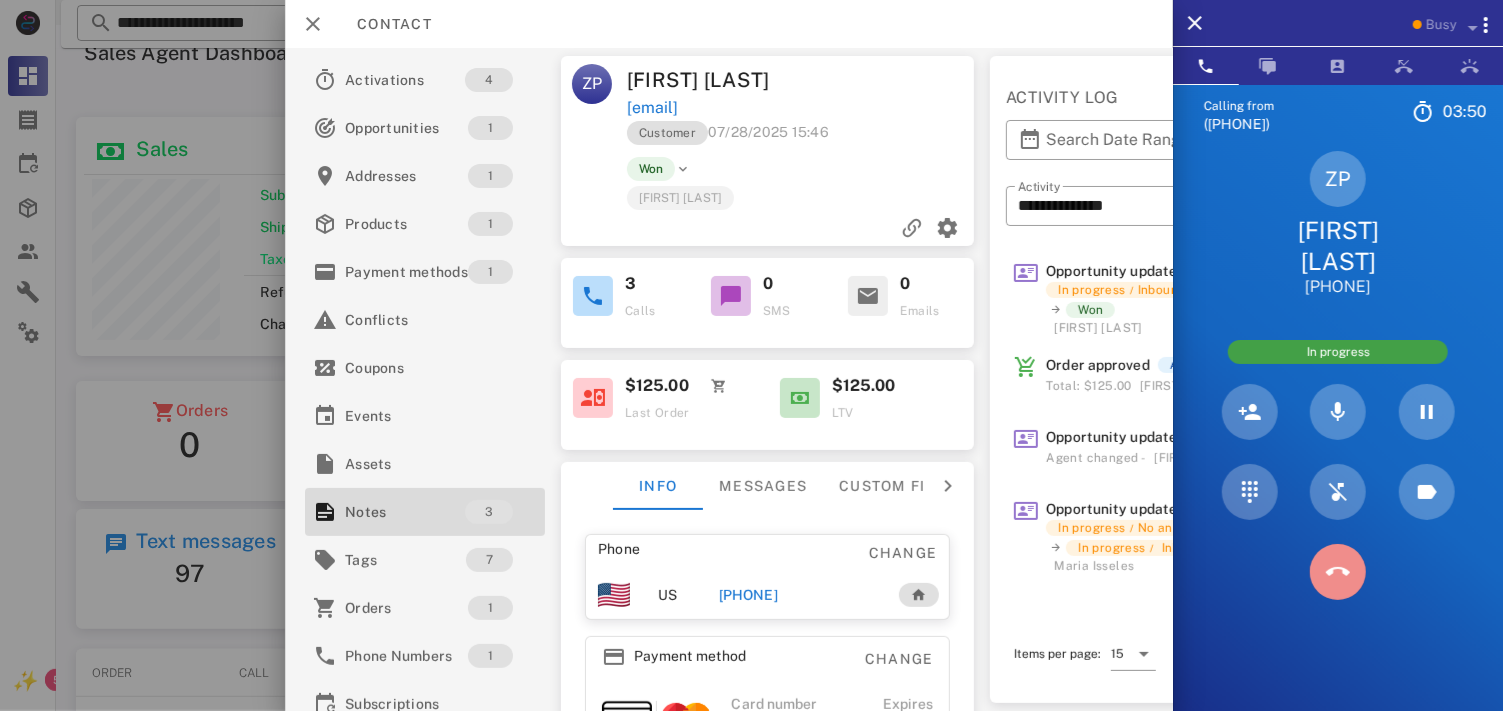 click at bounding box center [1338, 572] 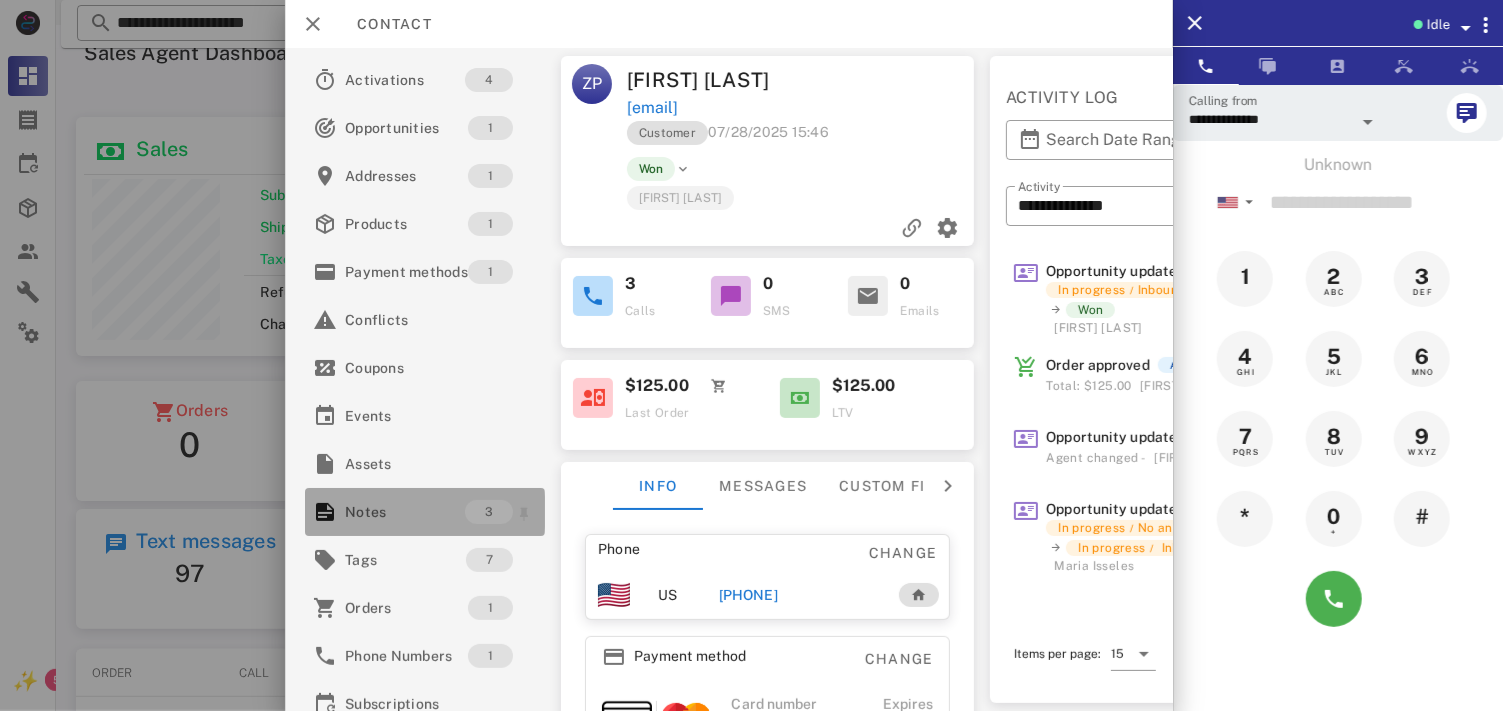 click on "Notes" at bounding box center [405, 512] 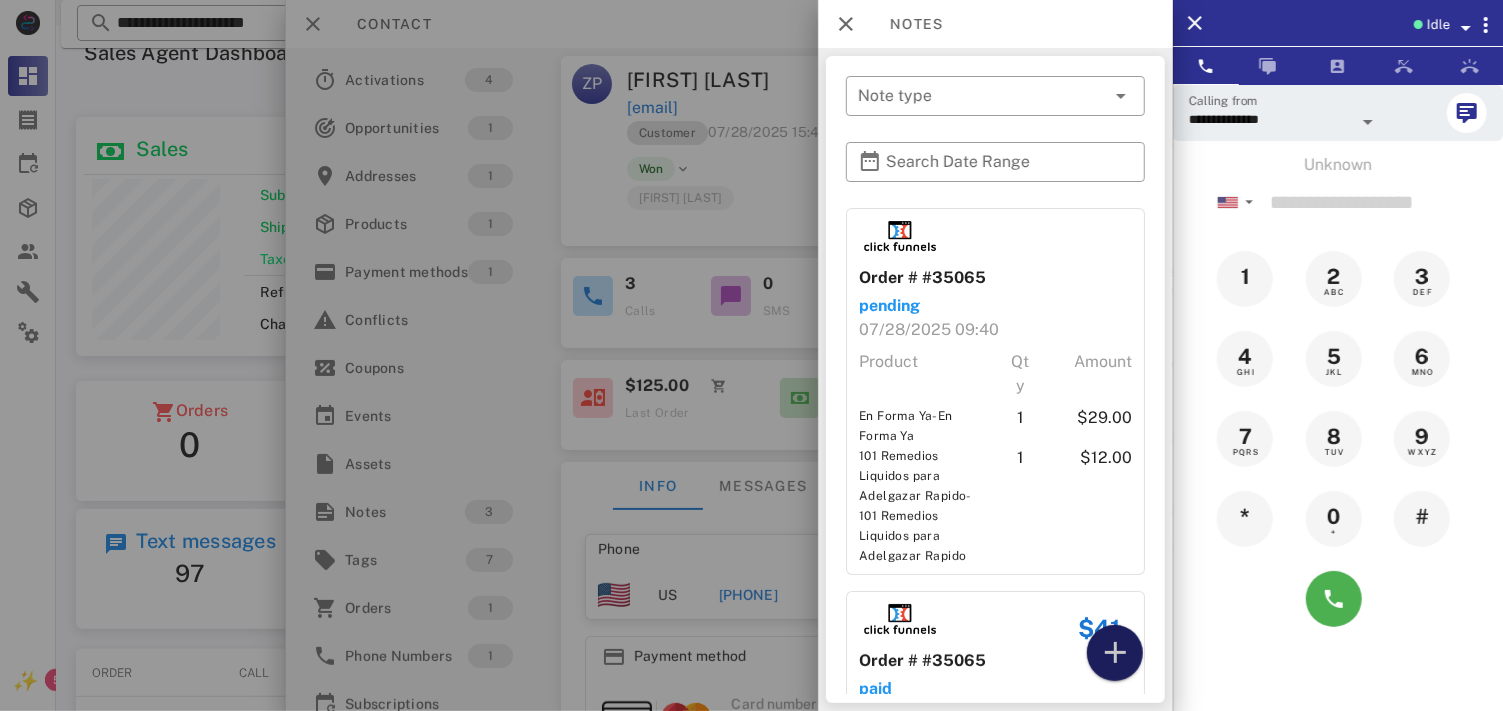 click at bounding box center [1115, 653] 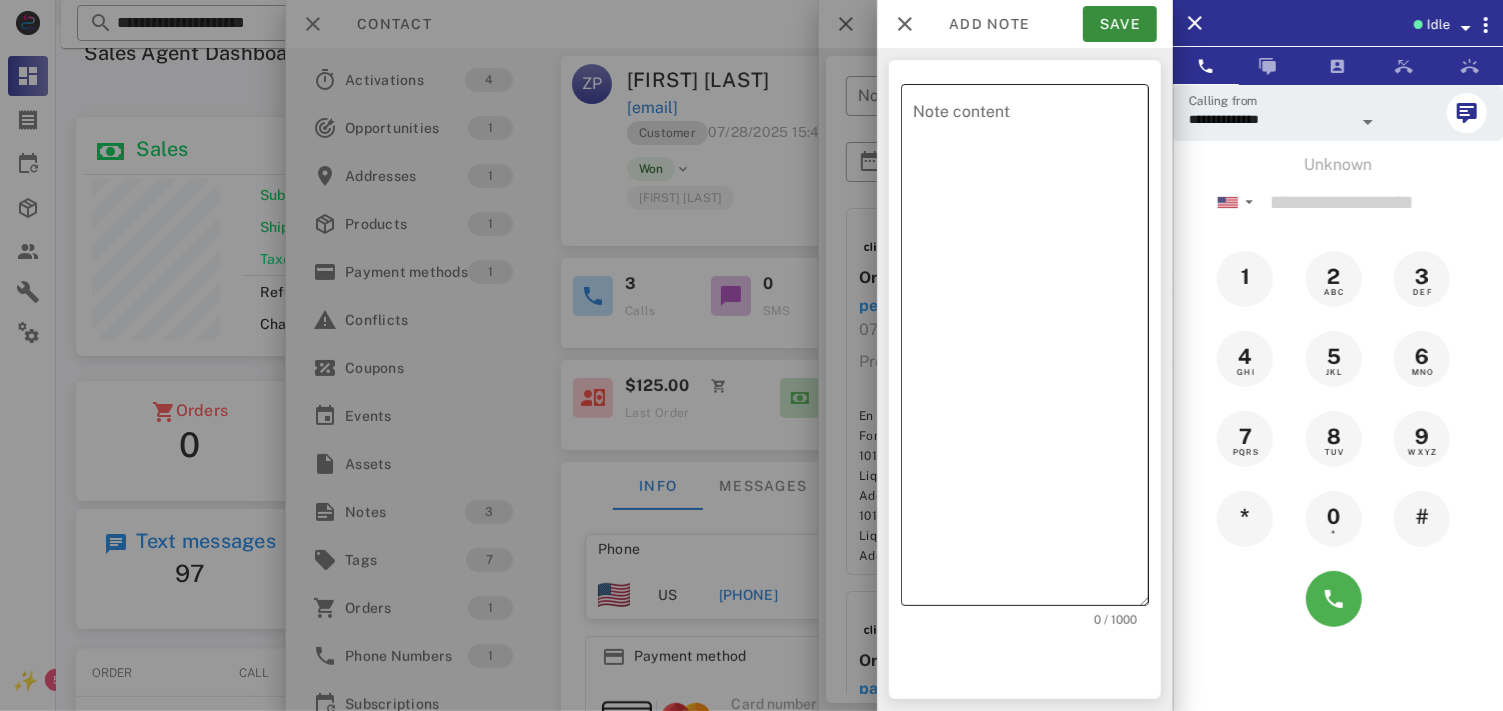 click on "Note content" at bounding box center [1031, 350] 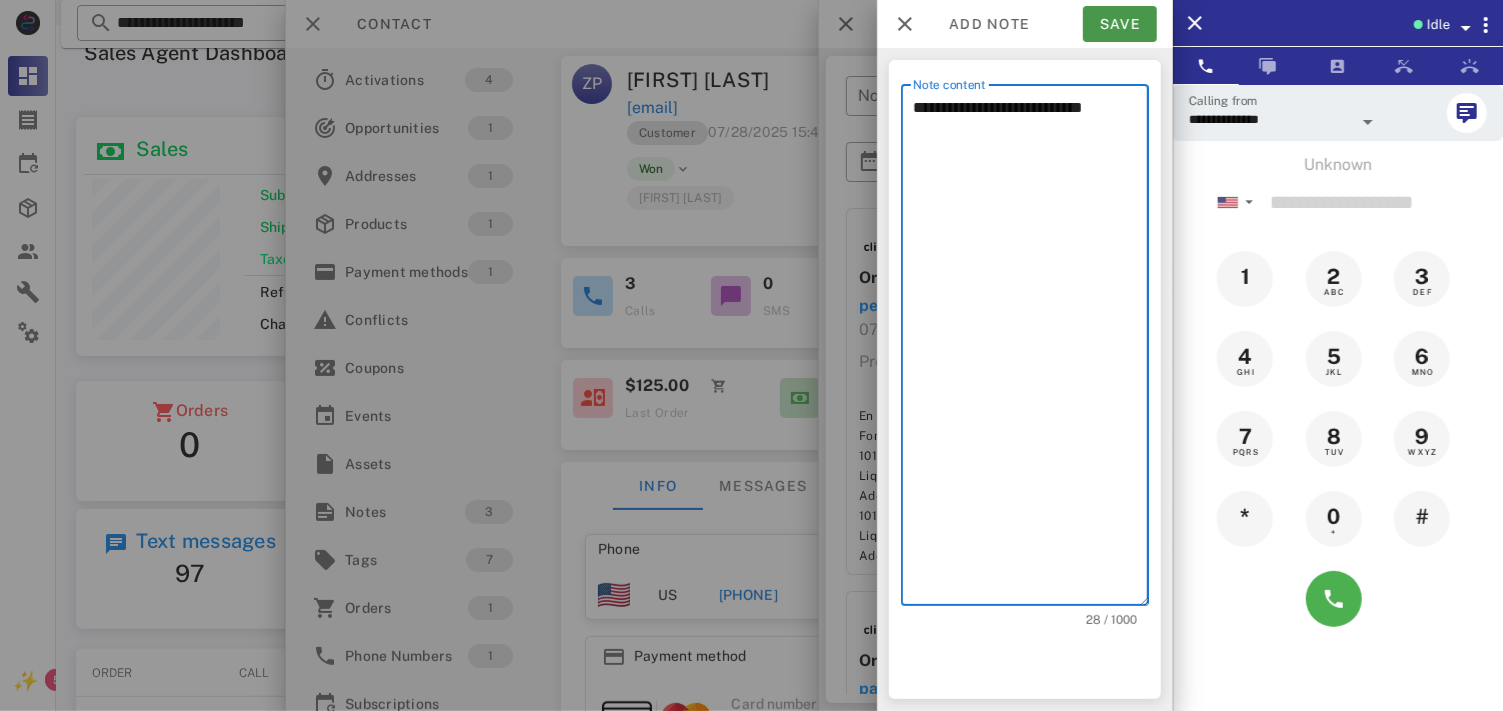 type on "**********" 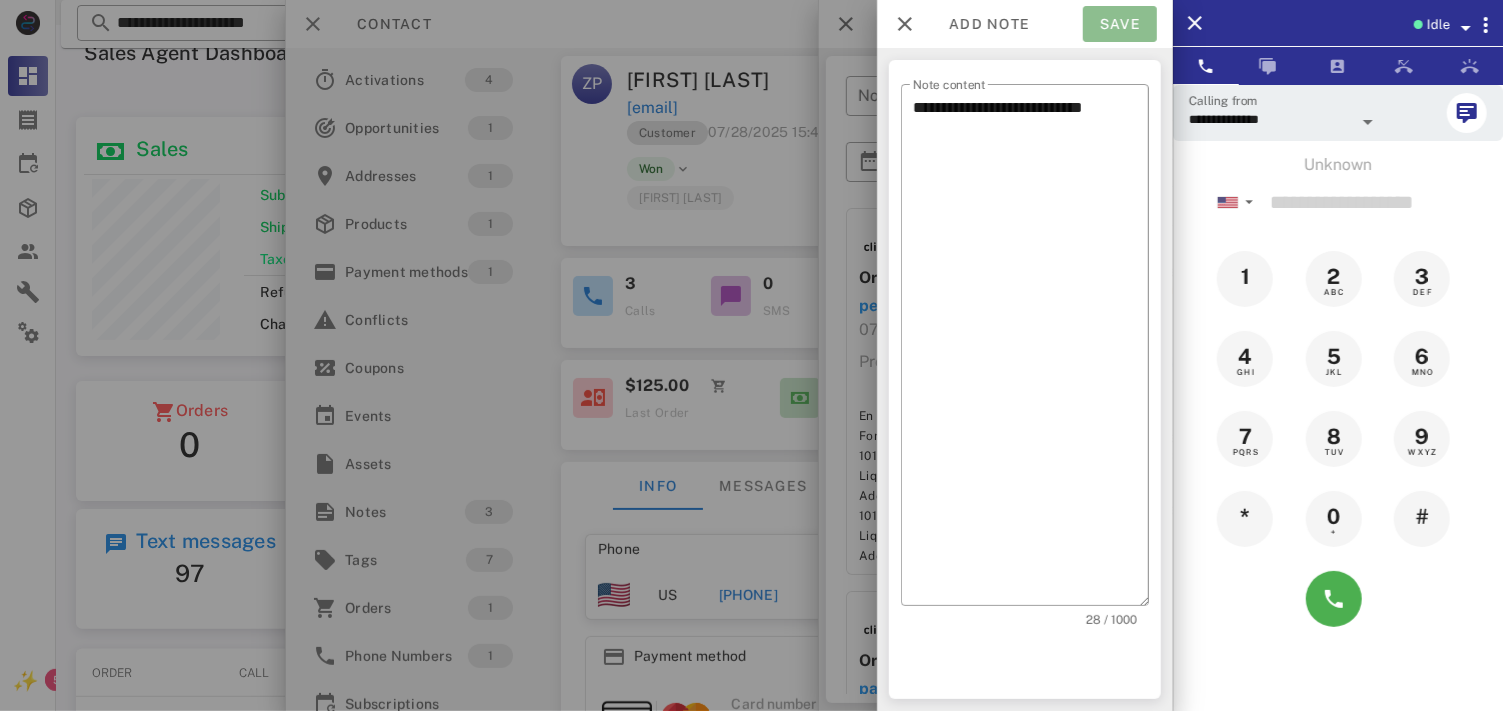 click on "Save" at bounding box center (1120, 24) 